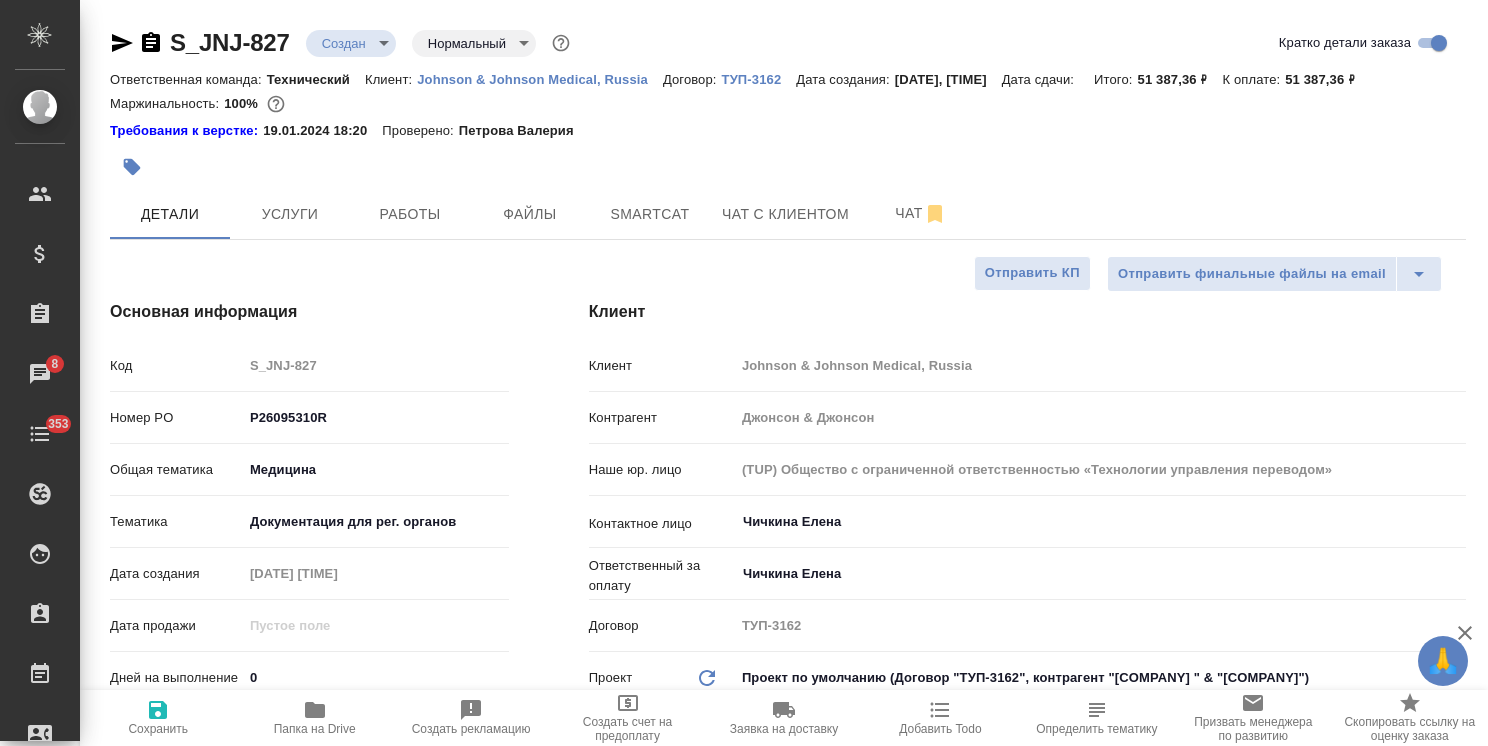 select on "RU" 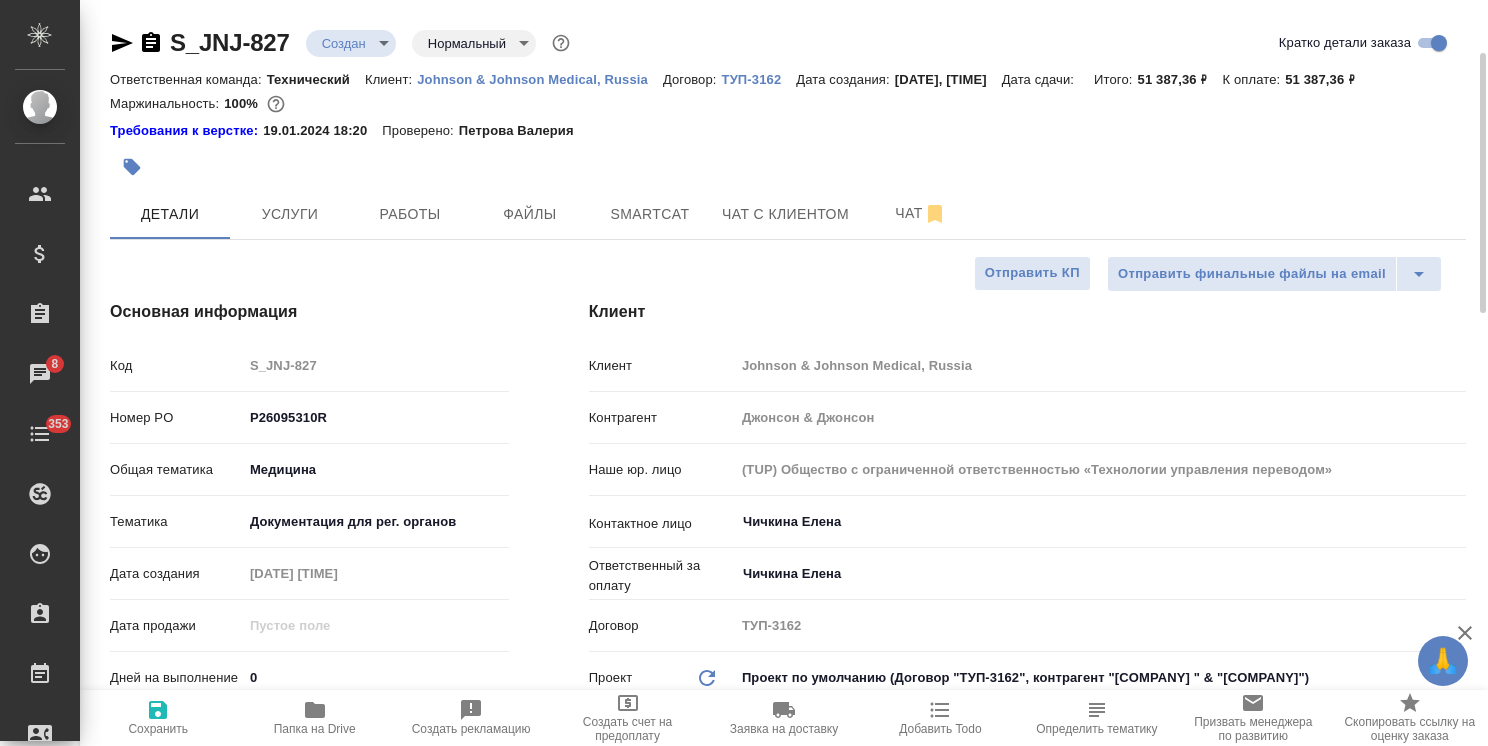 scroll, scrollTop: 0, scrollLeft: 0, axis: both 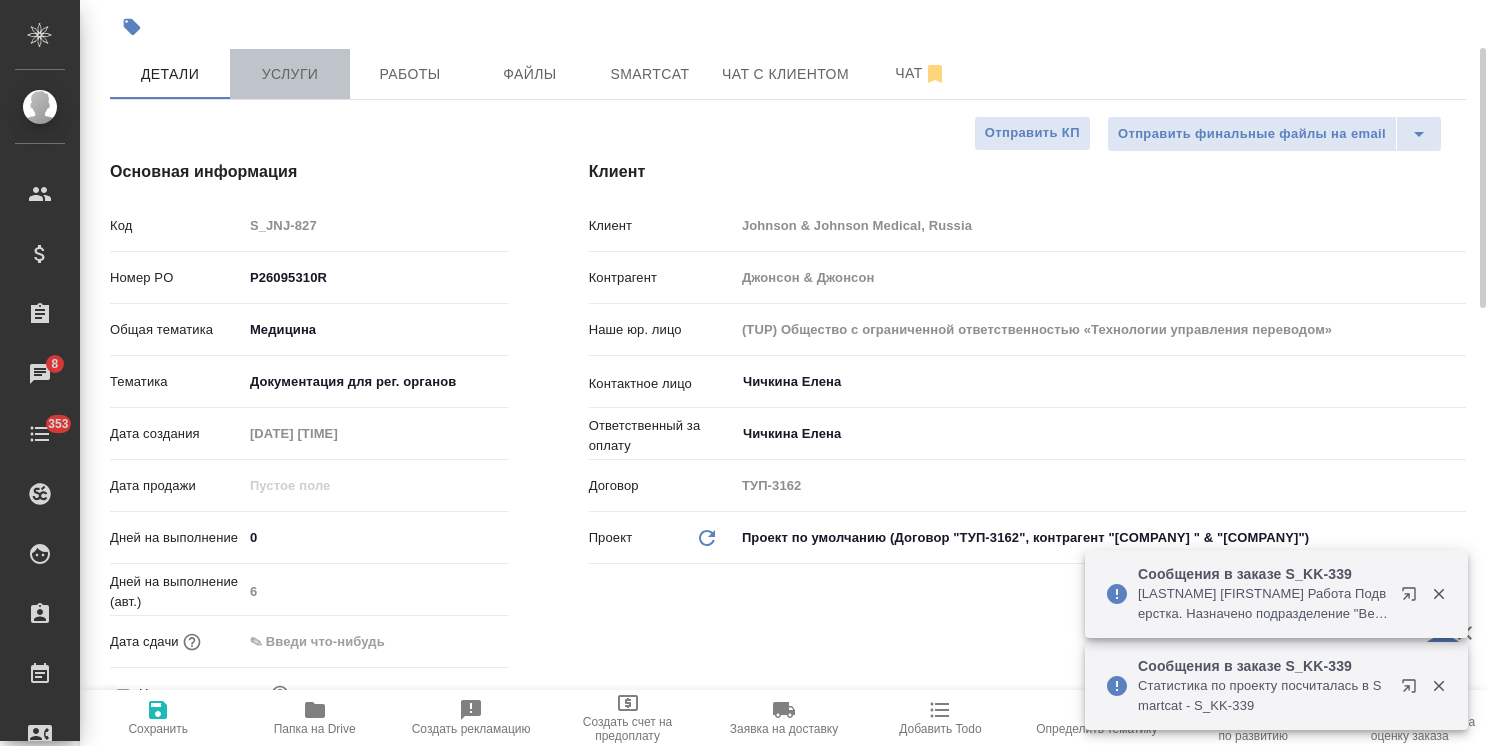 click on "Услуги" at bounding box center (290, 74) 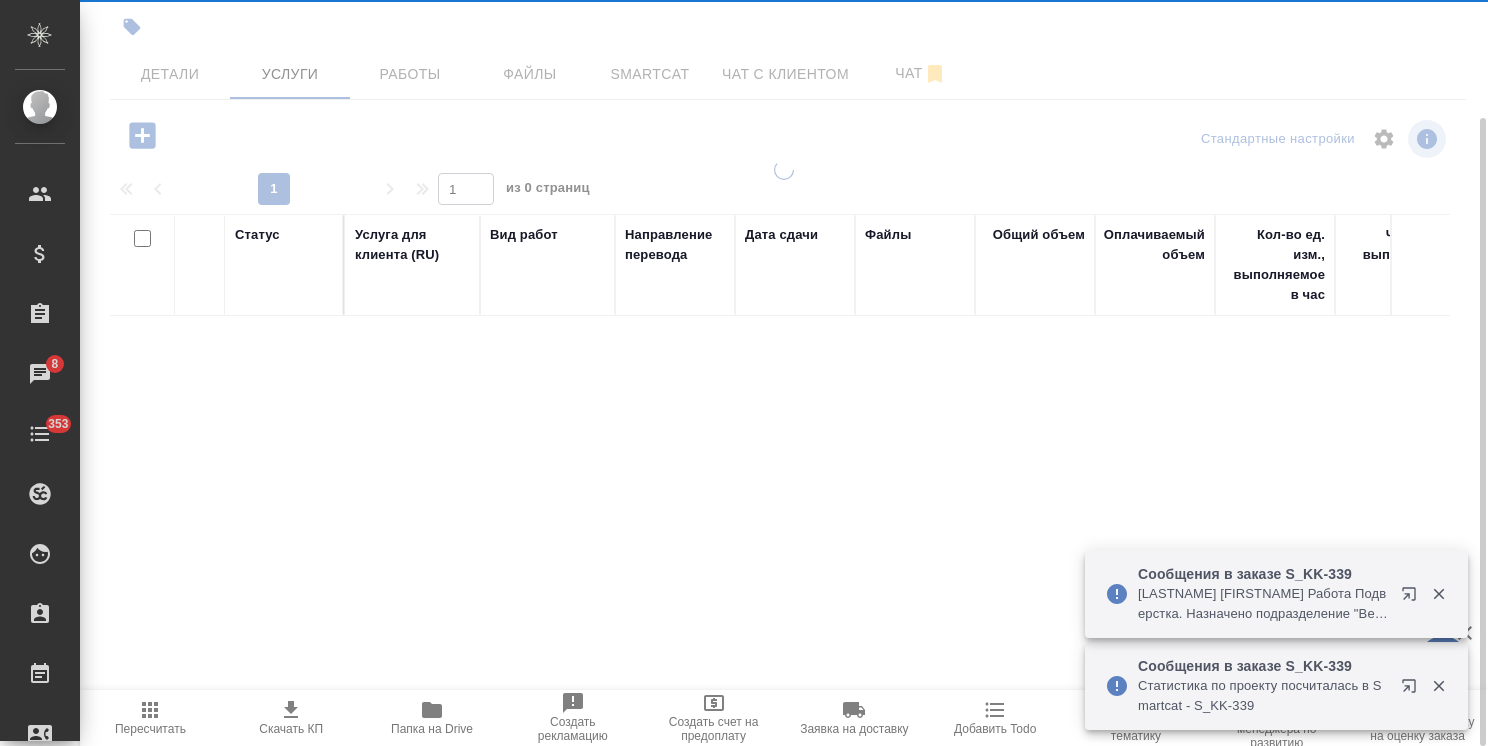 scroll, scrollTop: 140, scrollLeft: 0, axis: vertical 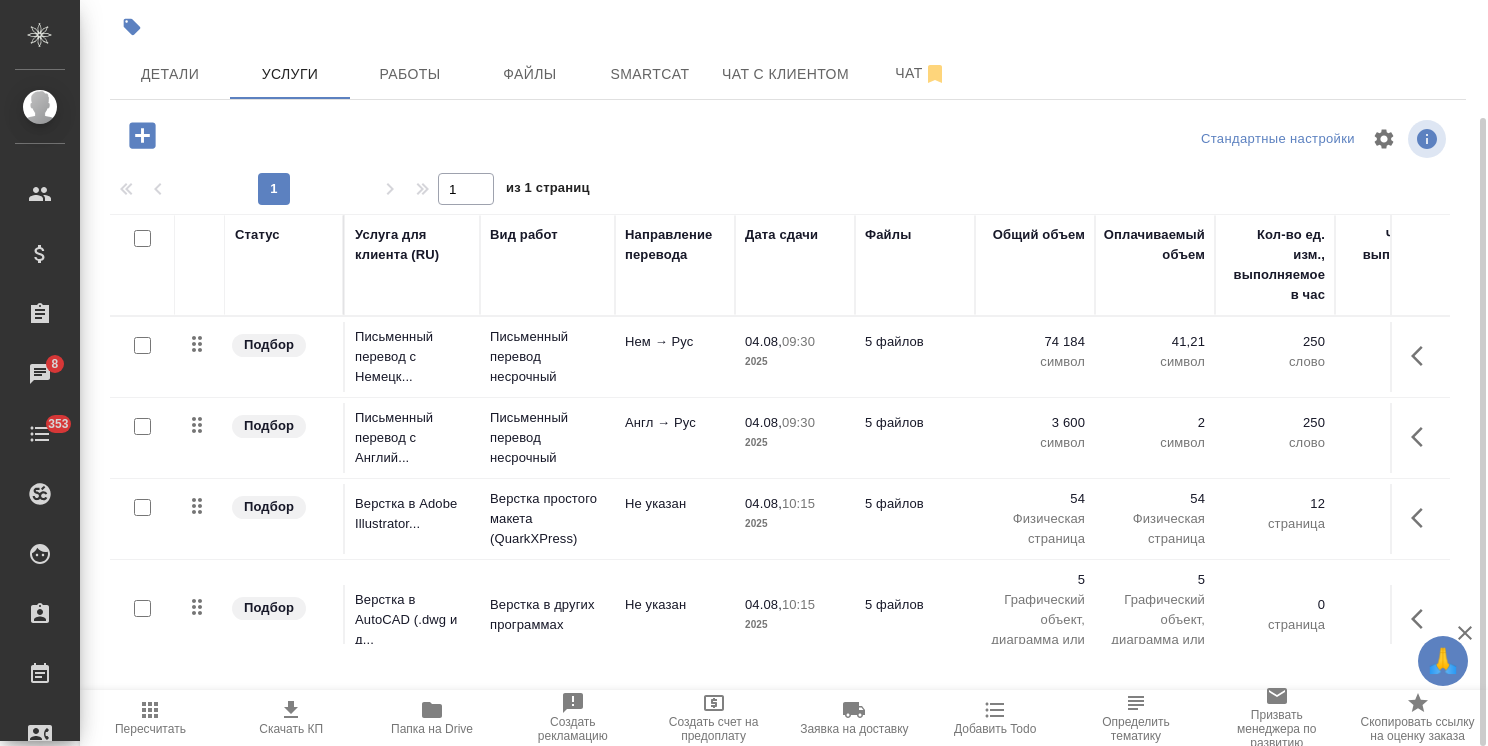 click 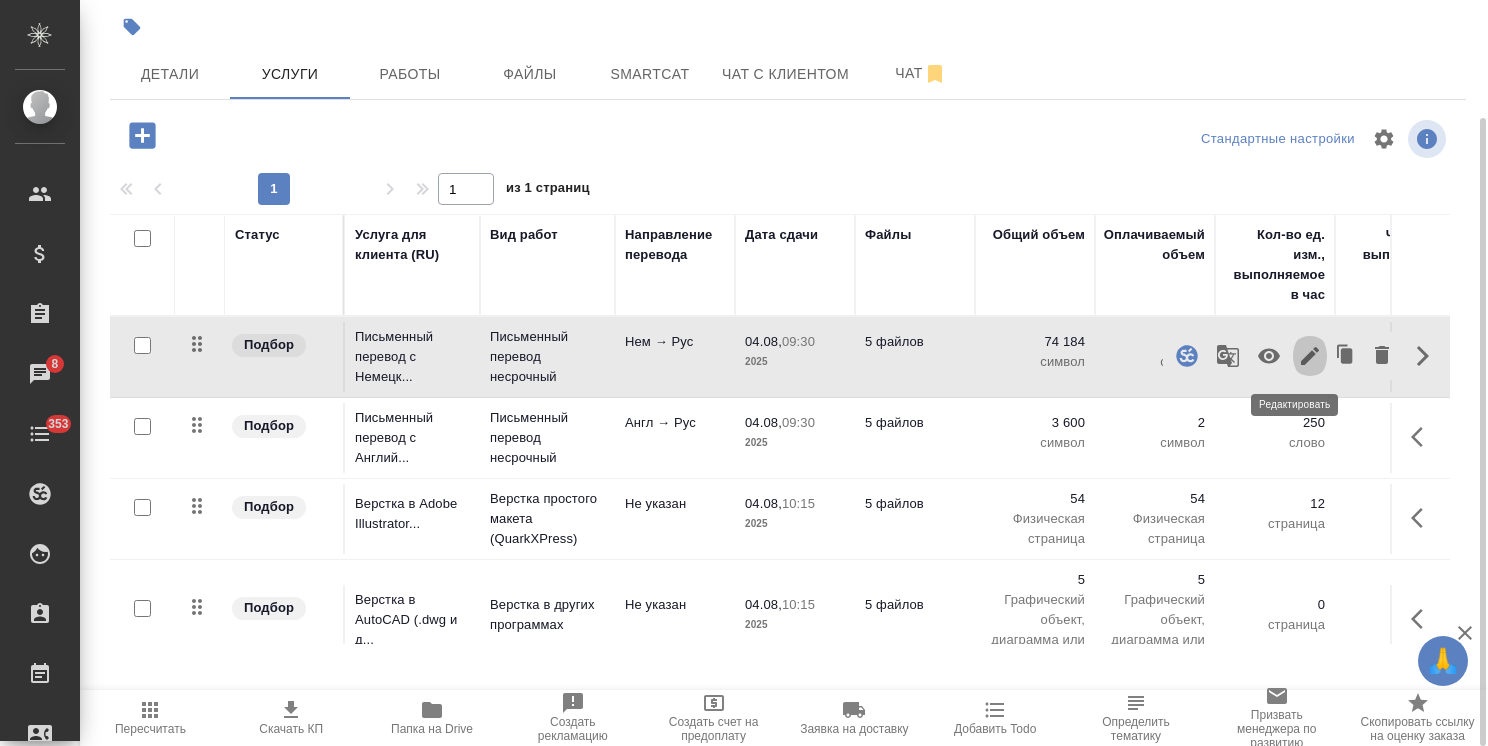 click 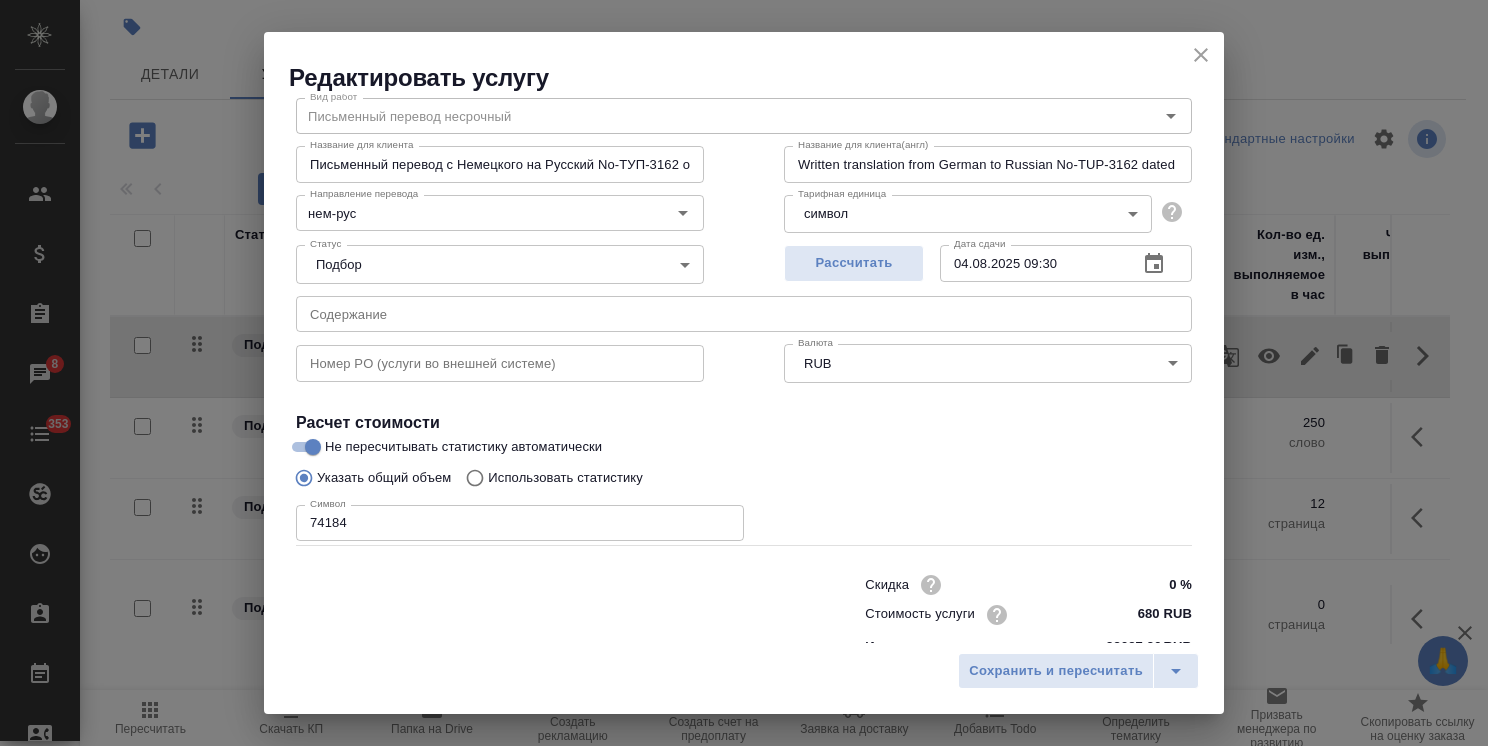 scroll, scrollTop: 97, scrollLeft: 0, axis: vertical 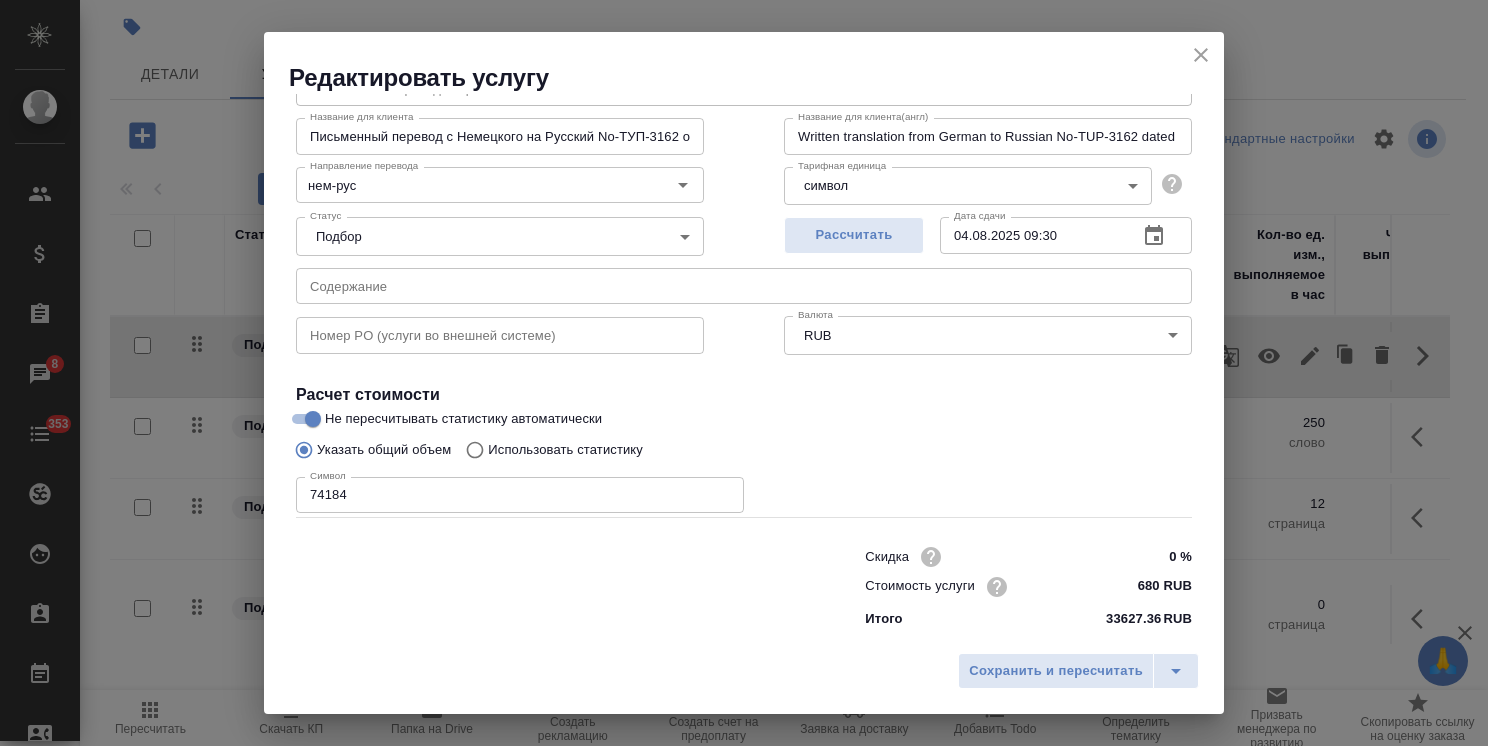 click 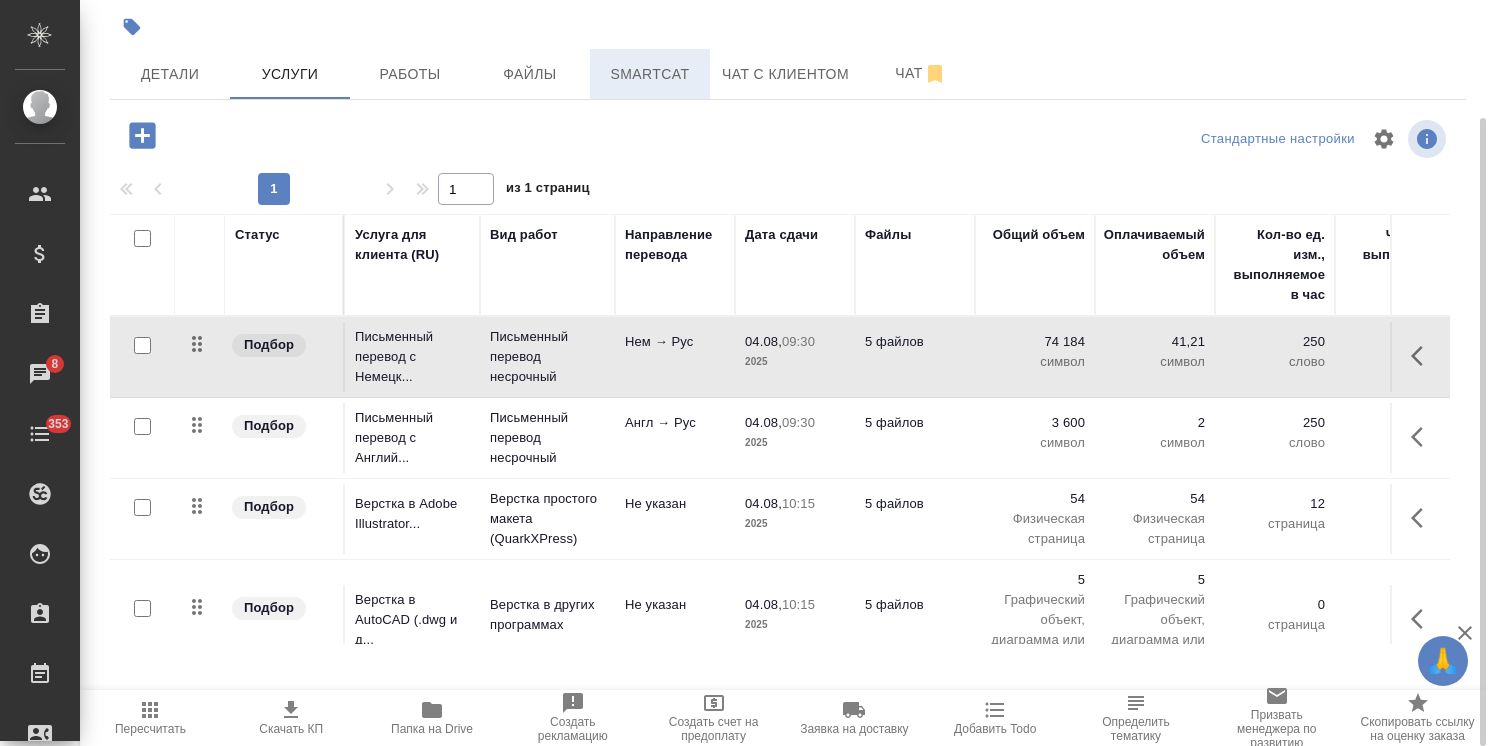 click on "Smartcat" at bounding box center (650, 74) 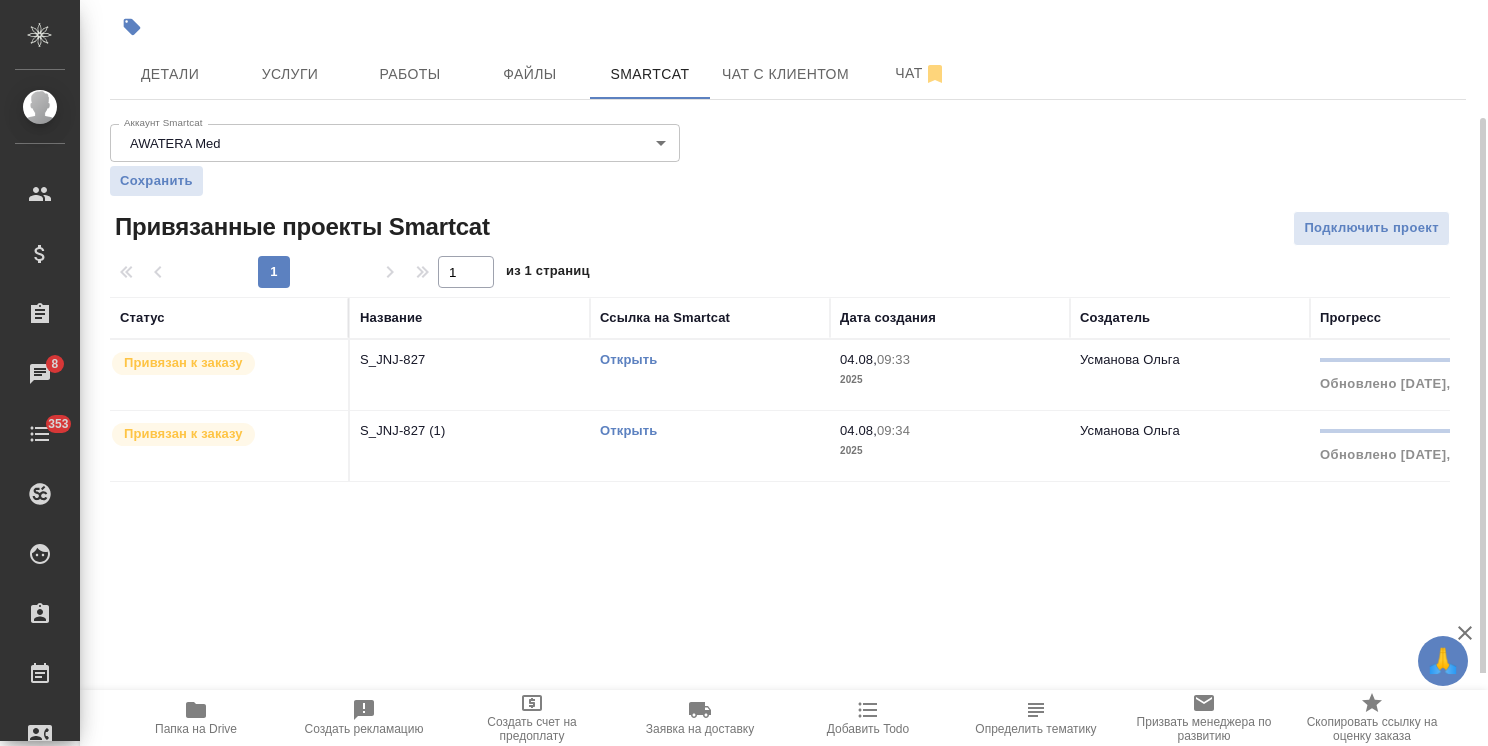click on "Открыть" at bounding box center [628, 359] 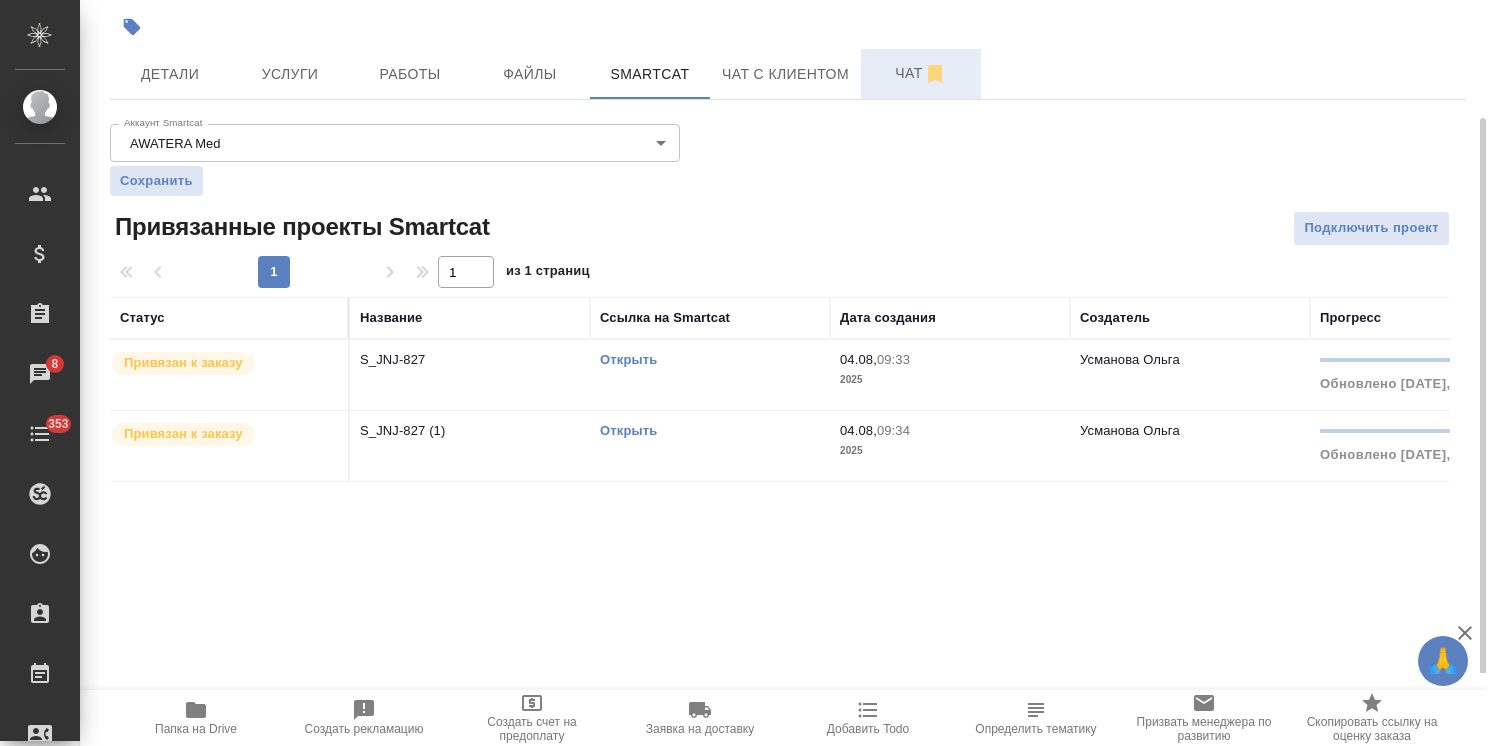 click on "Чат" at bounding box center [921, 73] 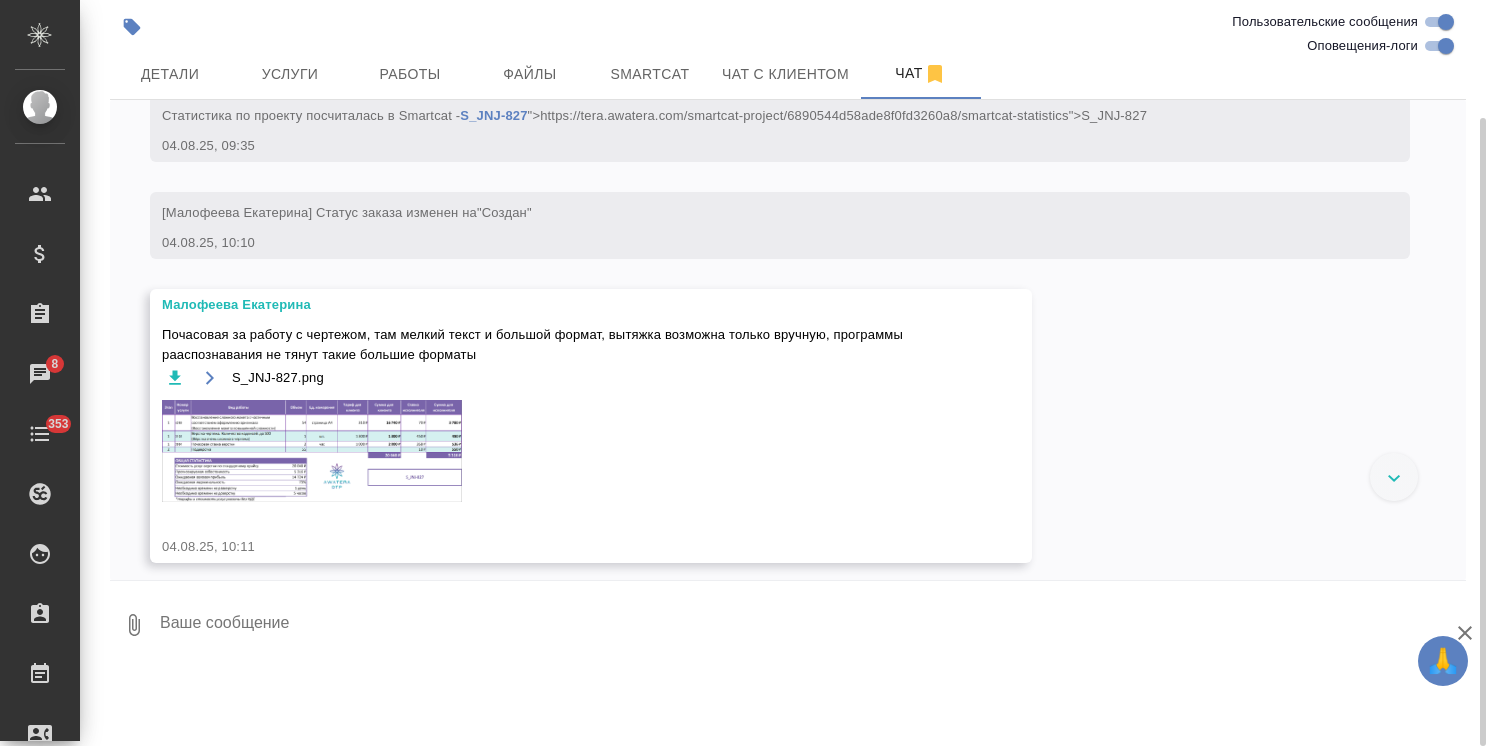 scroll, scrollTop: 979, scrollLeft: 0, axis: vertical 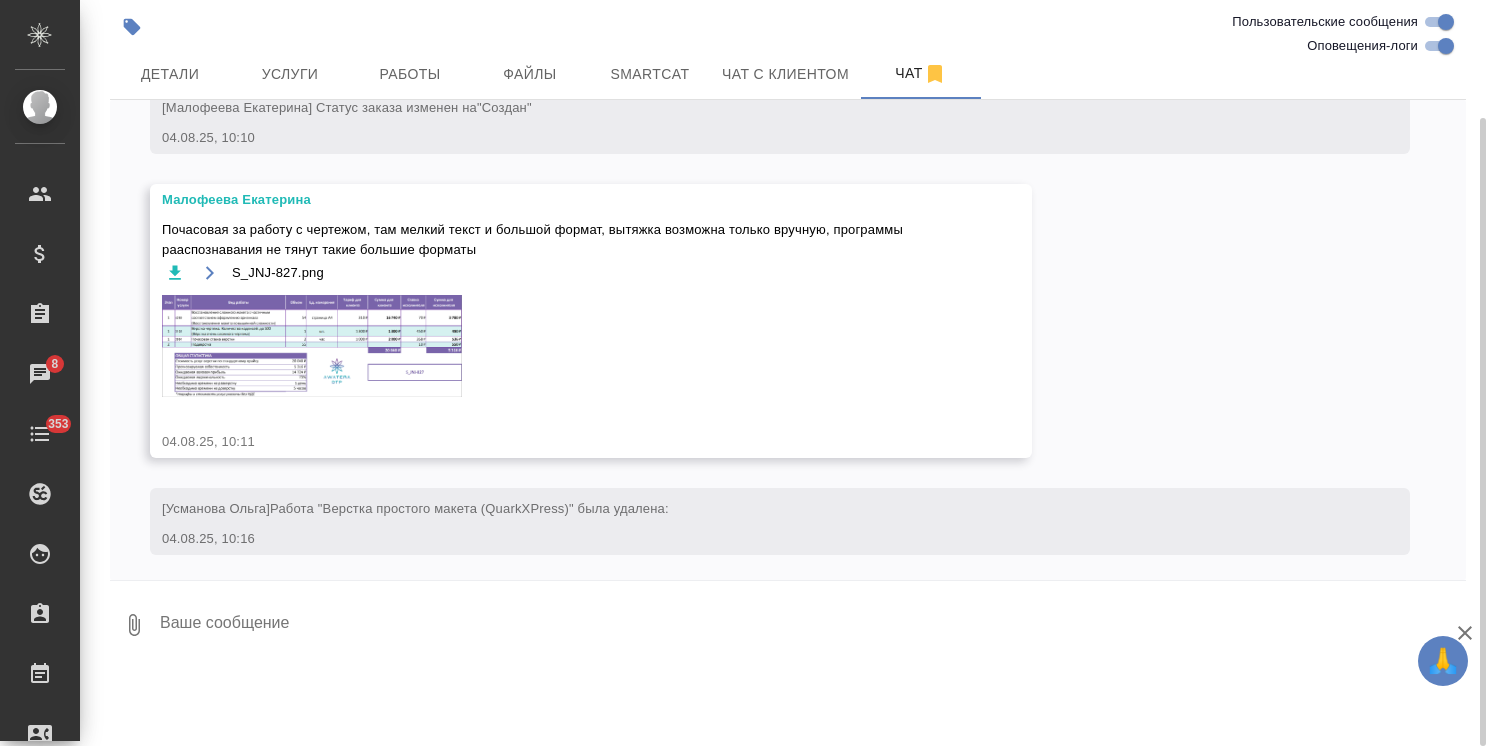 click at bounding box center [312, 346] 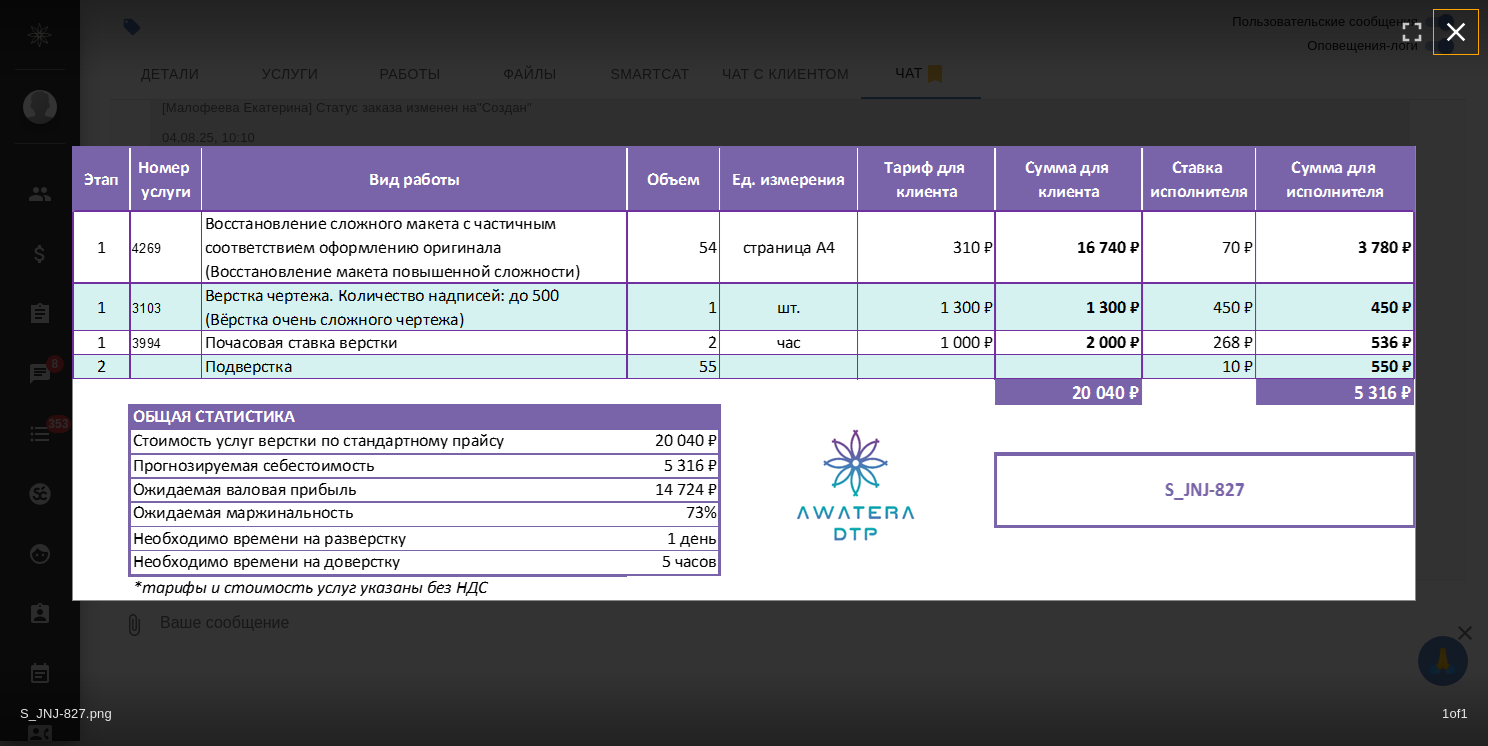 click 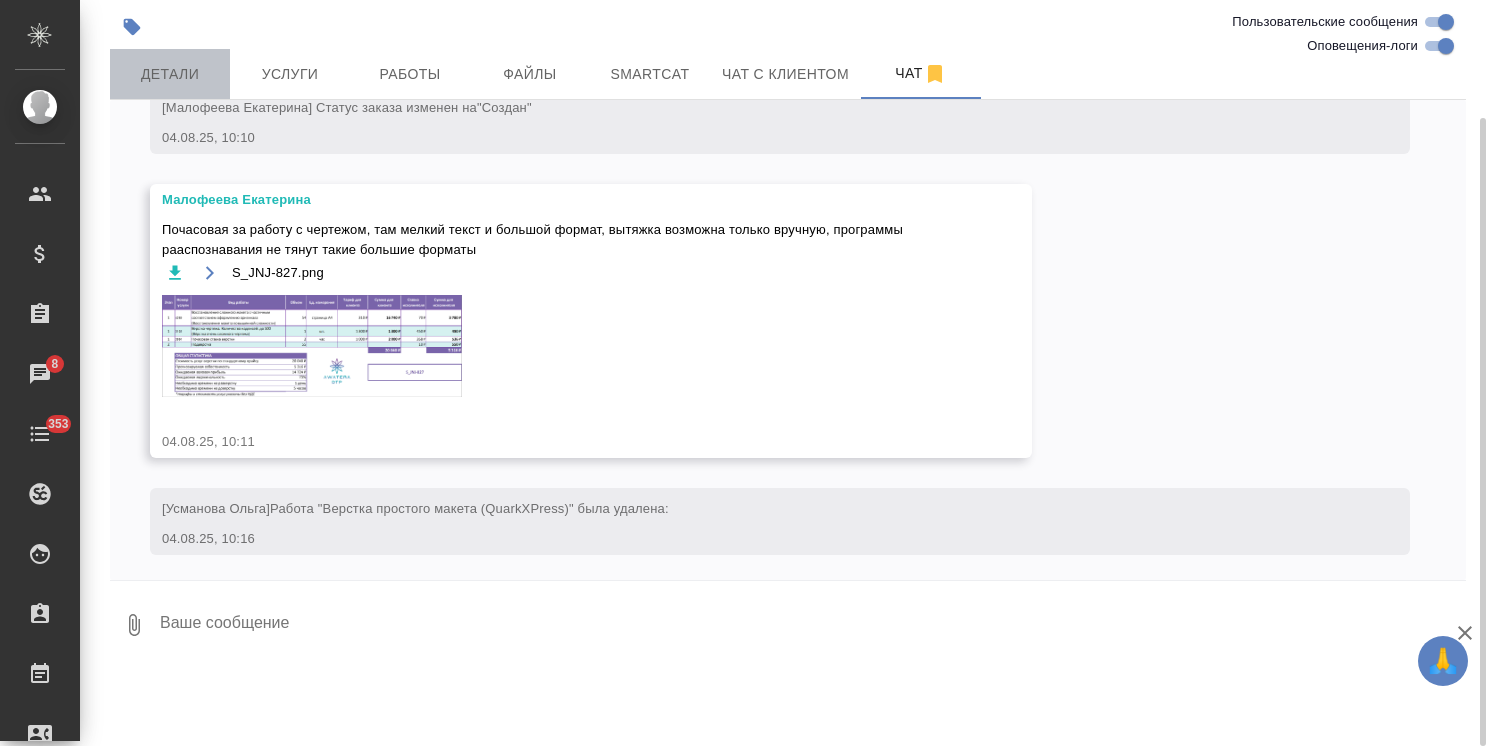 click on "Детали" at bounding box center [170, 74] 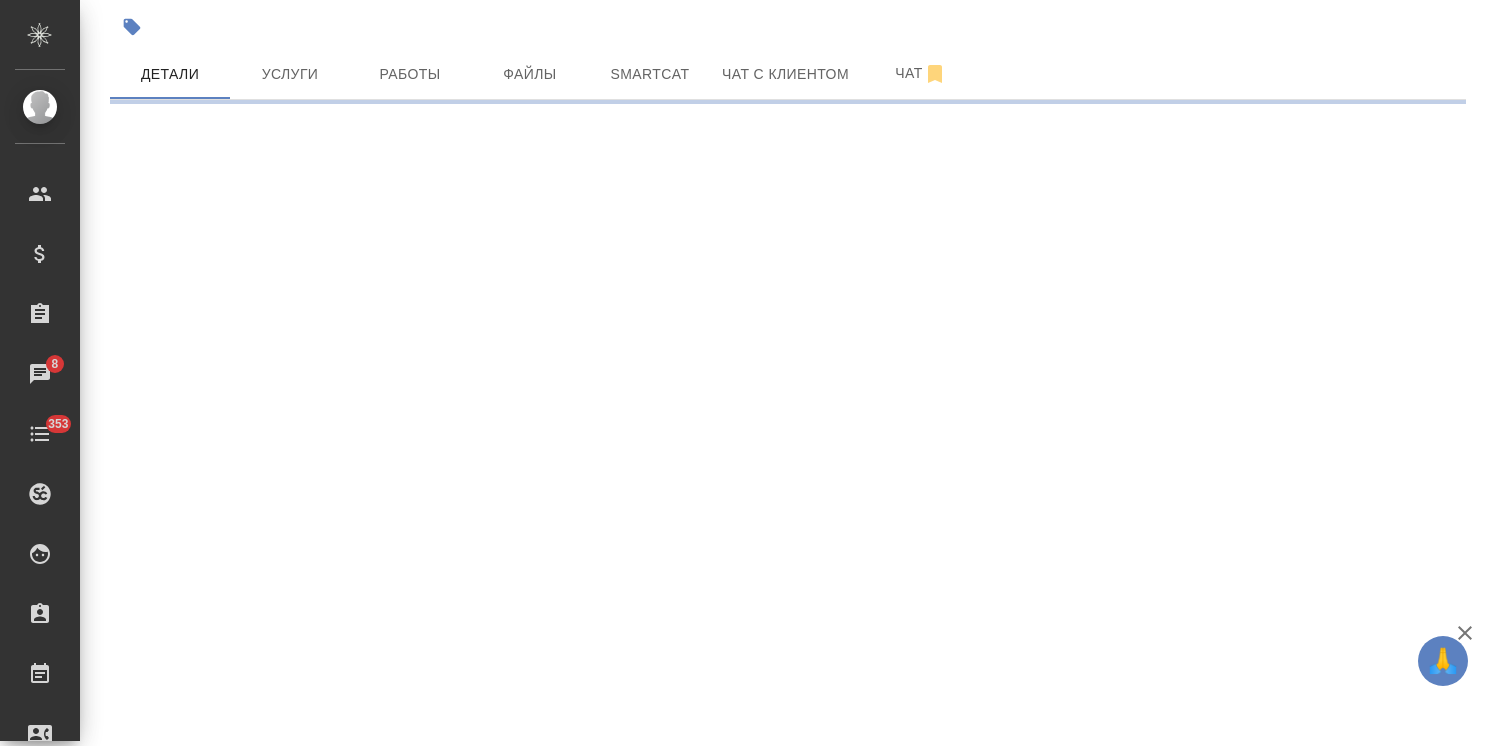 select on "RU" 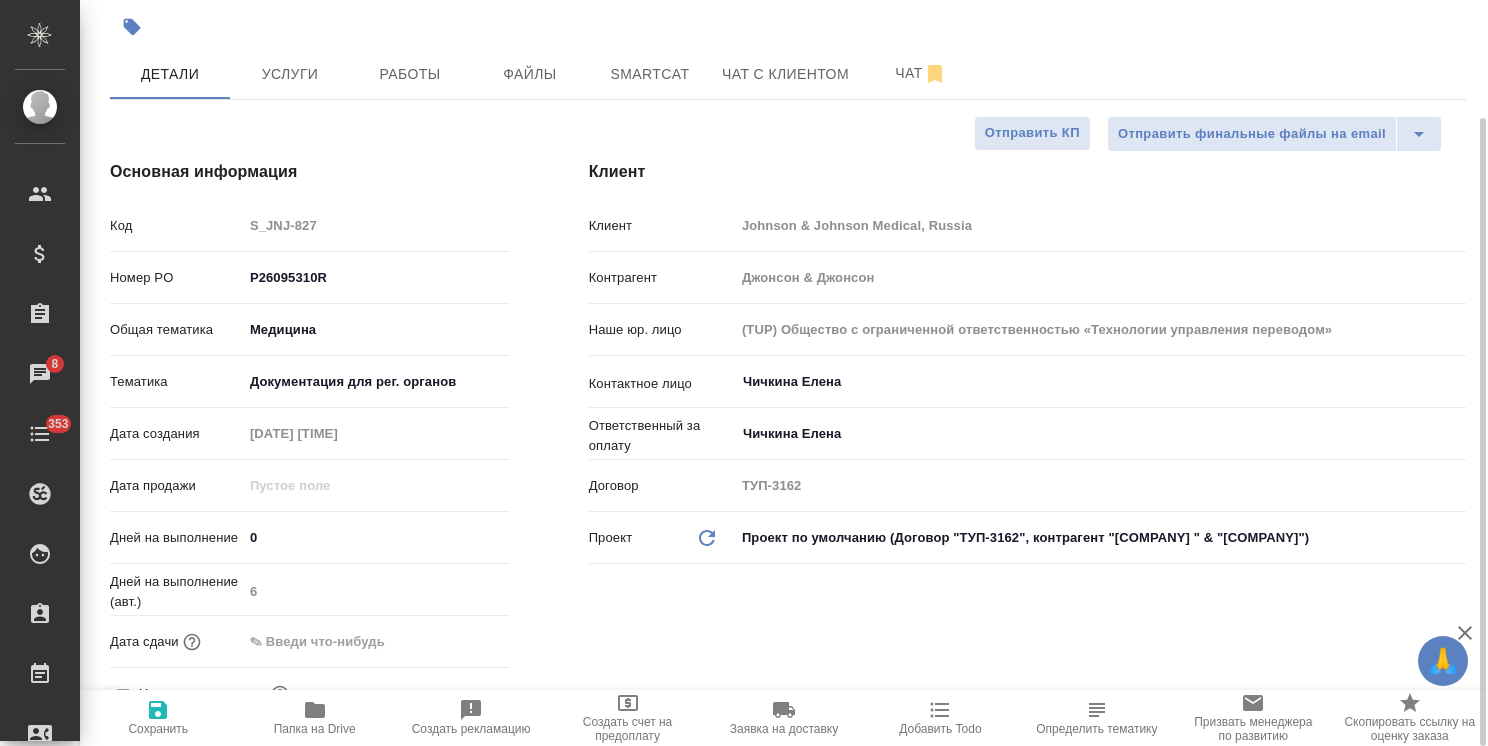 type on "x" 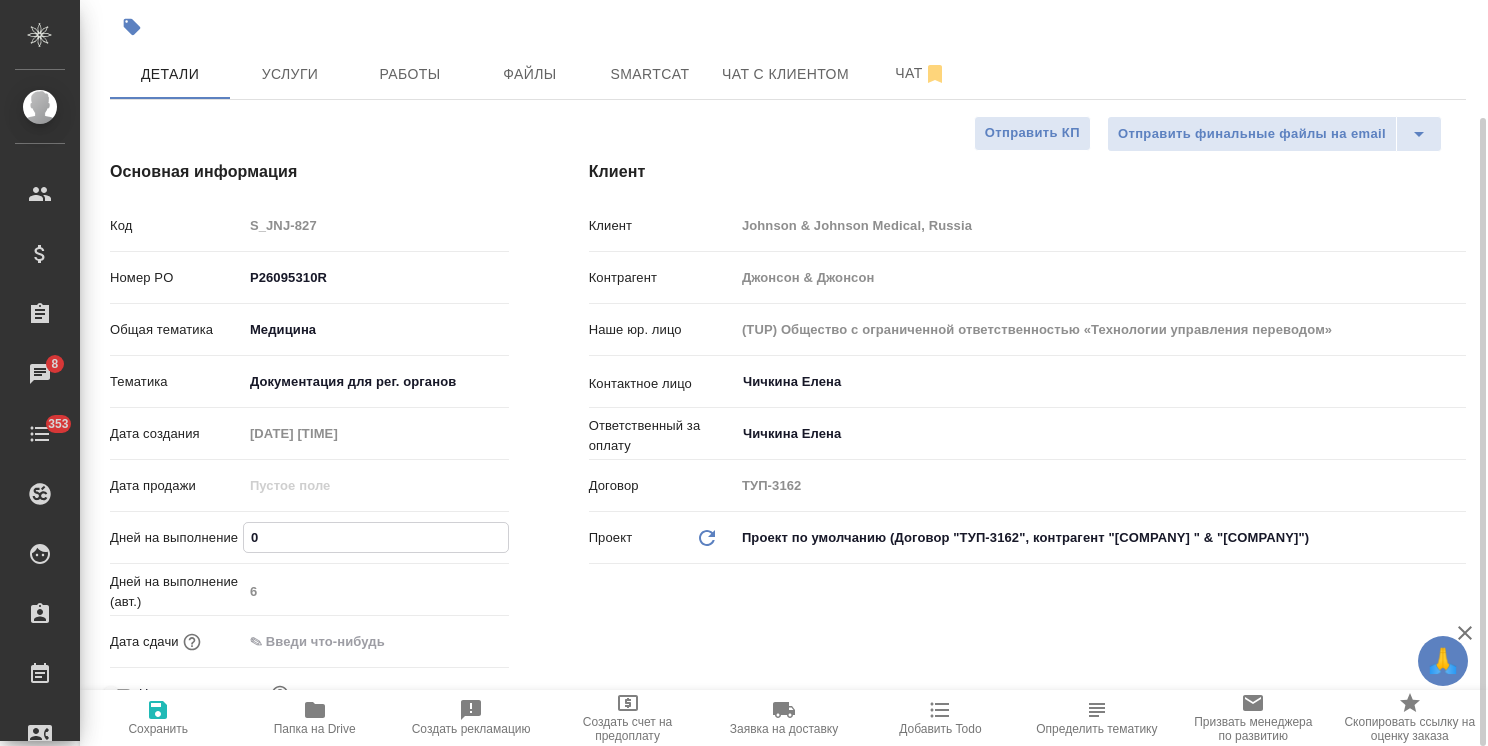 drag, startPoint x: 233, startPoint y: 530, endPoint x: 208, endPoint y: 544, distance: 28.653097 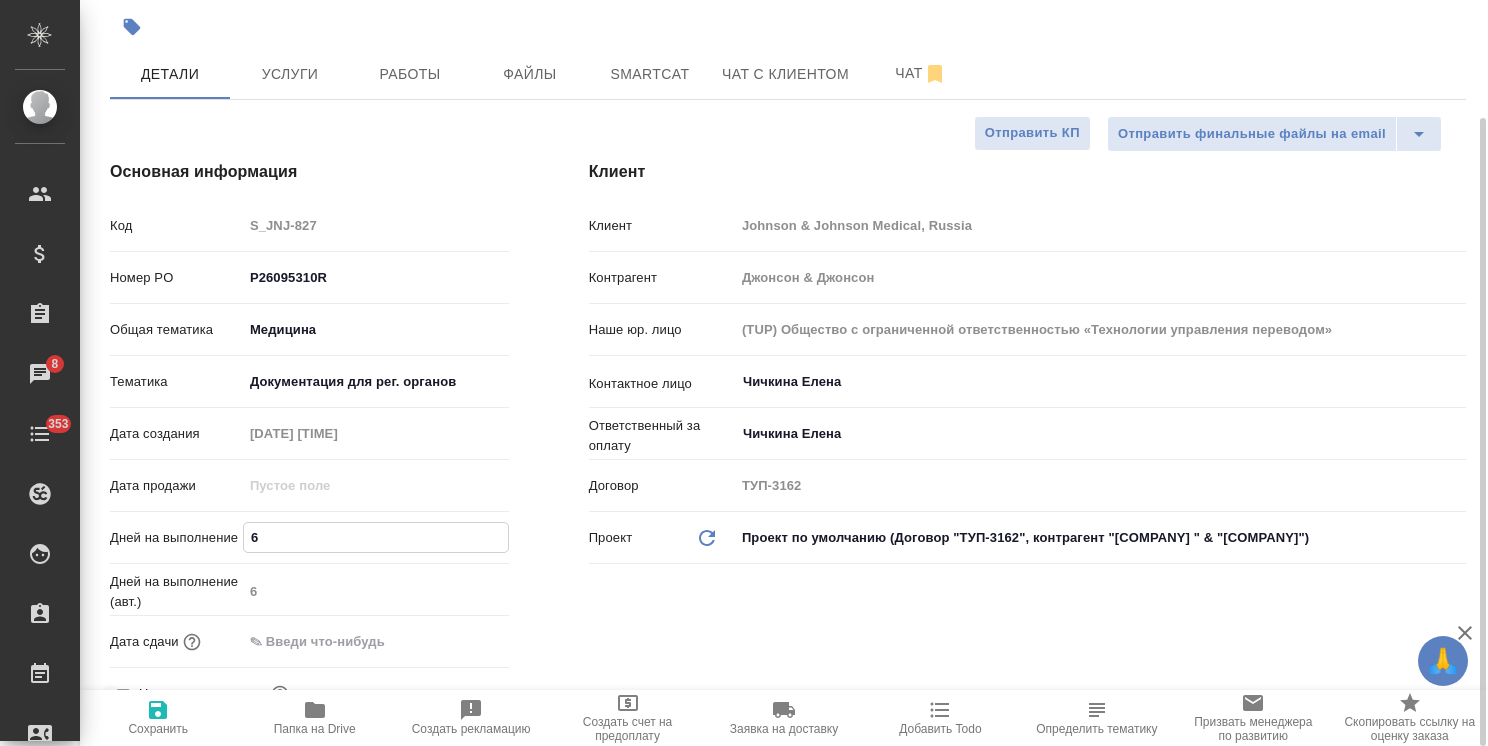 type on "x" 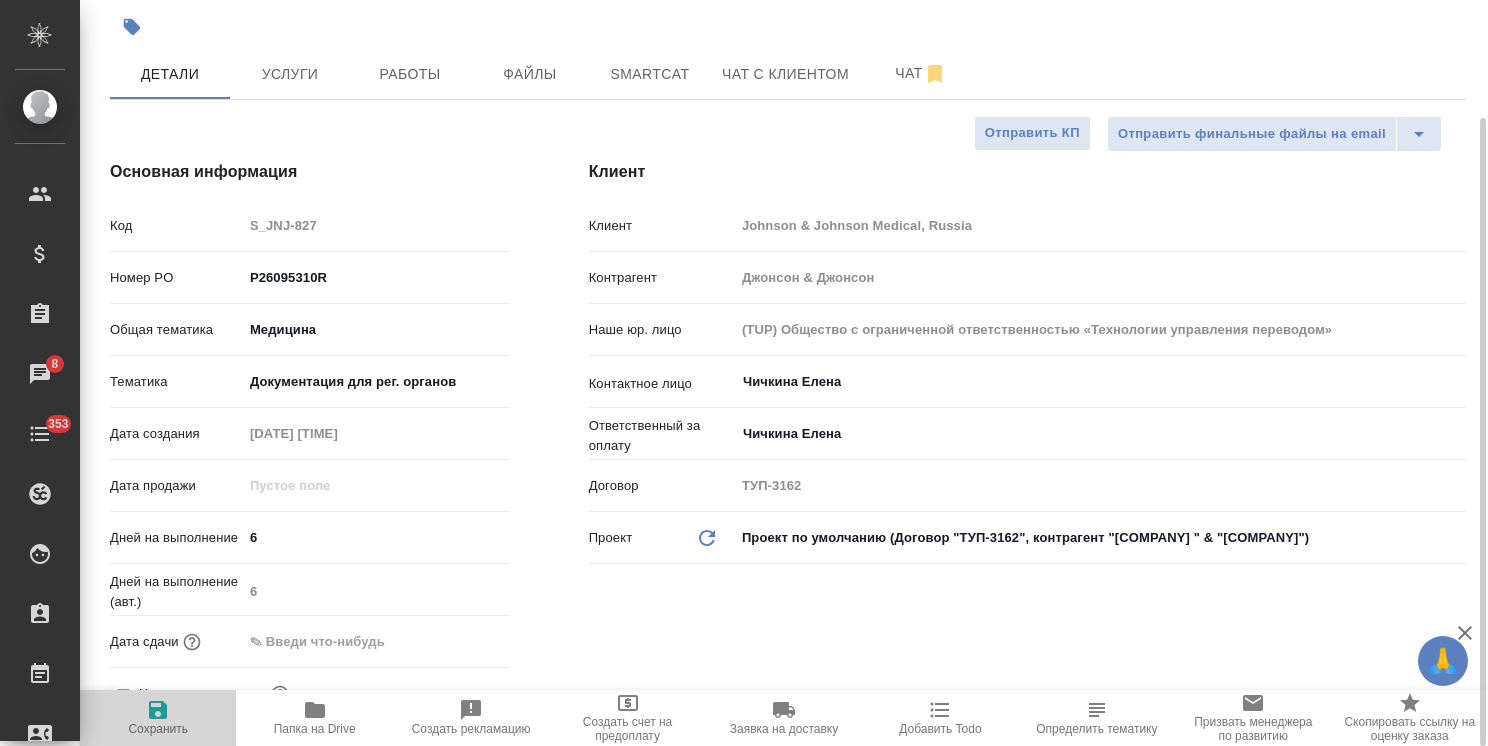 click on "Сохранить" at bounding box center [158, 717] 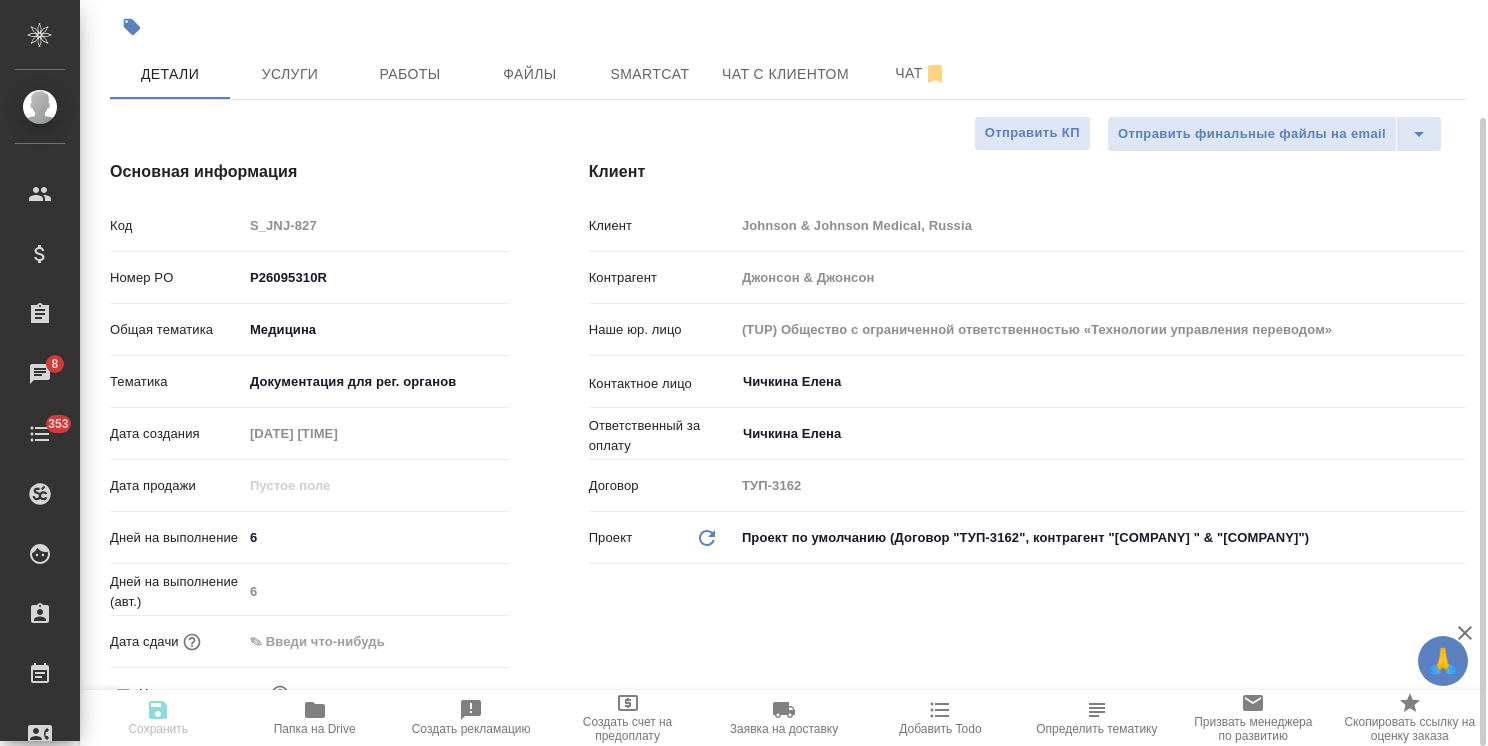 type on "x" 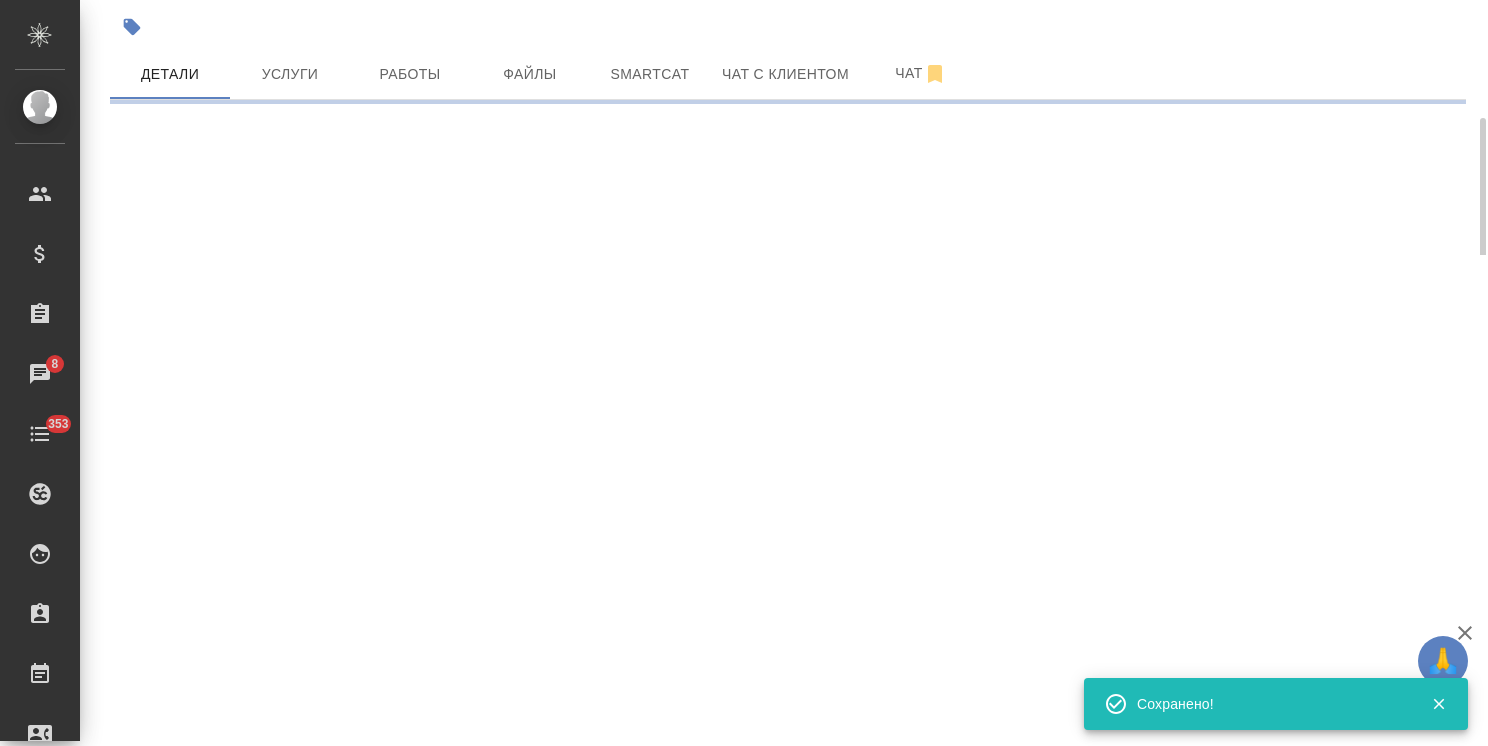 select on "RU" 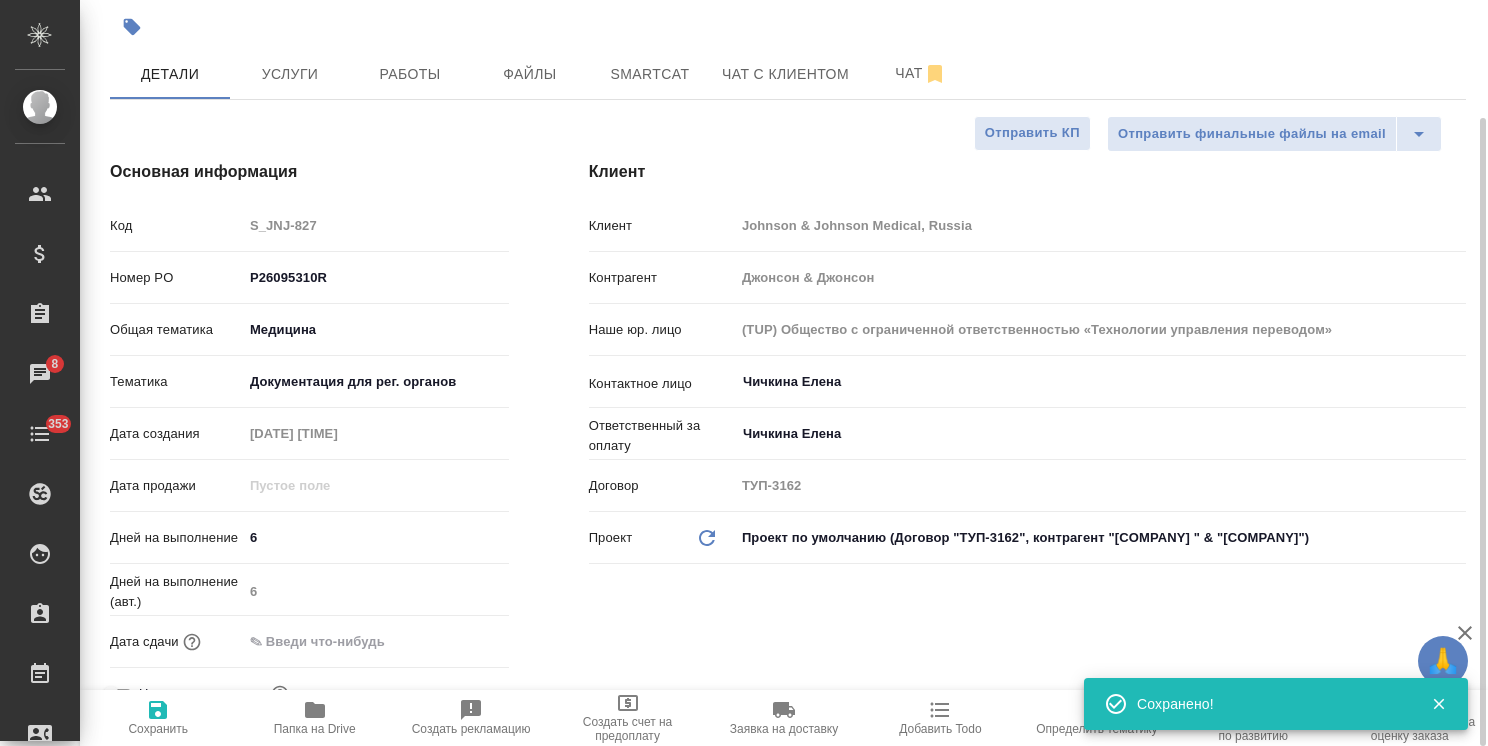 type on "x" 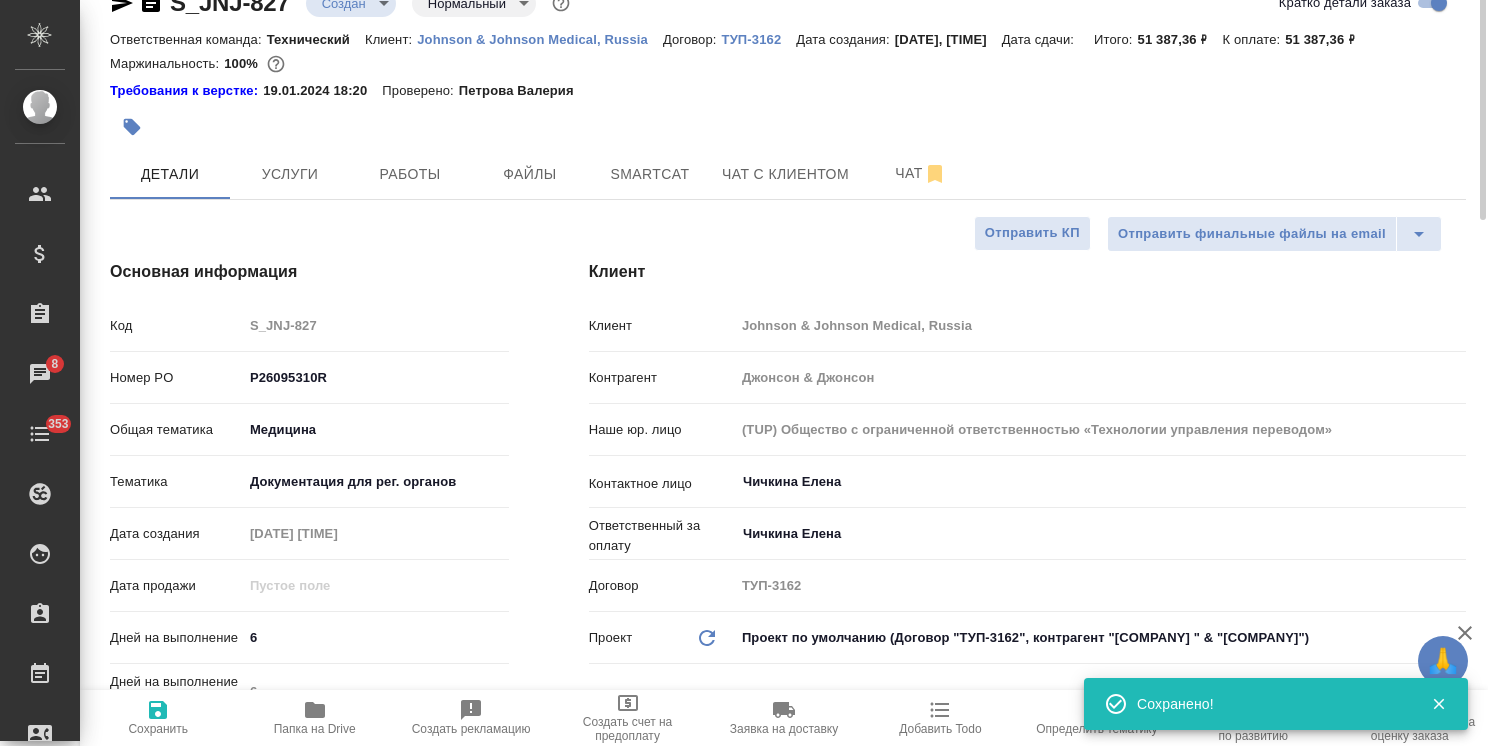 scroll, scrollTop: 0, scrollLeft: 0, axis: both 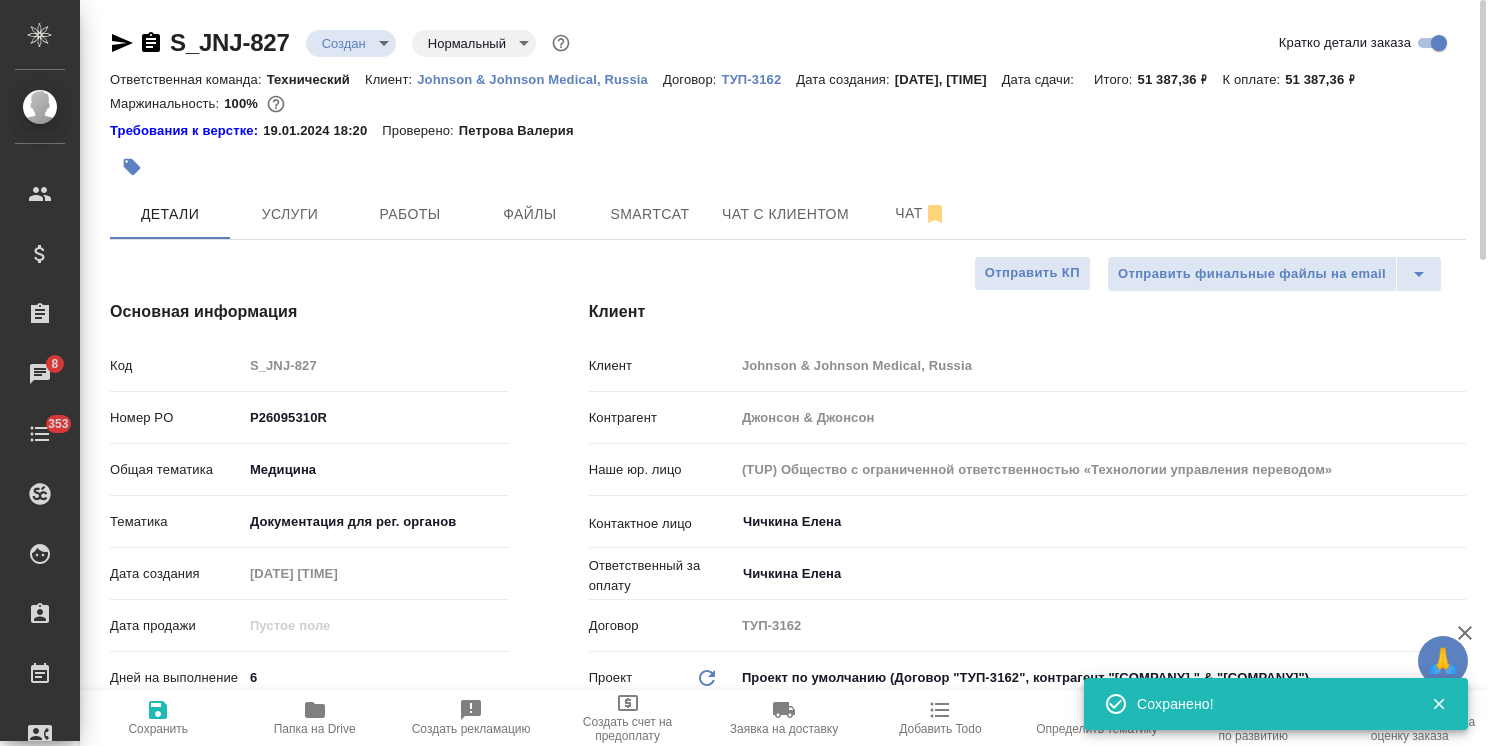 click on "🙏 .cls-1
fill:#fff;
AWATERA Usmanova Olga Клиенты Спецификации Заказы 8 Чаты 353 Todo Проекты SC Исполнители Кандидаты Работы Входящие заявки Заявки на доставку Рекламации Проекты процессинга Конференции Выйти S_JNJ-827 Создан new Нормальный normal Кратко детали заказа Ответственная команда: Технический Клиент: Johnson & Johnson Medical, Russia Договор: ТУП-3162 Дата создания: 04.08.2025, 09:13 Дата сдачи: Итого: 51 387,36 ₽ К оплате: 51 387,36 ₽ Маржинальность: 100% Требования к верстке: 19.01.2024 18:20 Проверено: Петрова Валерия Детали Услуги Работы Файлы Smartcat Чат с клиентом Чат Отправить КП Код S_JNJ-827 med 6 6" at bounding box center (744, 373) 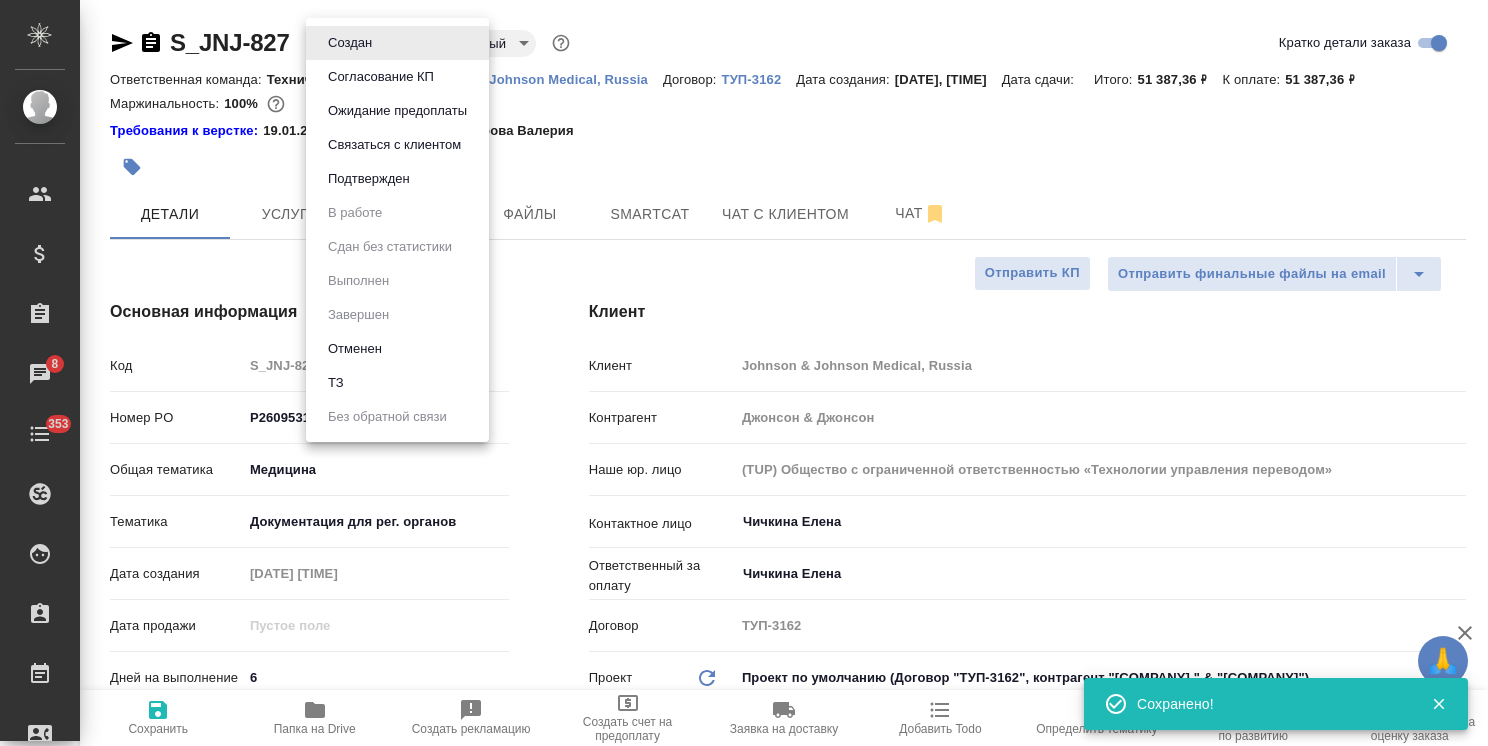 click on "Согласование КП" at bounding box center (350, 43) 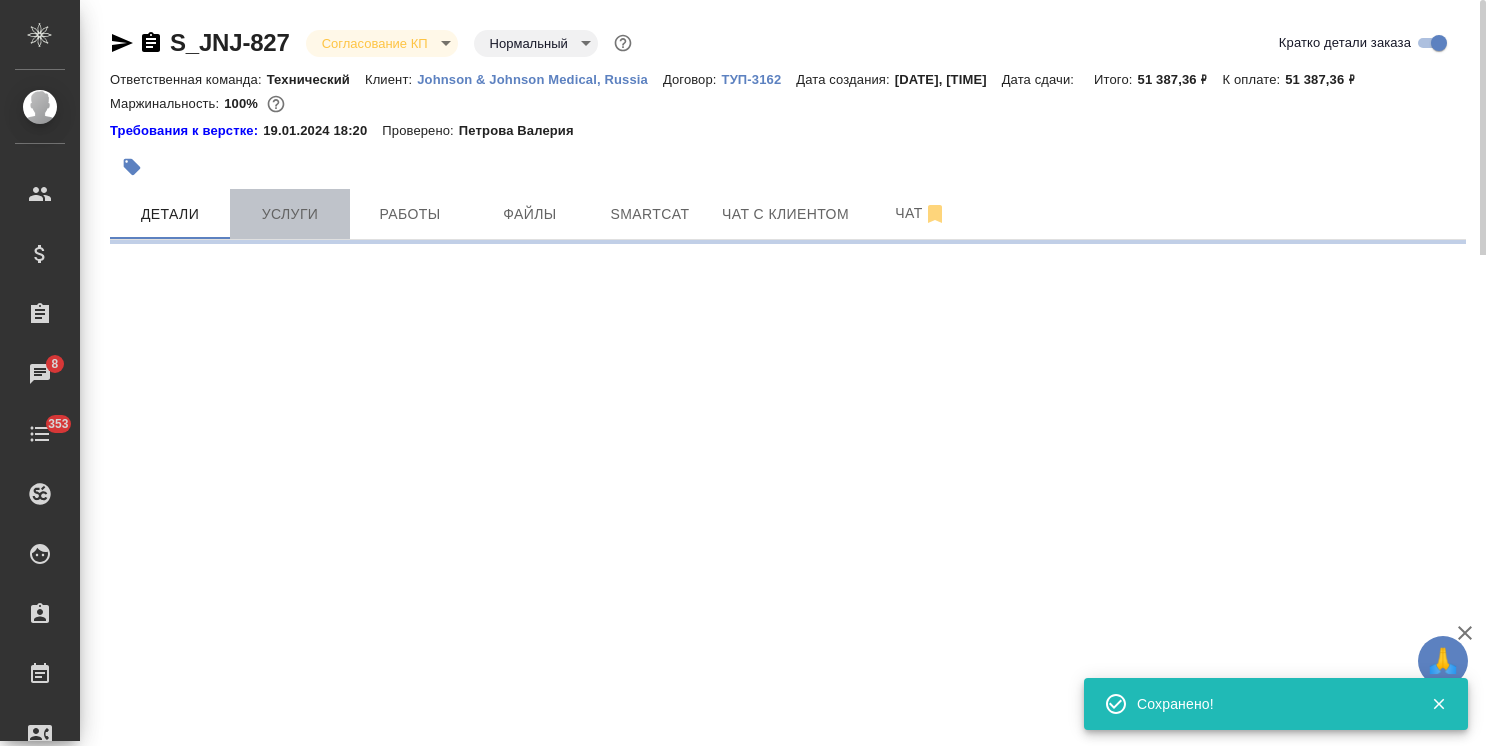 click on "Услуги" at bounding box center [290, 214] 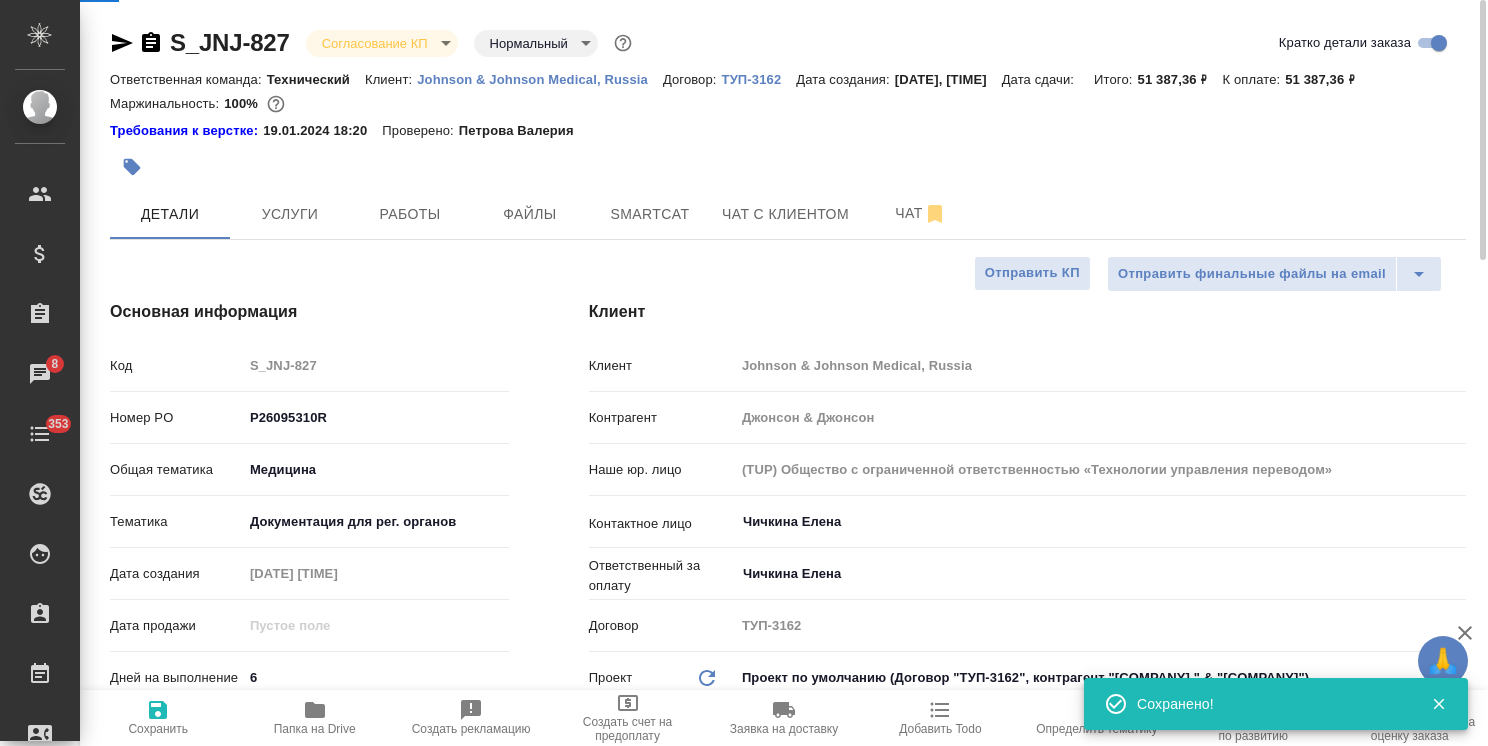 type on "x" 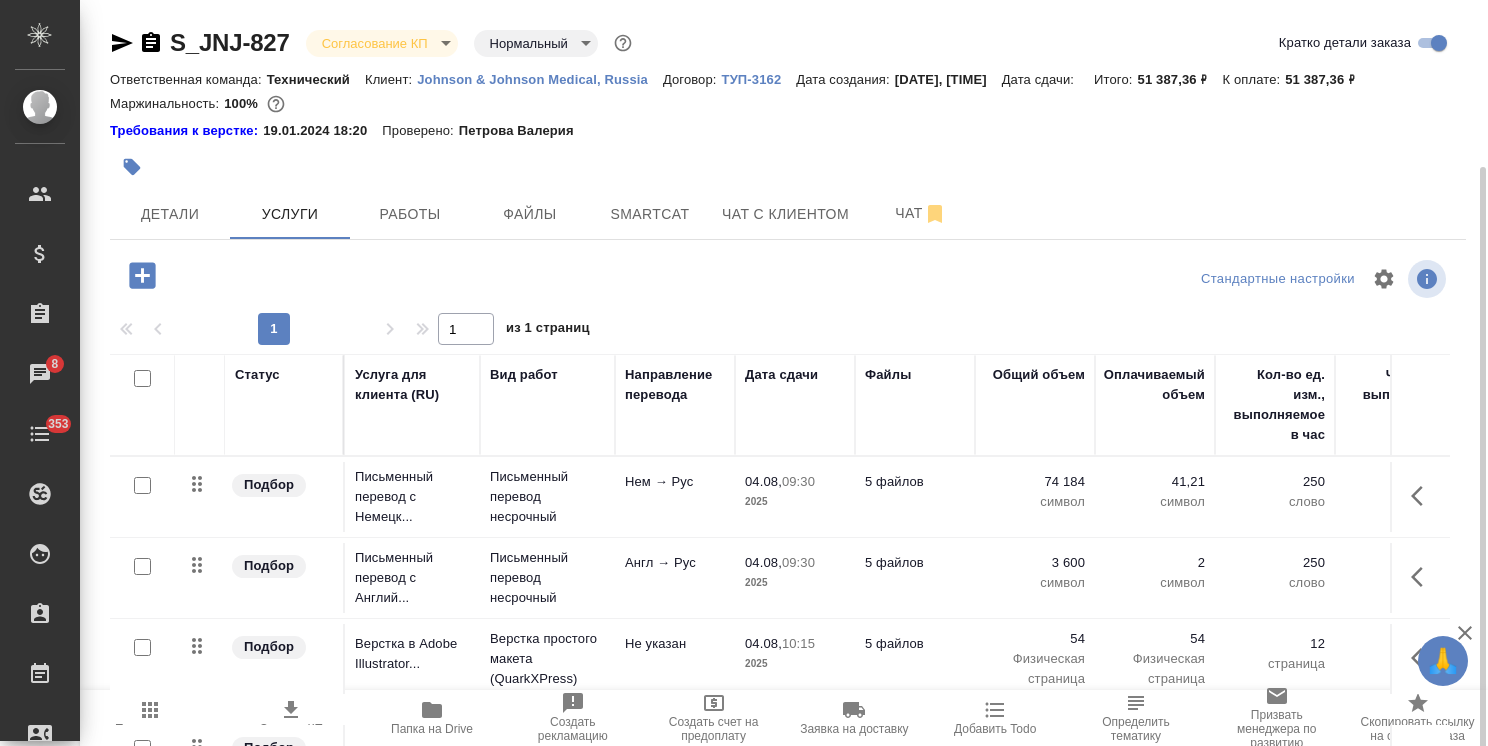 scroll, scrollTop: 88, scrollLeft: 0, axis: vertical 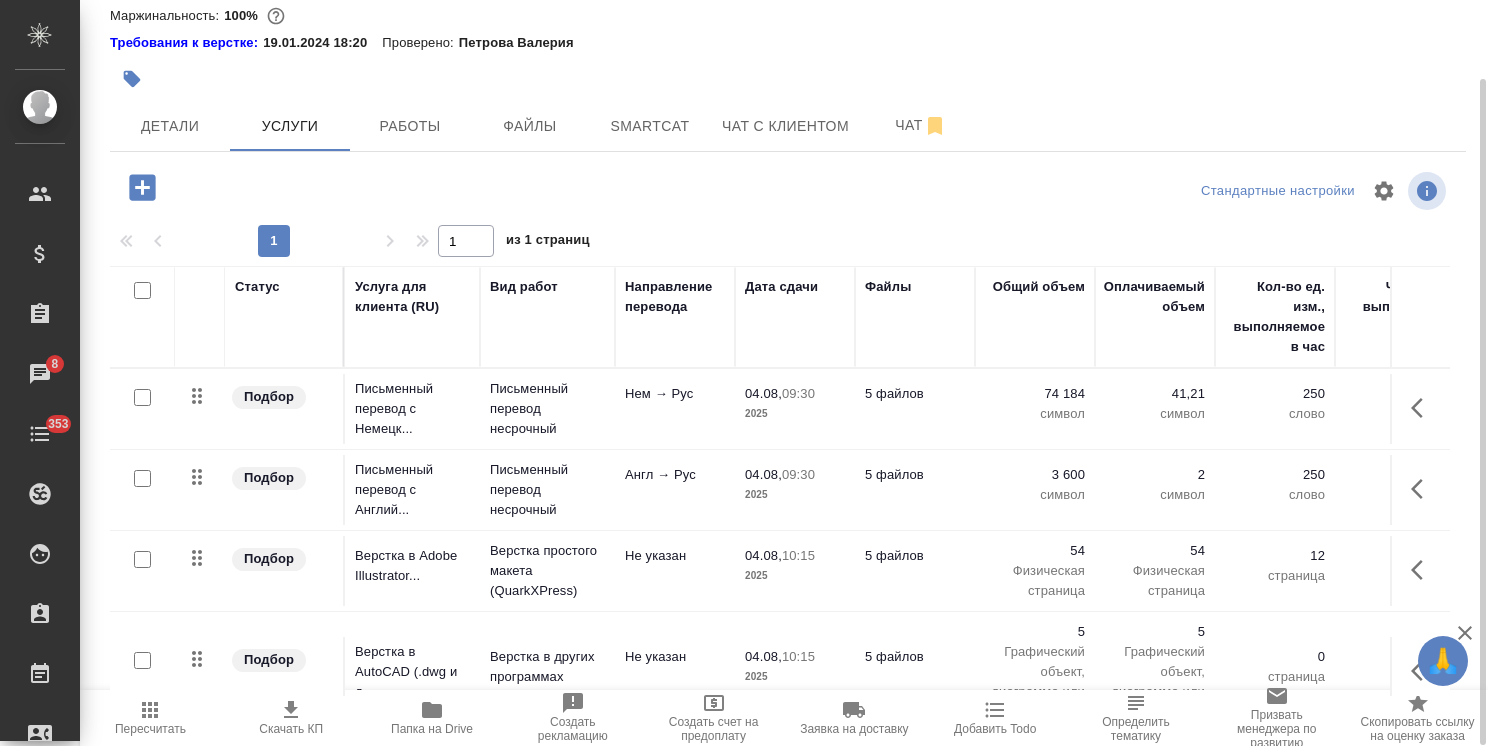 click 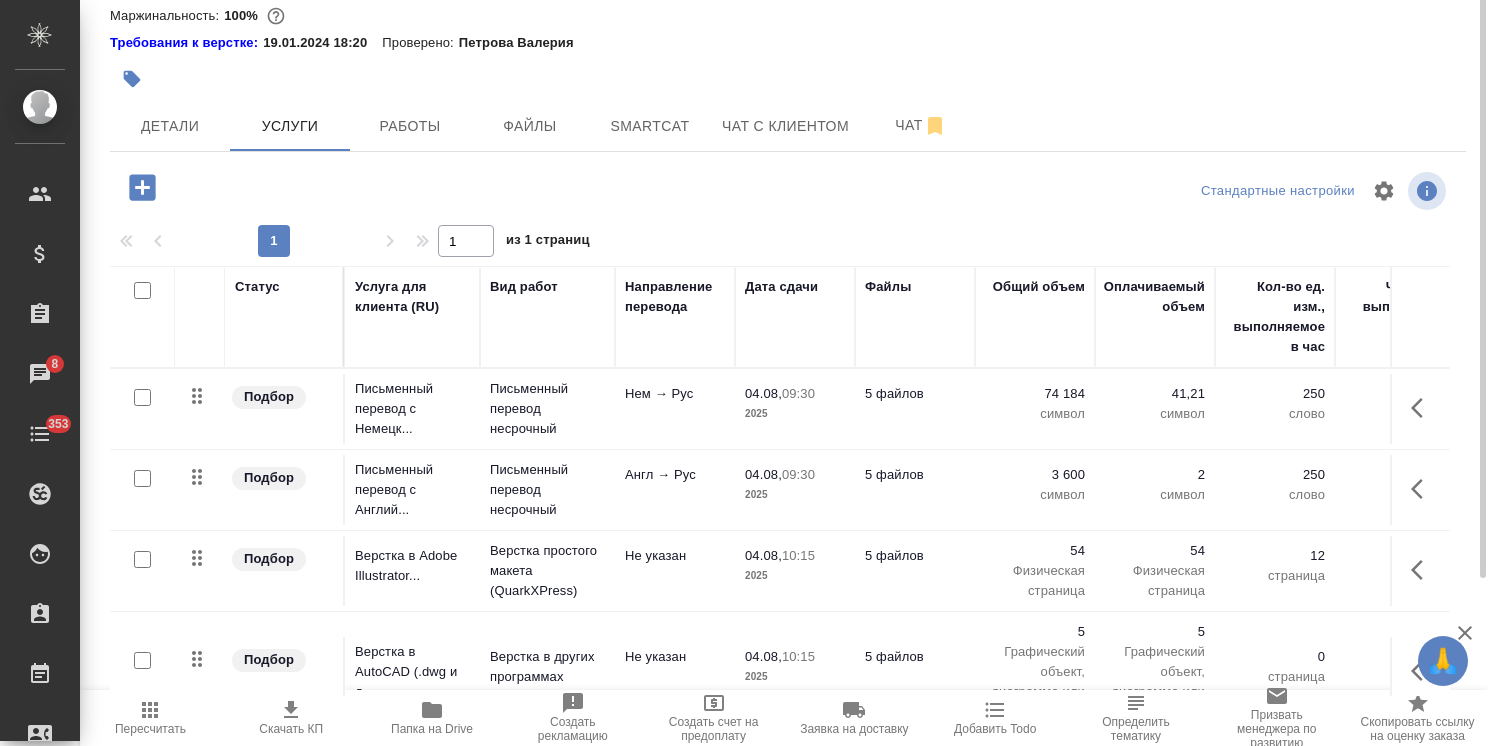 scroll, scrollTop: 0, scrollLeft: 0, axis: both 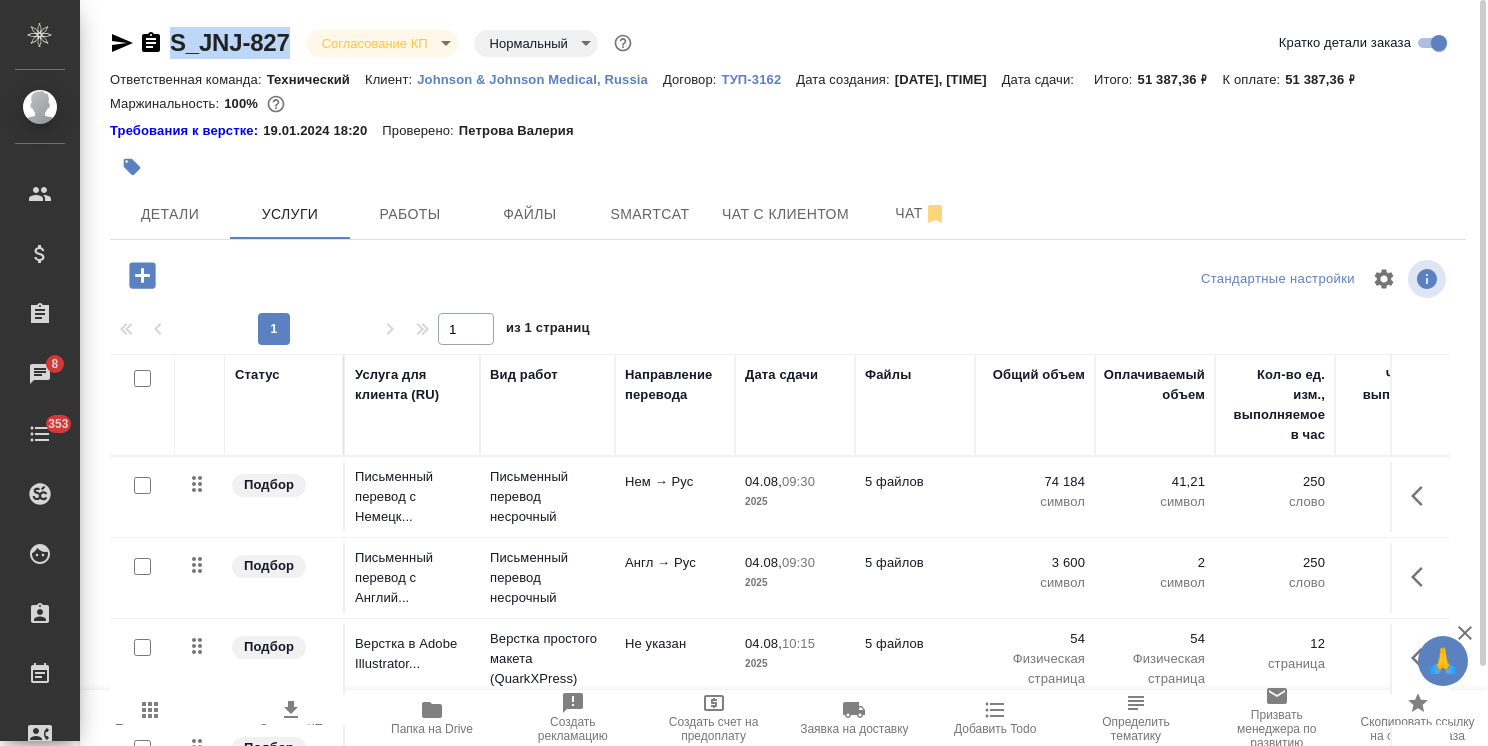drag, startPoint x: 293, startPoint y: 17, endPoint x: 173, endPoint y: 17, distance: 120 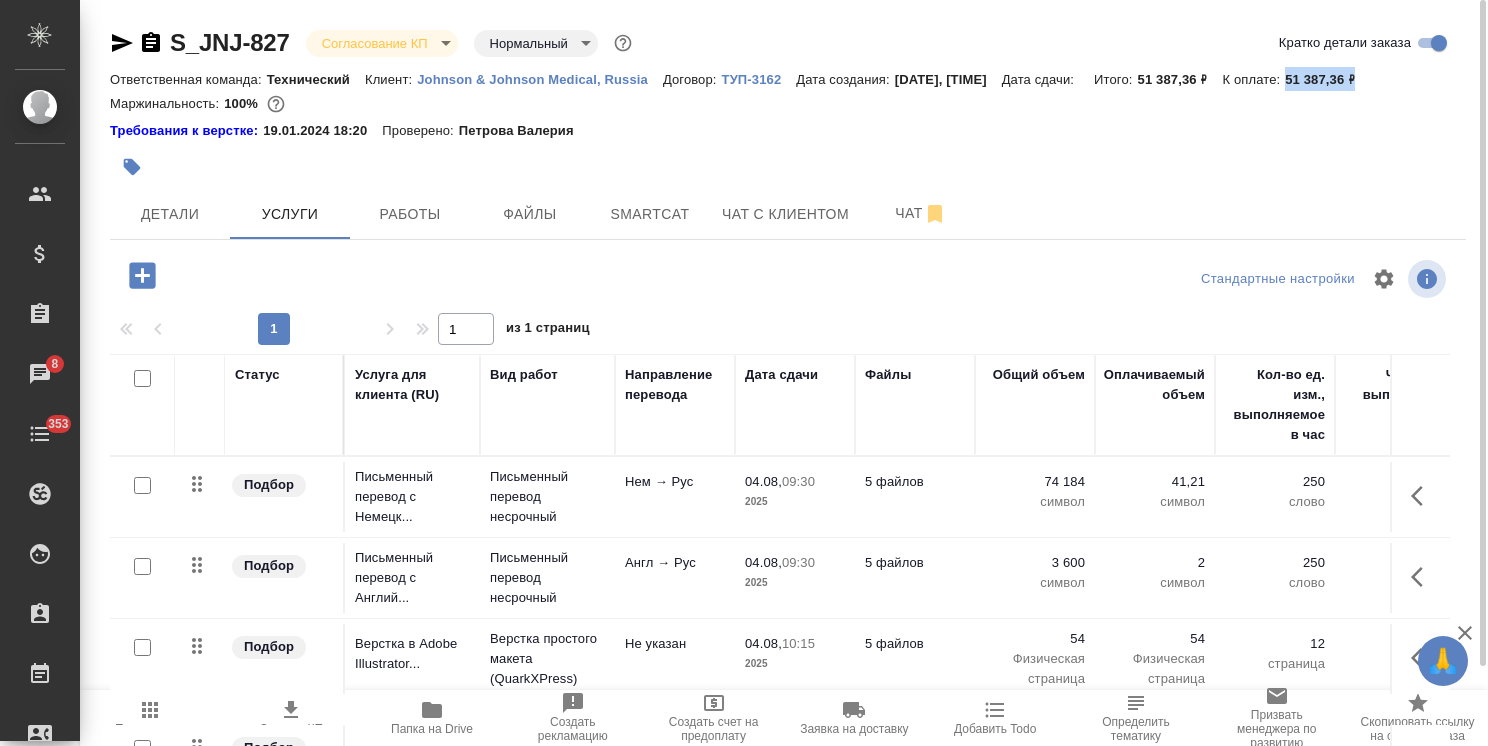 drag, startPoint x: 1352, startPoint y: 83, endPoint x: 1302, endPoint y: 82, distance: 50.01 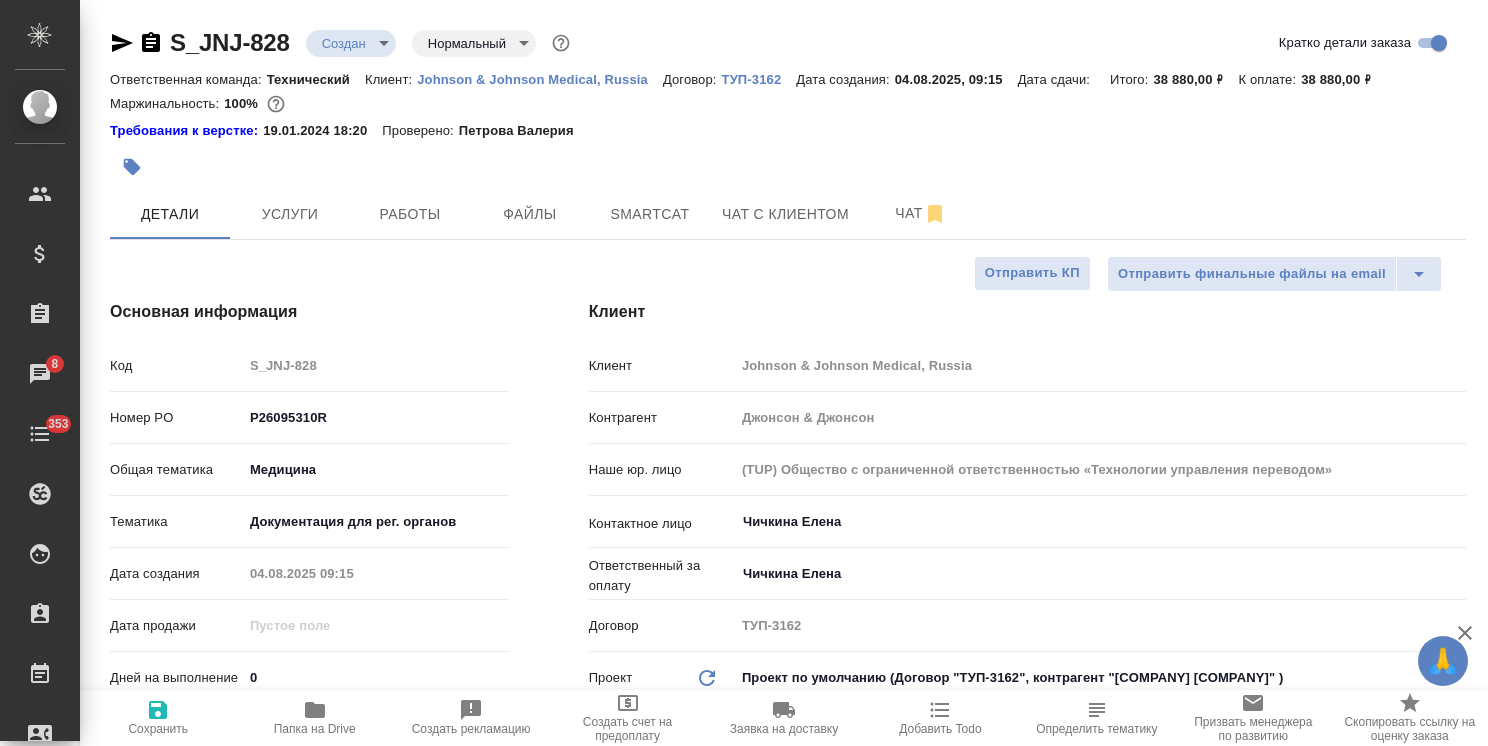 select on "RU" 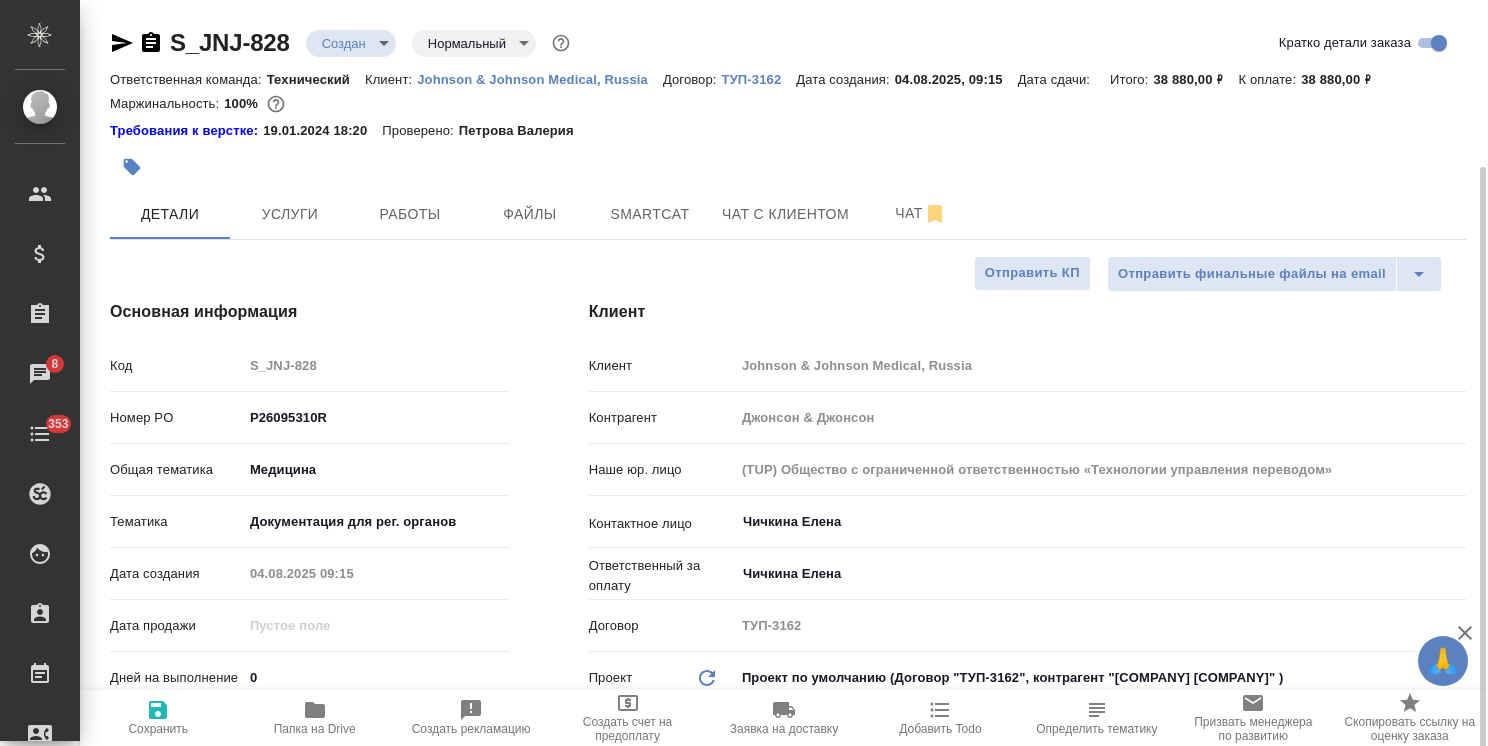 scroll, scrollTop: 0, scrollLeft: 0, axis: both 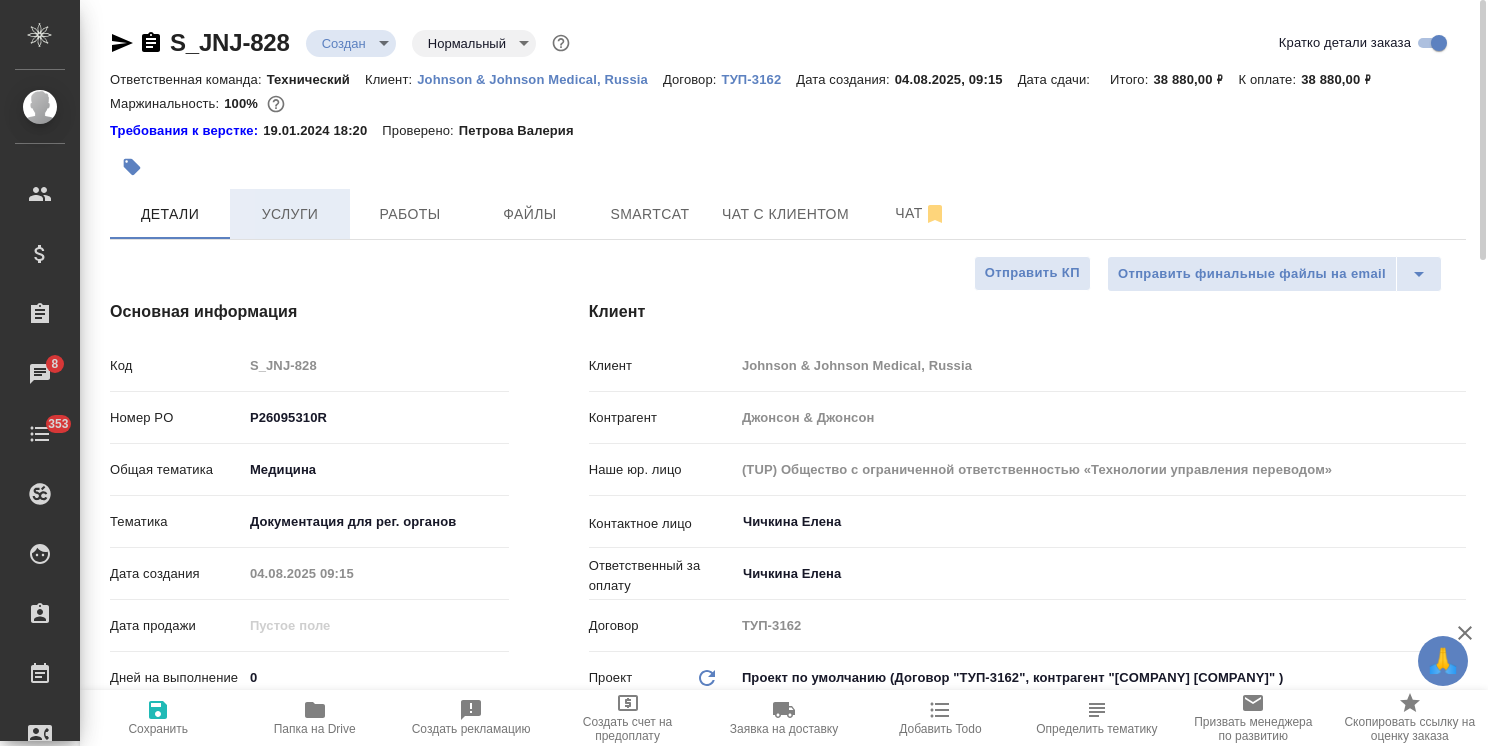 click on "Услуги" at bounding box center [290, 214] 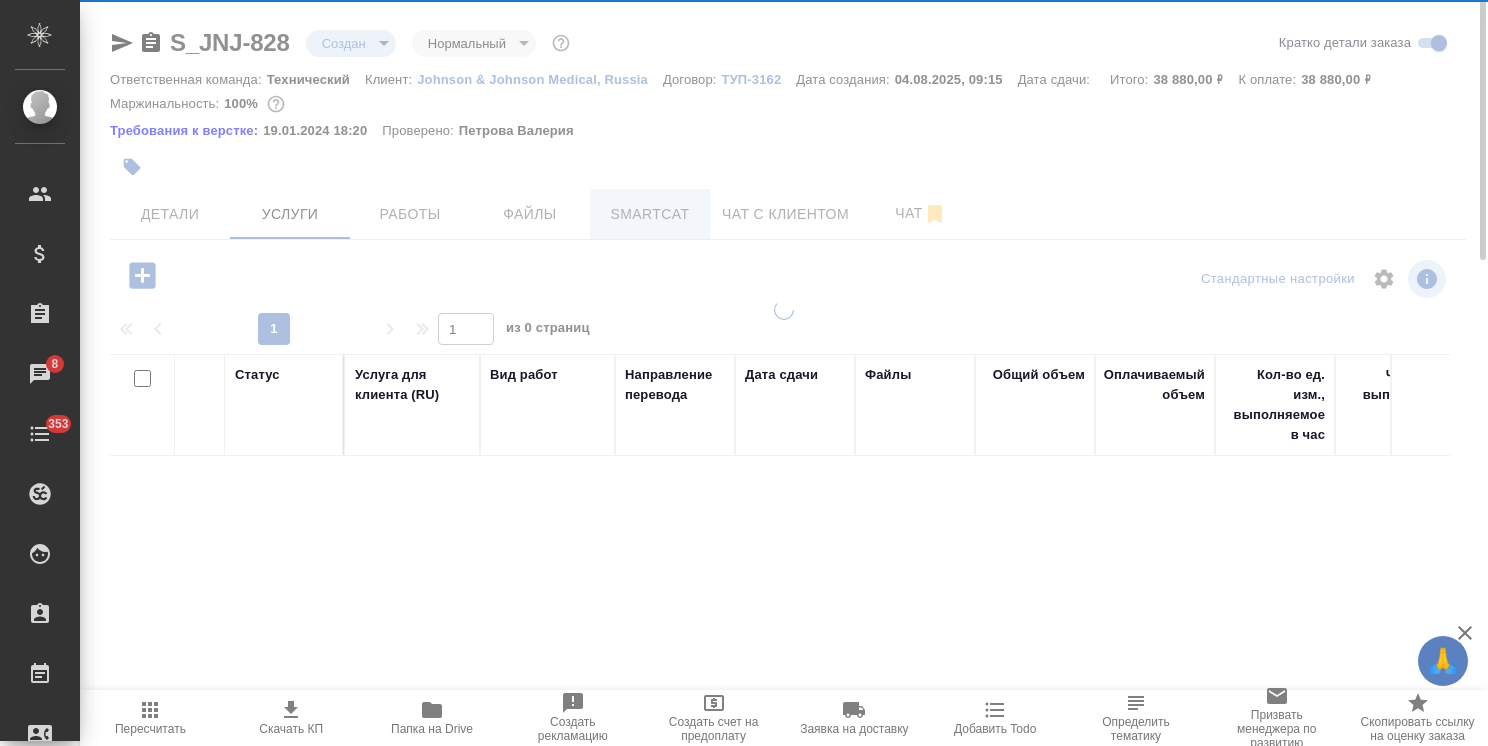 click at bounding box center [784, 373] 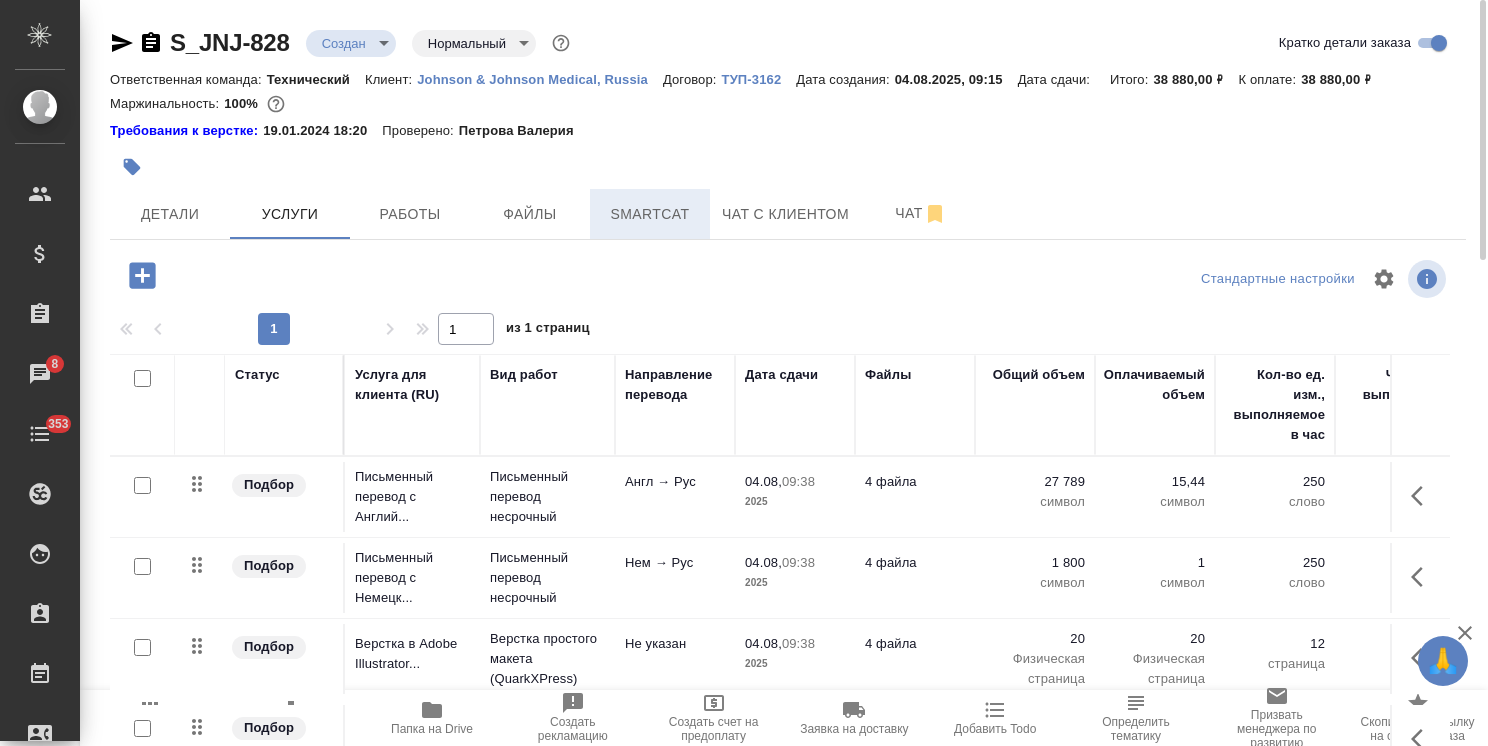 click on "Smartcat" at bounding box center [650, 214] 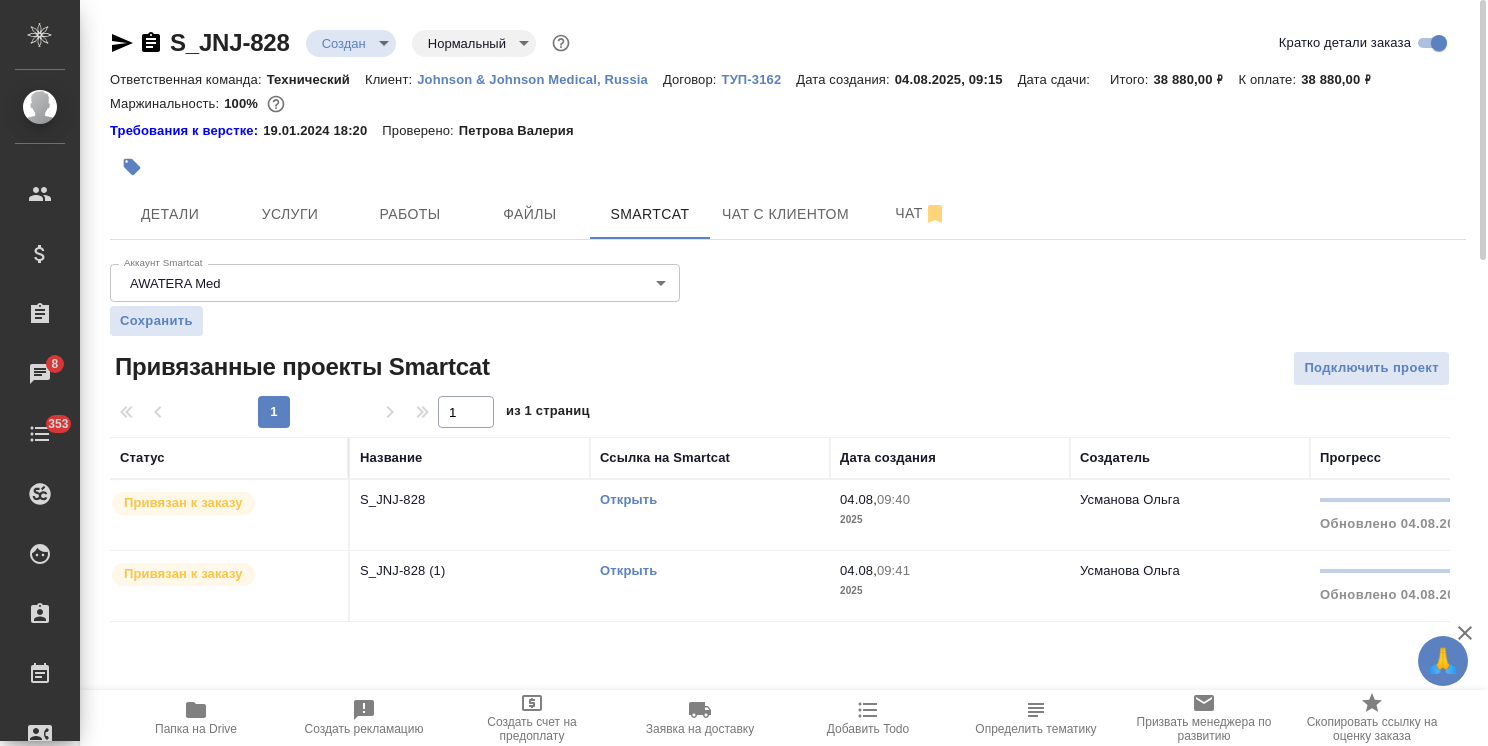 click on "Открыть" at bounding box center (628, 499) 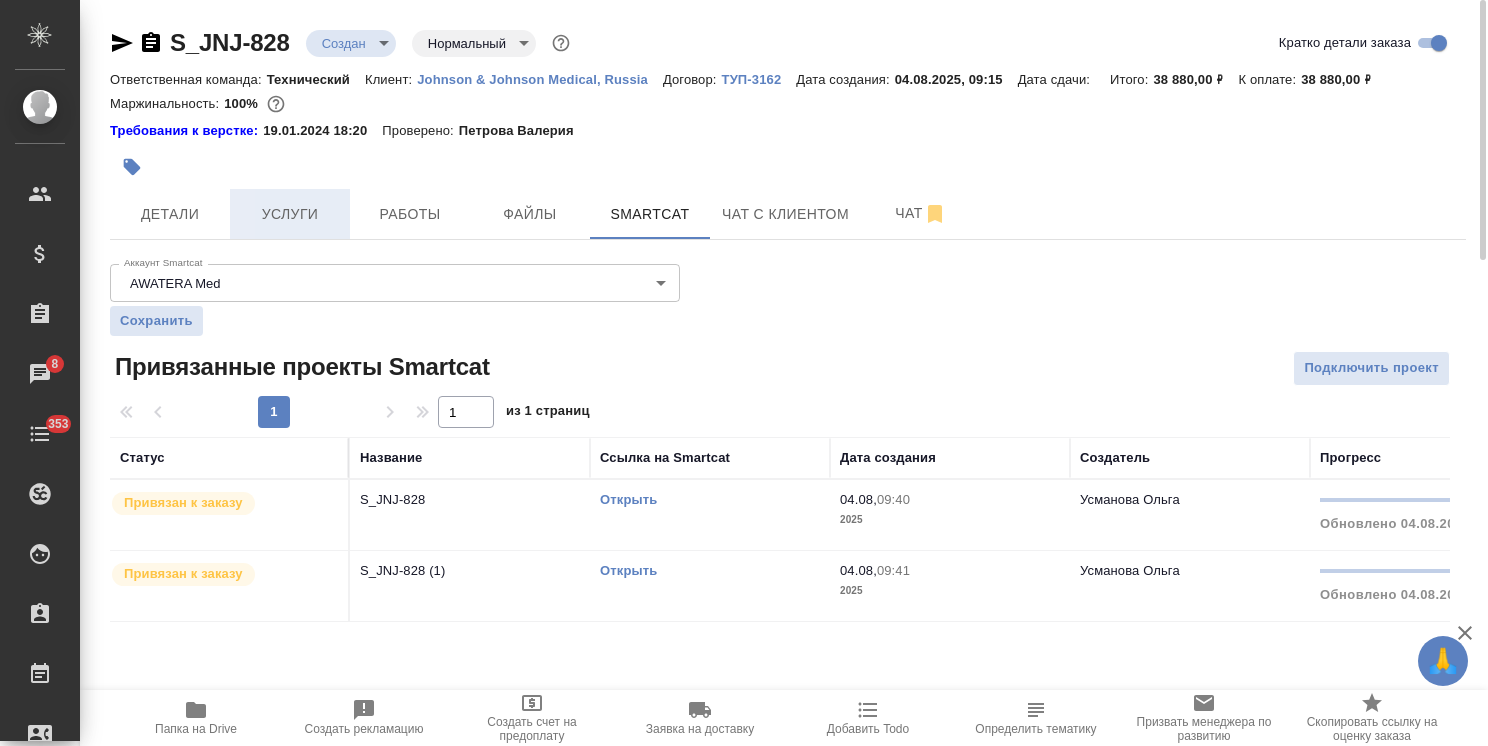 click on "Услуги" at bounding box center [290, 214] 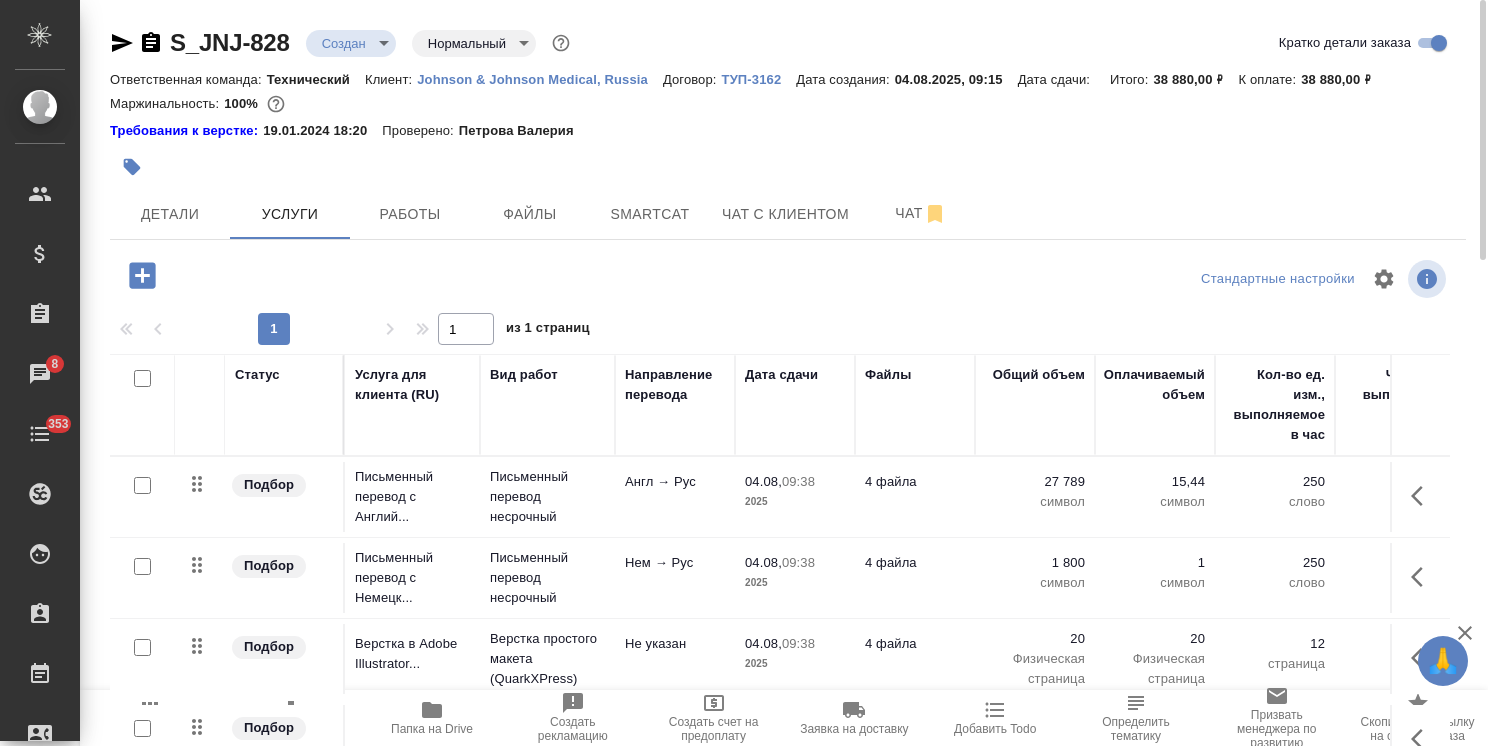 click on "Чат" at bounding box center [921, 213] 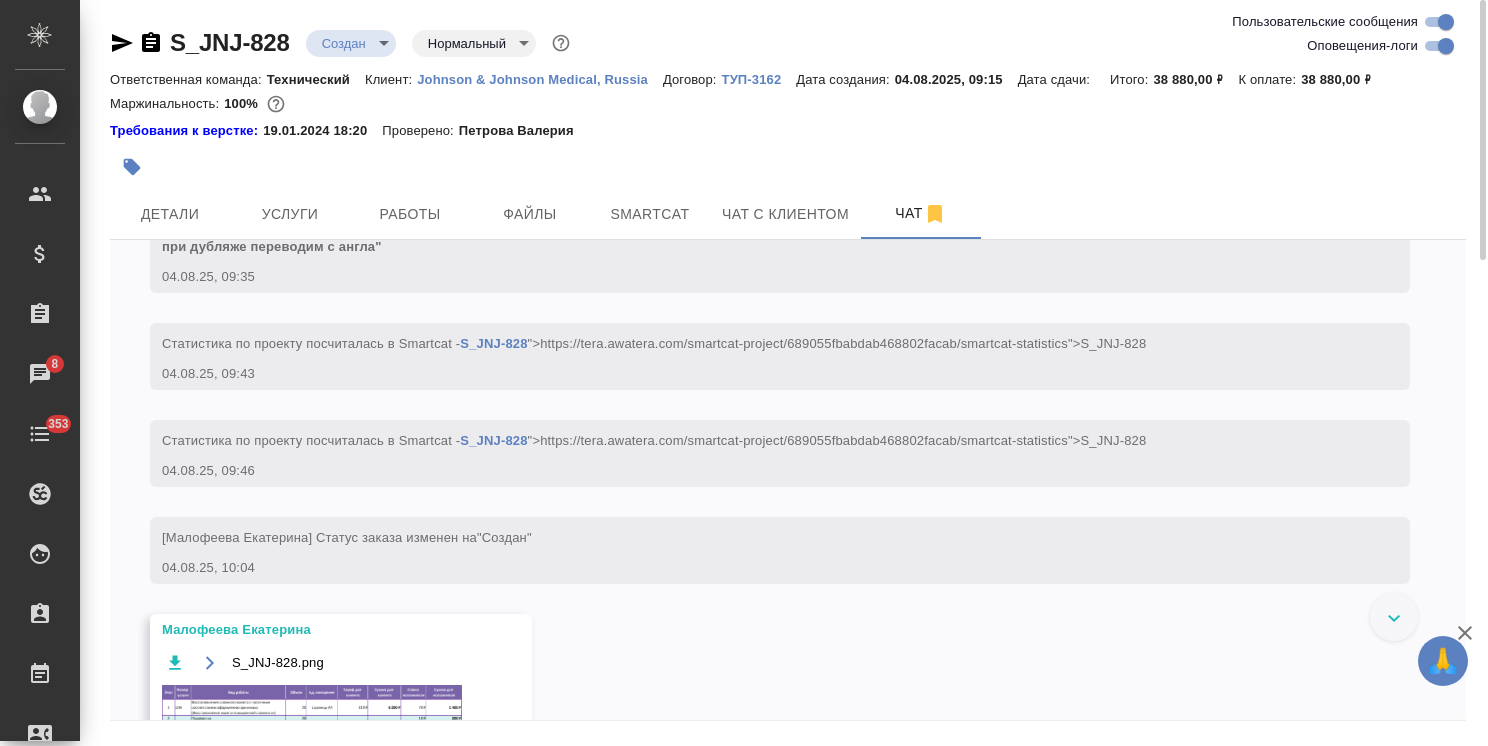 scroll, scrollTop: 919, scrollLeft: 0, axis: vertical 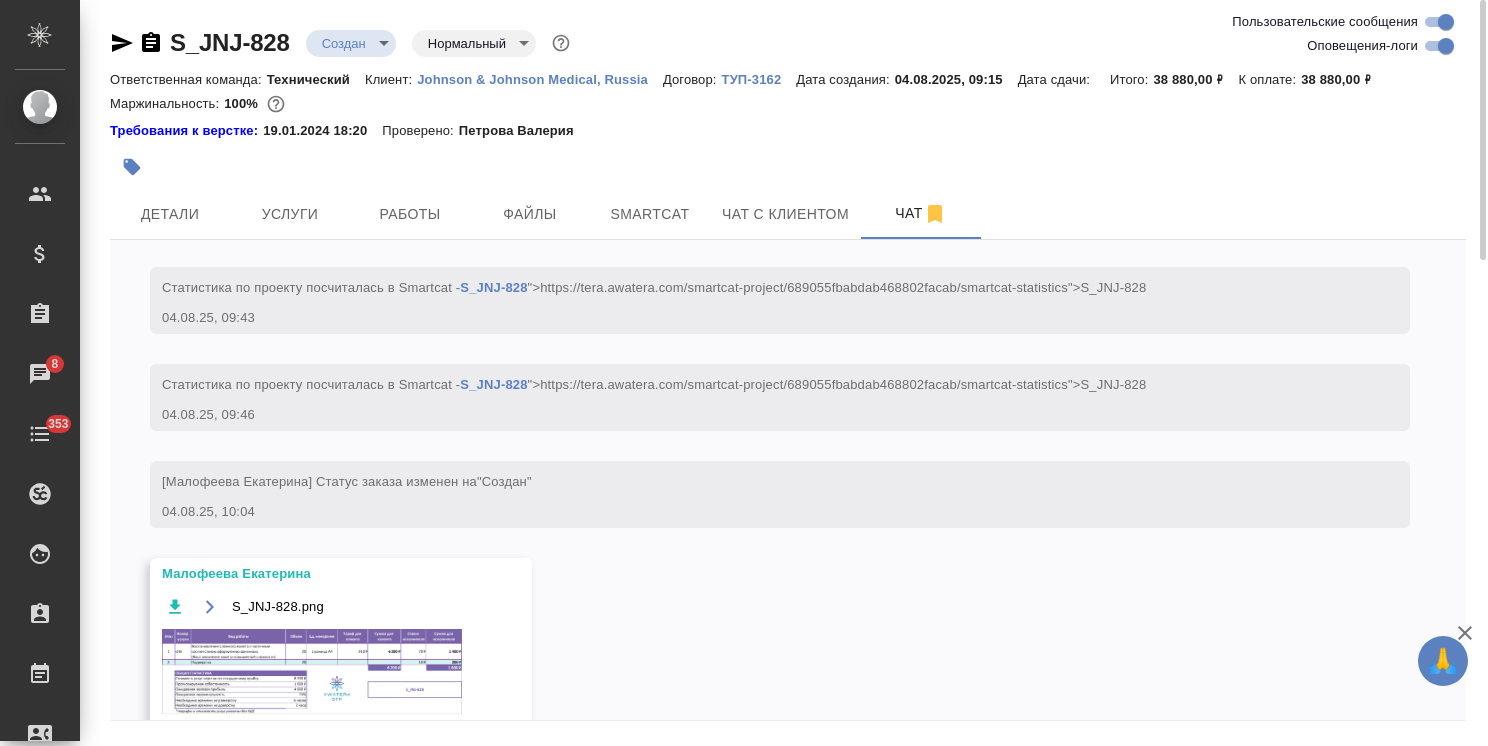 click at bounding box center (312, 671) 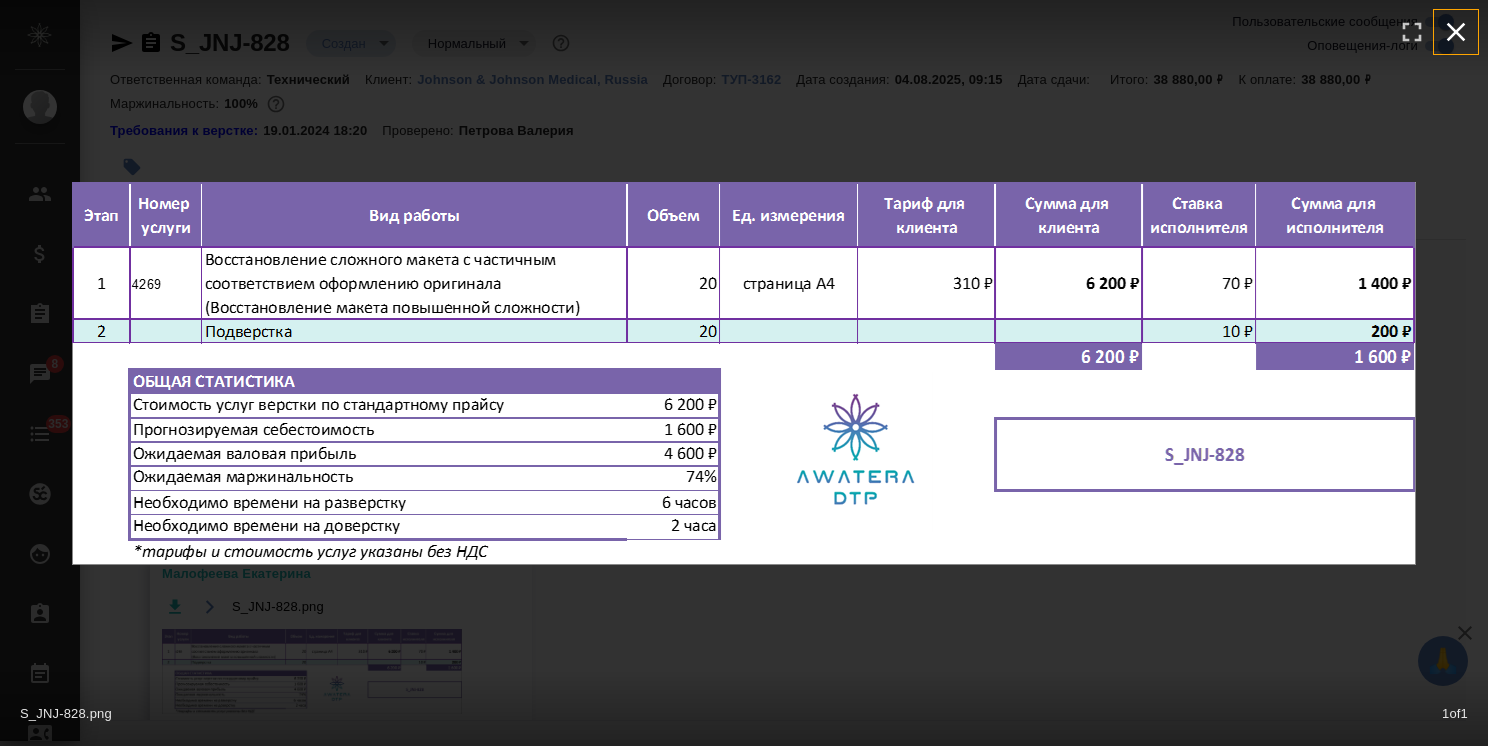 click 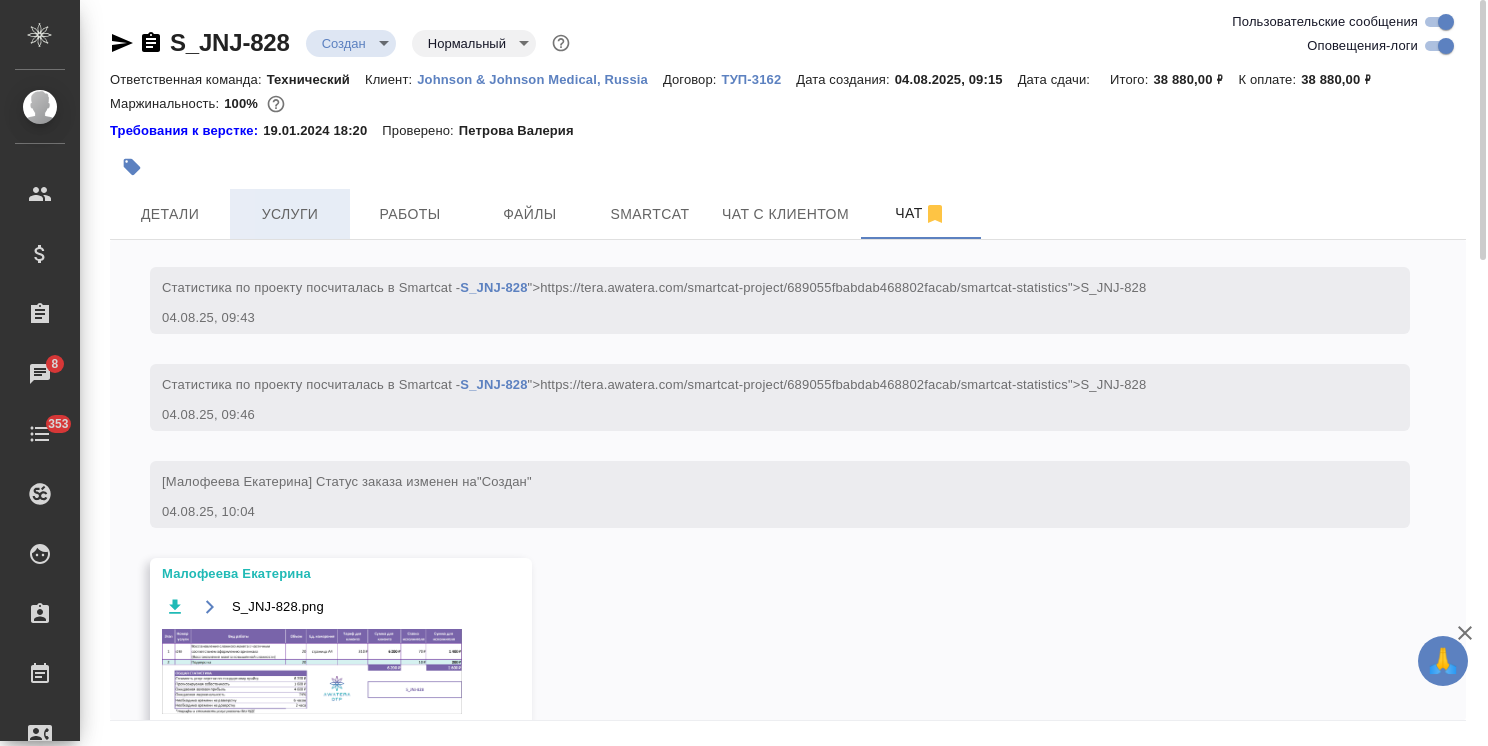 click on "Услуги" at bounding box center [290, 214] 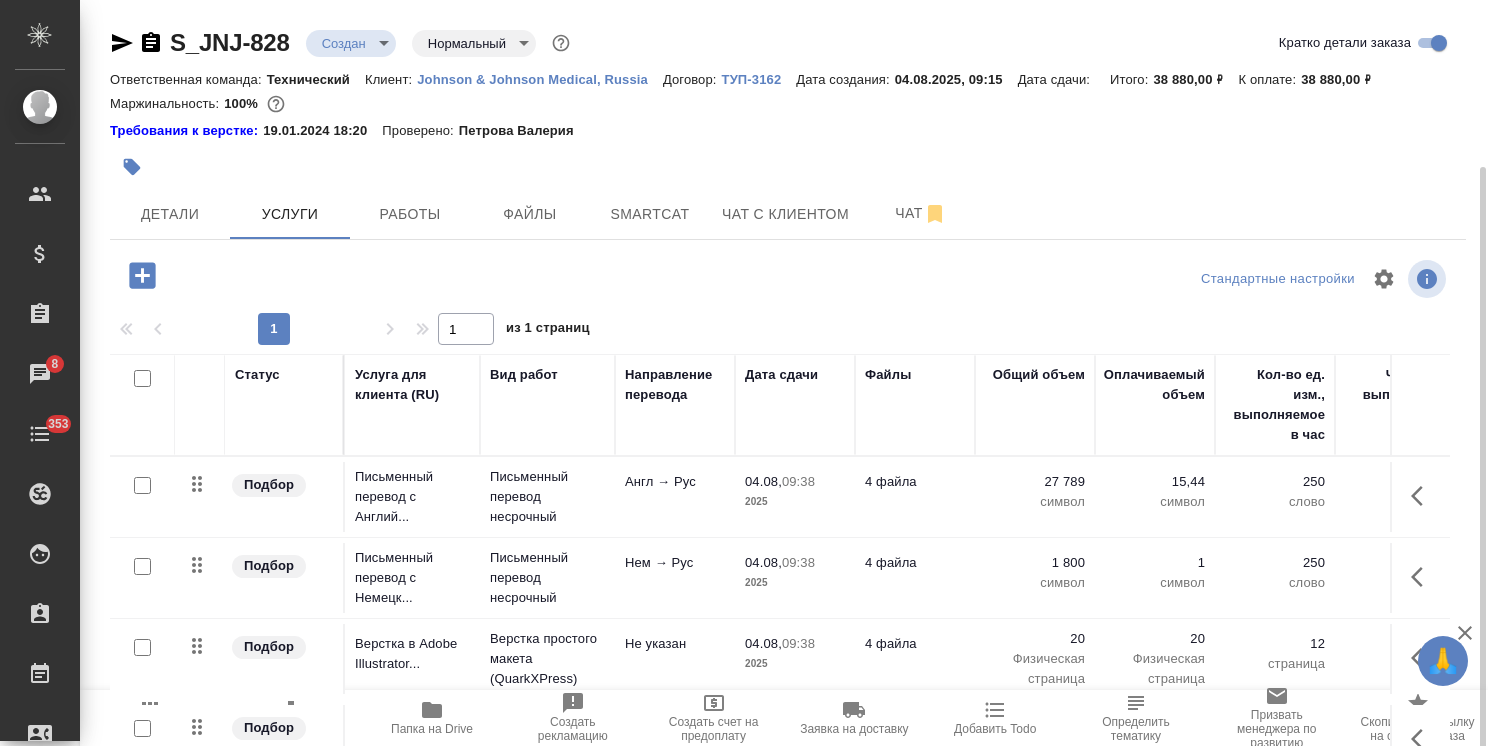 scroll, scrollTop: 88, scrollLeft: 0, axis: vertical 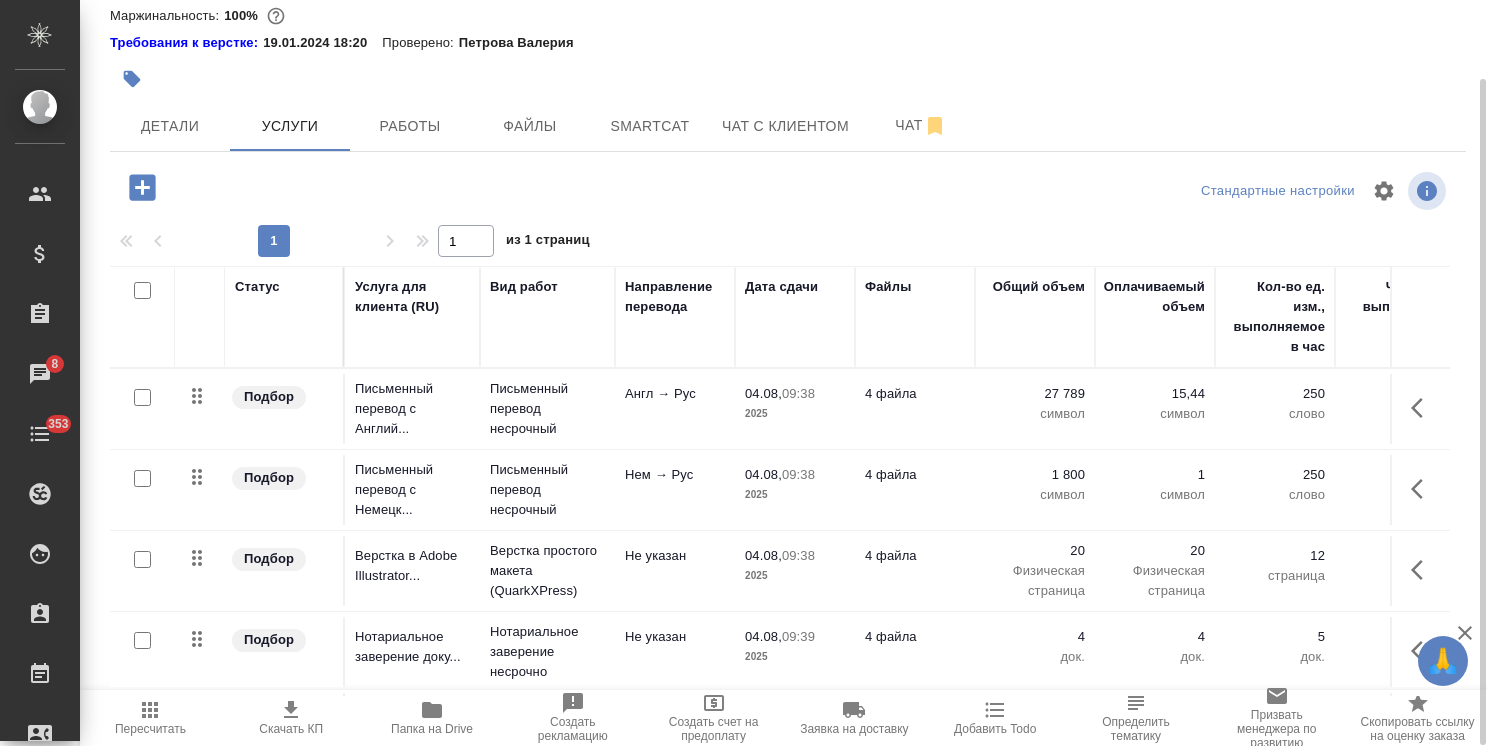 click on "Статус Услуга для клиента (RU) Вид работ Направление перевода Дата сдачи Файлы Общий объем Оплачиваемый объем Кол-во ед. изм., выполняемое в час Часов на выполнение Стоимость услуги Скидка / наценка Сумма без скидки / наценки Итого   Подбор Письменный перевод с Англий... Письменный перевод несрочный Англ → Рус 04.08,  09:38 2025 4 файла 27 789 символ 15,44 символ 250 слово 15.44 500,00 ₽ 0 % 7 720,00 ₽ 9 264,00 ₽ Подбор Письменный перевод с Немецк... Письменный перевод несрочный Нем → Рус 04.08,  09:38 2025 4 файла 1 800 символ 1 символ 250 слово 1 680,00 ₽ 0 % 680,00 ₽ 816,00 ₽ Подбор Верстка в Adobe Illustrator... 4" at bounding box center (780, 481) 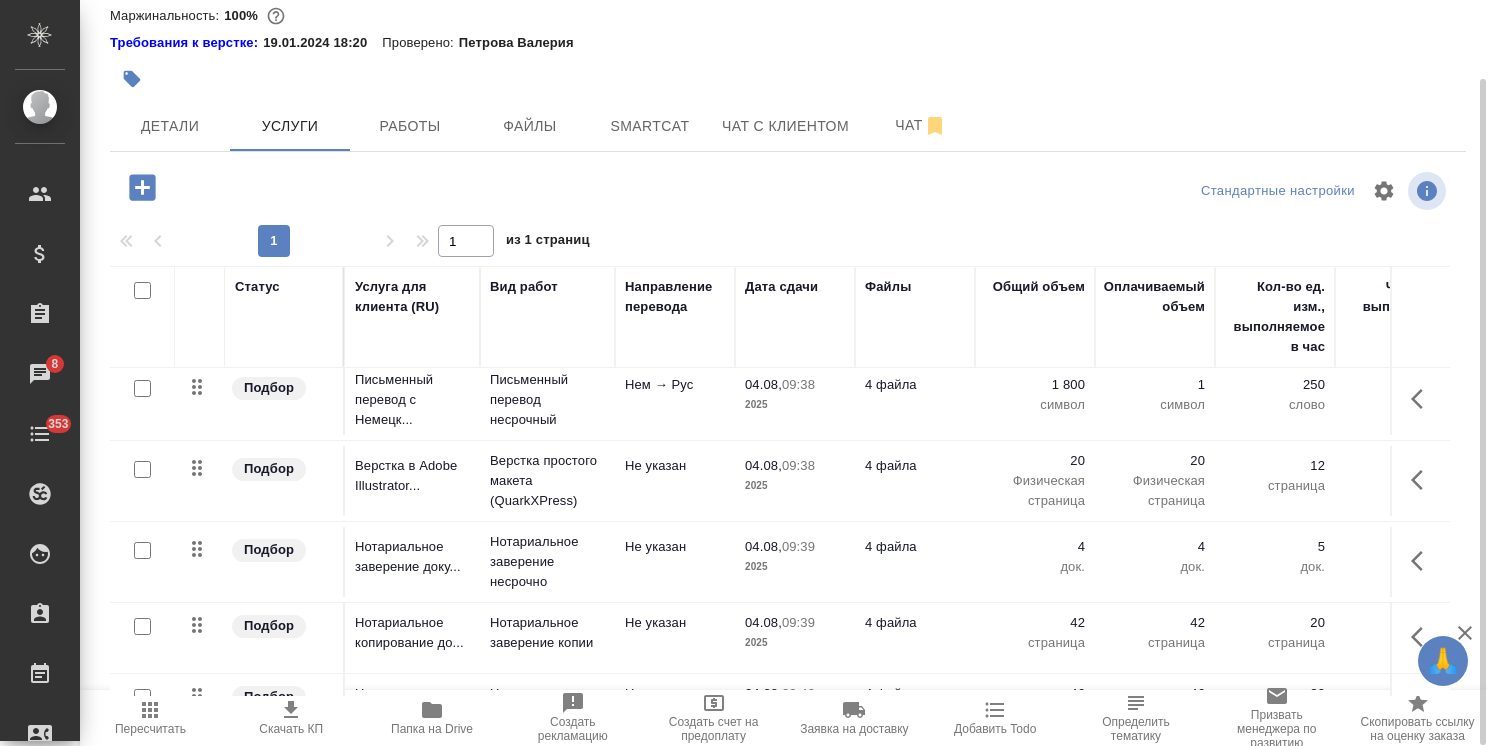 scroll, scrollTop: 152, scrollLeft: 0, axis: vertical 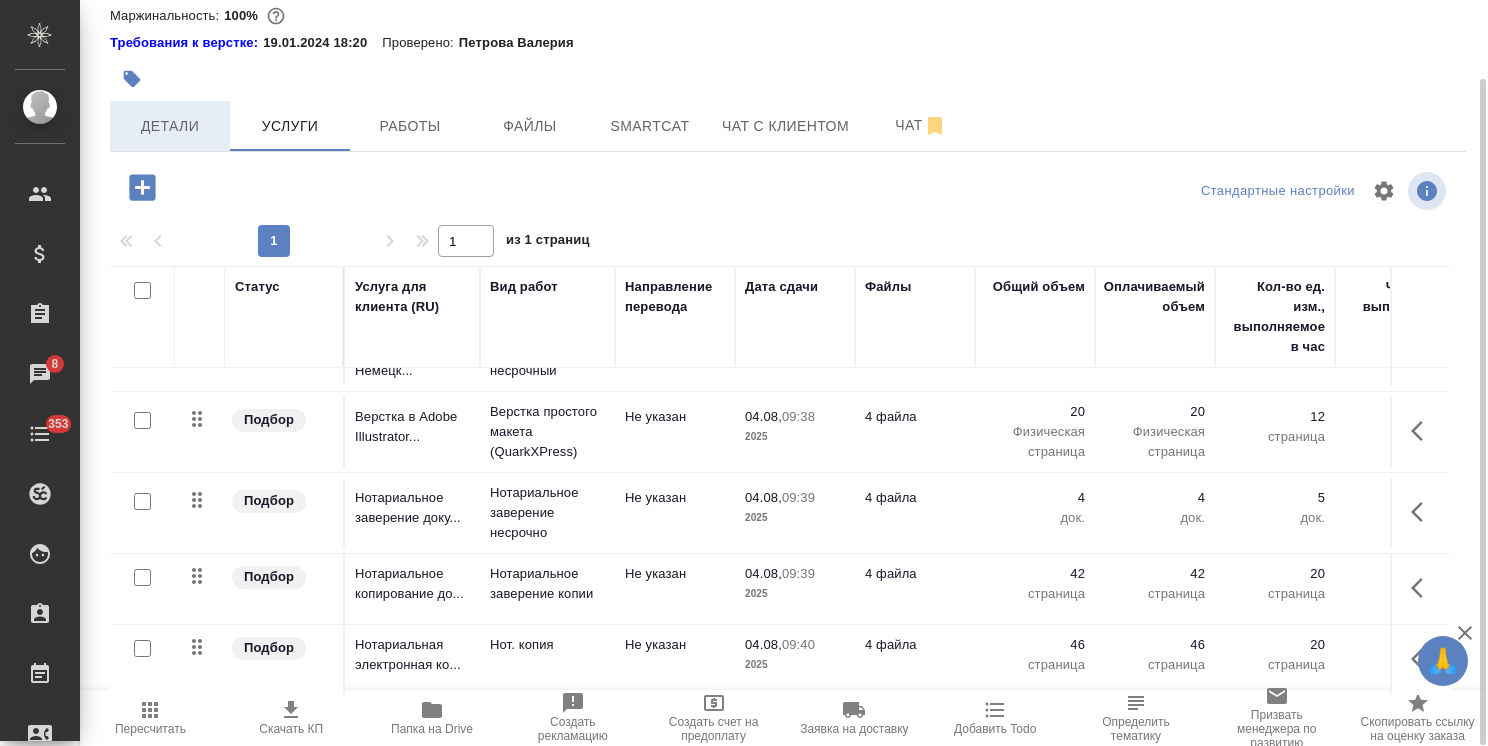 click on "Детали" at bounding box center [170, 126] 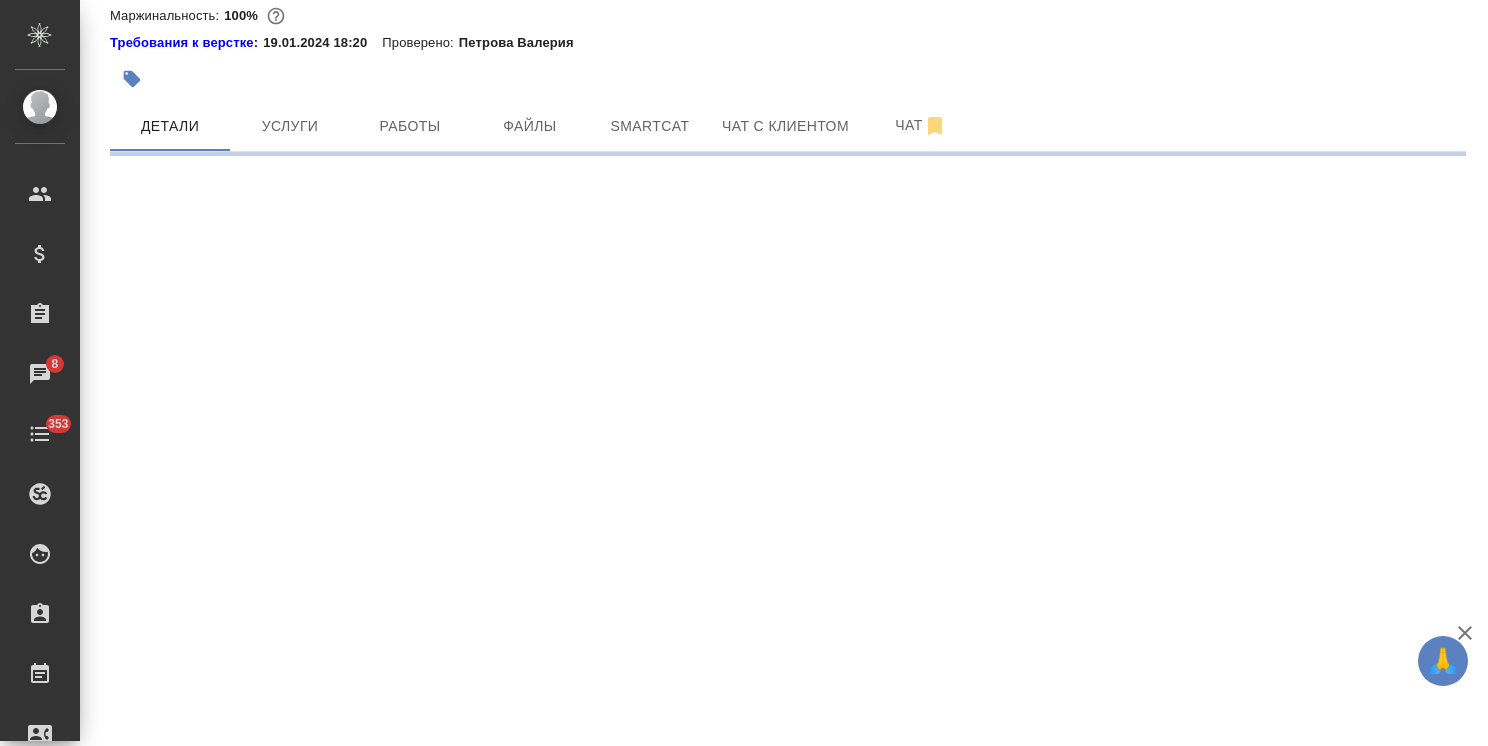 select on "RU" 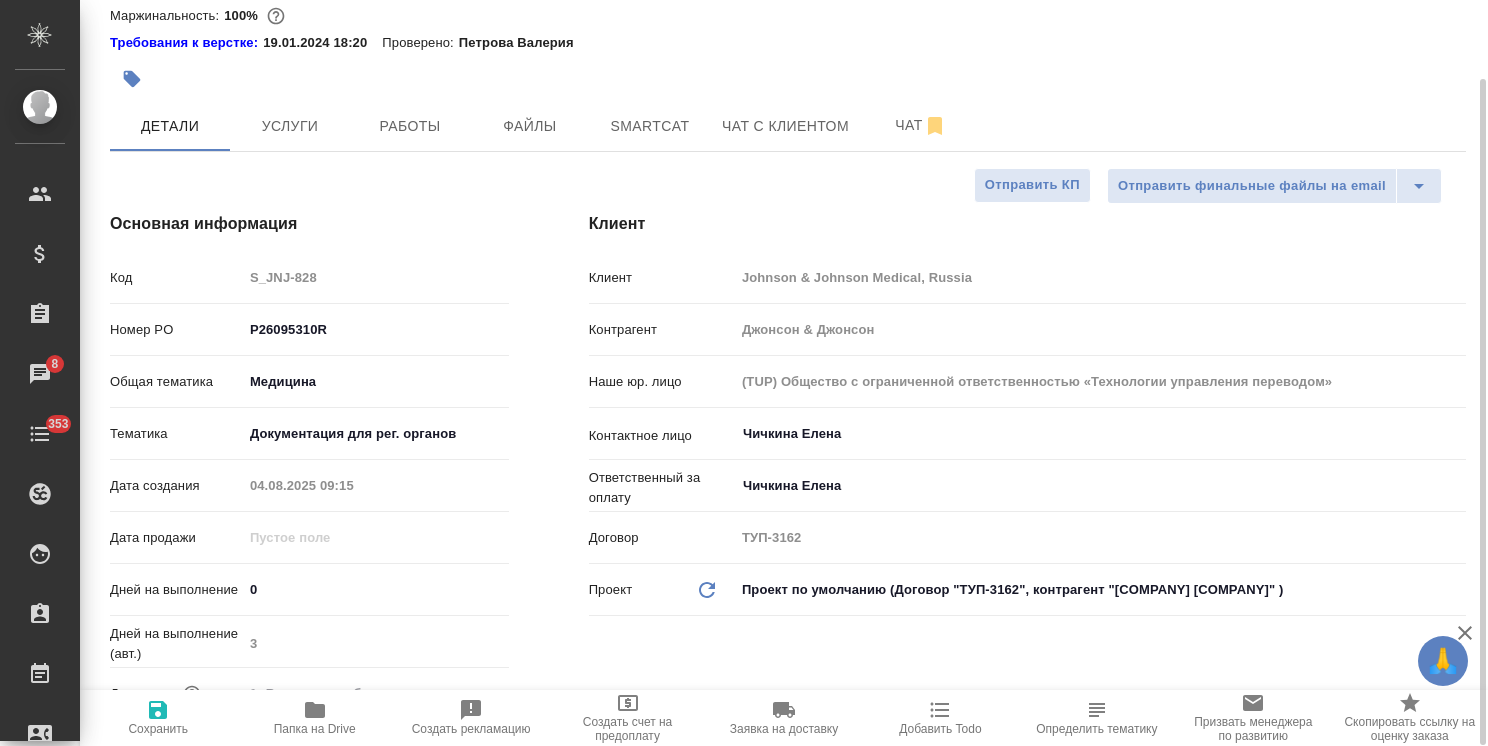type on "x" 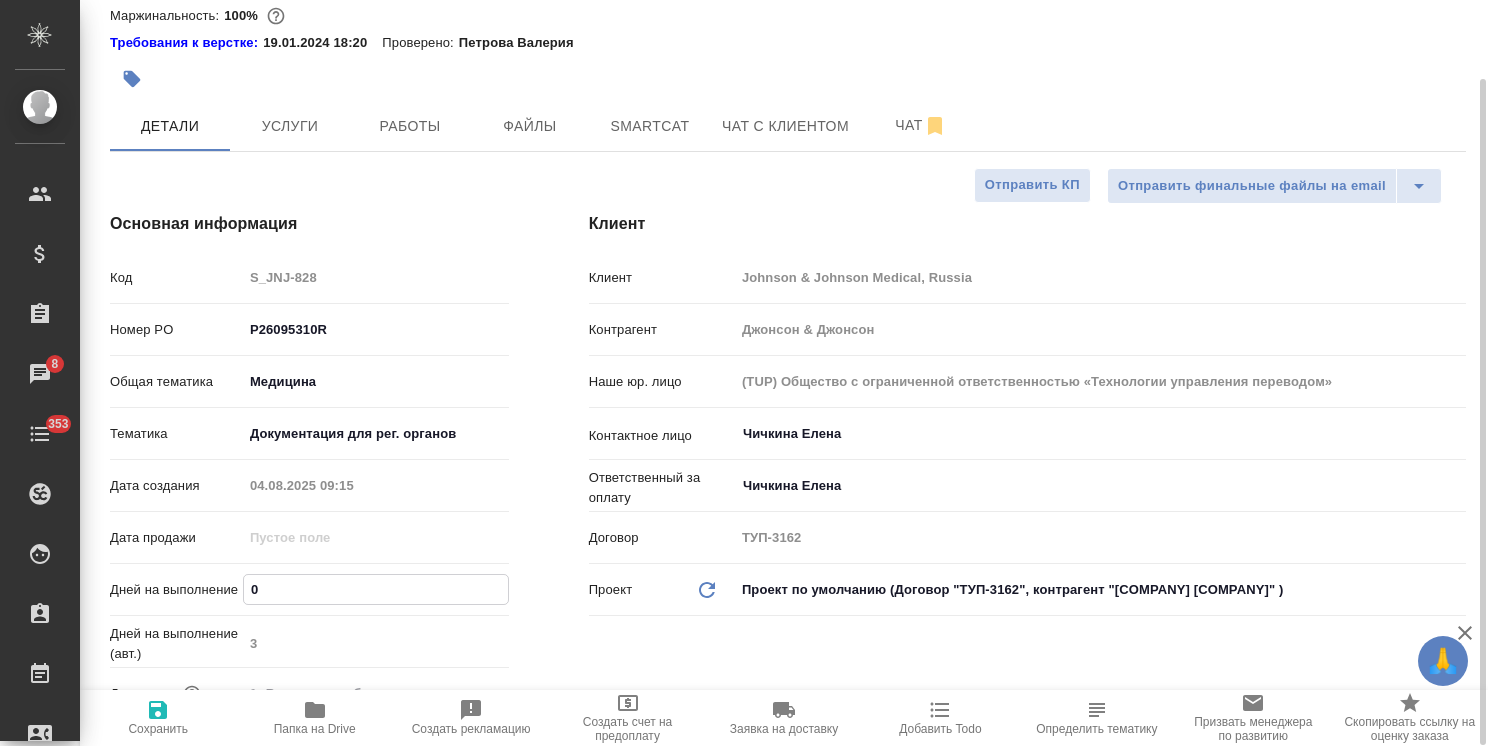 type on "6" 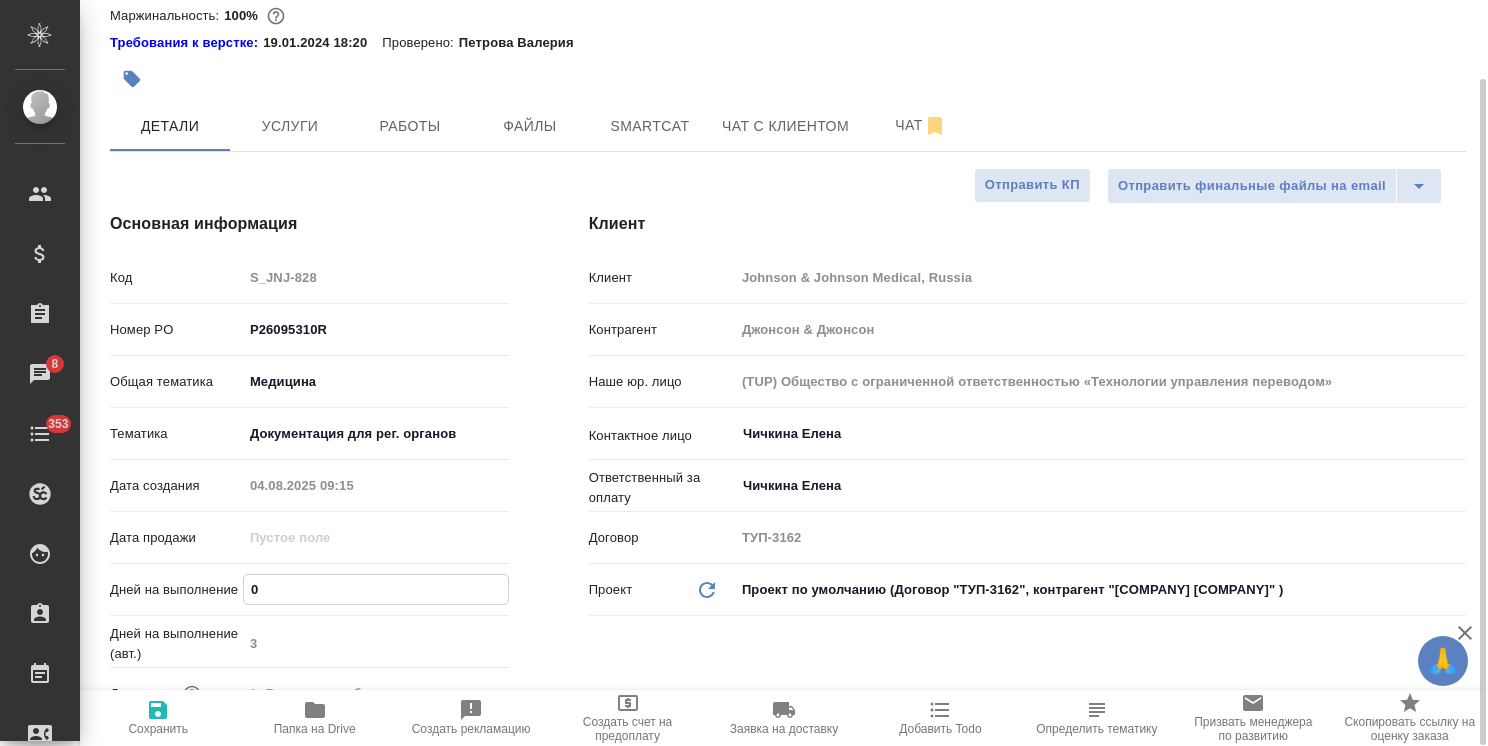 type on "x" 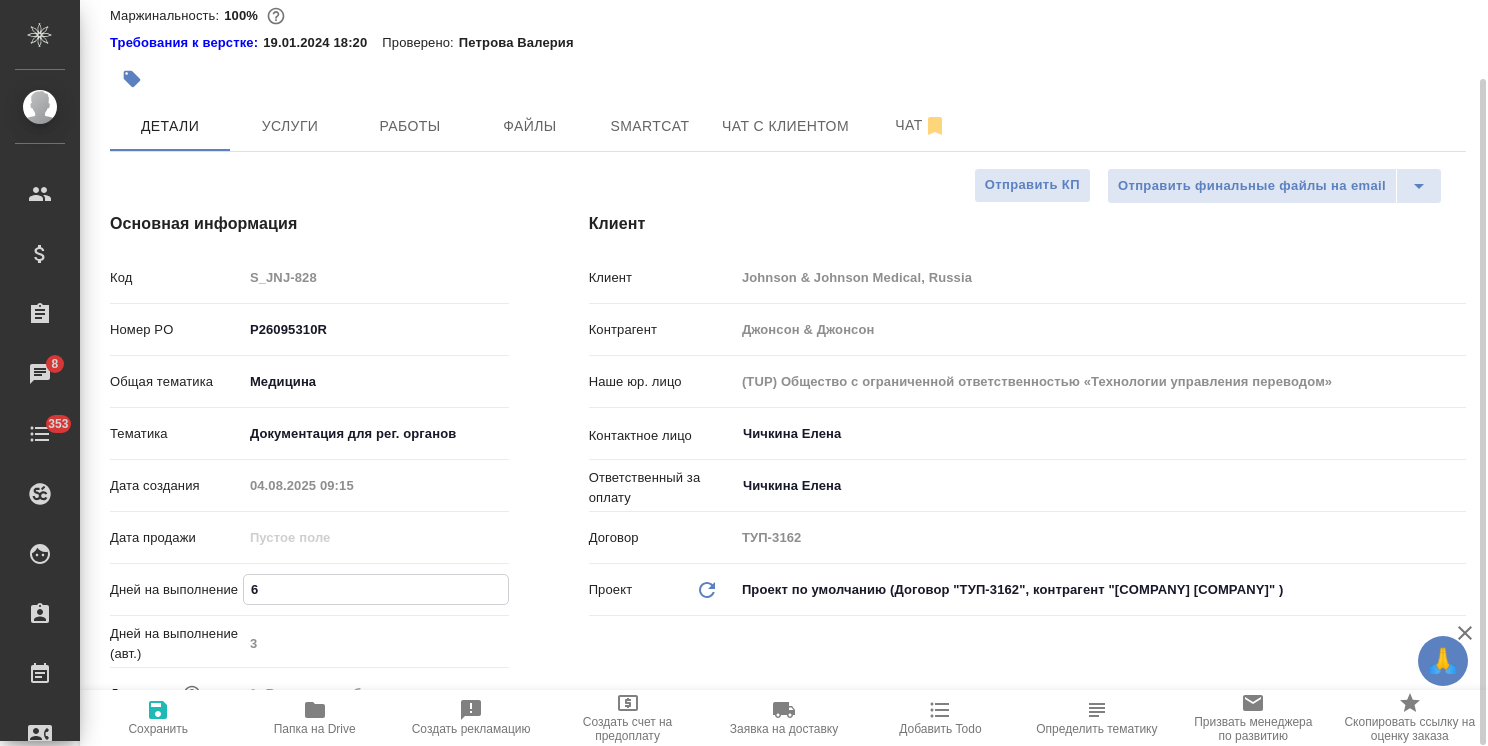 type on "6" 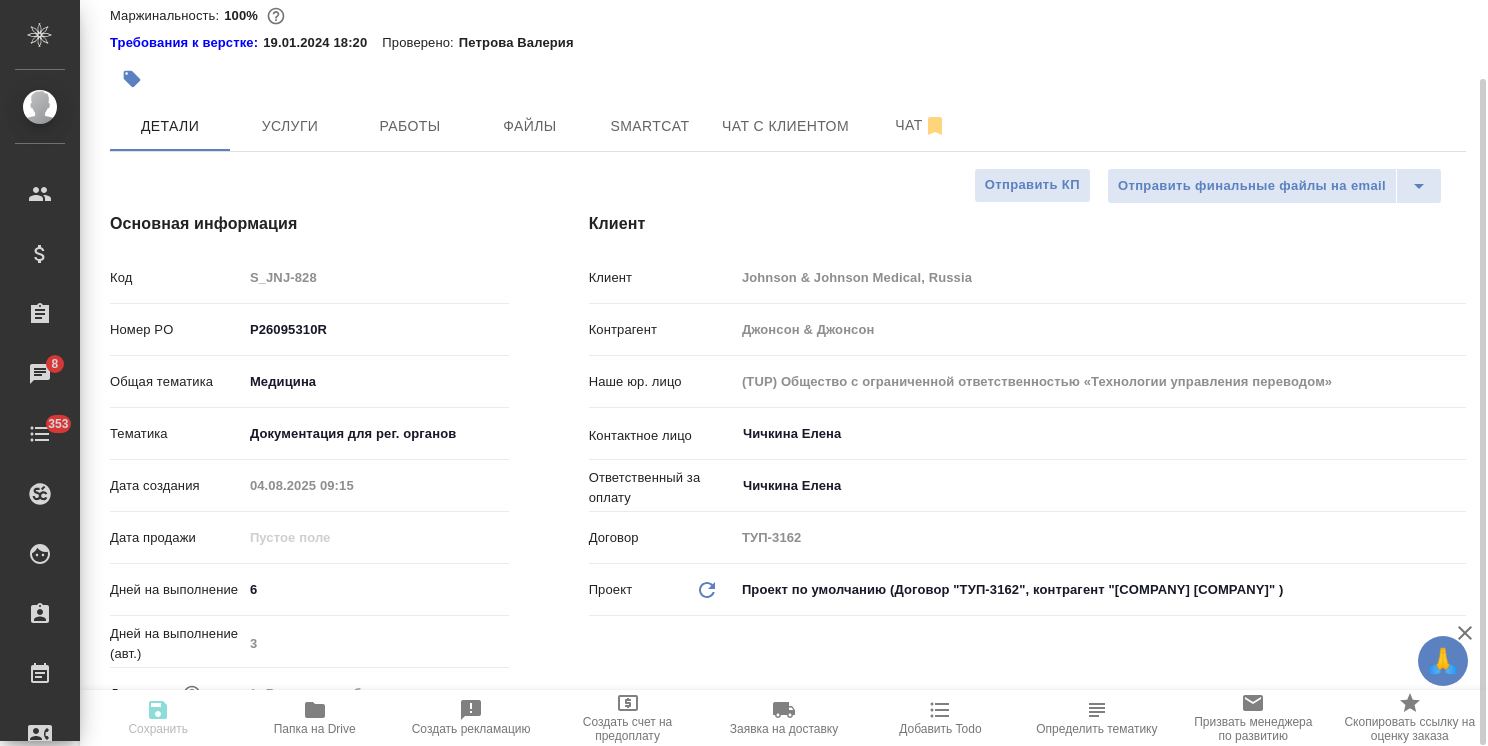 type on "x" 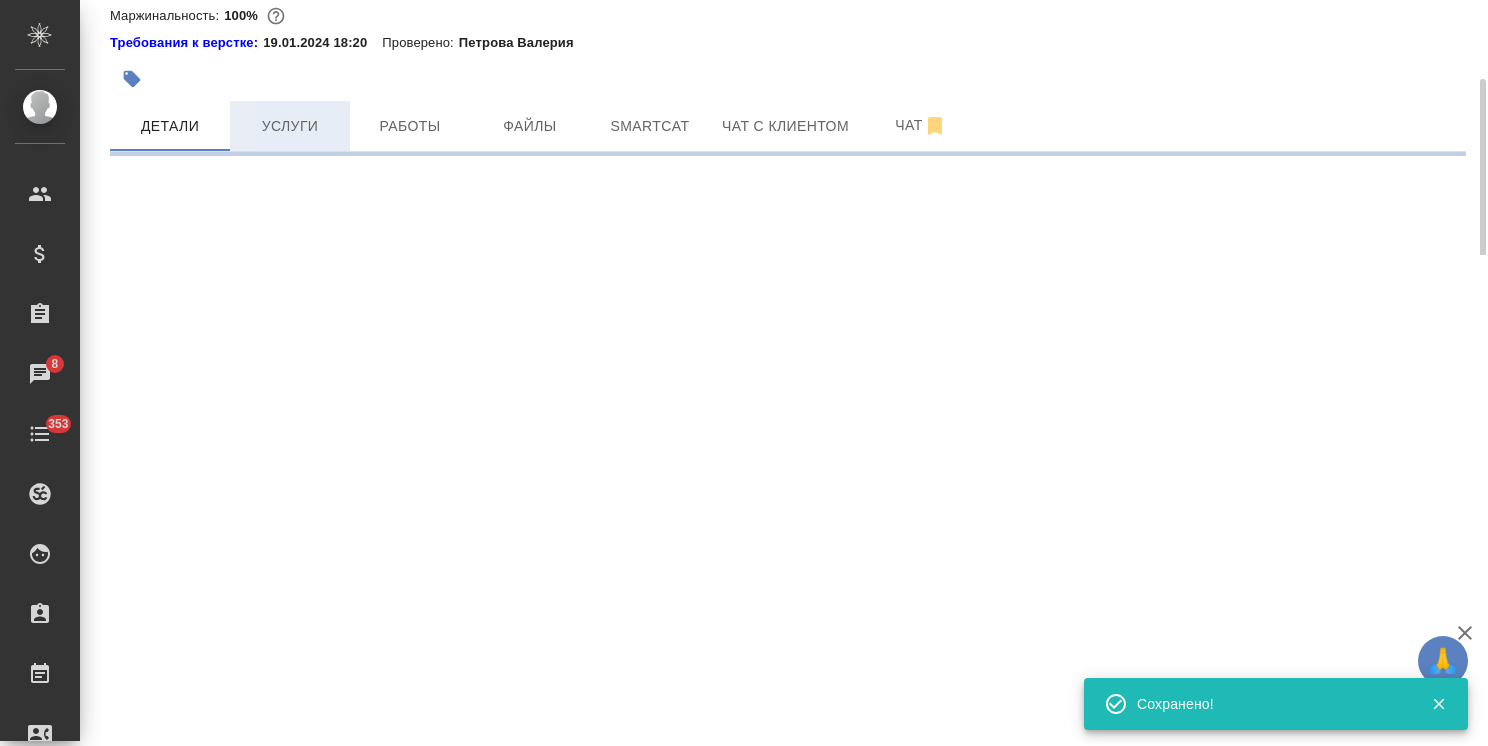 click on "Услуги" at bounding box center (290, 126) 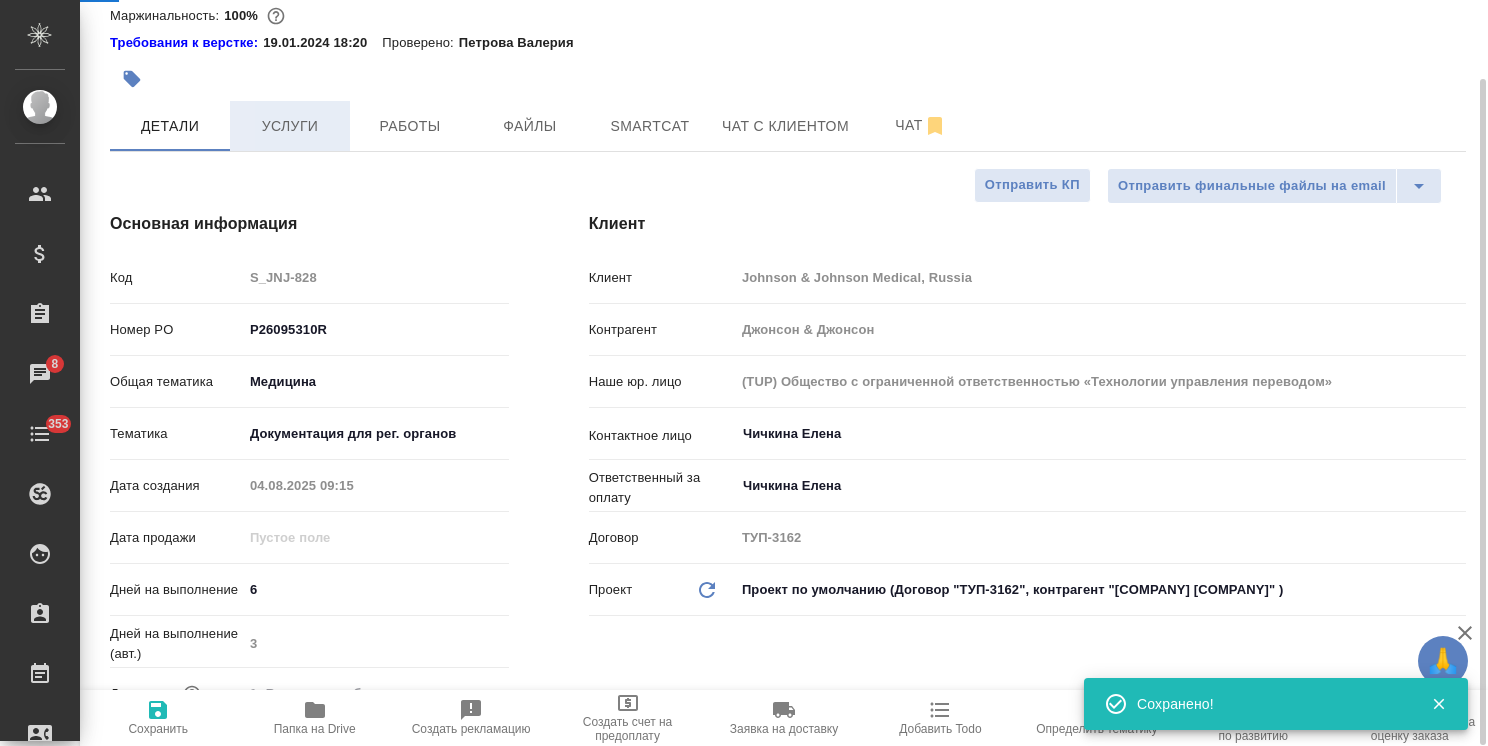 type on "x" 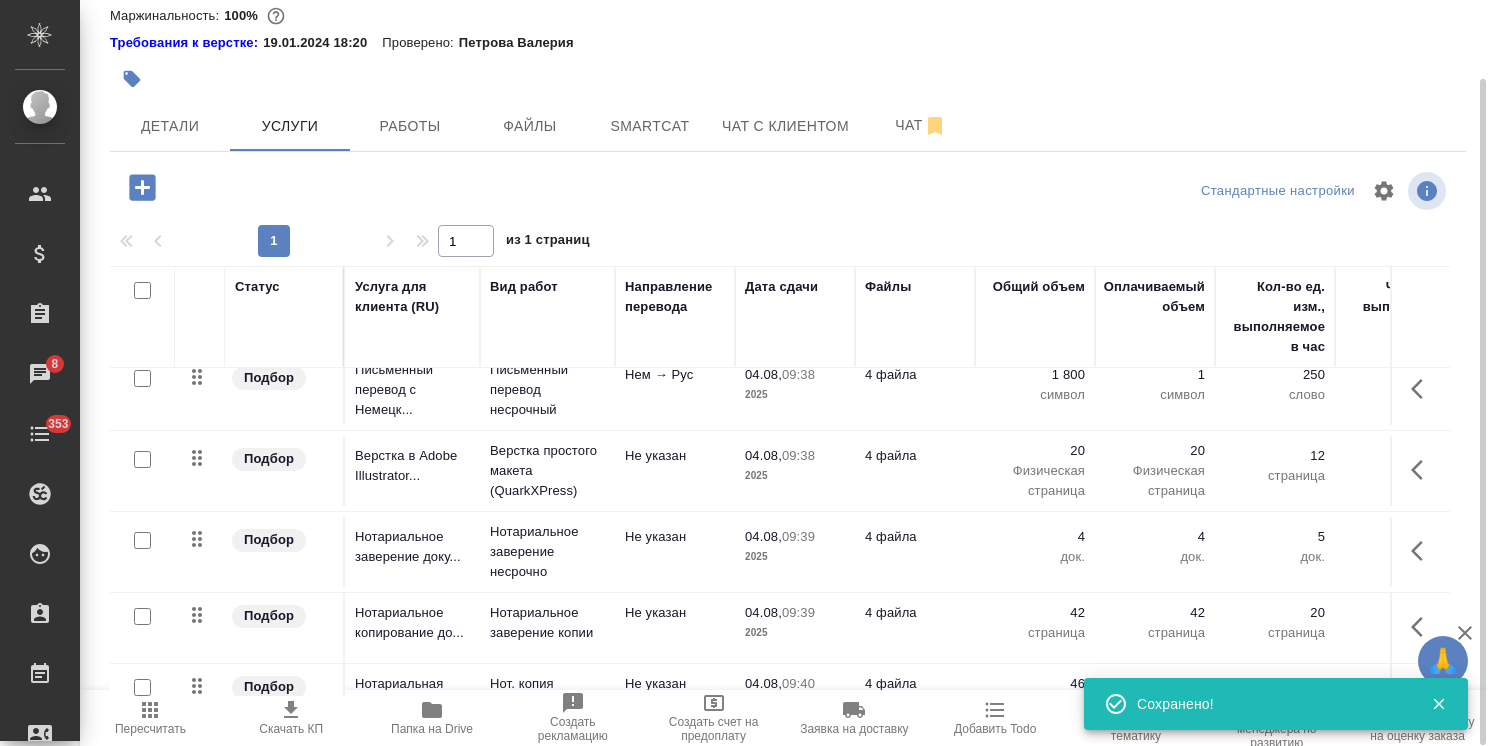 scroll, scrollTop: 152, scrollLeft: 0, axis: vertical 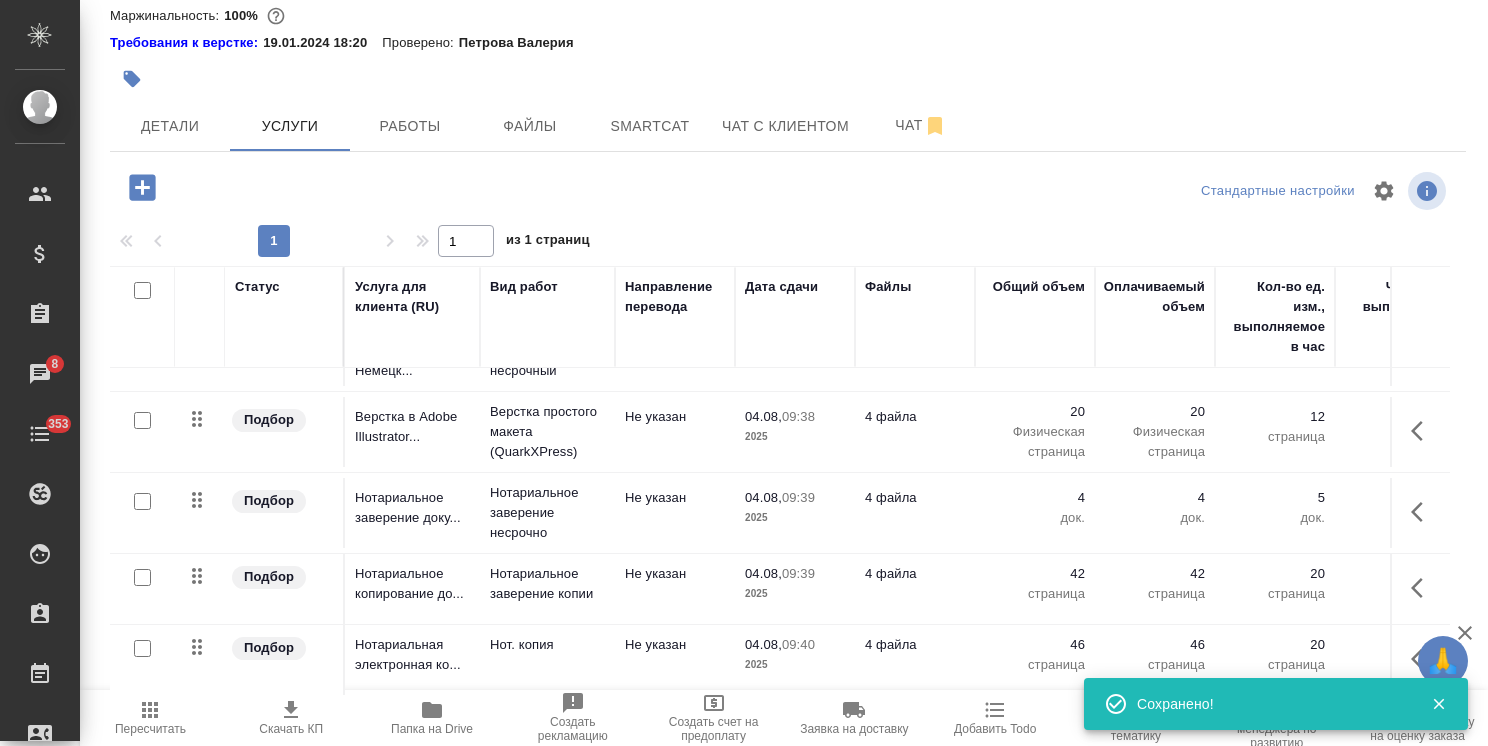 click 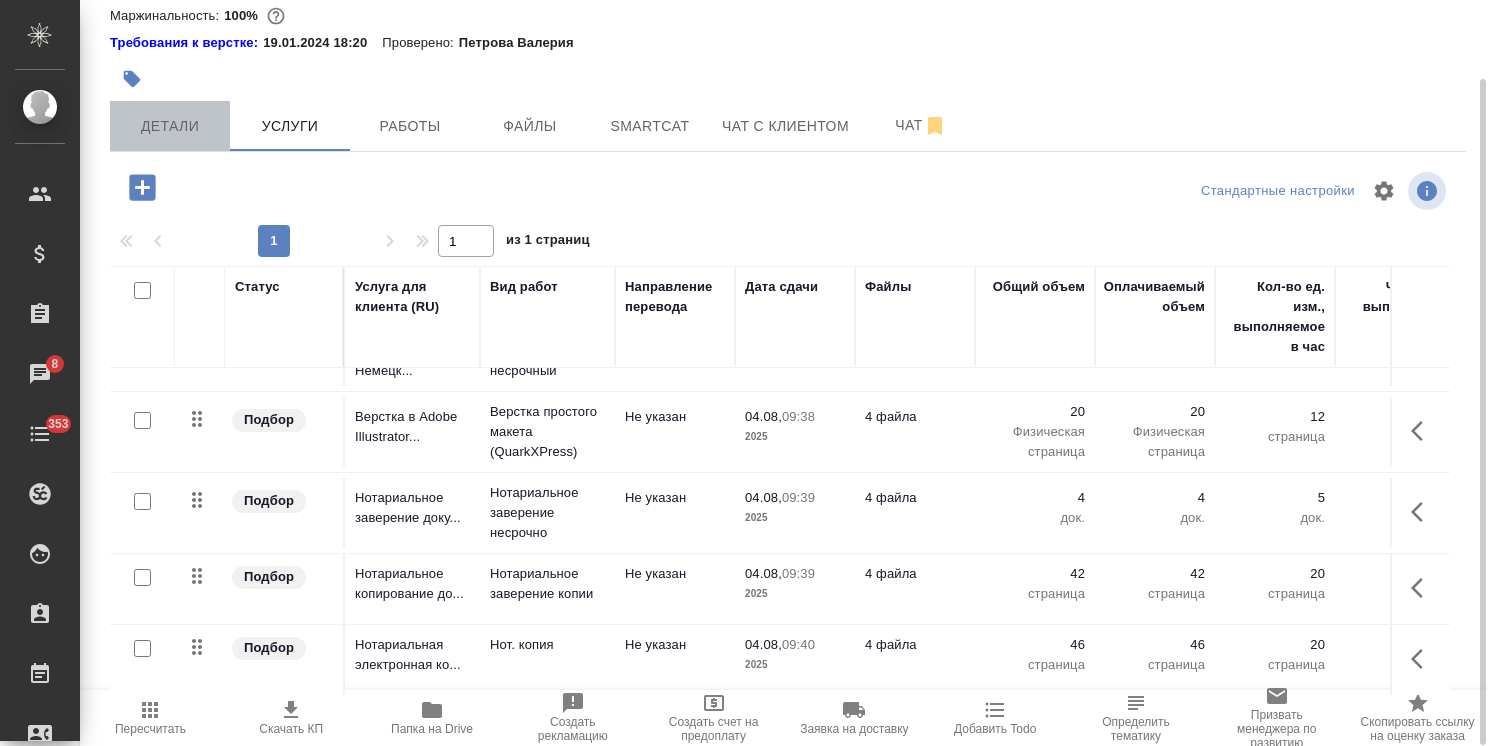 click on "Детали" at bounding box center (170, 126) 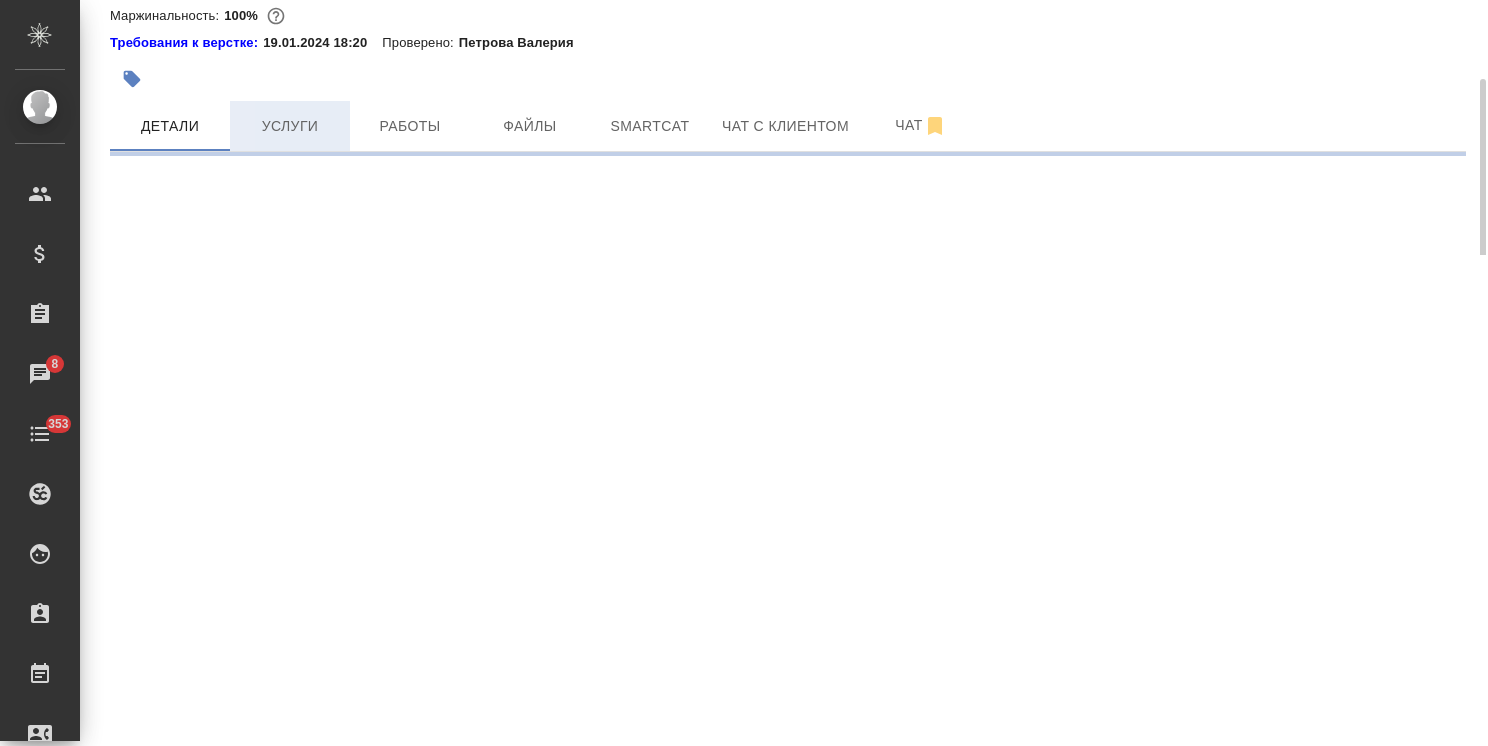 select on "RU" 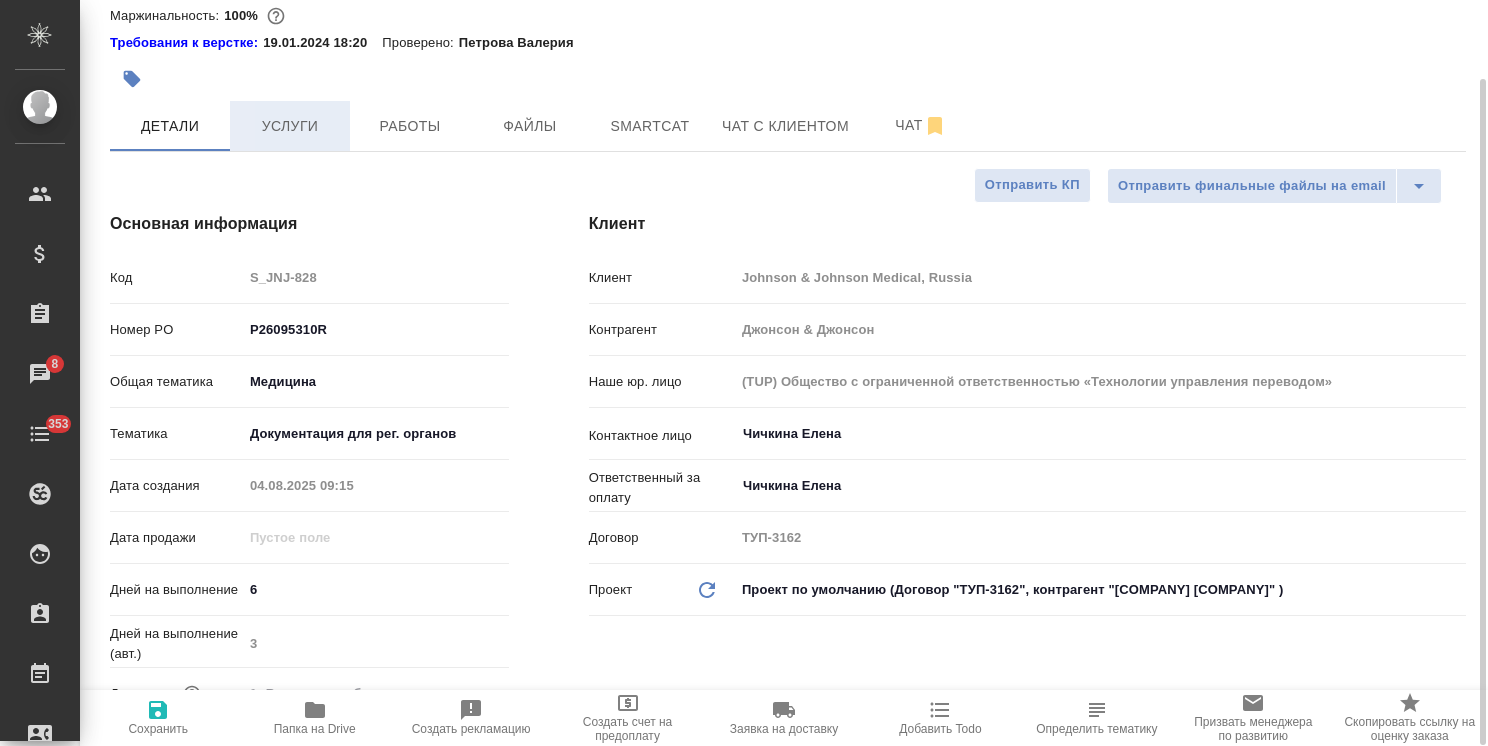 click on "Услуги" at bounding box center (290, 126) 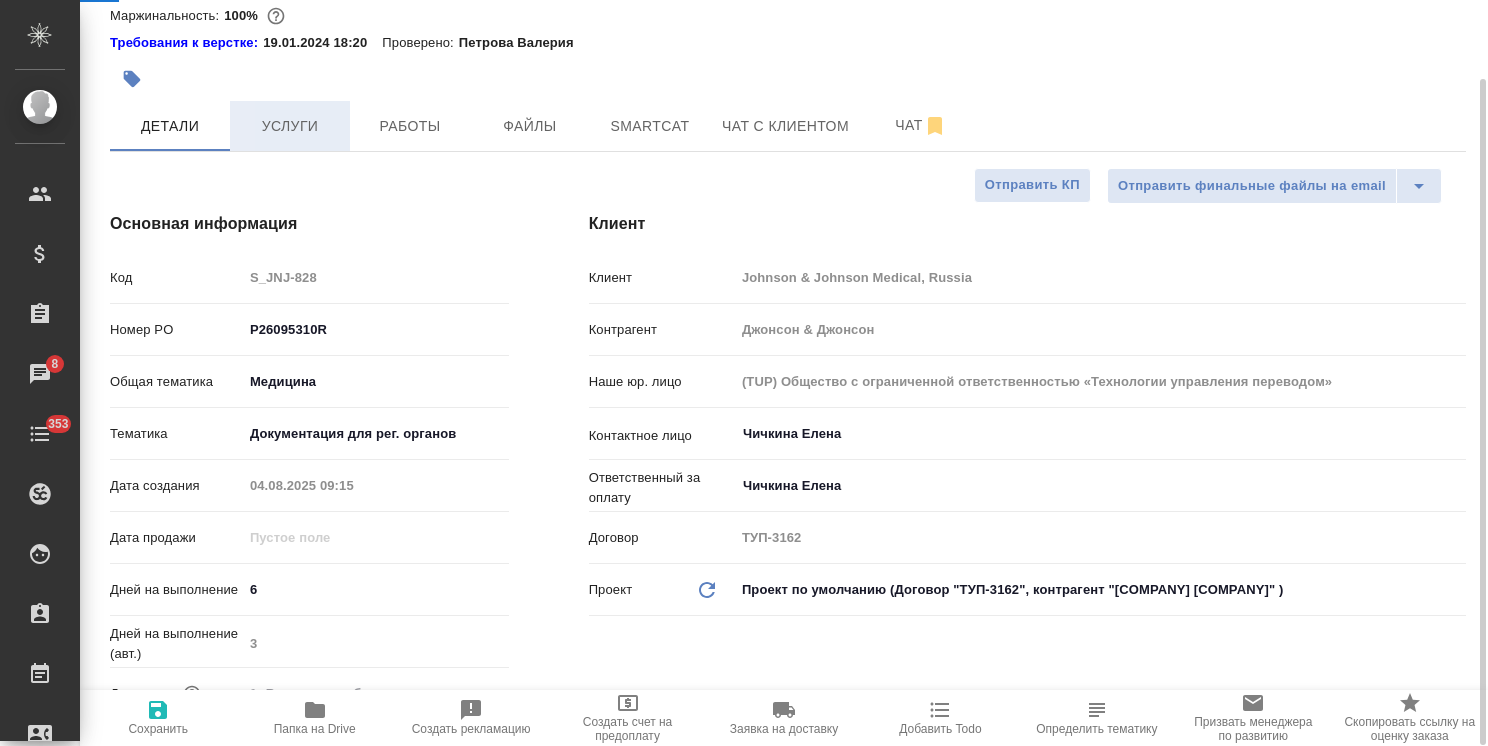 type on "x" 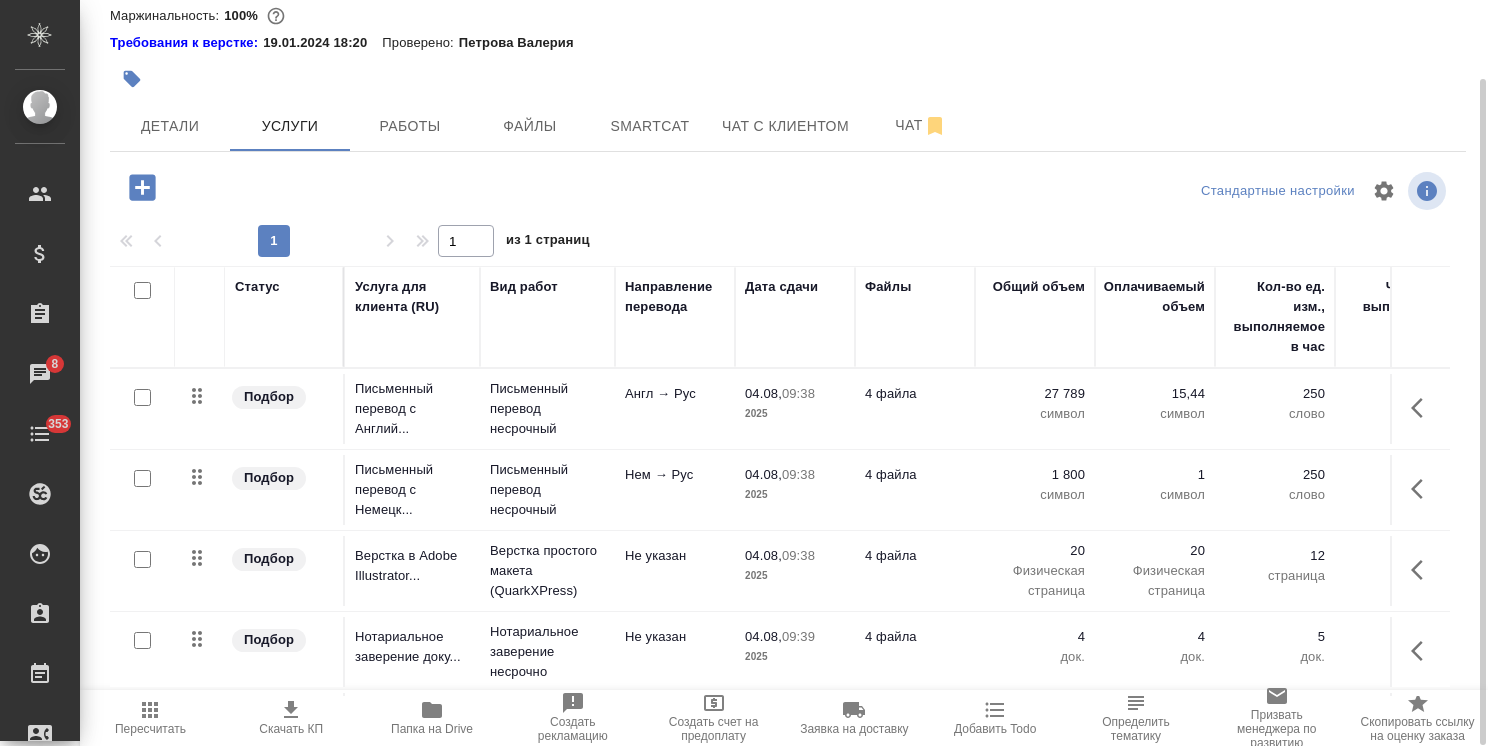 scroll, scrollTop: 152, scrollLeft: 0, axis: vertical 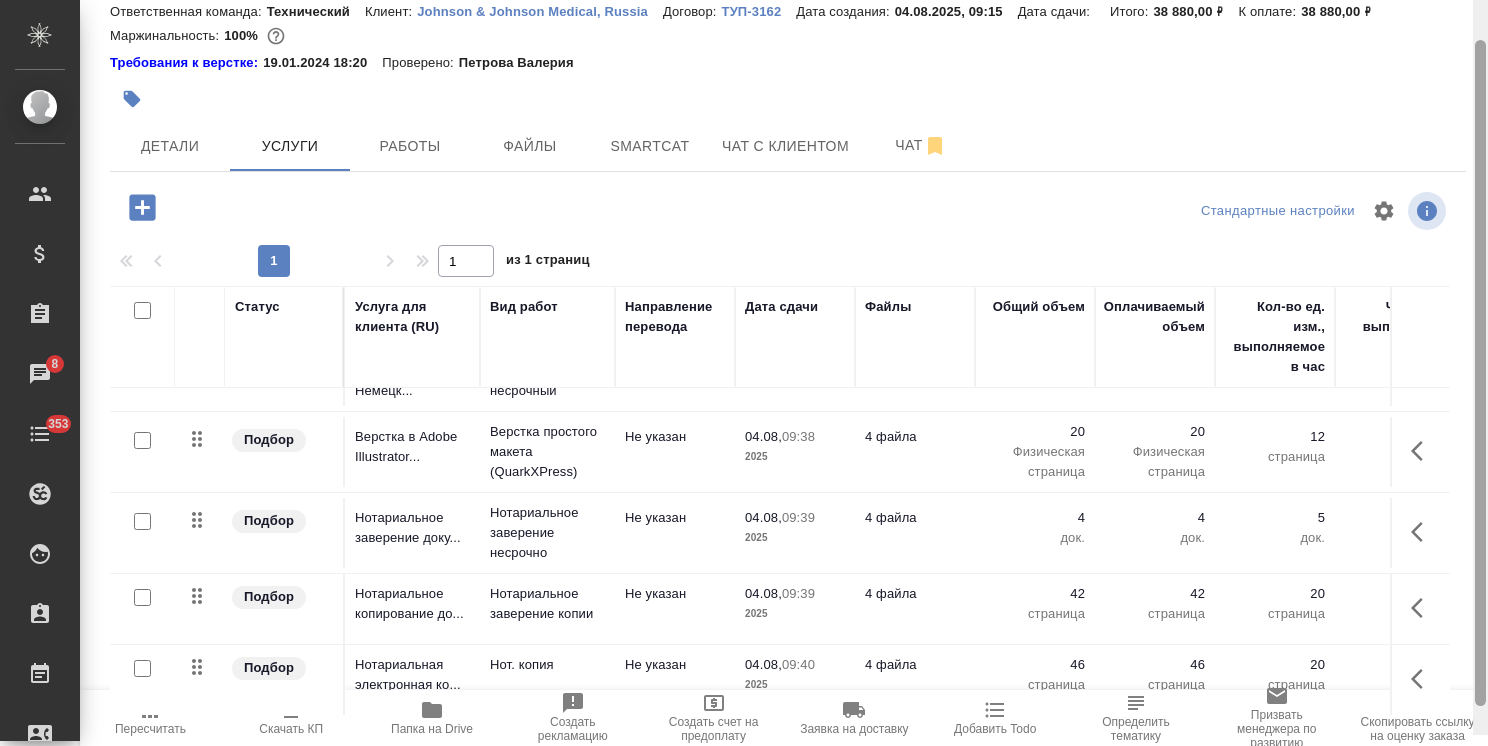 drag, startPoint x: 1481, startPoint y: 540, endPoint x: 1477, endPoint y: 601, distance: 61.13101 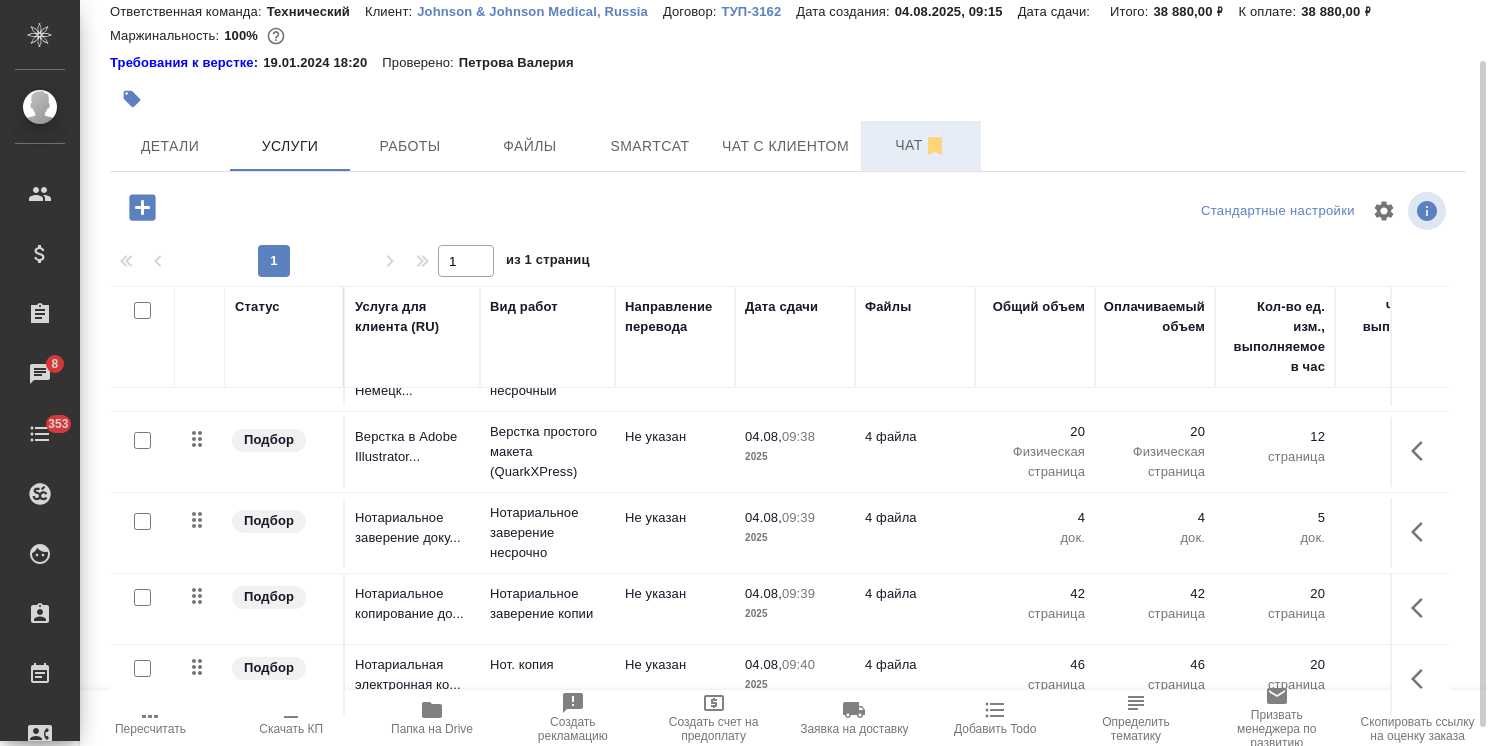 click on "Чат" at bounding box center [921, 145] 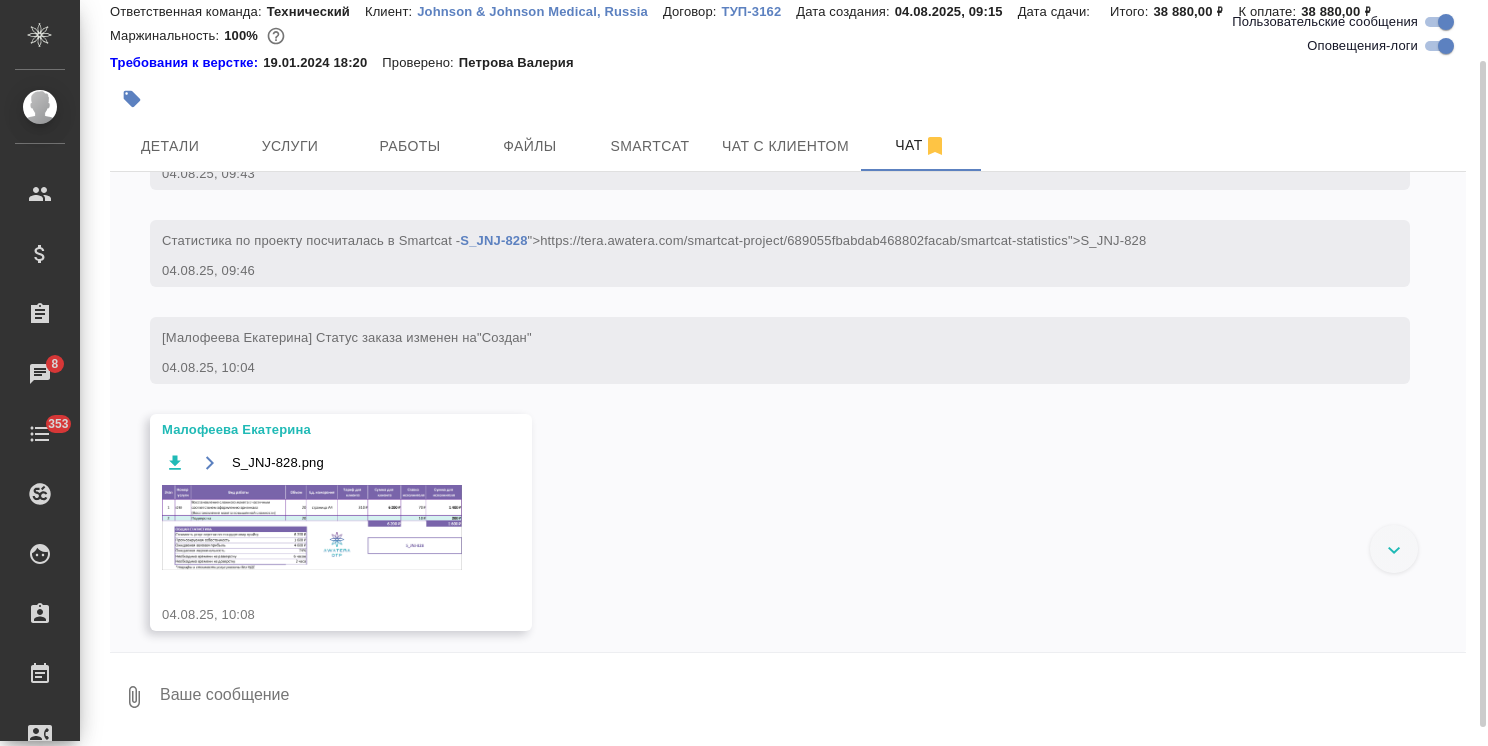 scroll, scrollTop: 1004, scrollLeft: 0, axis: vertical 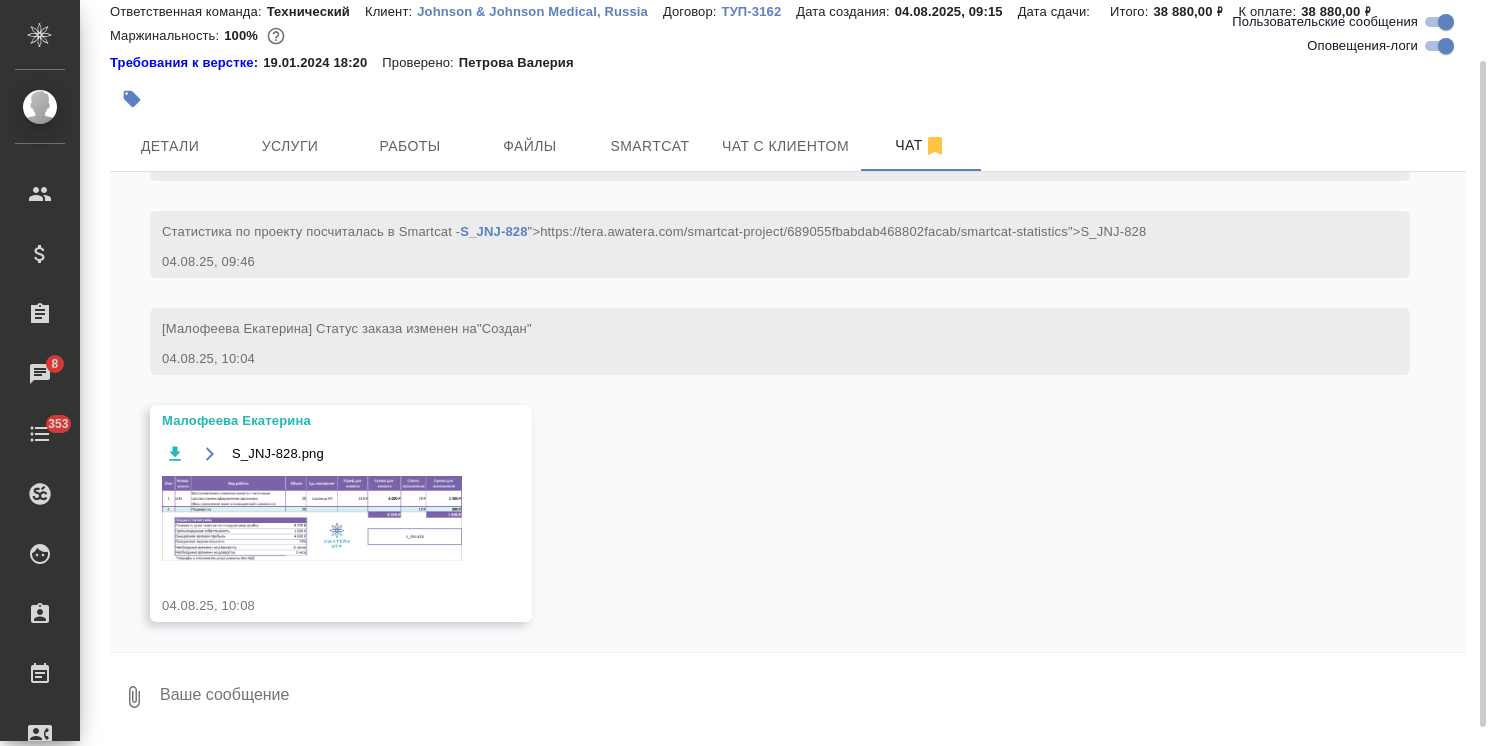 click at bounding box center [312, 518] 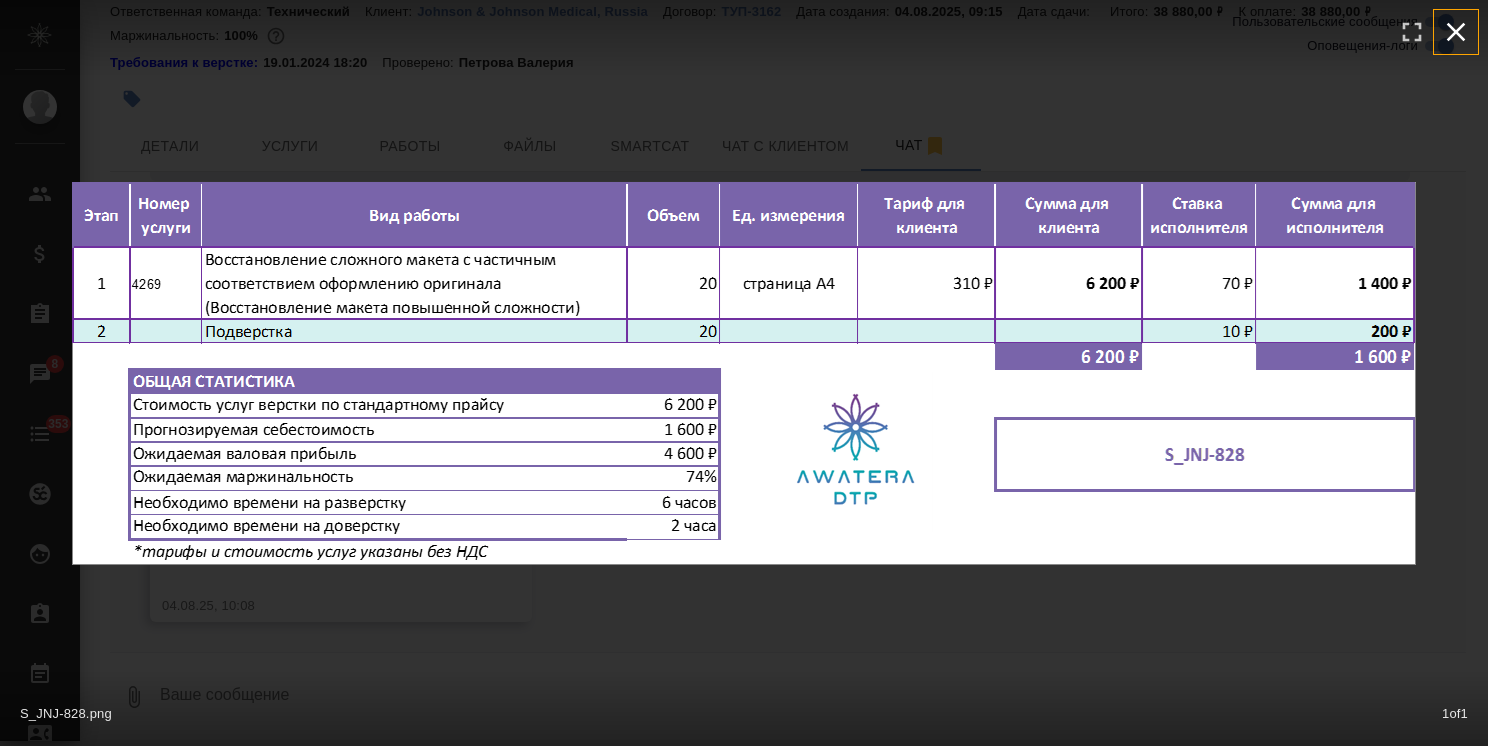 click 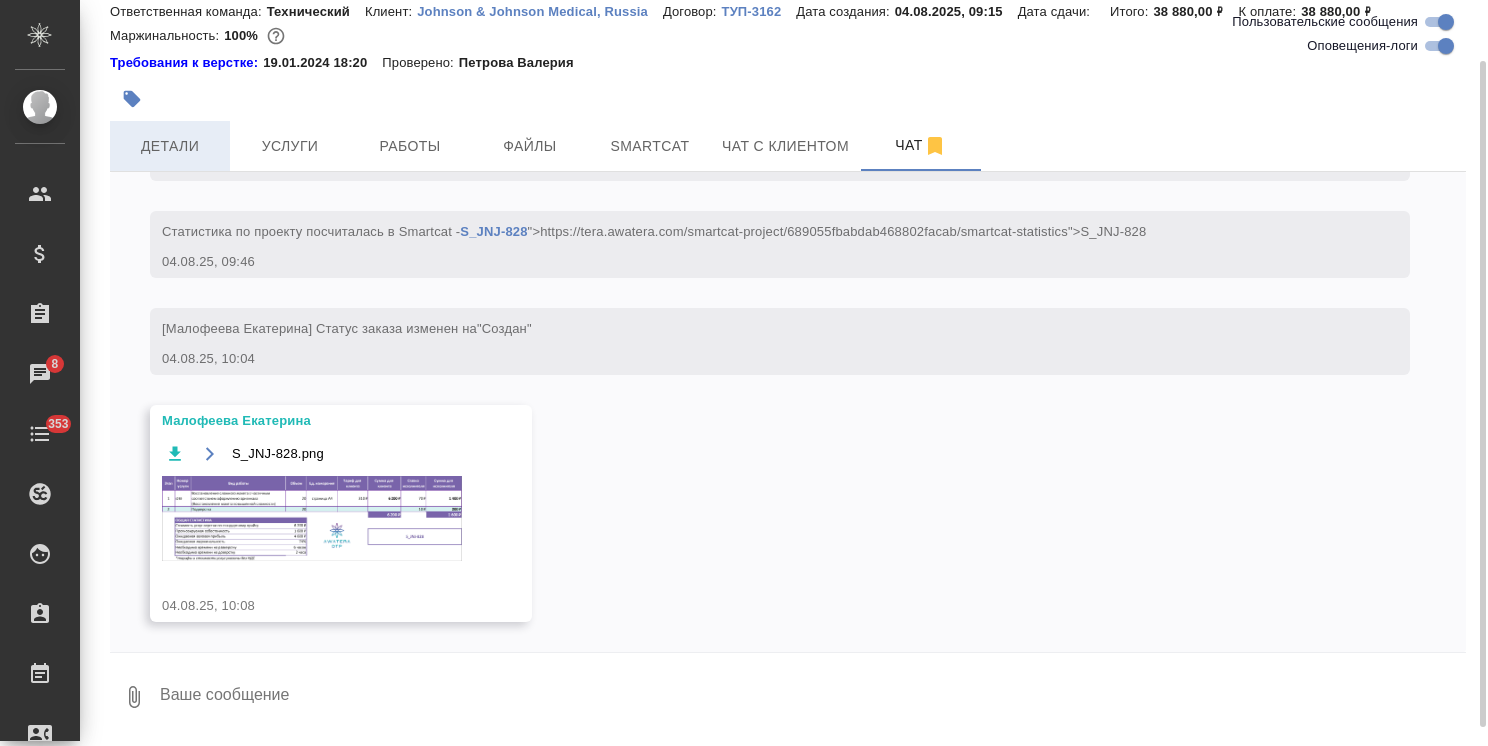 click on "Детали" at bounding box center [170, 146] 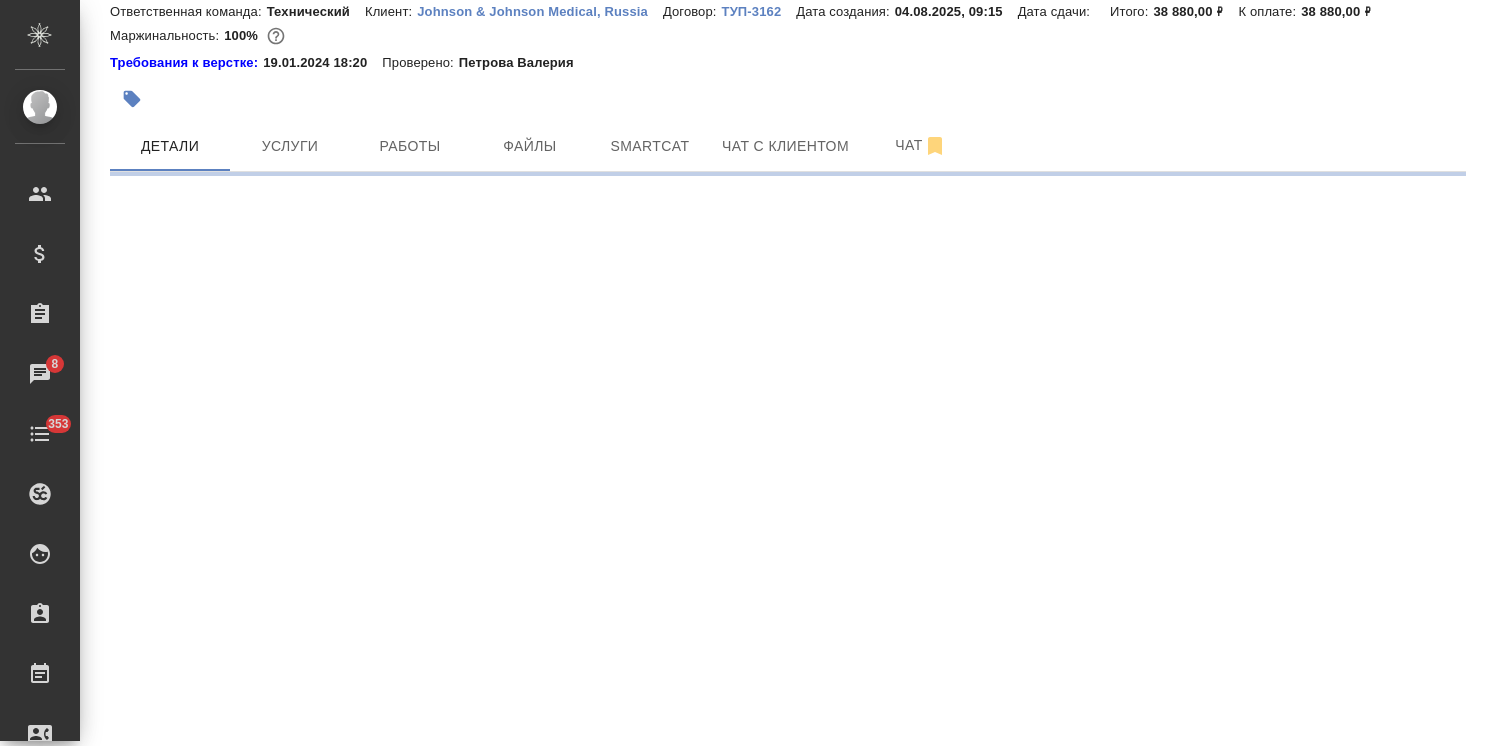 select on "RU" 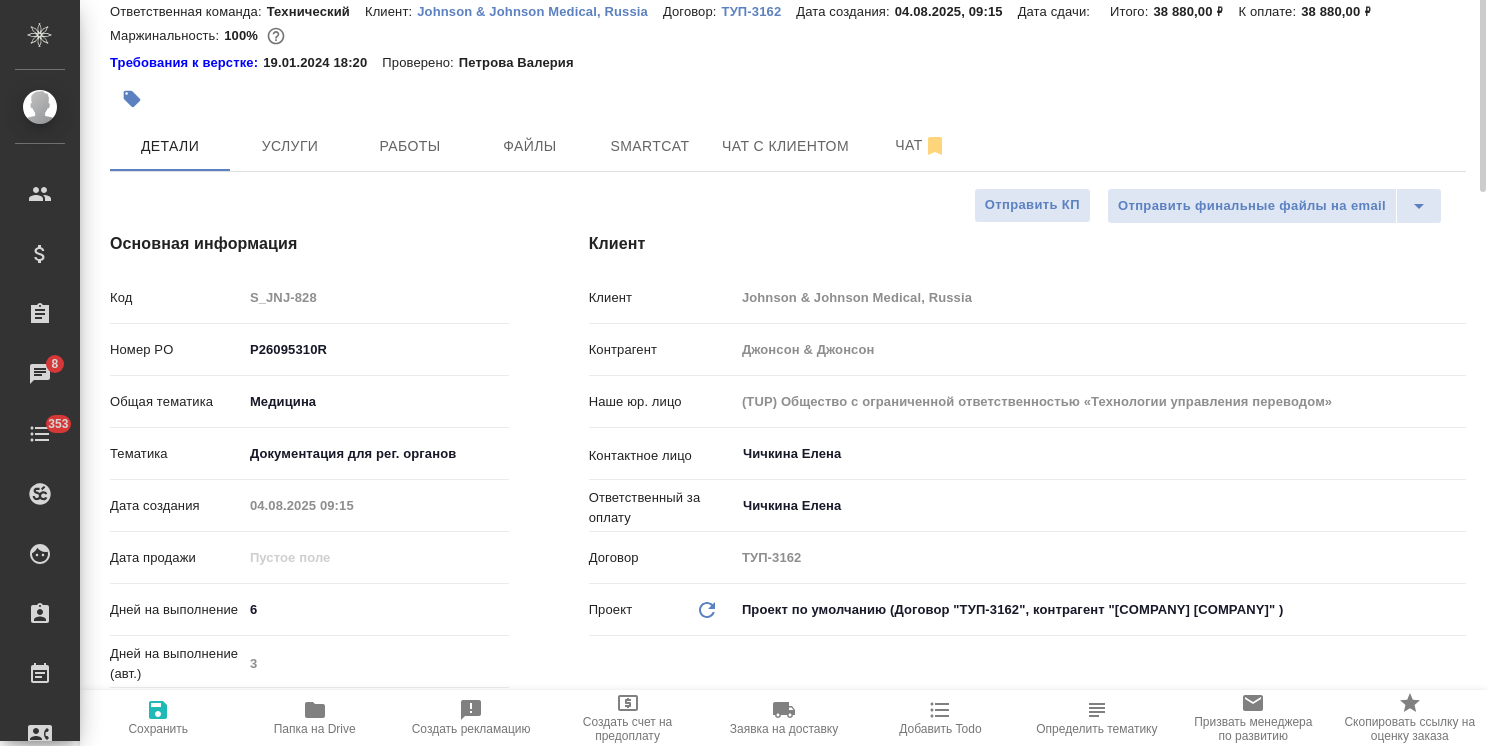 type on "x" 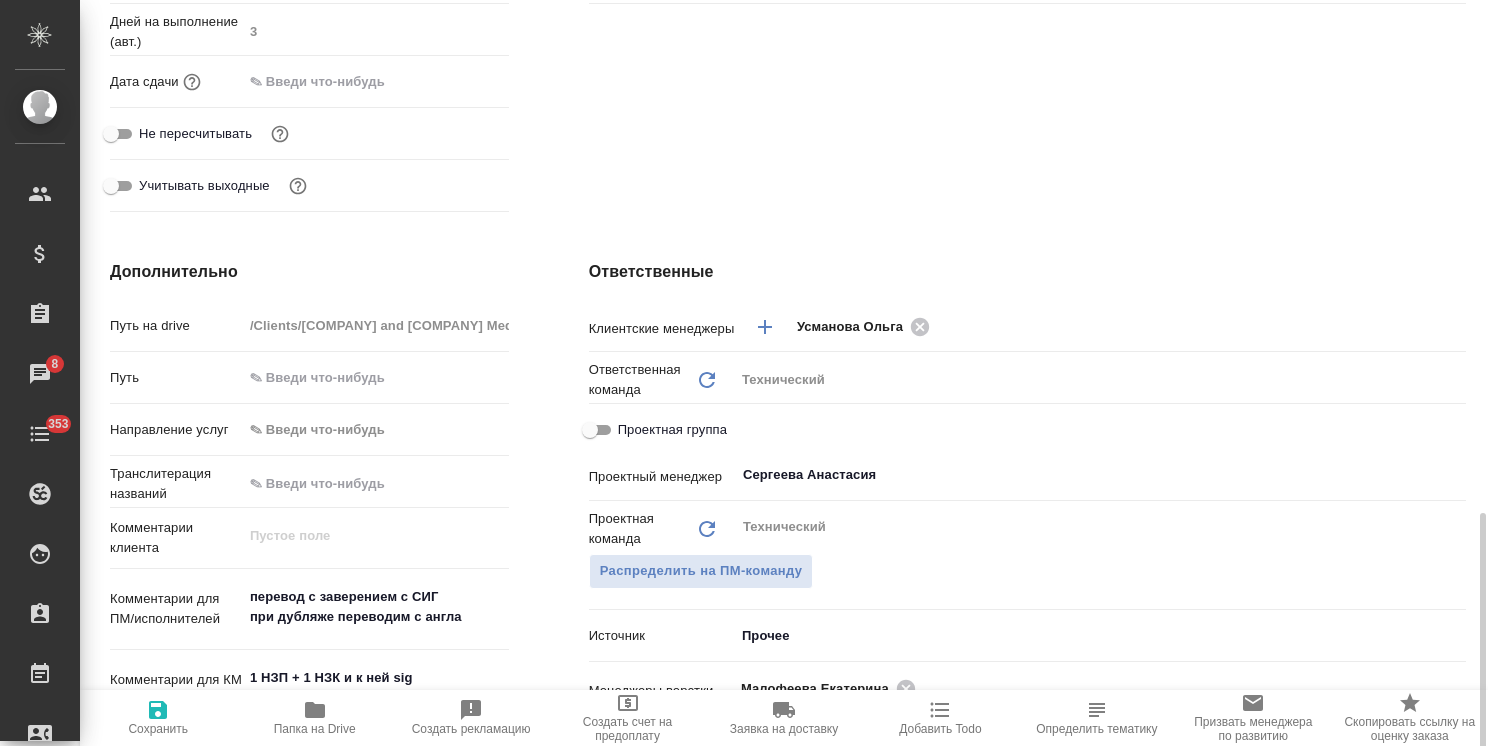 scroll, scrollTop: 900, scrollLeft: 0, axis: vertical 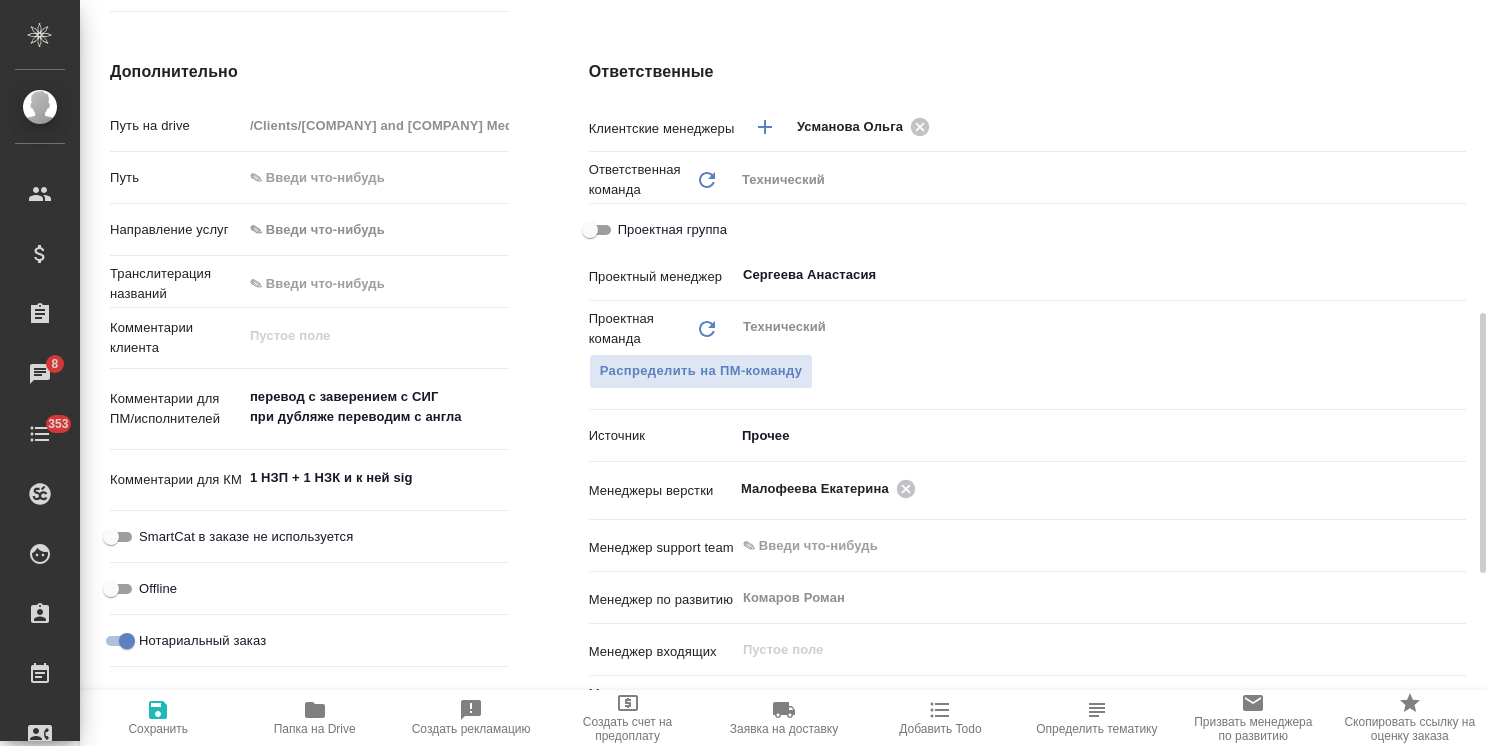 type on "x" 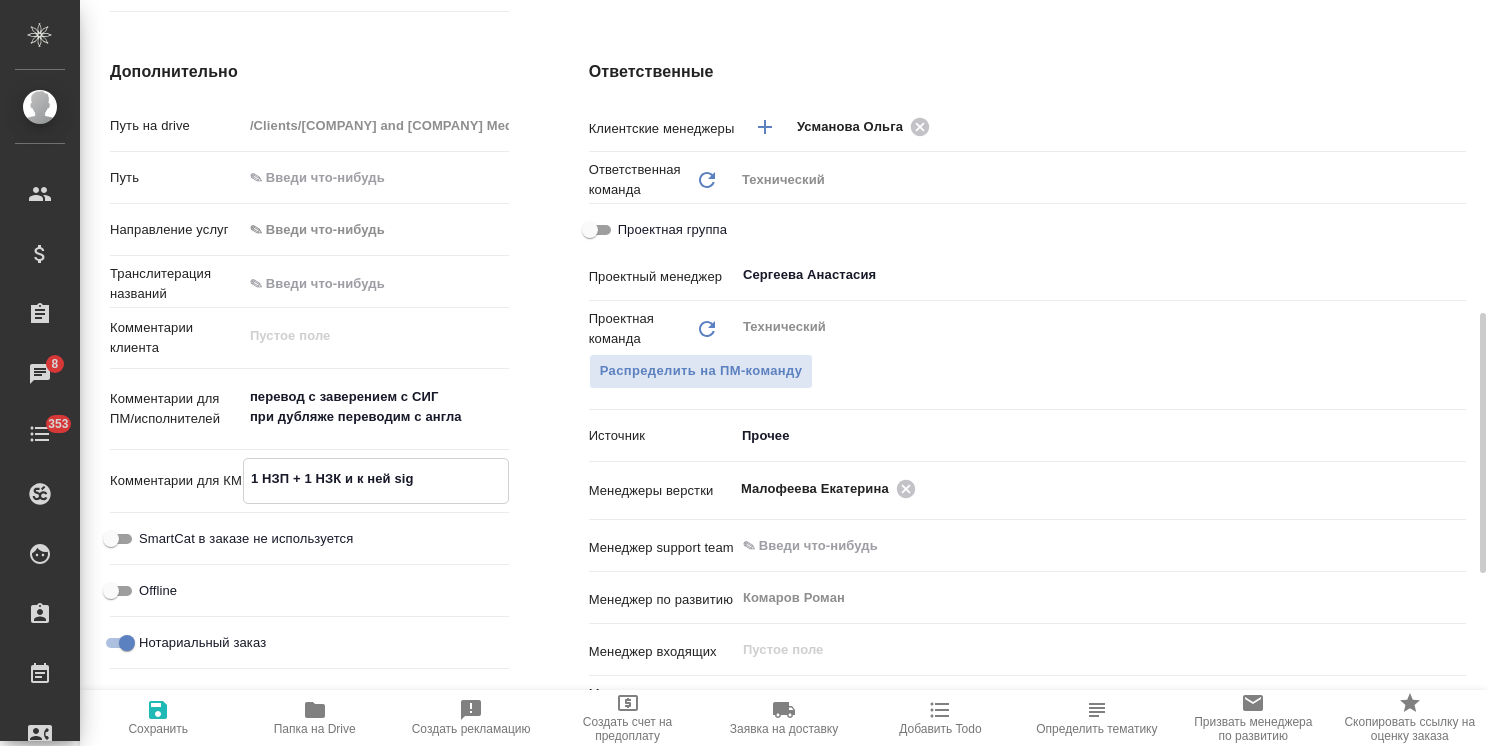 type on "x" 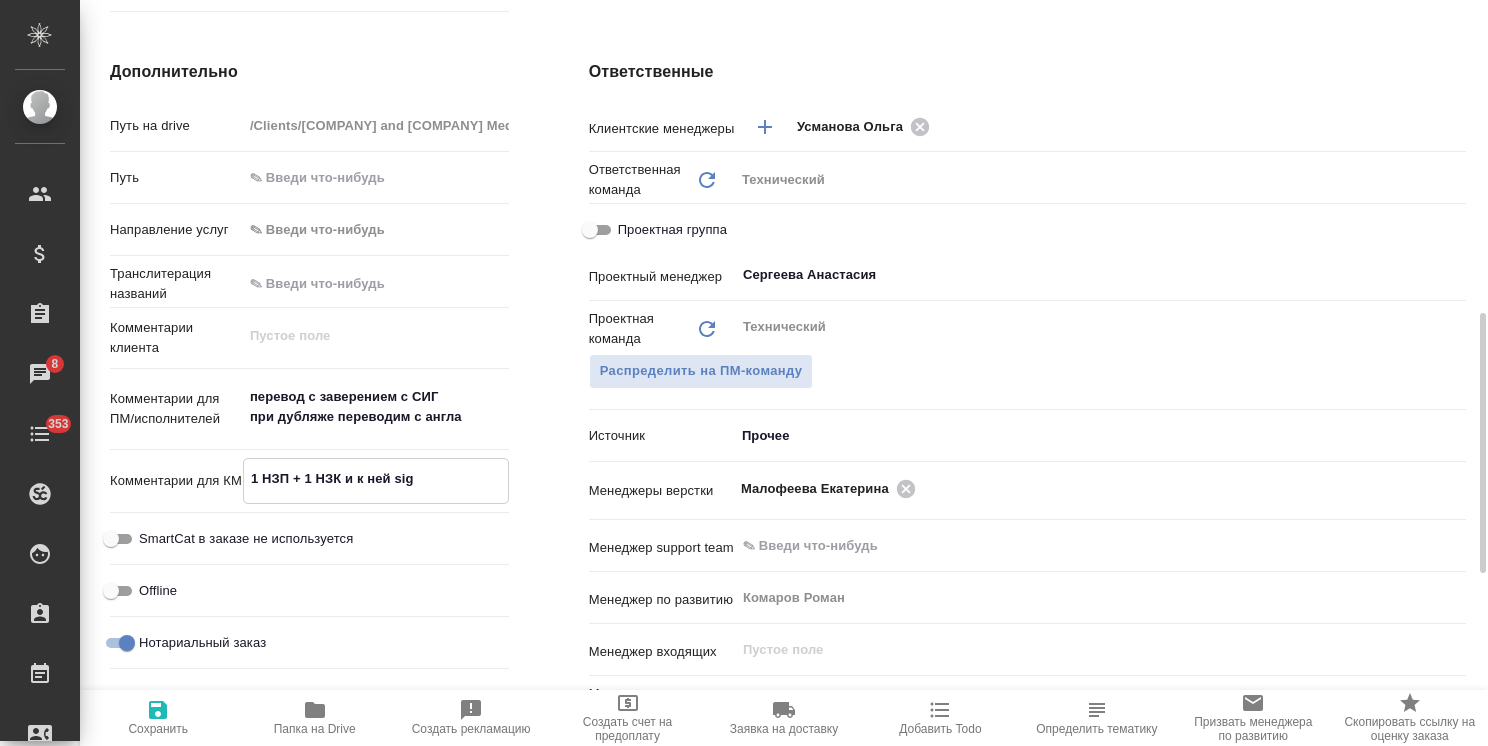 type on "x" 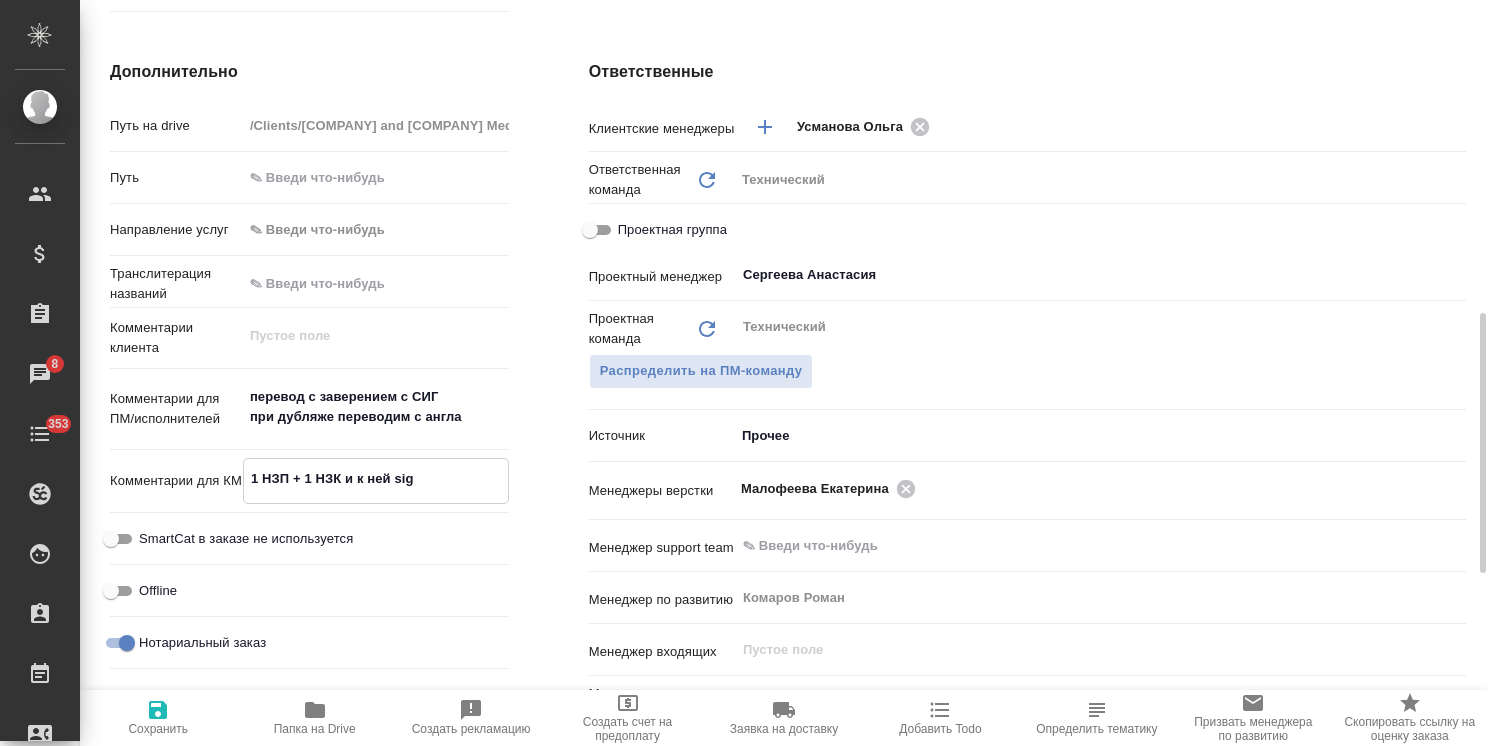 type on "1 НЗП + 1 НЗК и к ней sig" 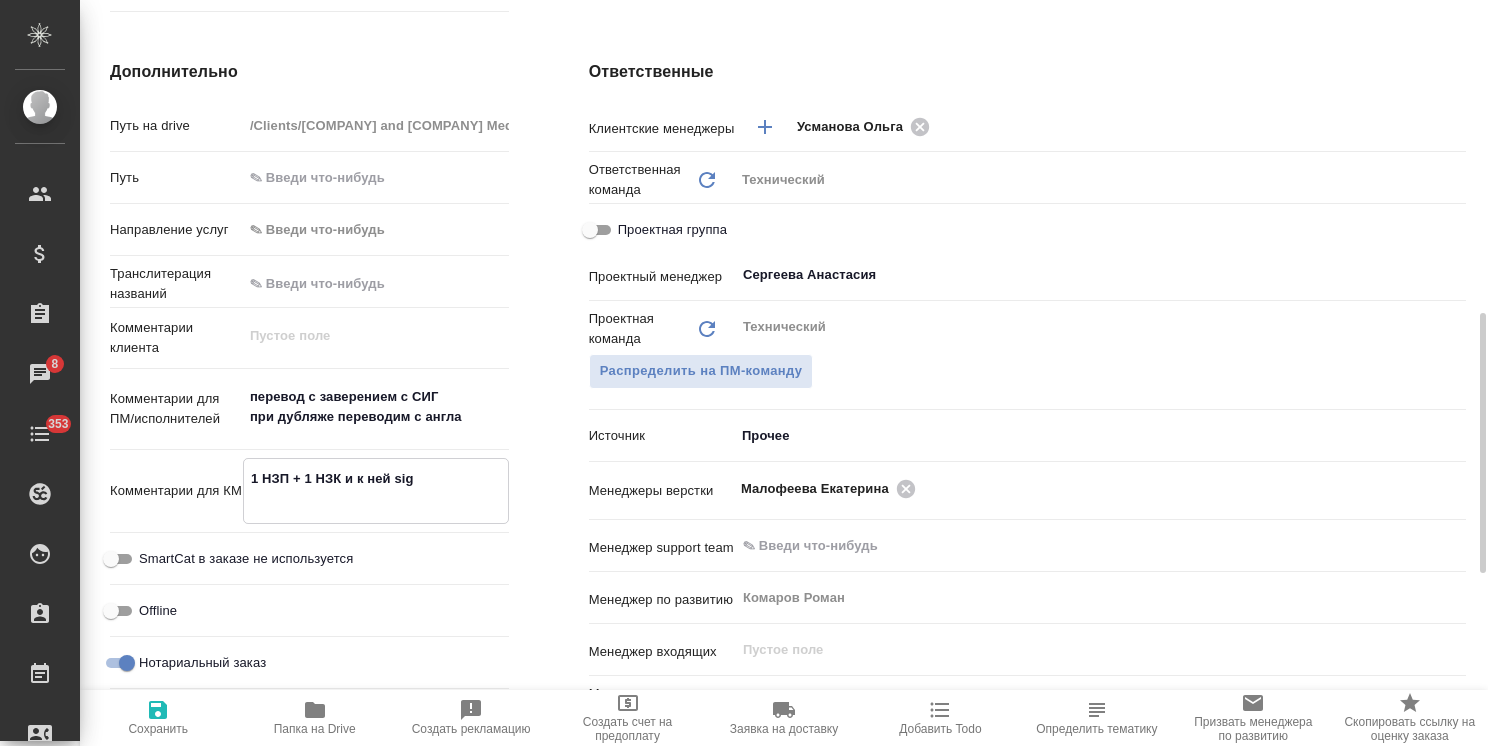 type on "x" 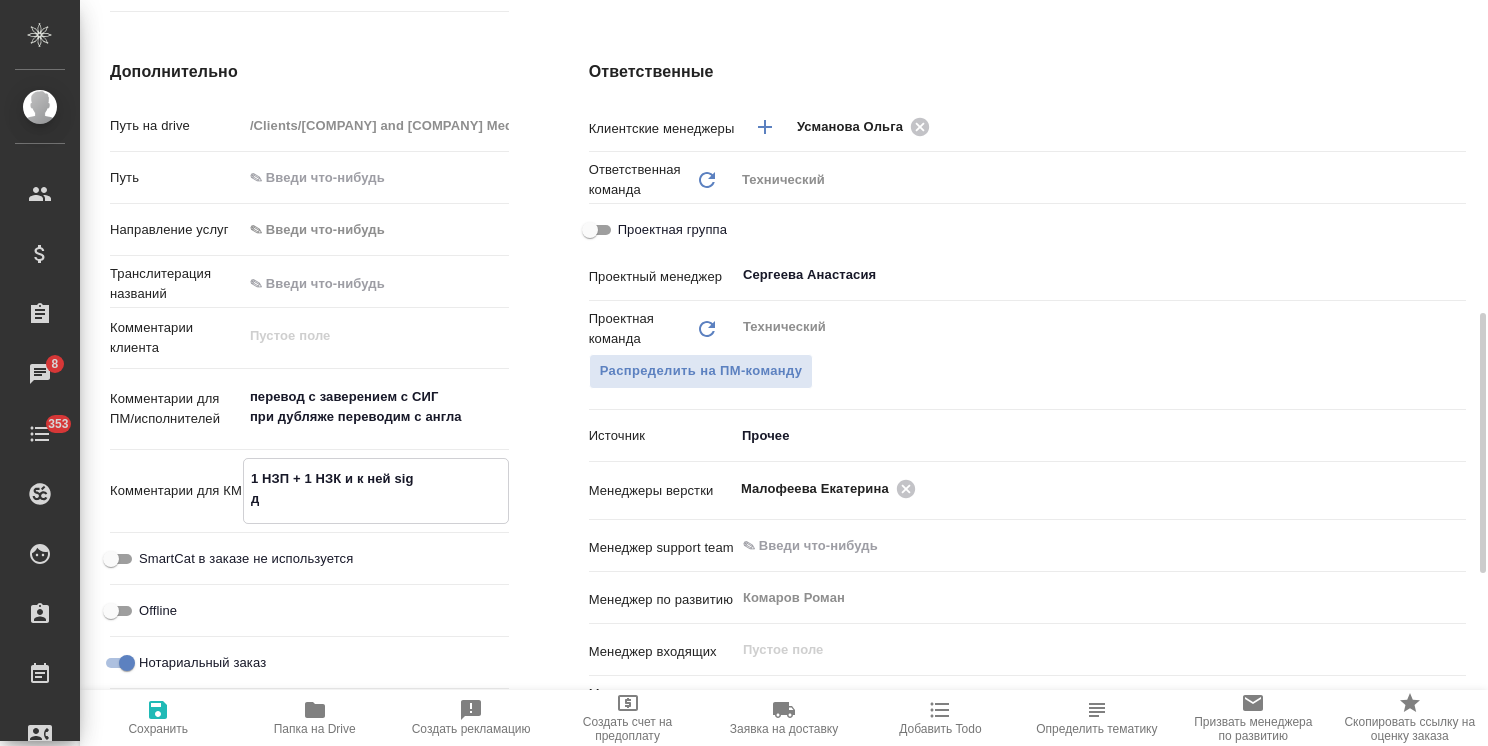 type on "x" 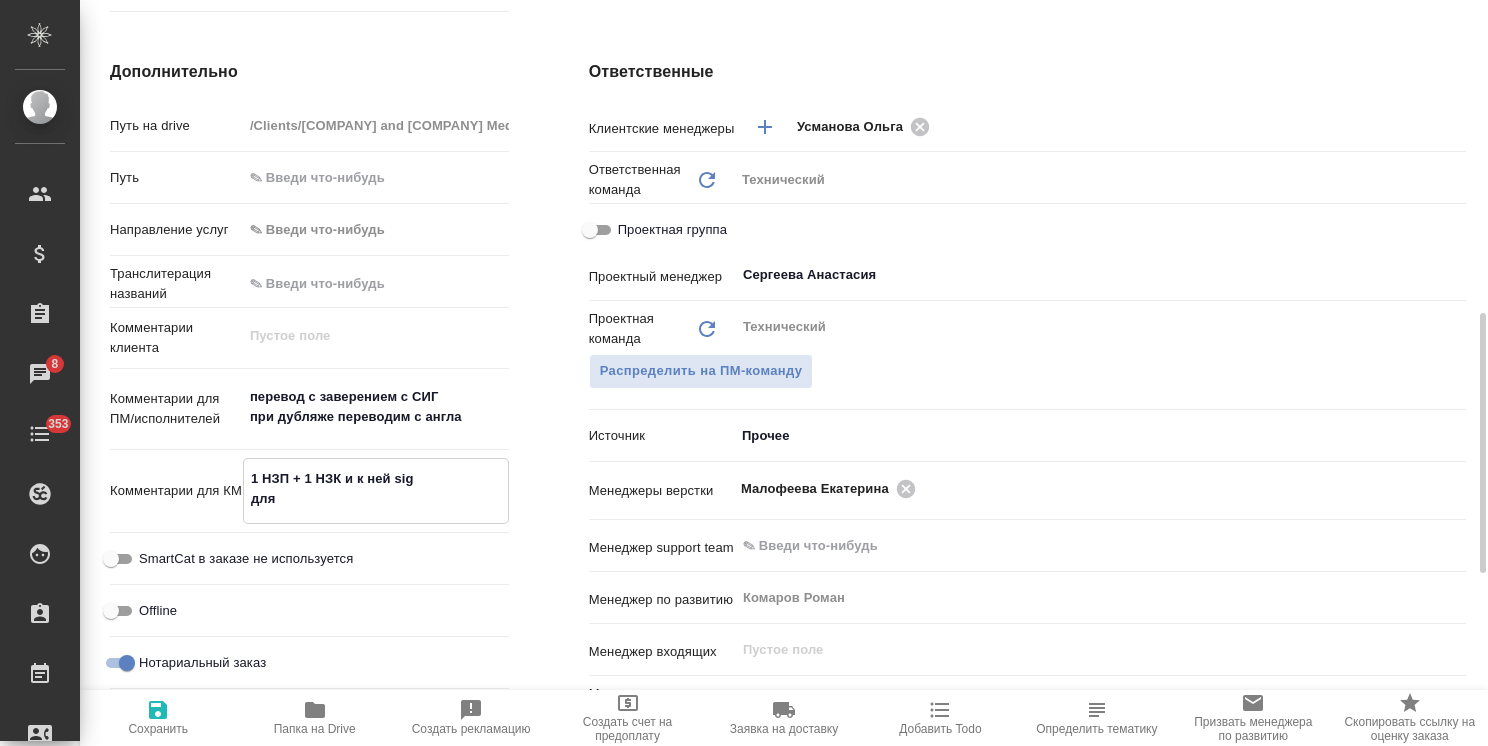 type on "1 НЗП + 1 НЗК и к ней sig
для" 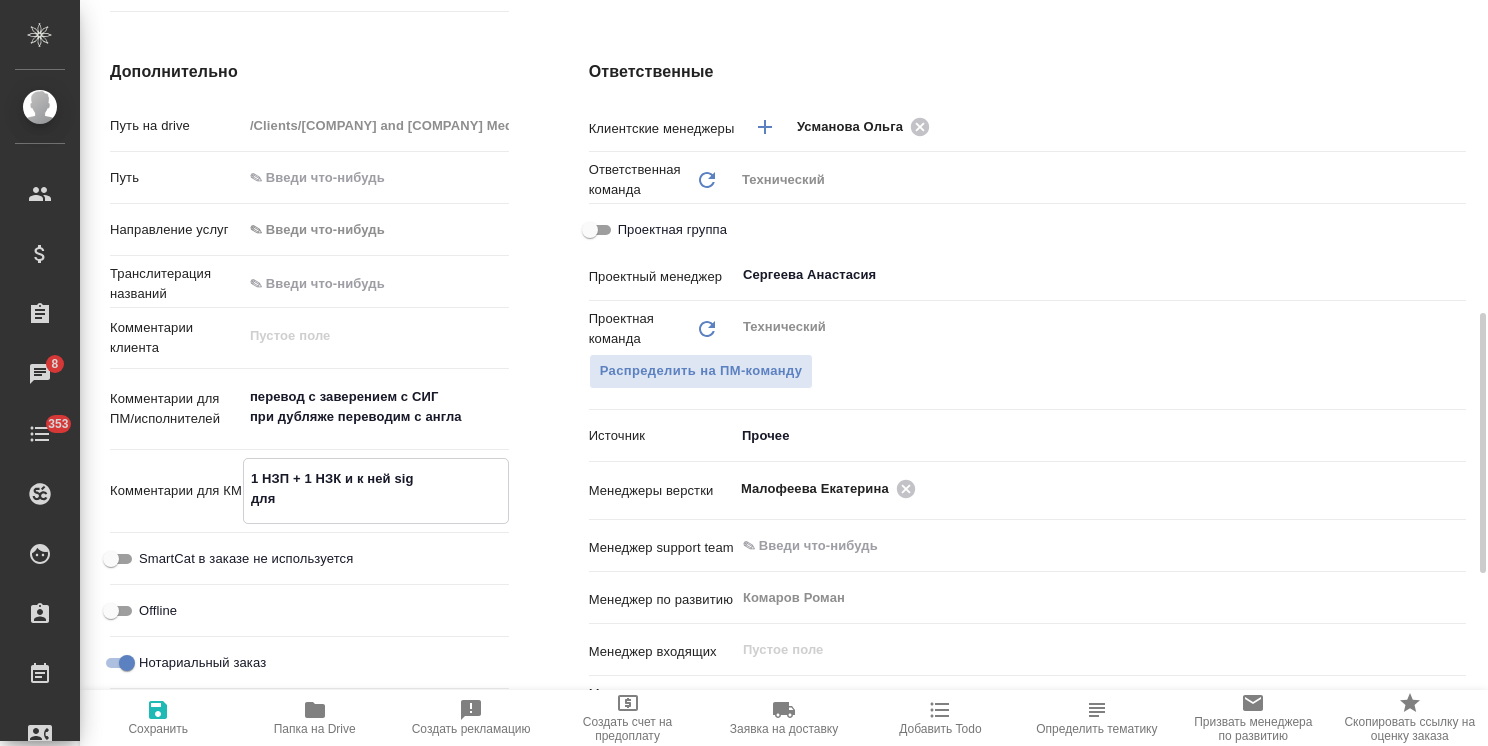 type on "1 НЗП + 1 НЗК и к ней sig
для к" 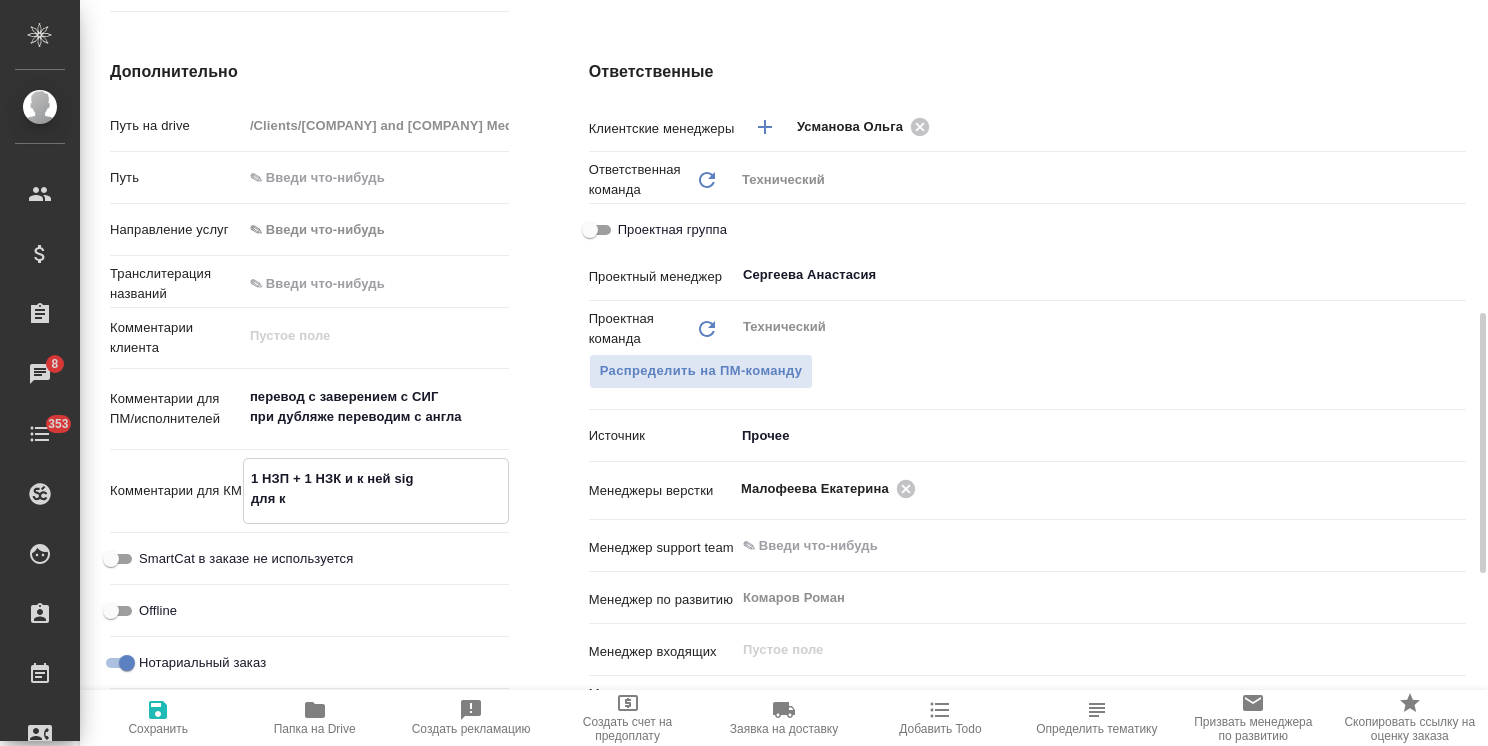 type on "x" 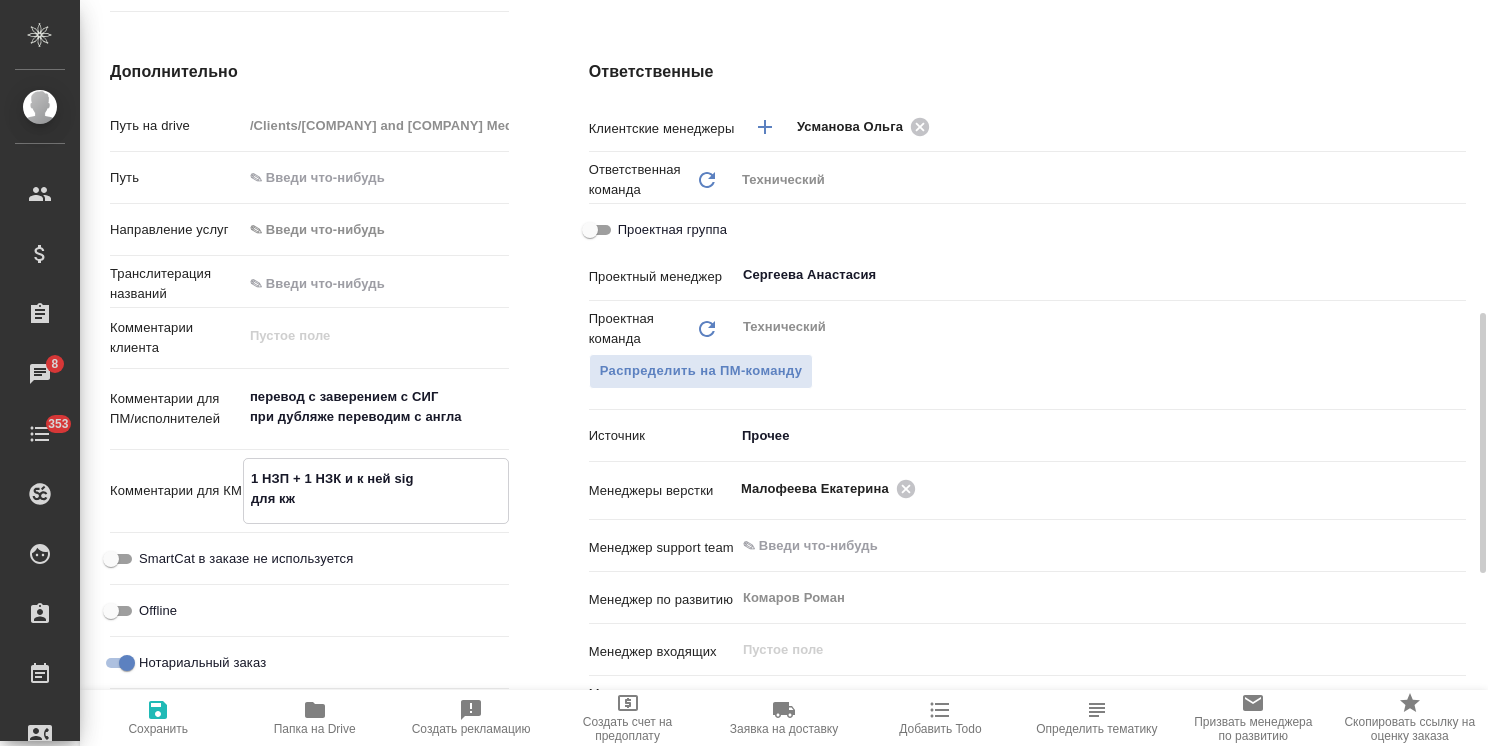 type on "x" 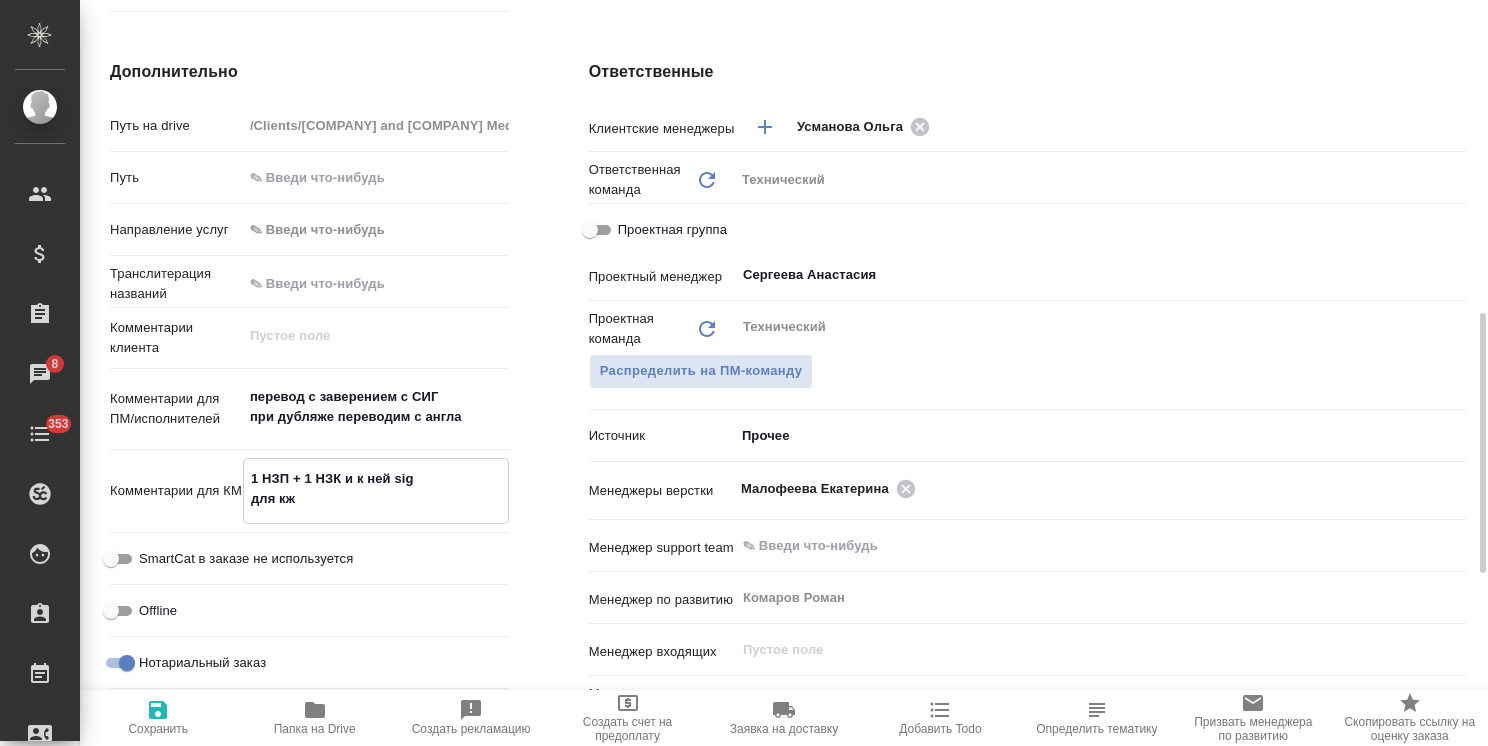 type on "x" 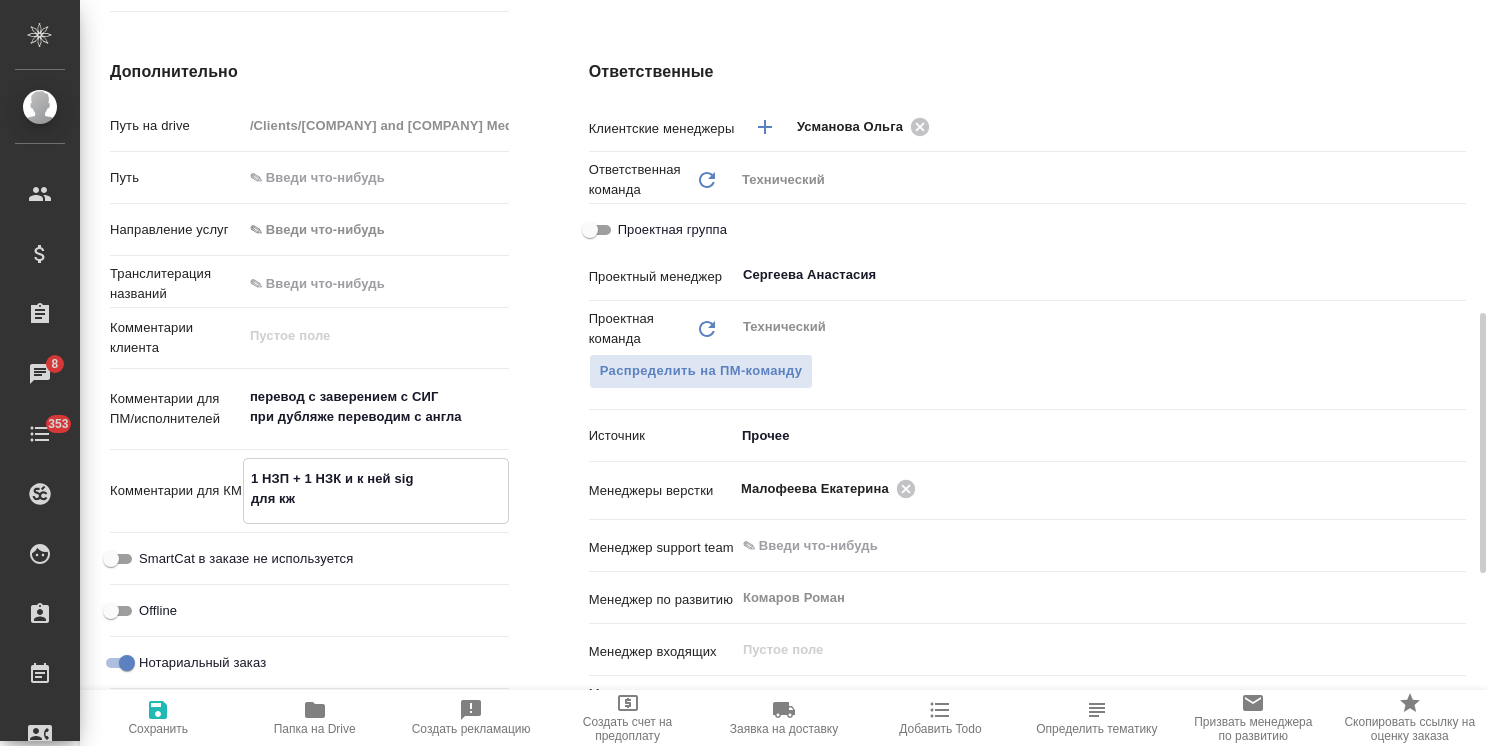 type on "x" 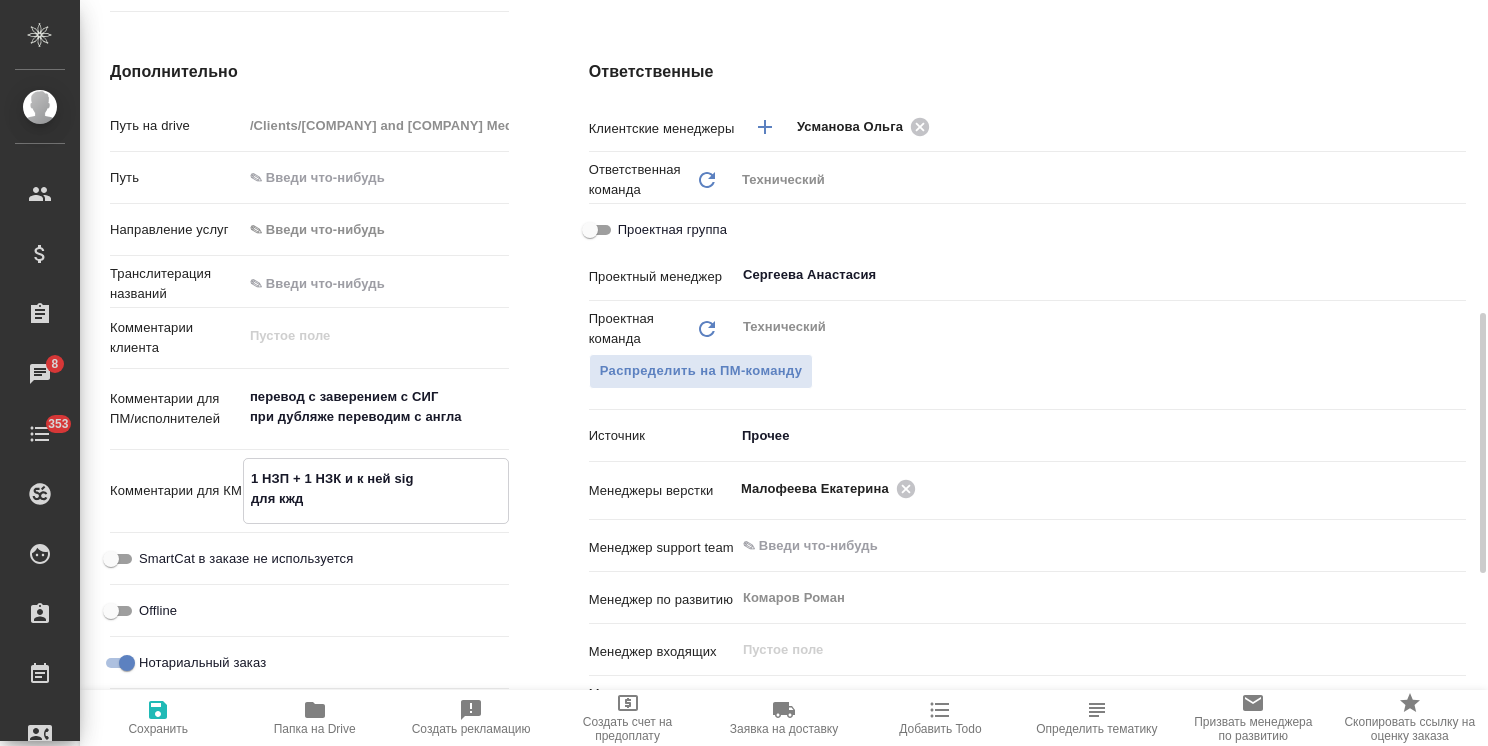 type on "1 НЗП + 1 НЗК и к ней sig
для кж" 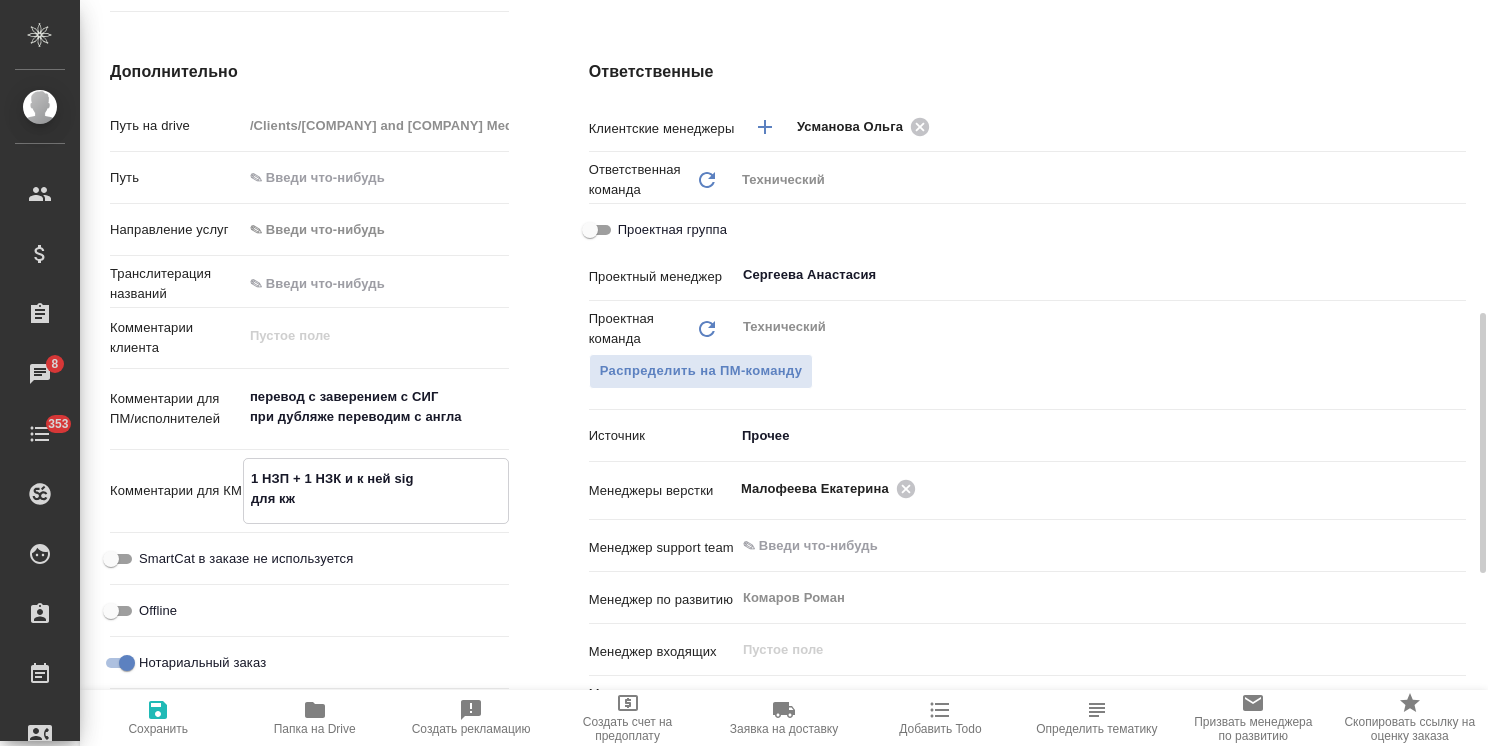 type on "x" 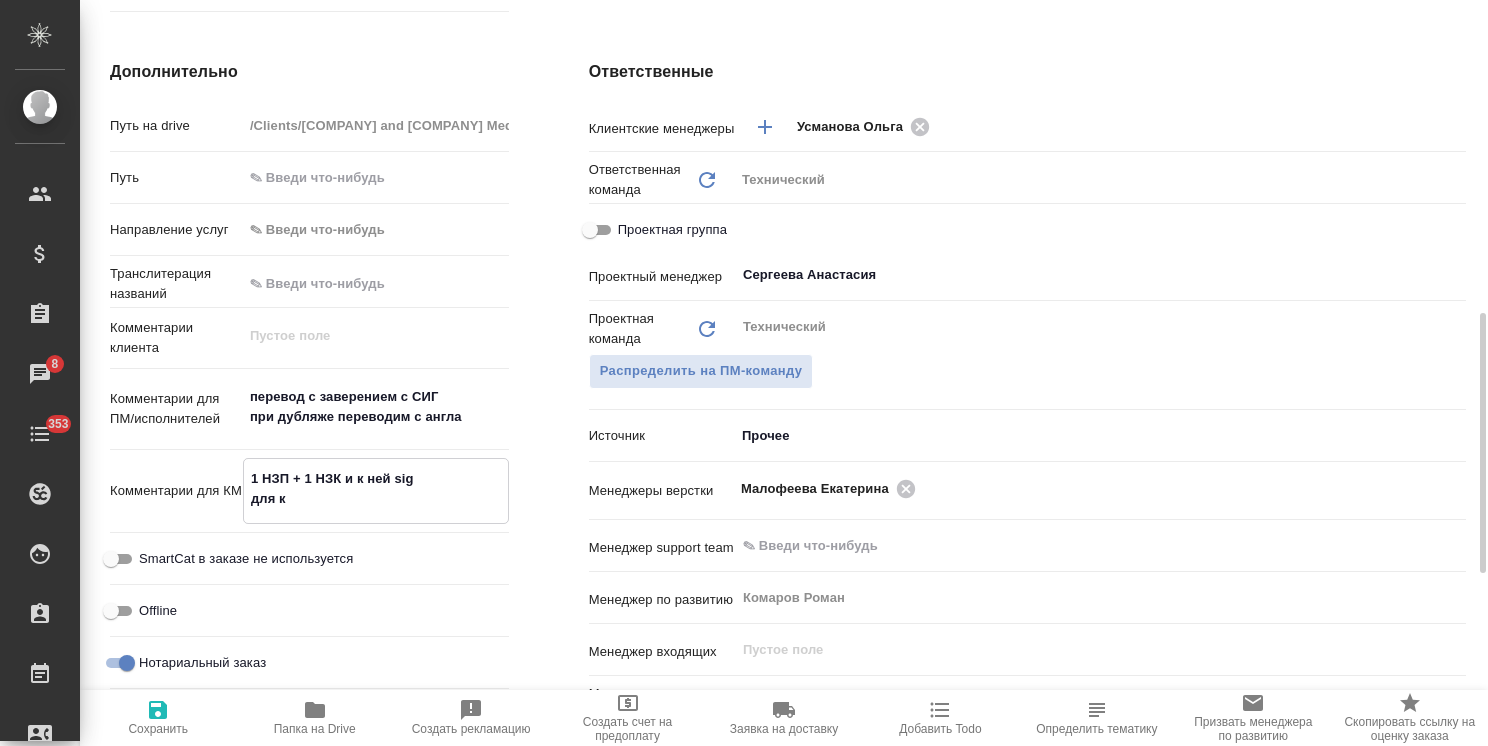 type on "x" 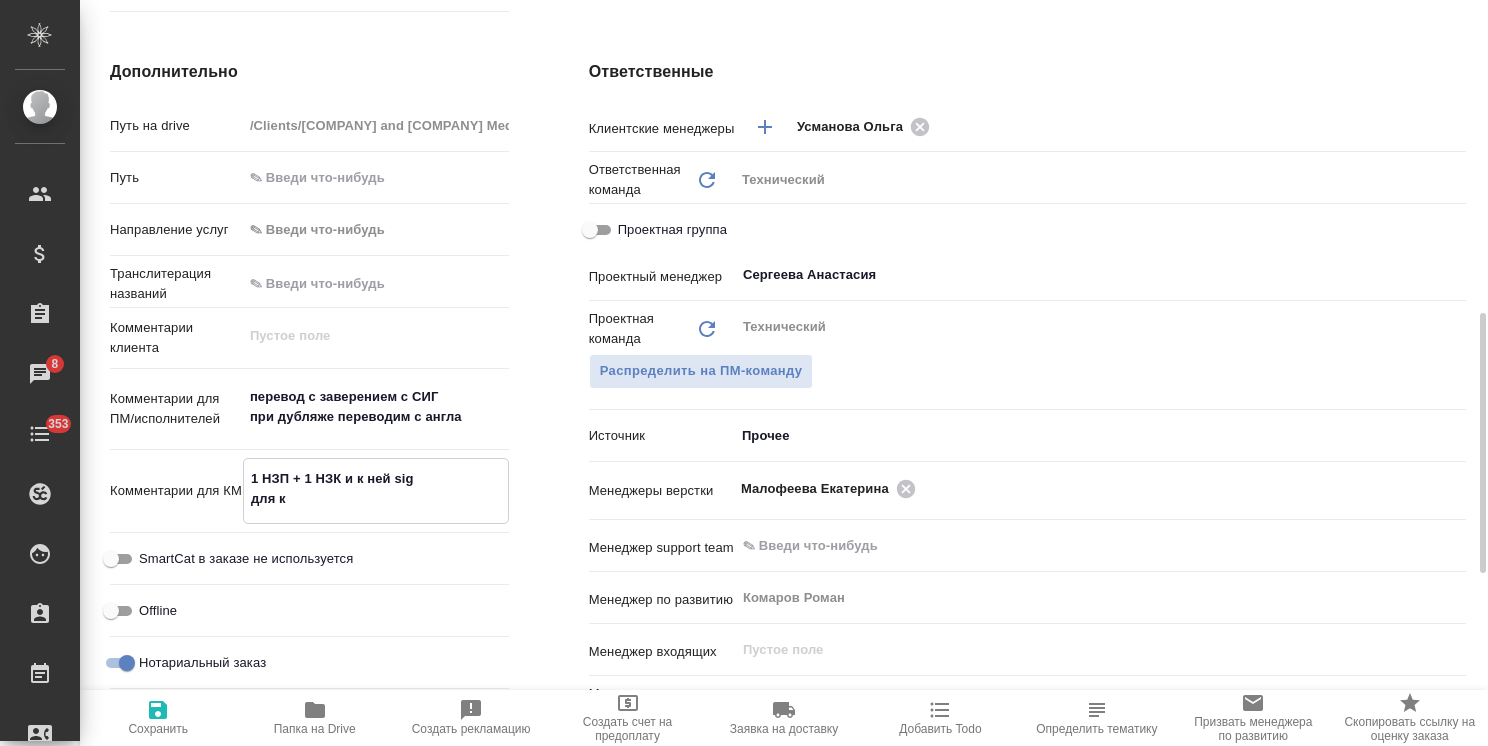 type on "x" 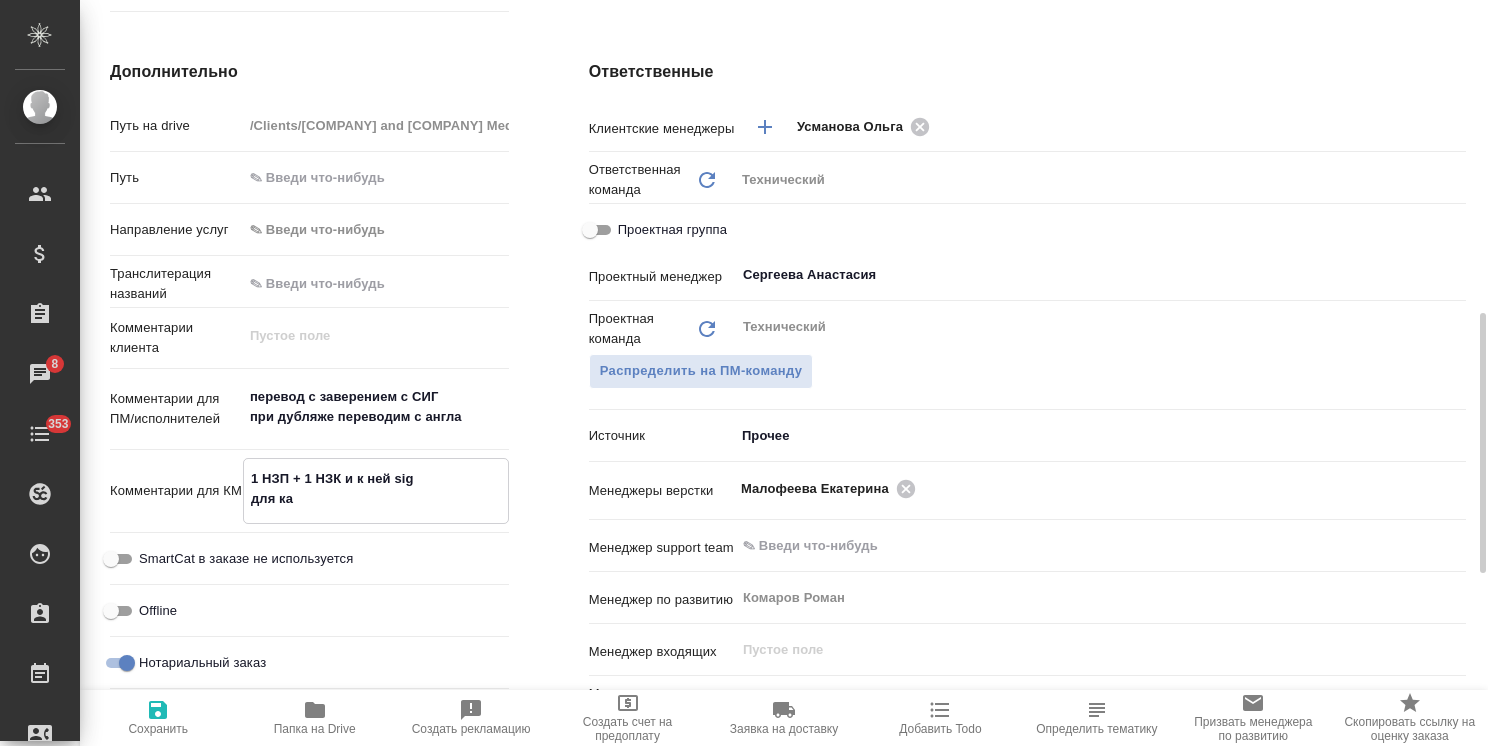 type on "1 НЗП + 1 НЗК и к ней sig
для каж" 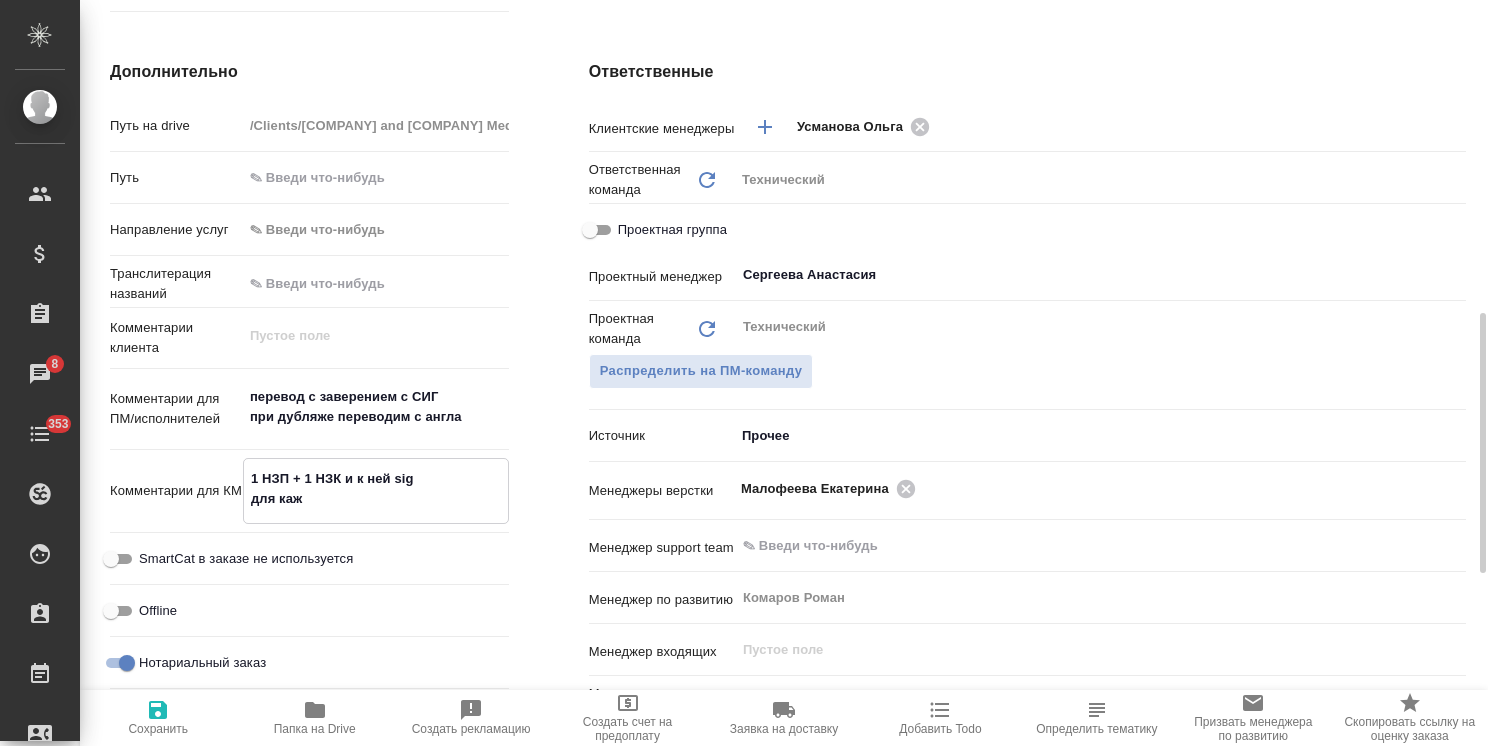 type on "x" 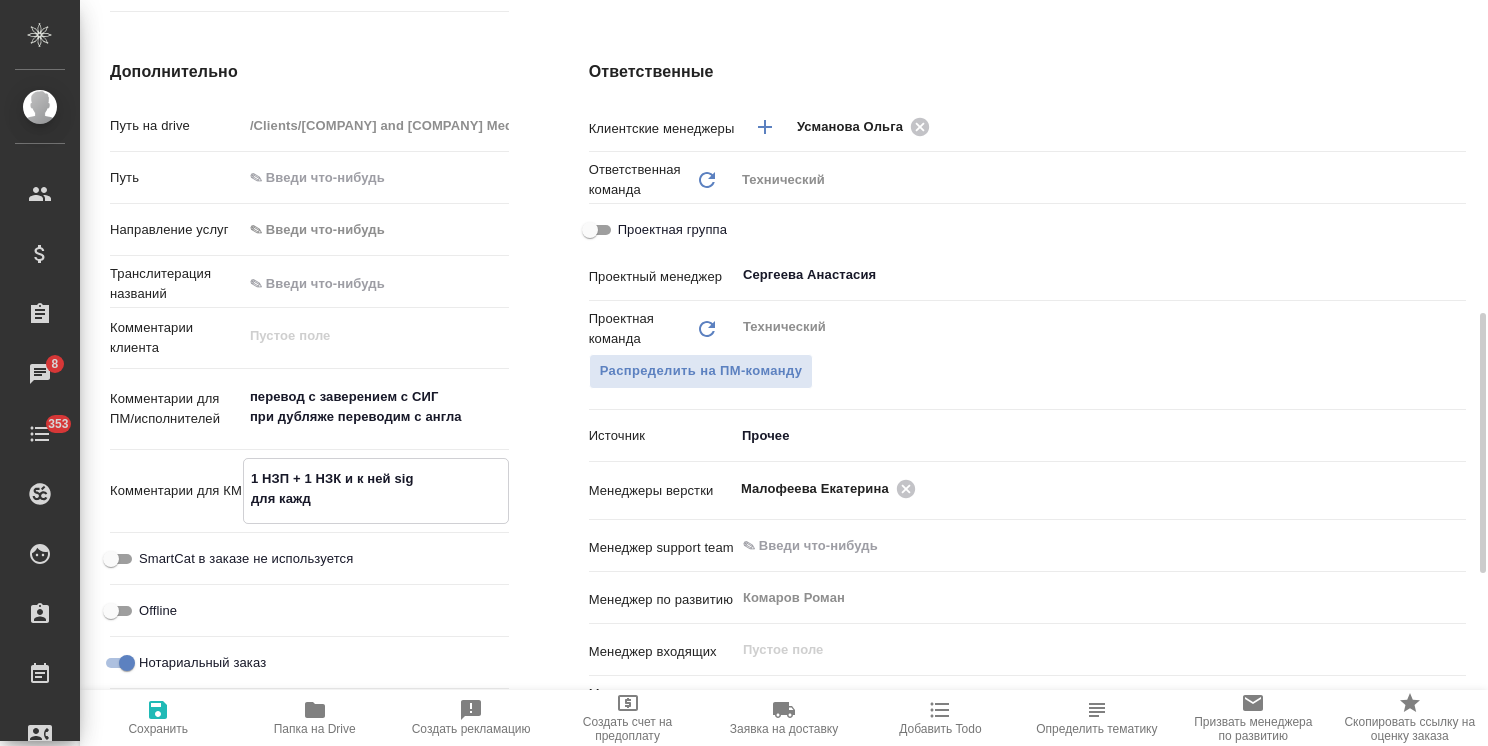 type on "x" 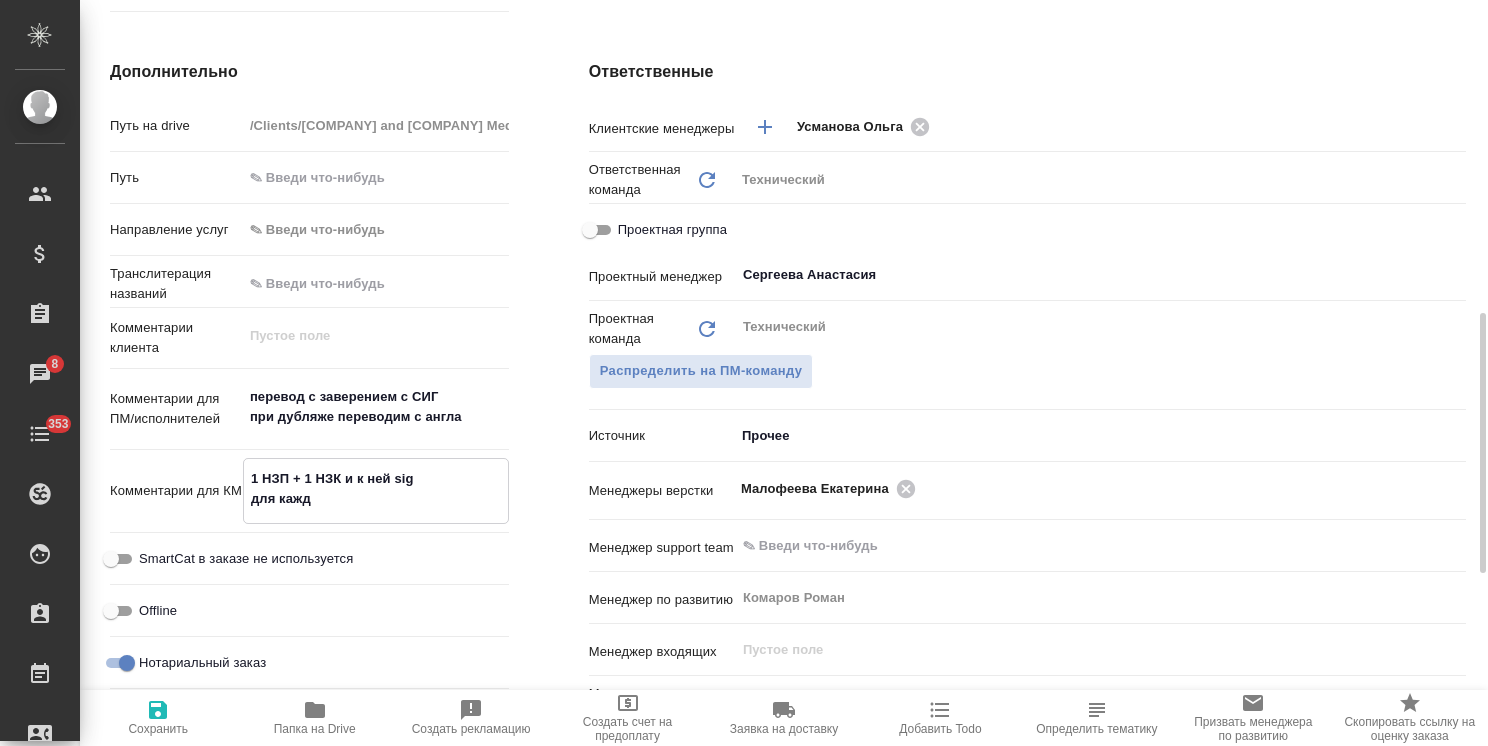 type on "x" 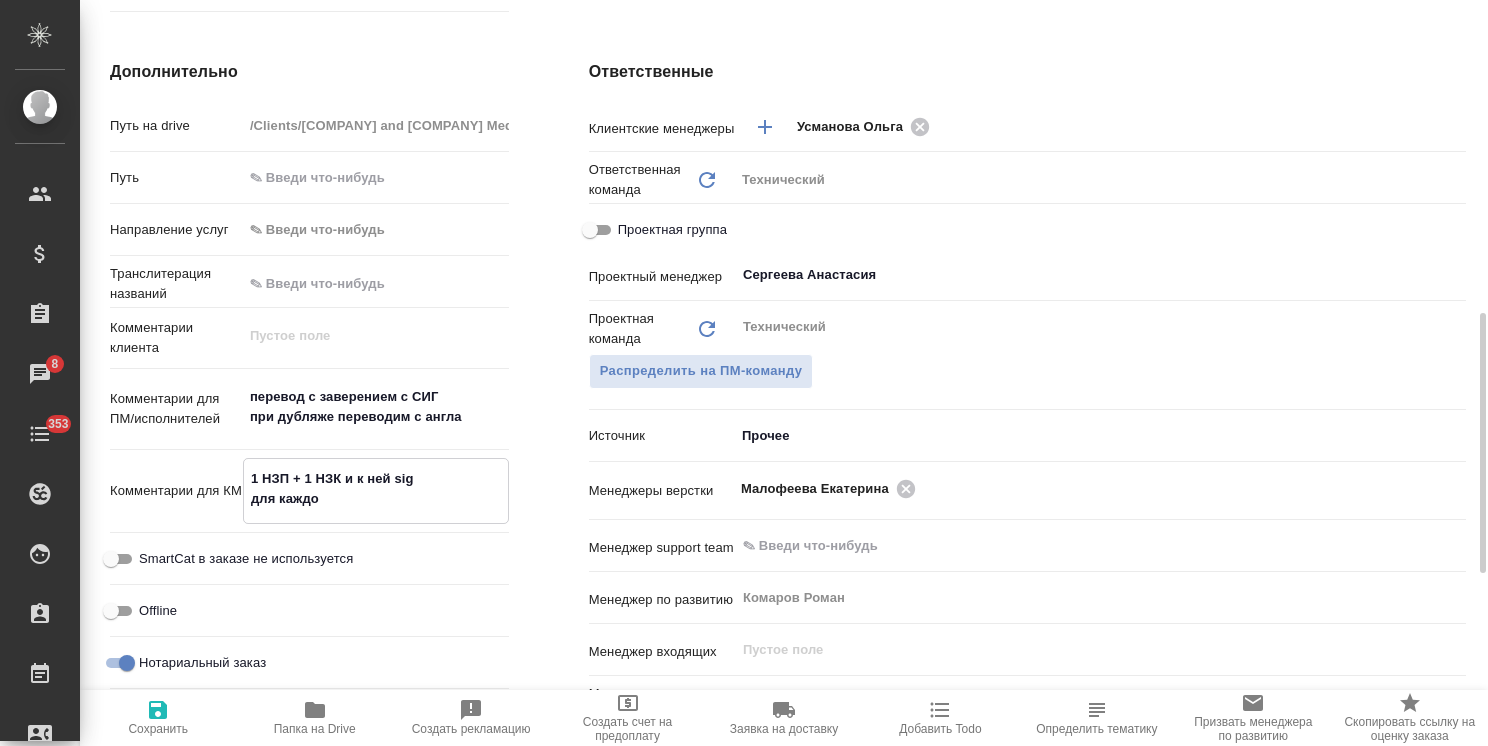 type on "1 НЗП + 1 НЗК и к ней sig
для каждог" 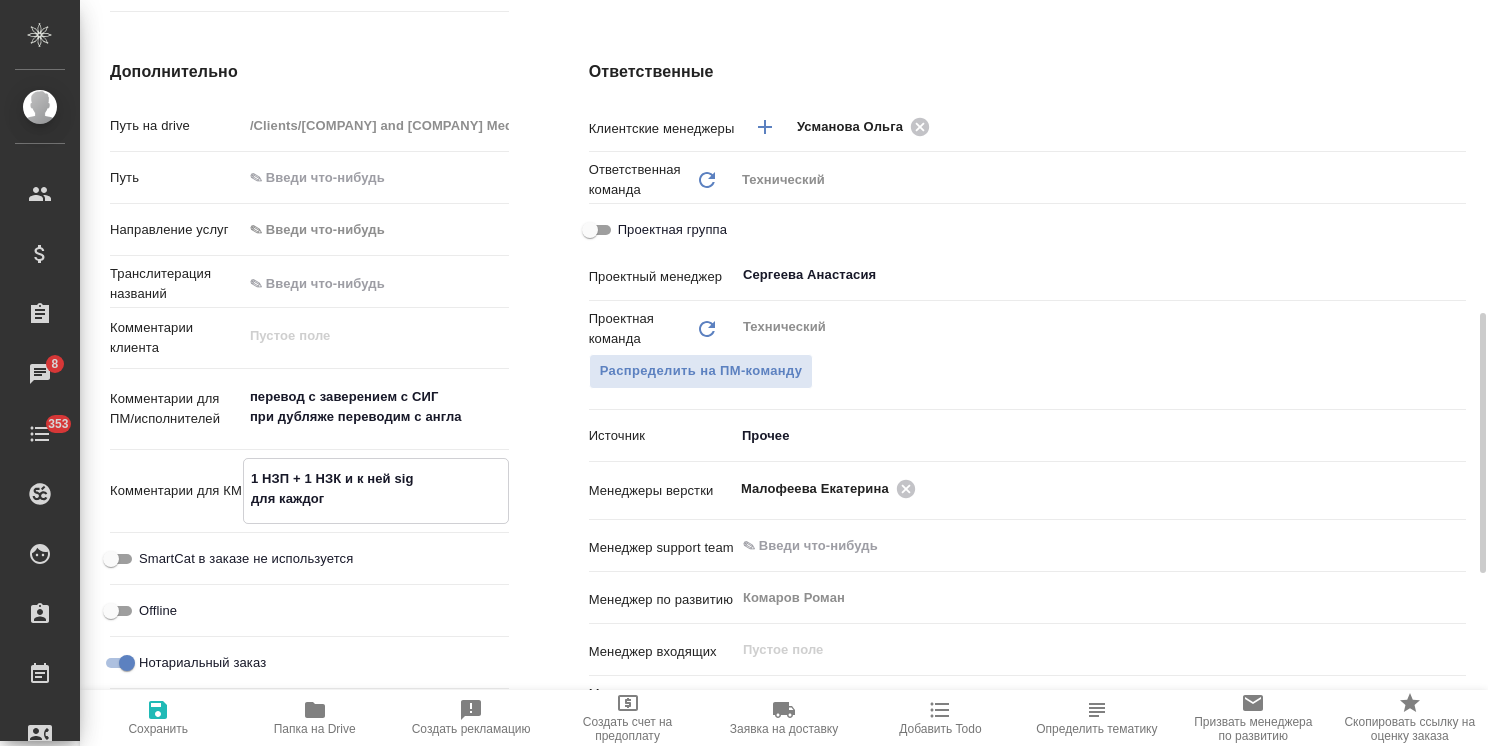type on "x" 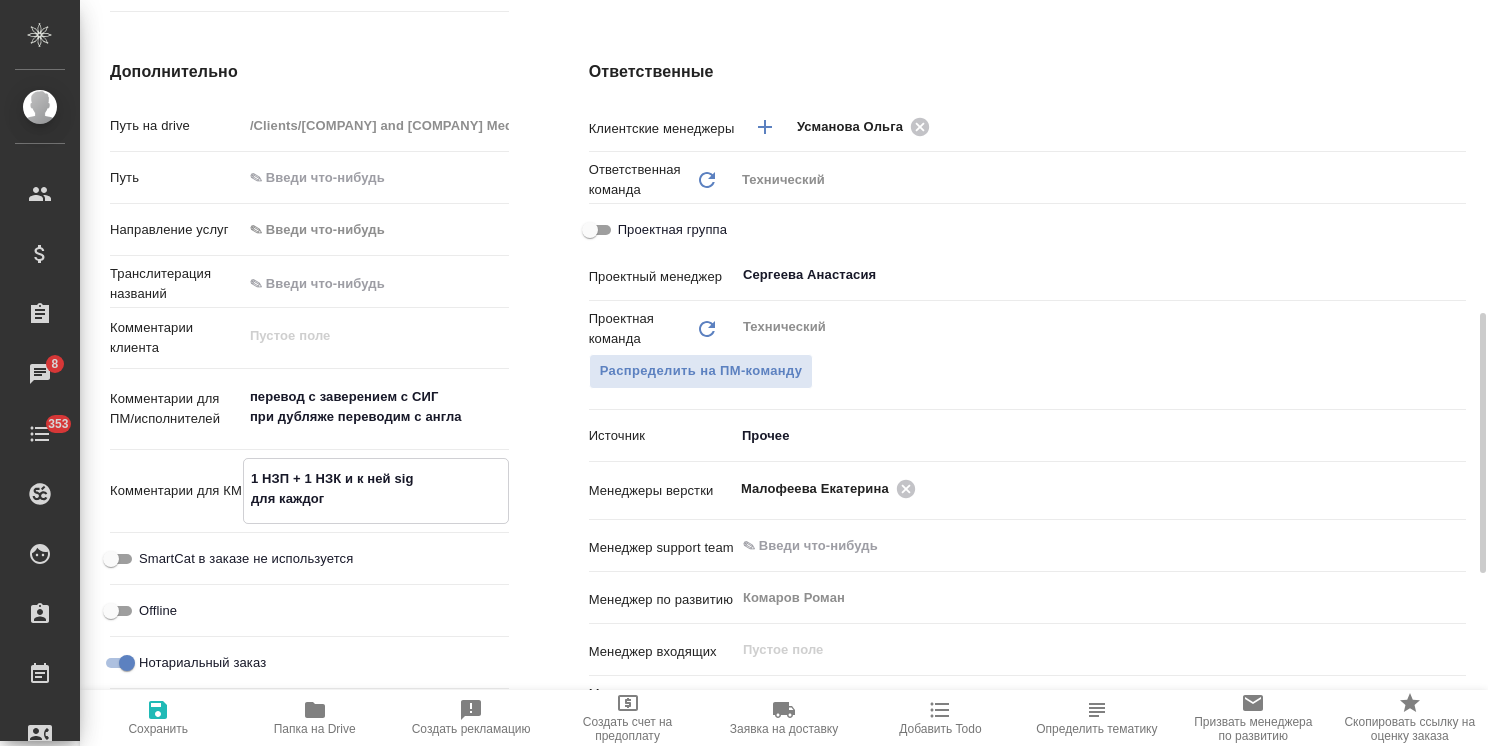 type on "x" 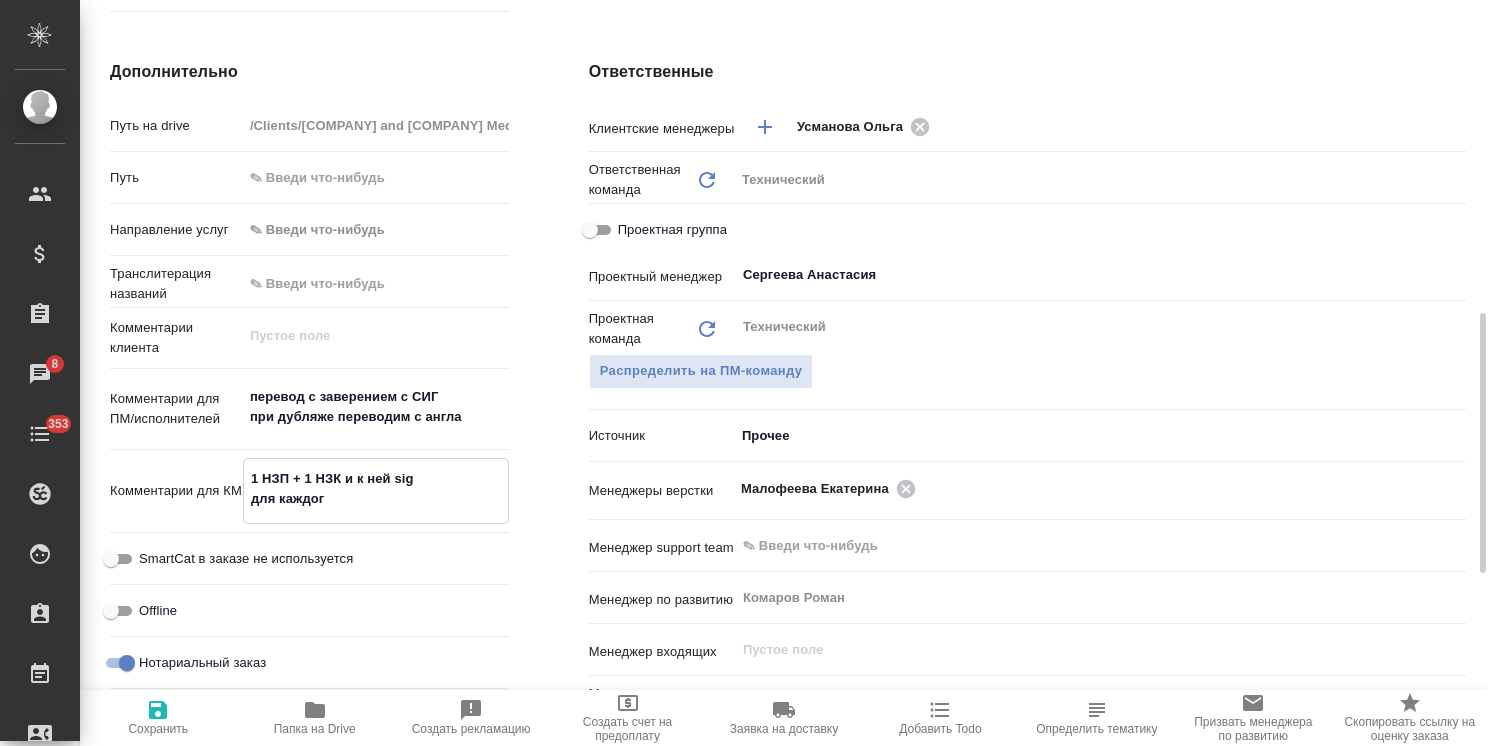 type on "1 НЗП + 1 НЗК и к ней sig
для каждого" 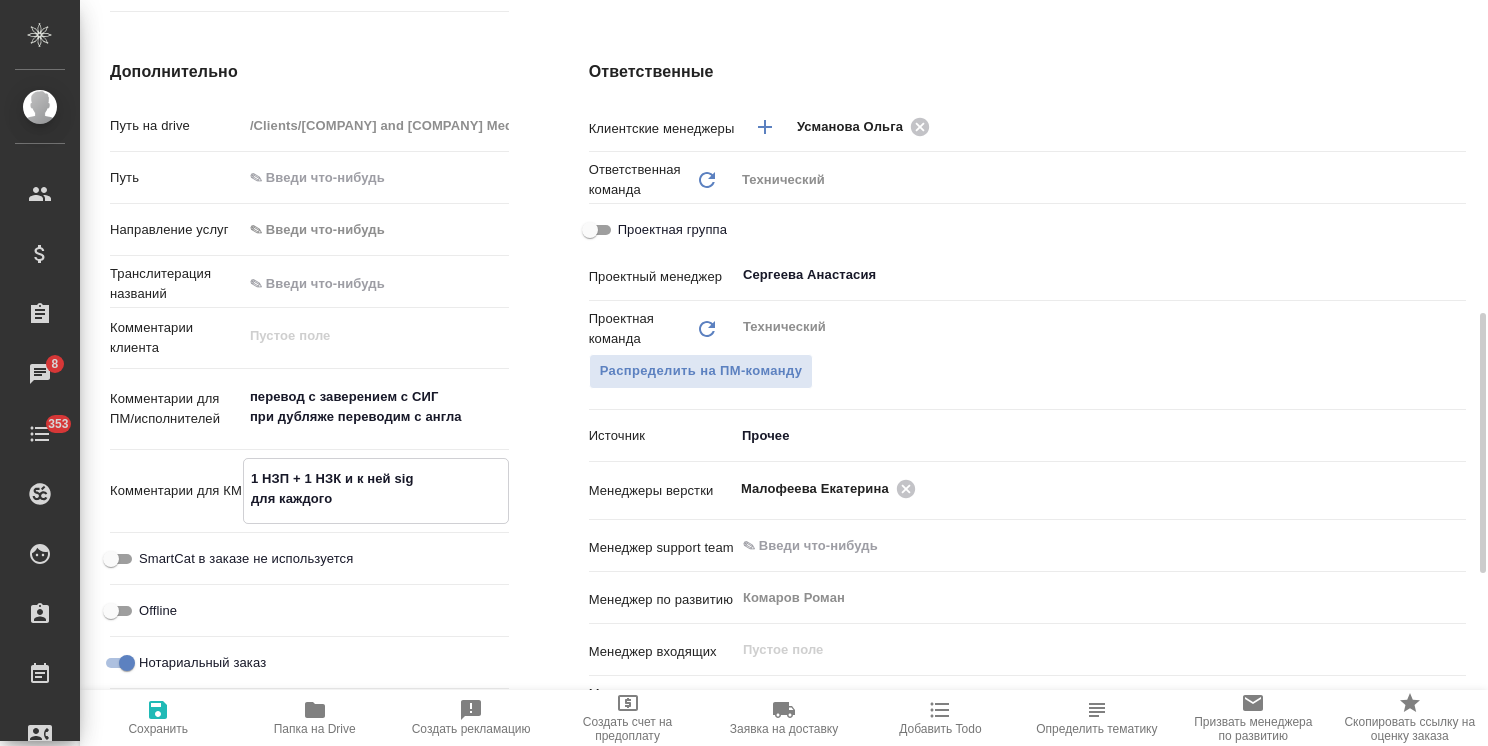 type on "x" 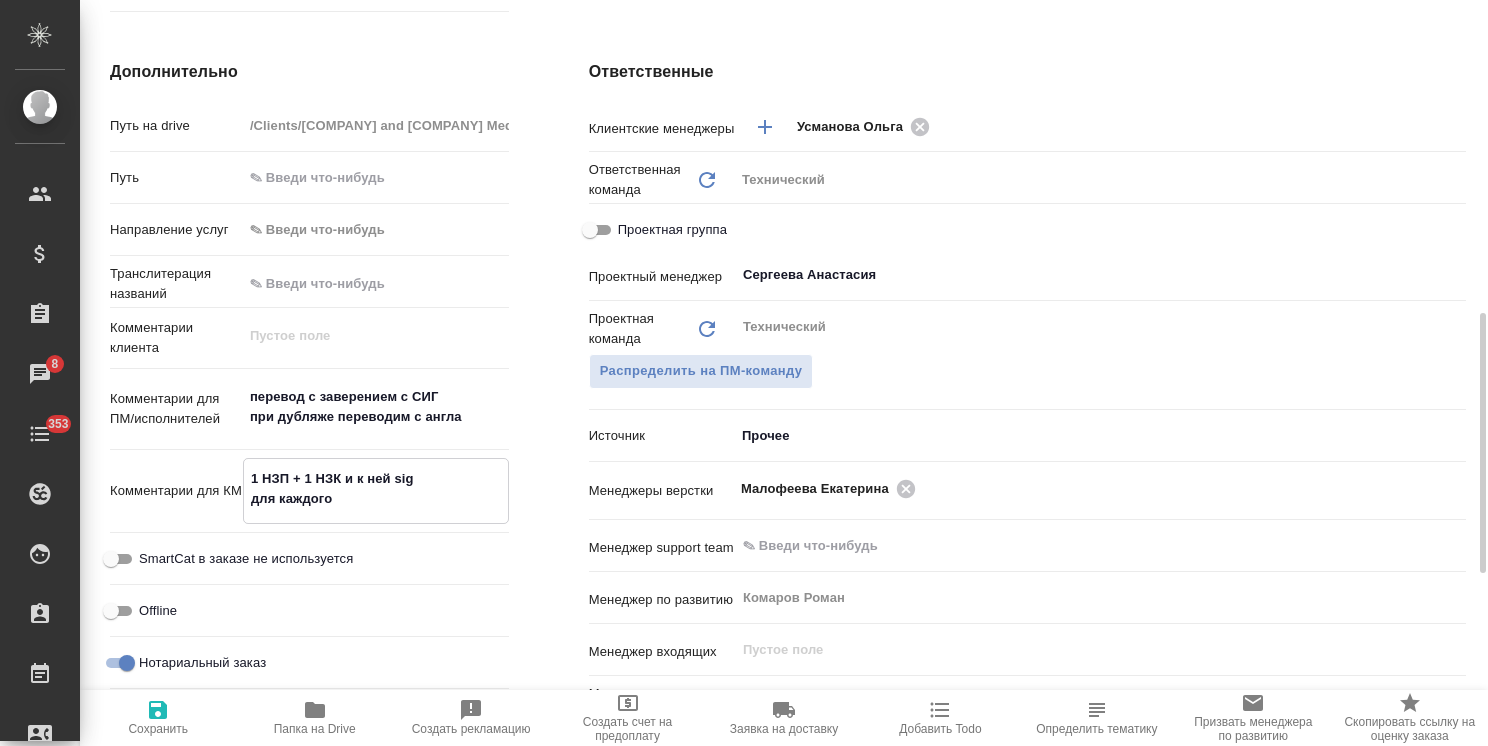 type on "1 НЗП + 1 НЗК и к ней sig
для каждого д" 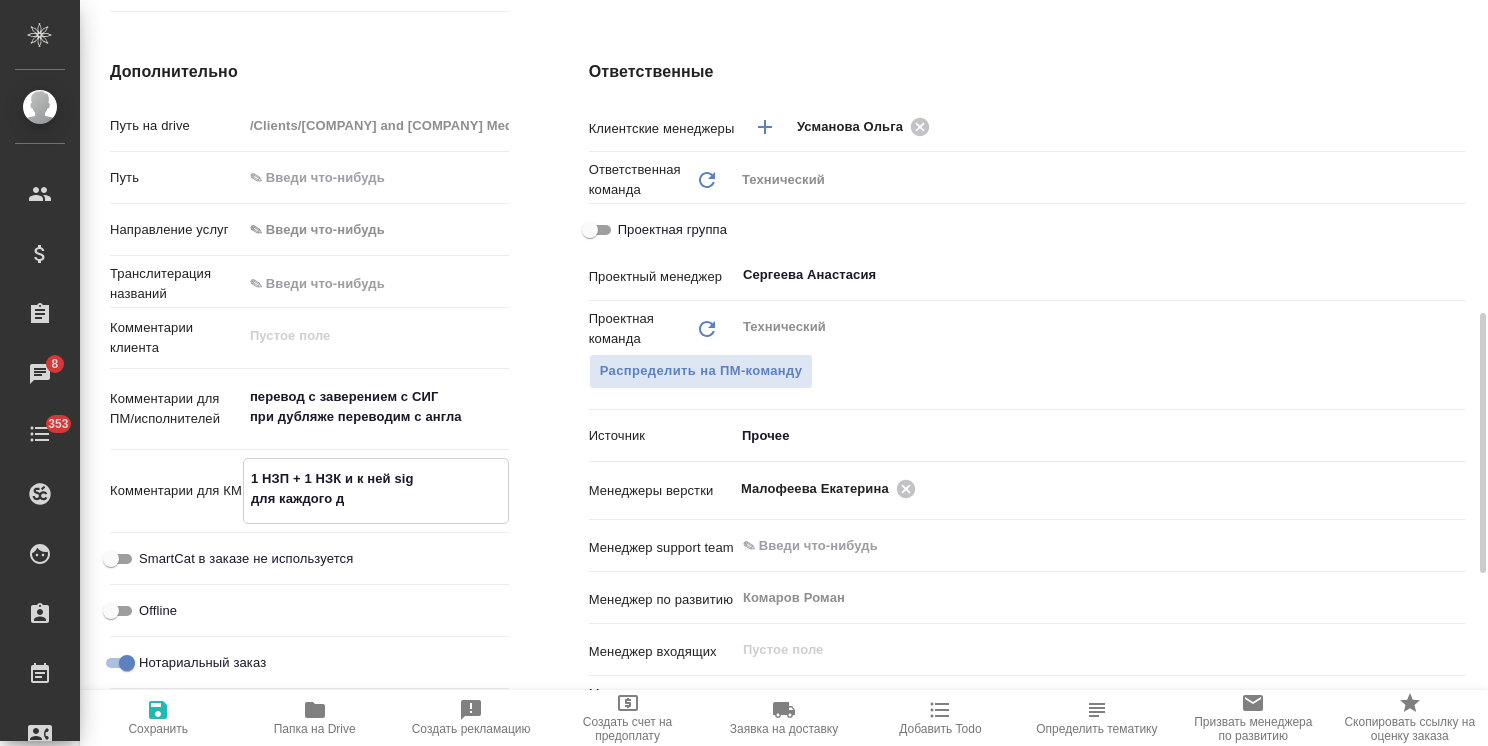 type on "x" 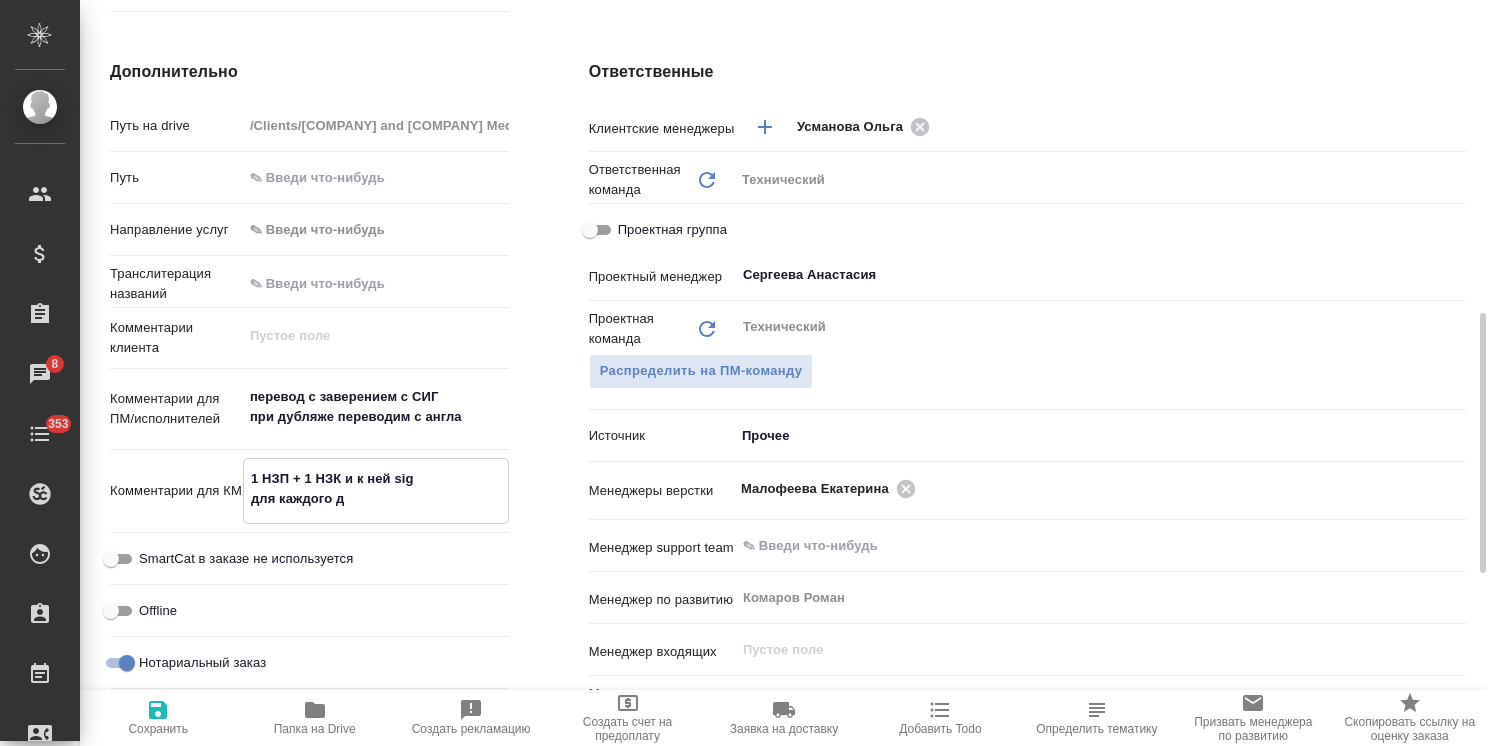 type on "x" 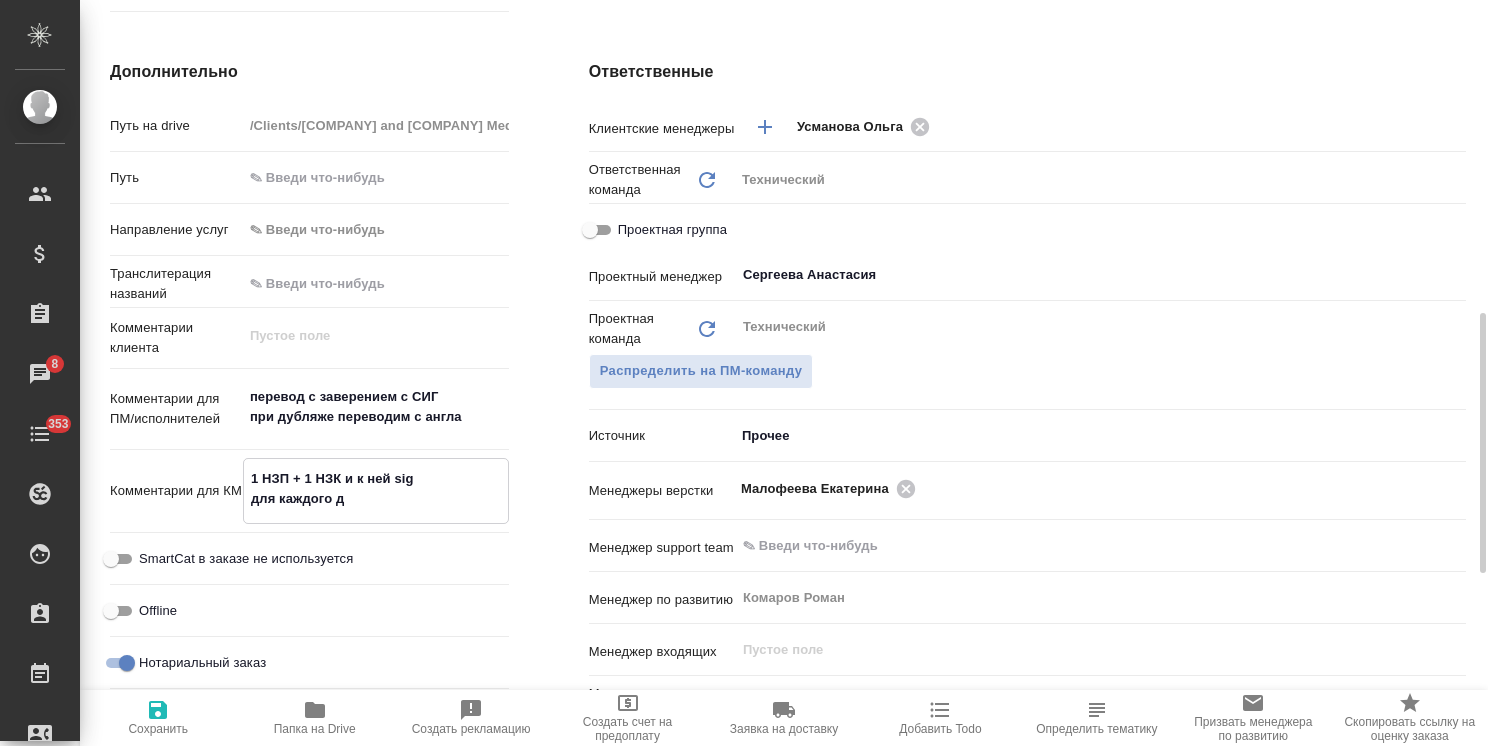 type on "x" 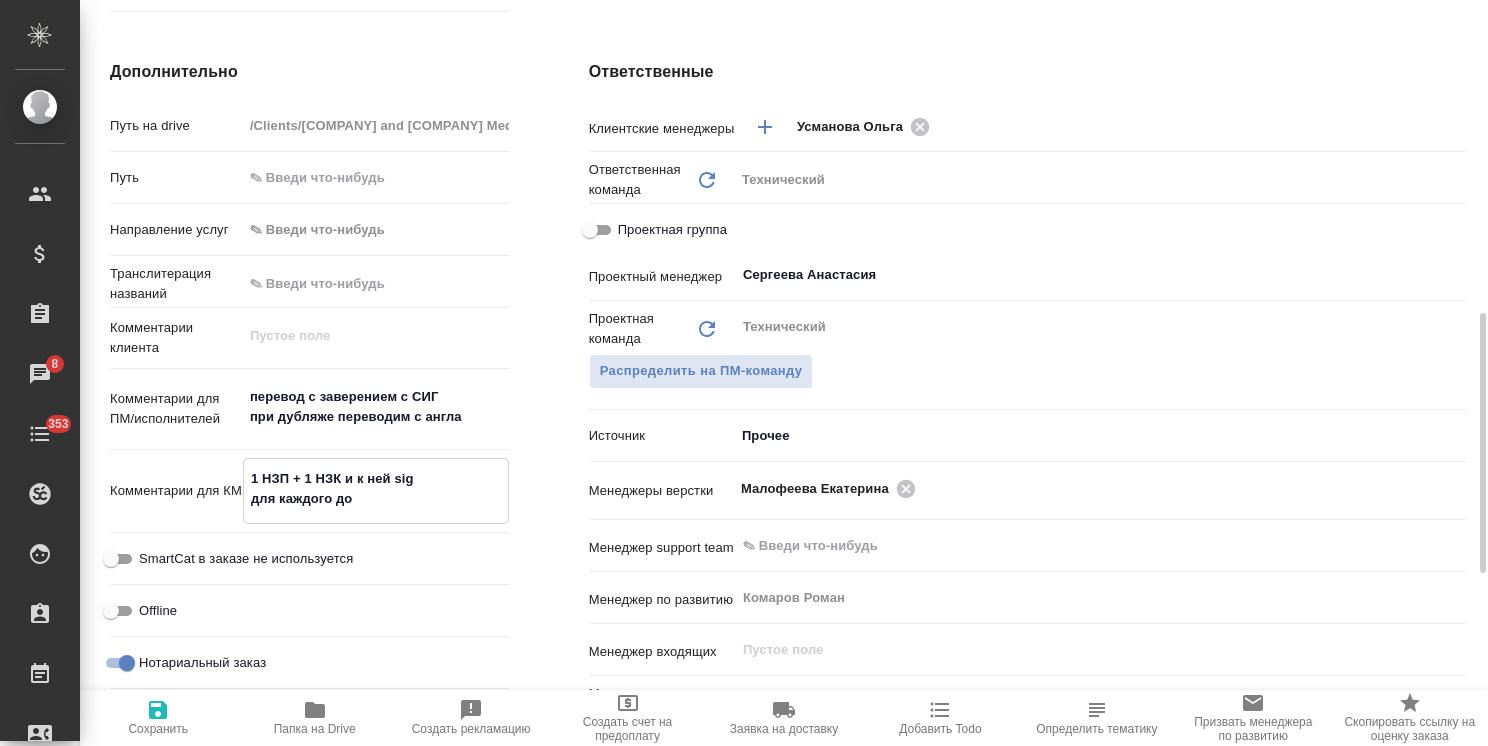 type on "x" 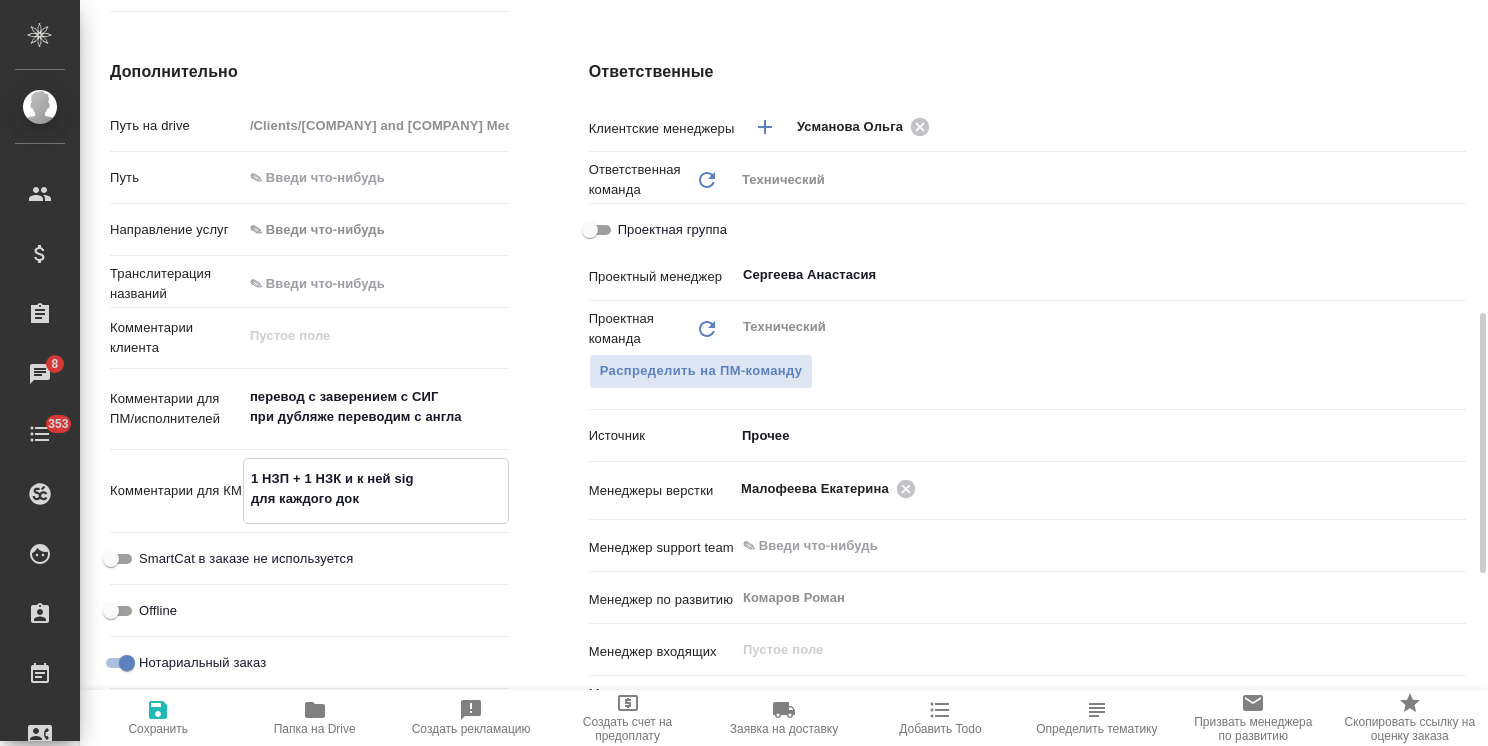 type on "1 НЗП + 1 НЗК и к ней sig
для каждого дока" 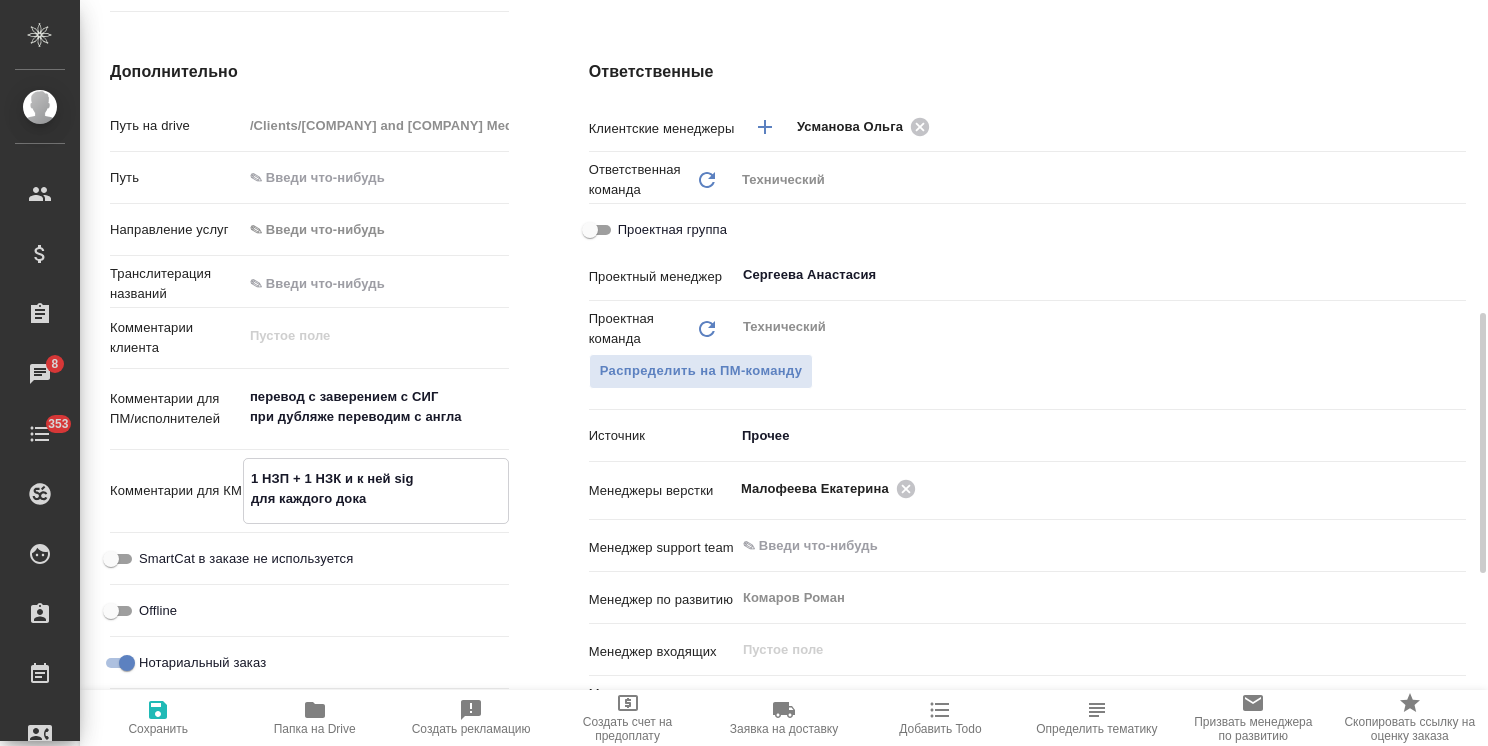 type on "x" 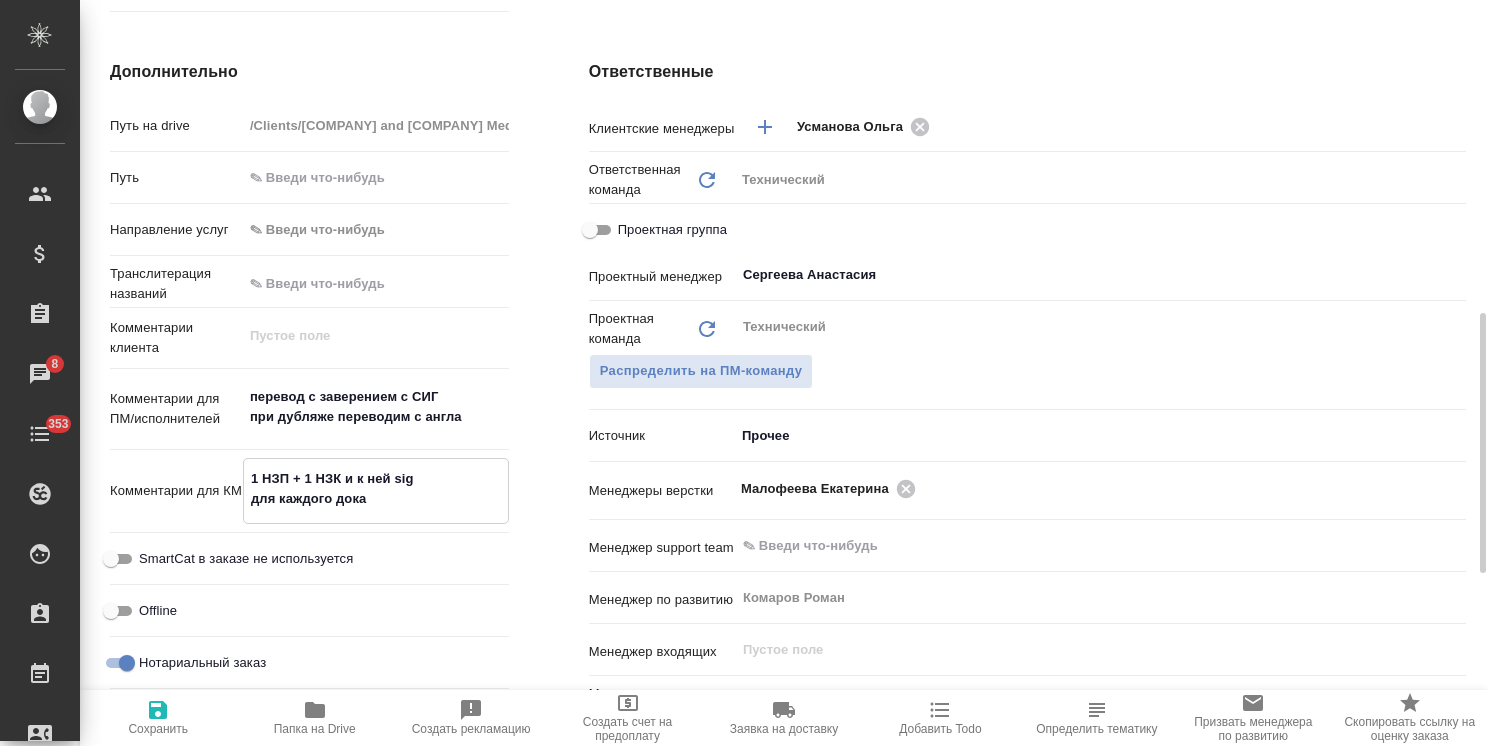 type on "x" 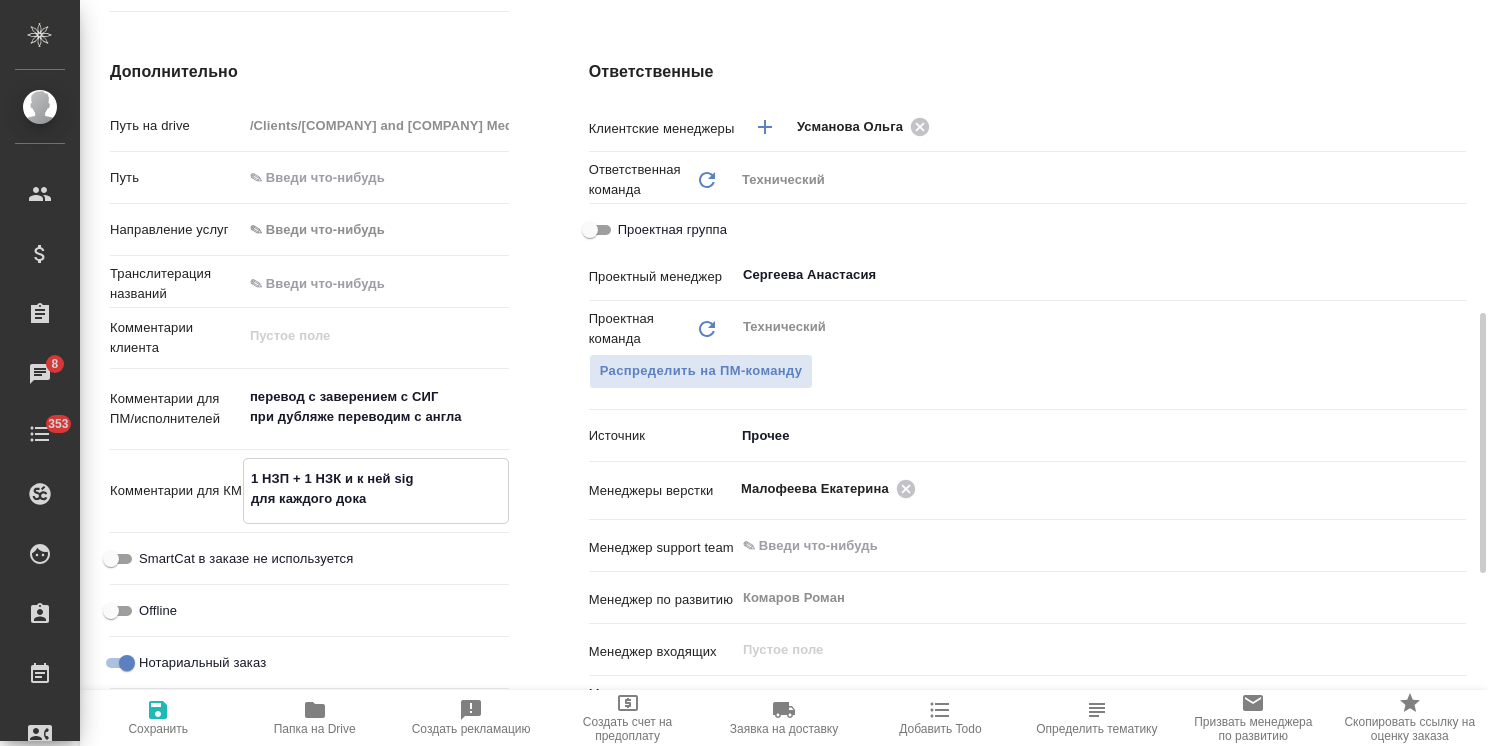 type on "1 НЗП + 1 НЗК и к ней sig
для каждого дока" 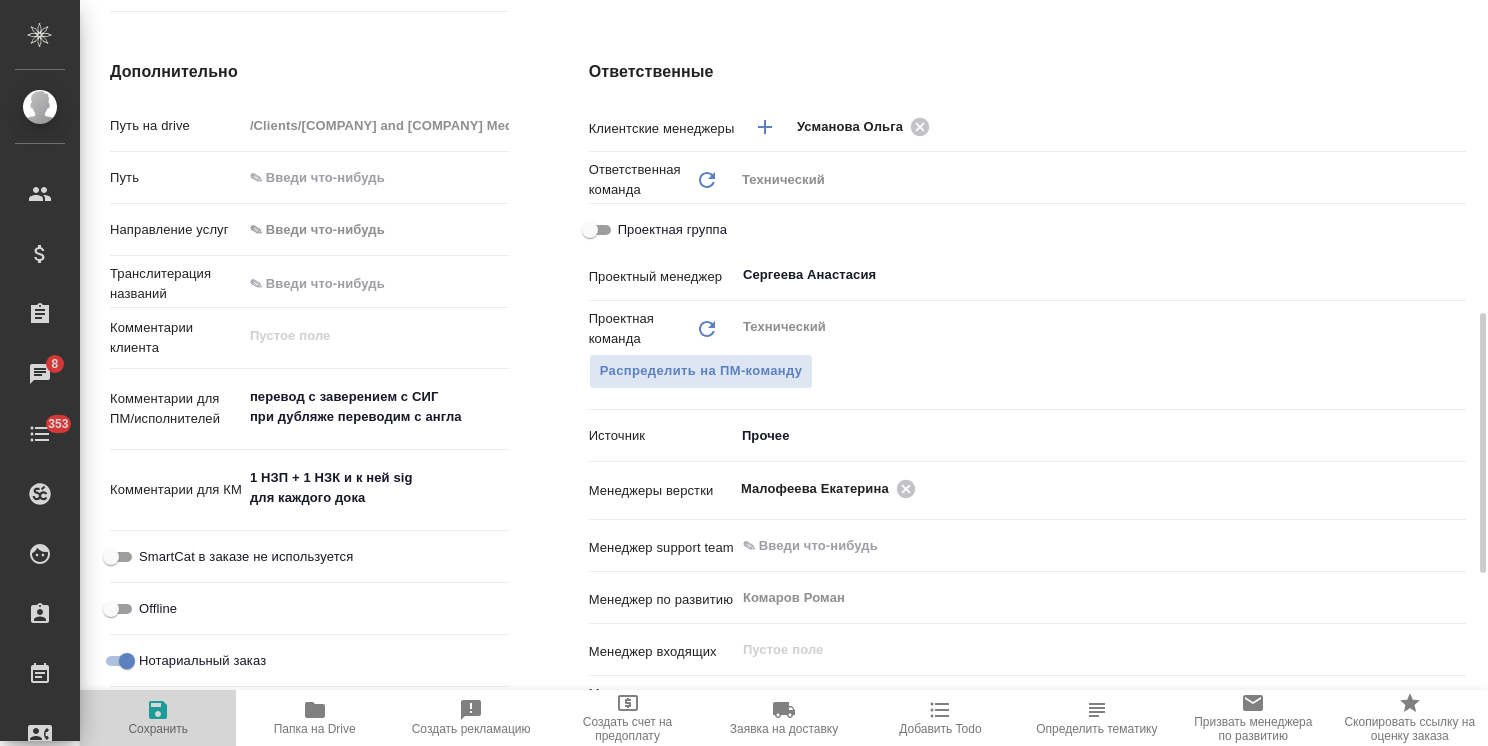 click 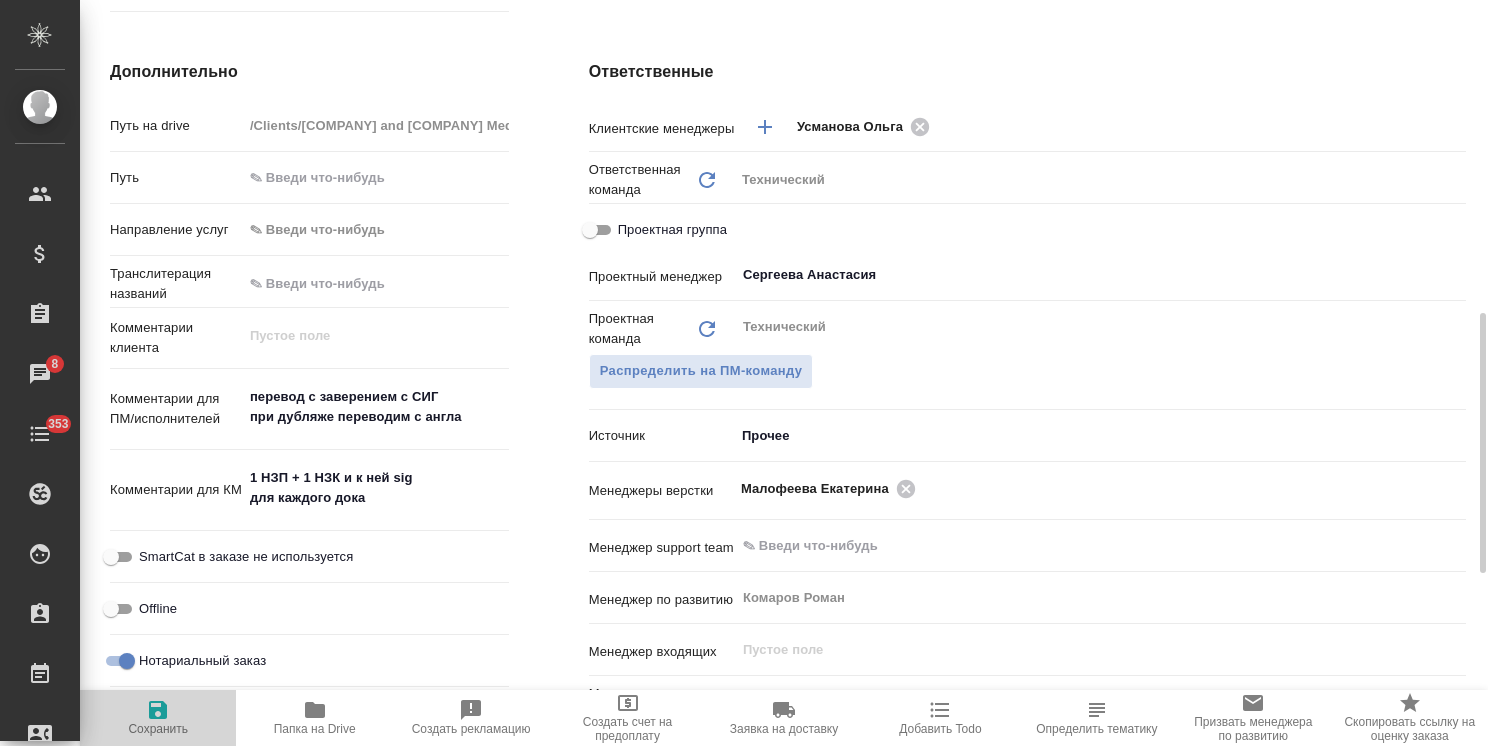 type on "x" 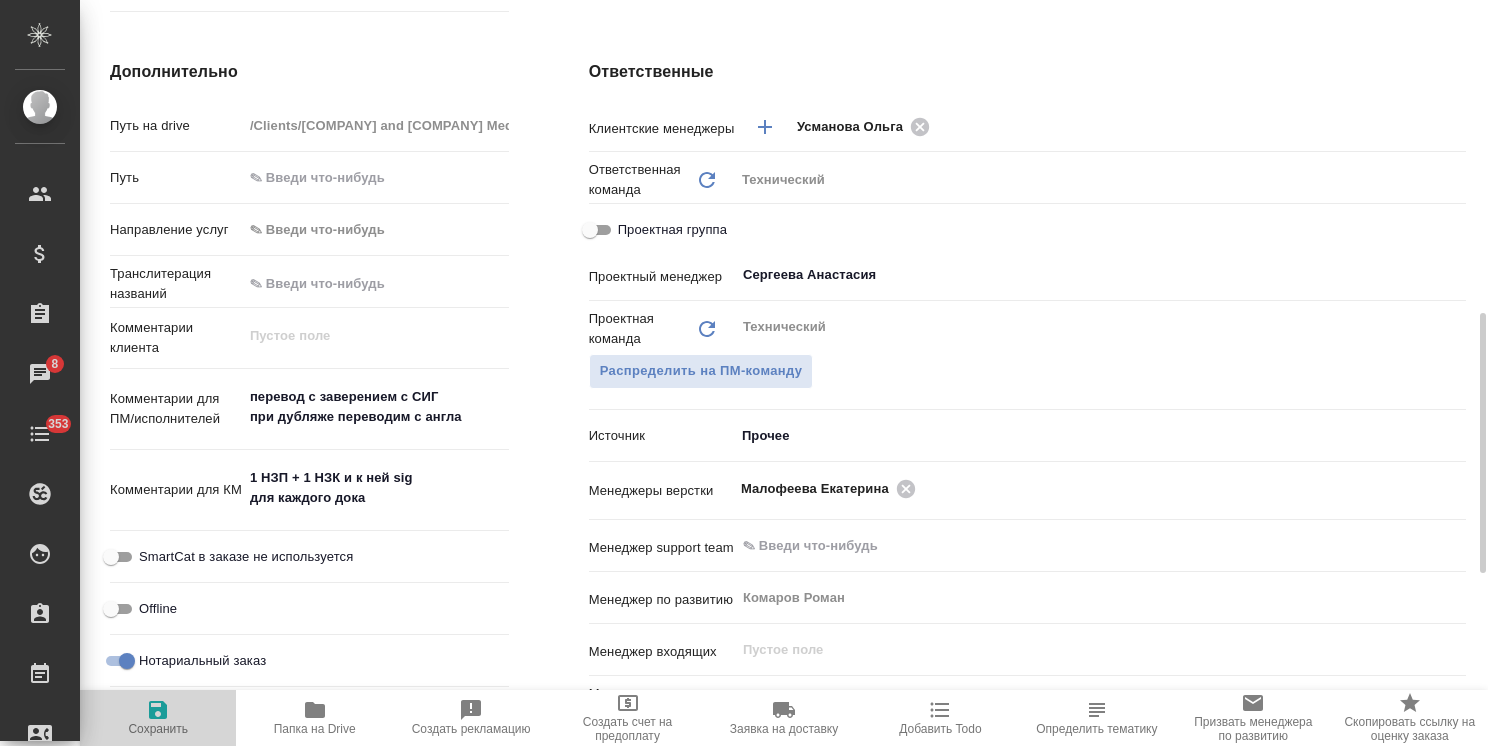 type on "x" 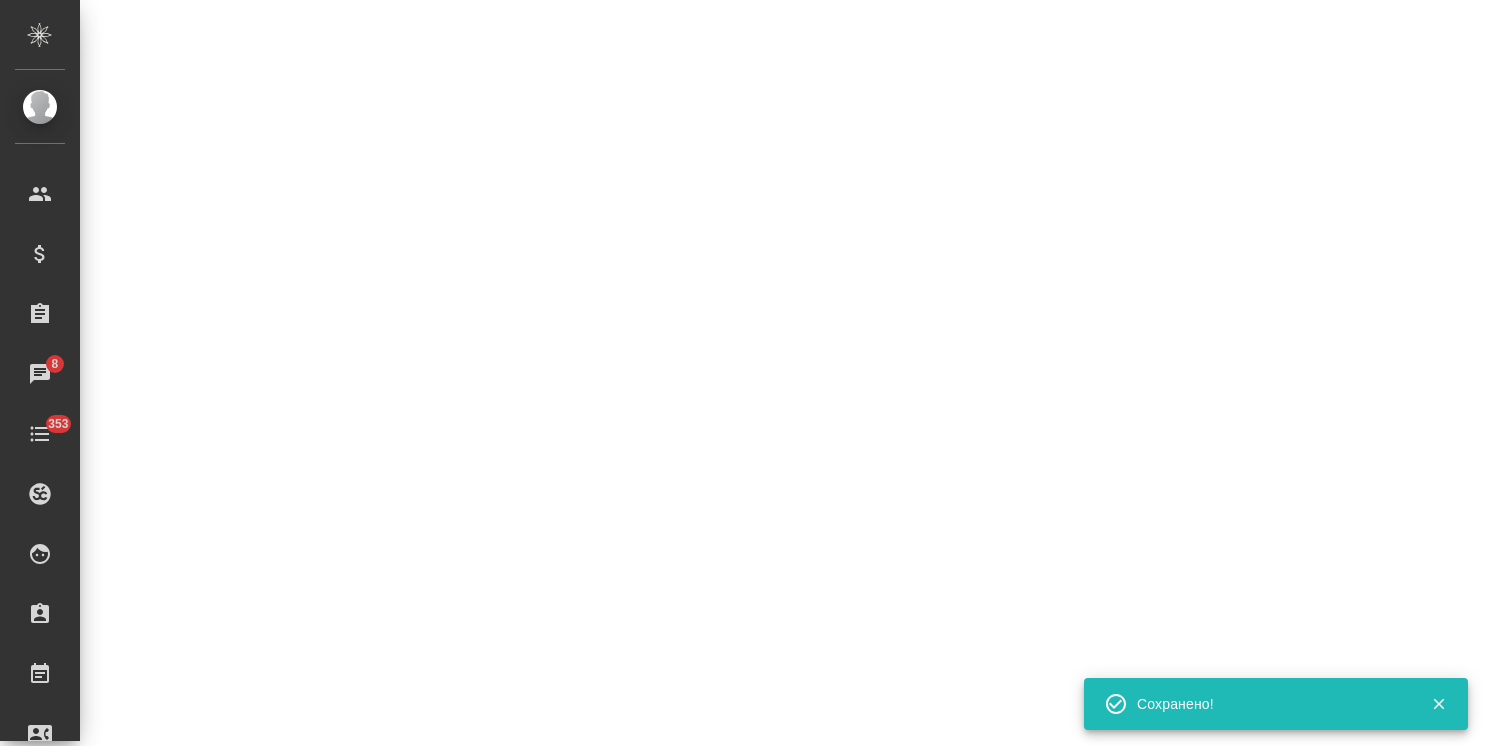 select on "RU" 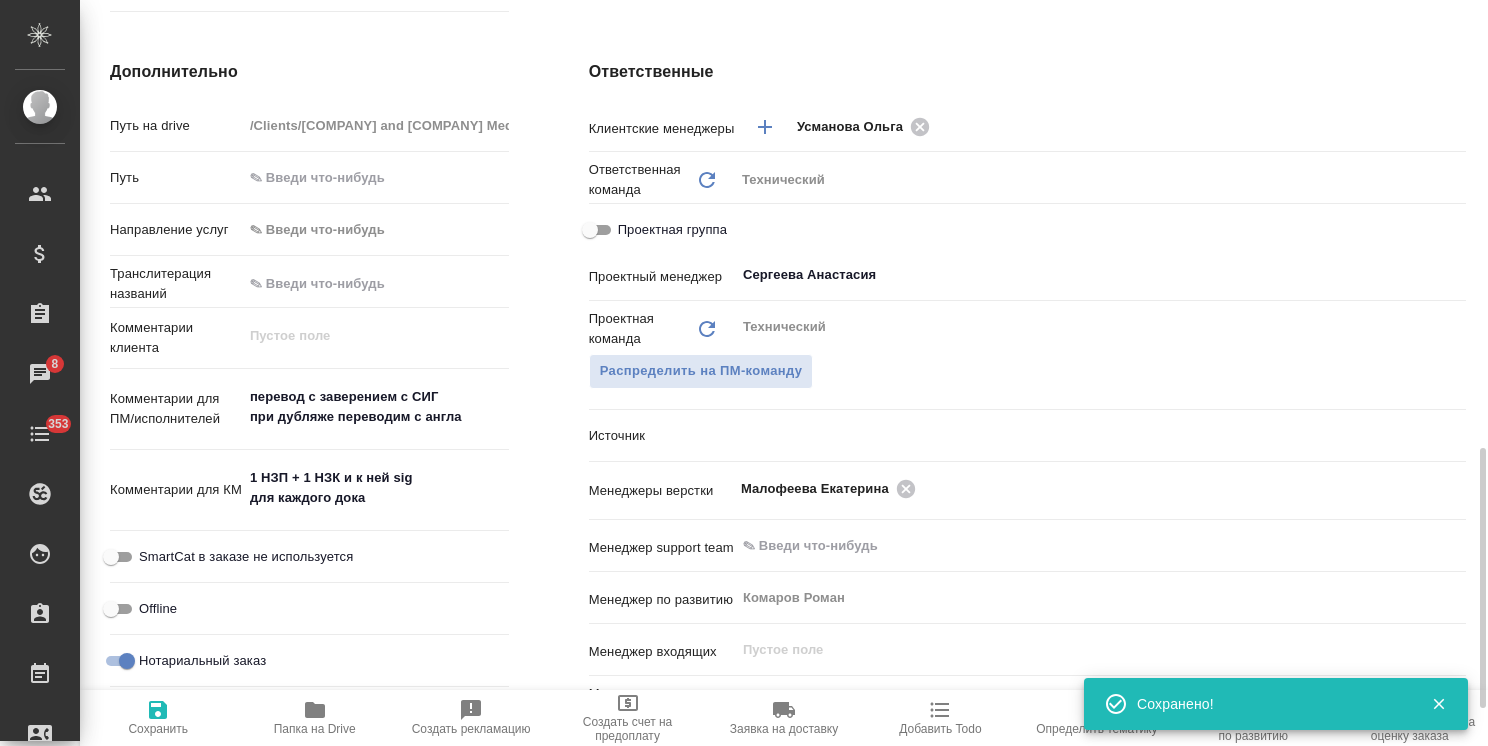 type on "x" 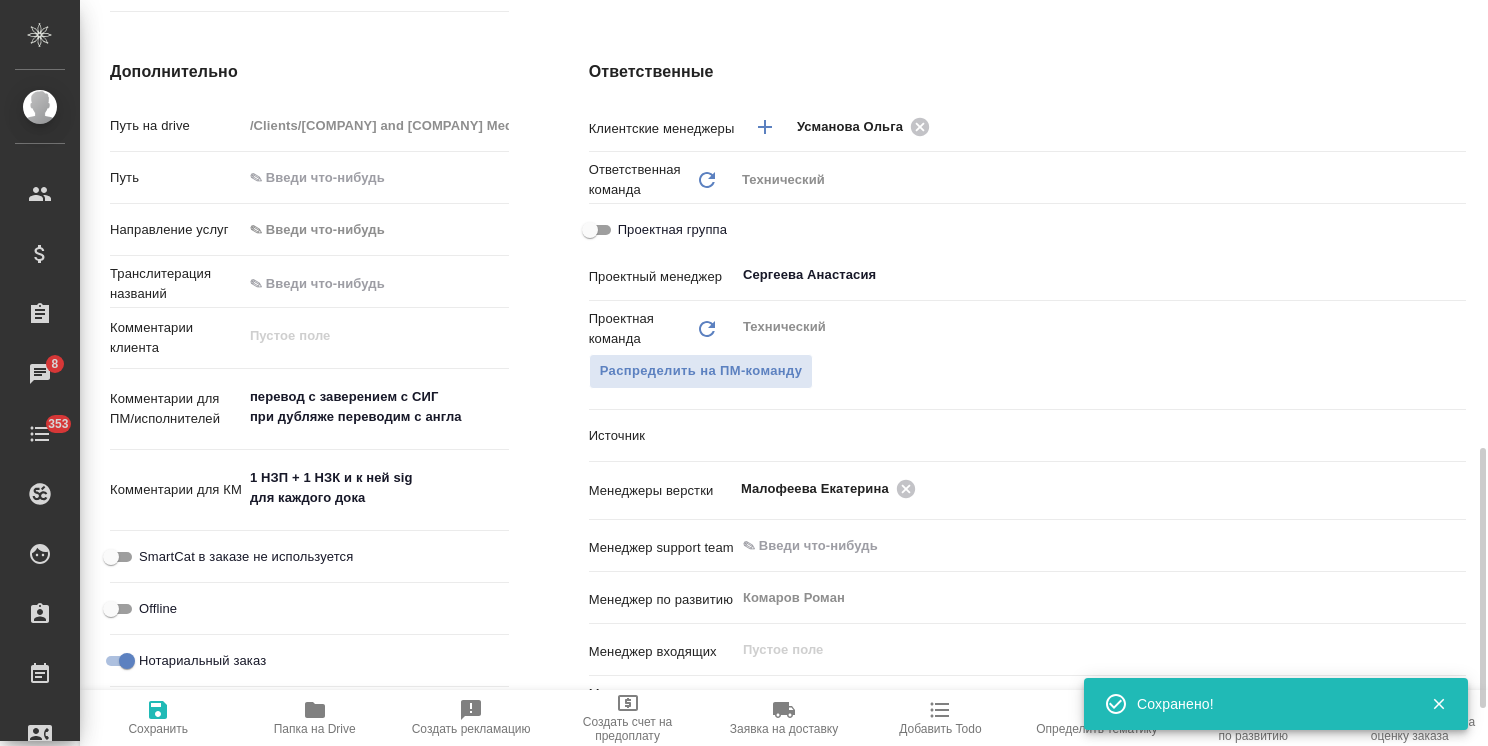type on "x" 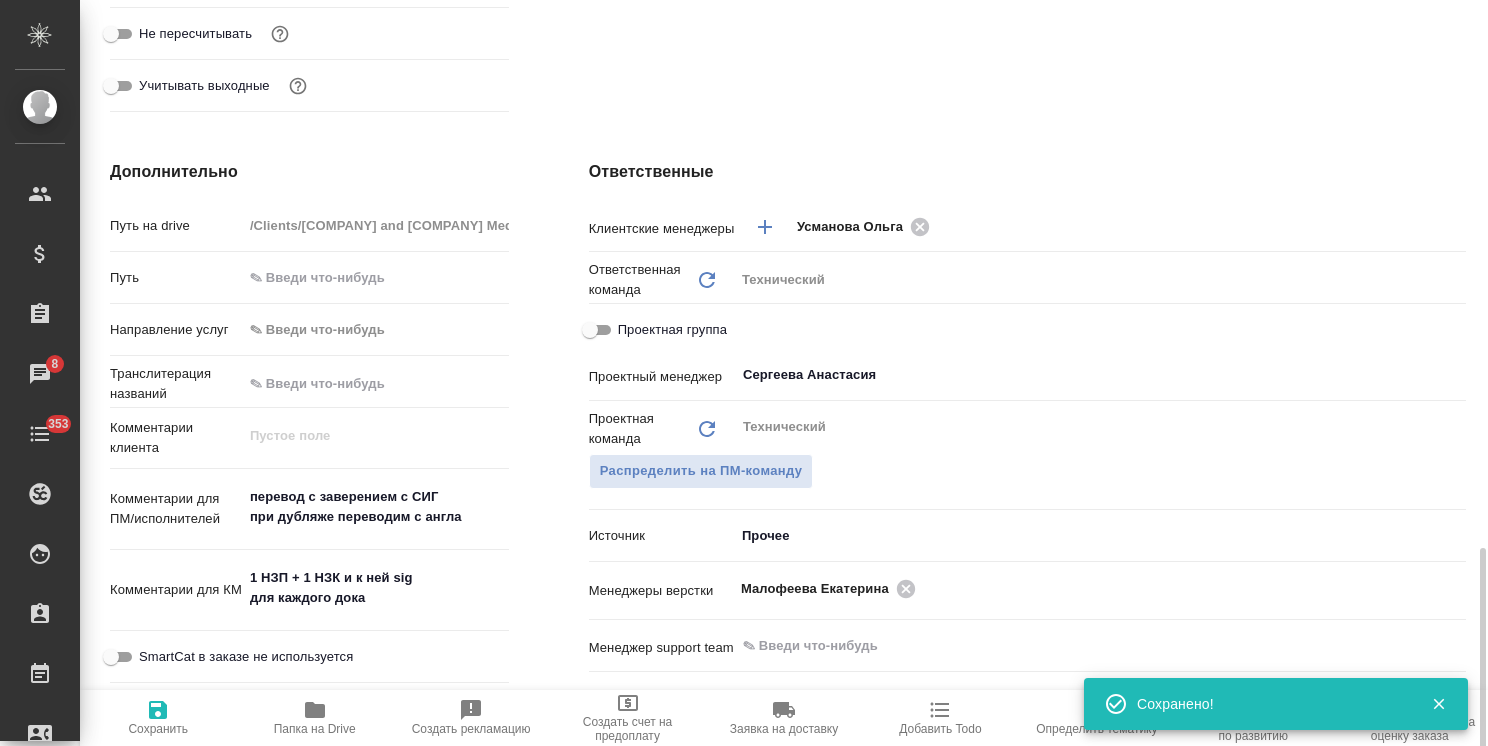 scroll, scrollTop: 1000, scrollLeft: 0, axis: vertical 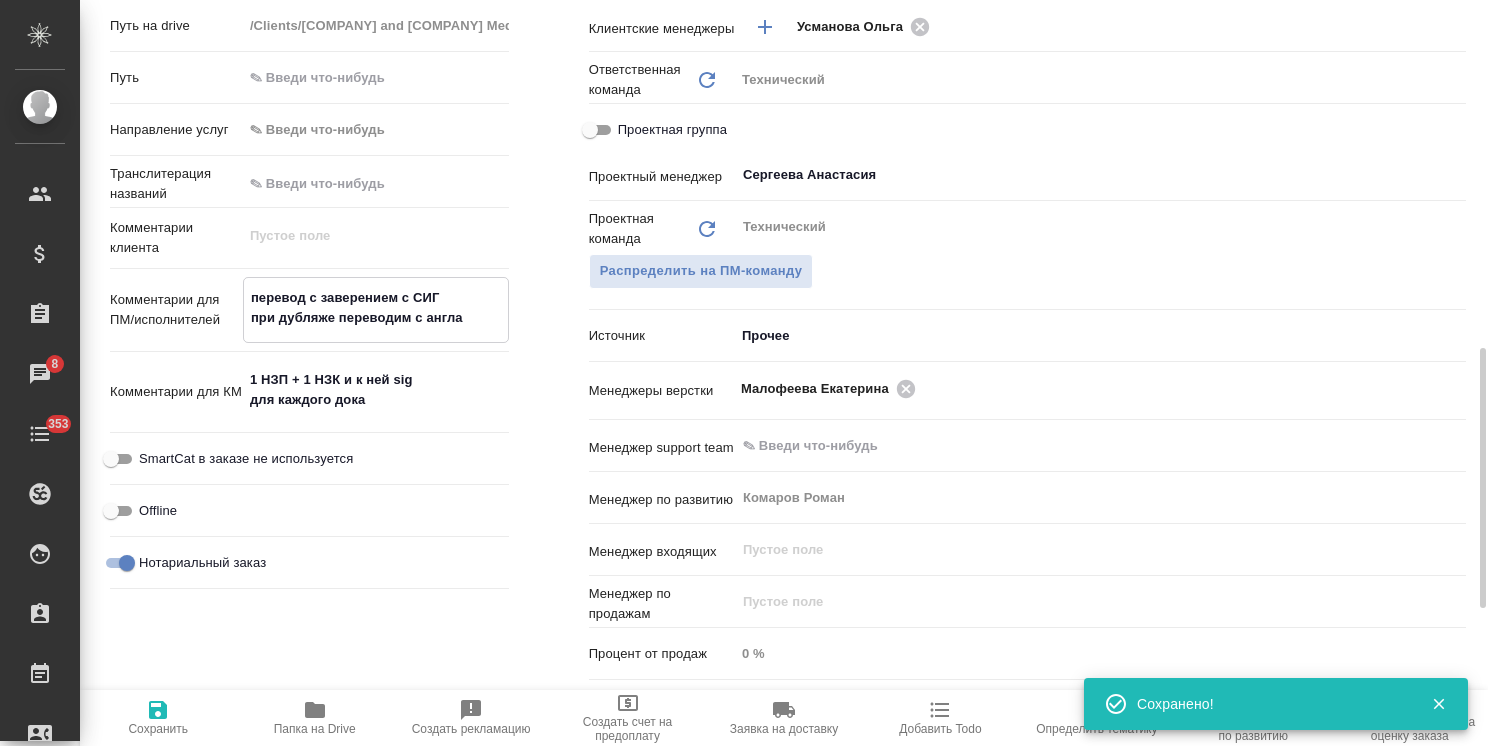 click on "перевод с заверением с СИГ
при дубляже переводим с англа" at bounding box center (376, 308) 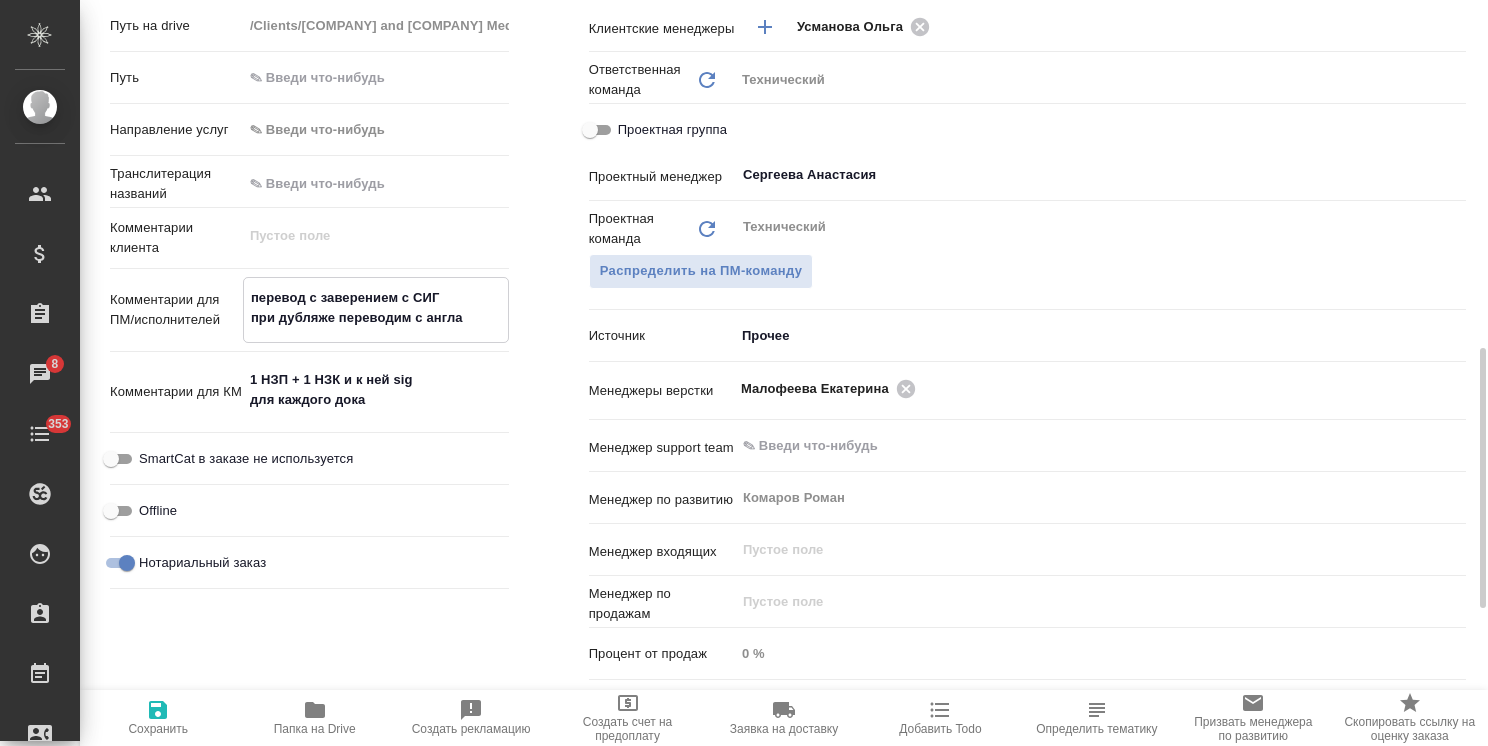 type on "x" 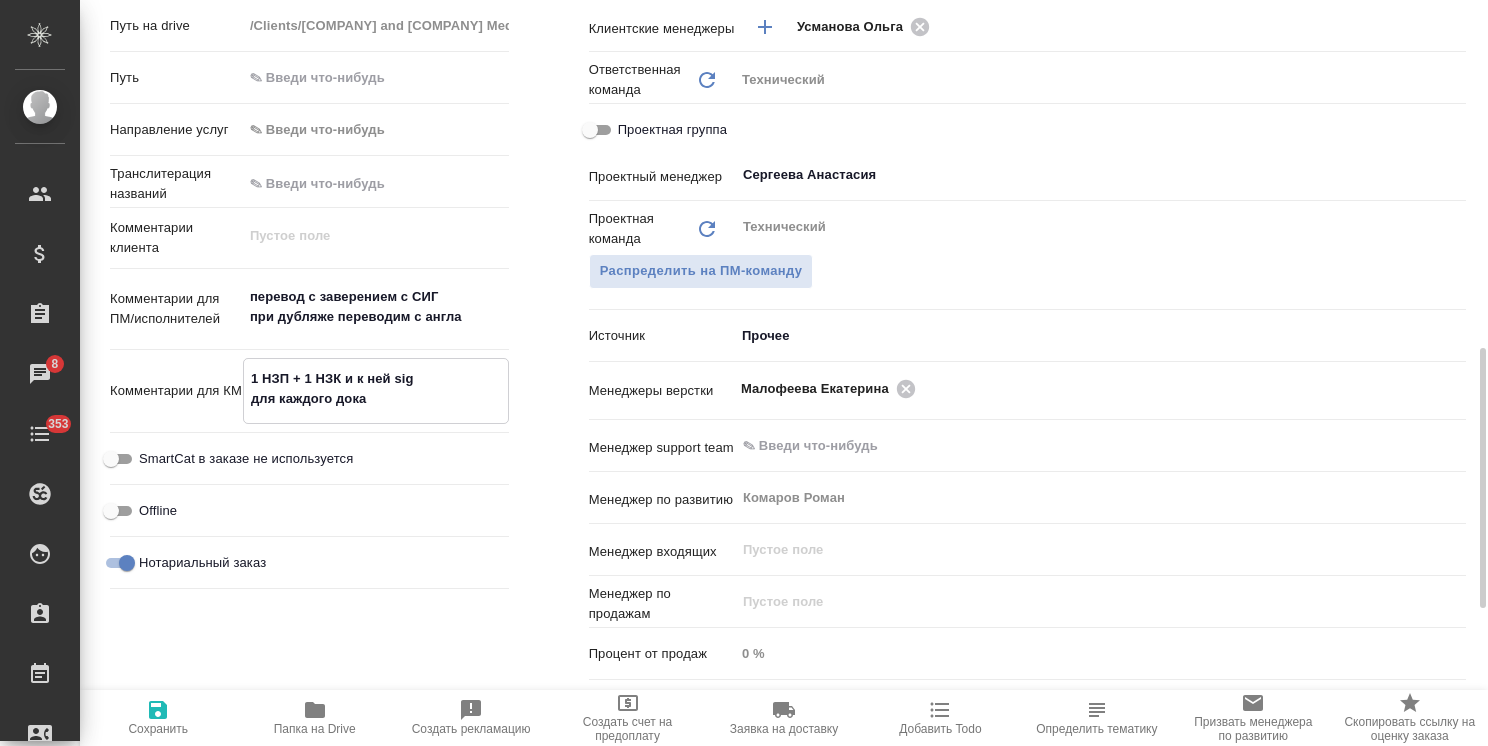 type on "1 НЗП + 1 НЗК и к ней sig
для каждого дока" 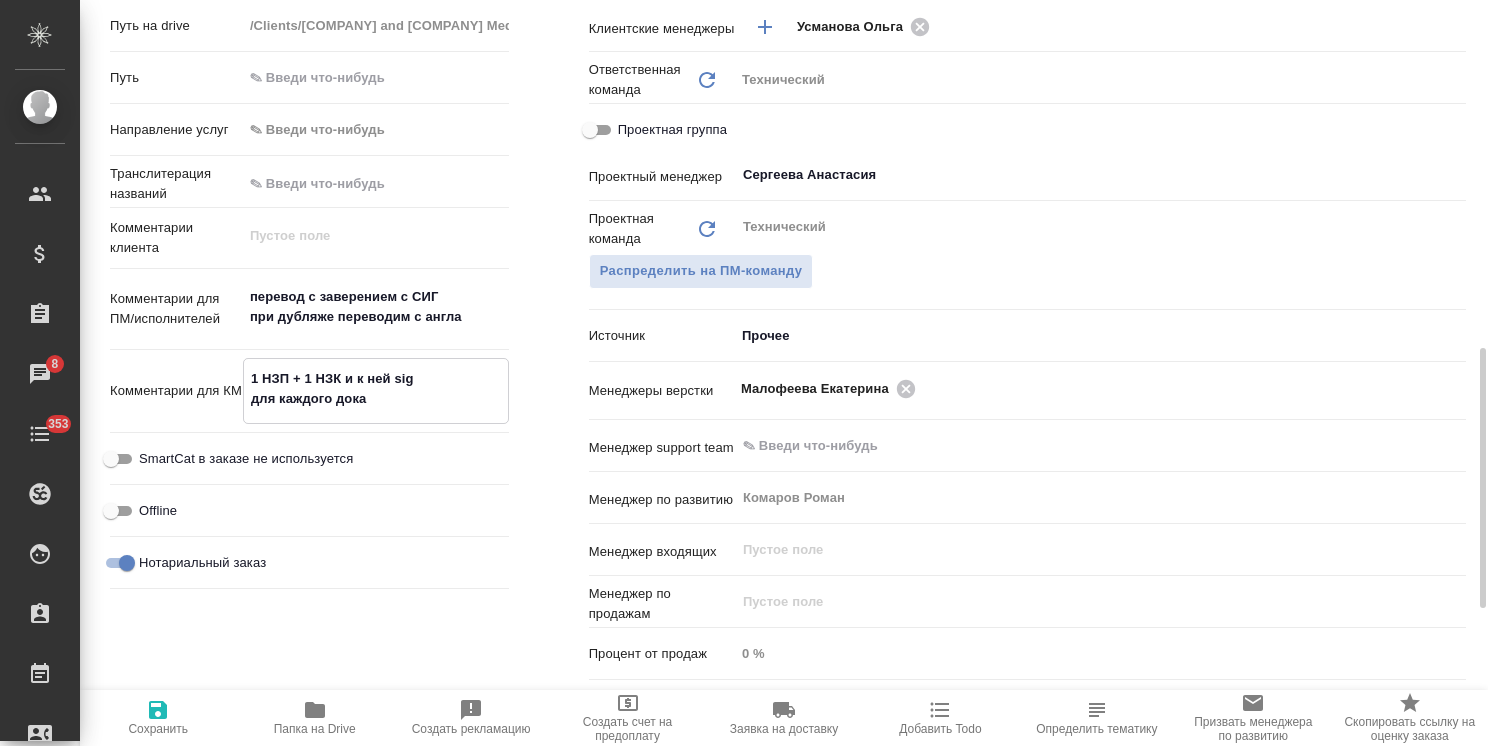 type on "x" 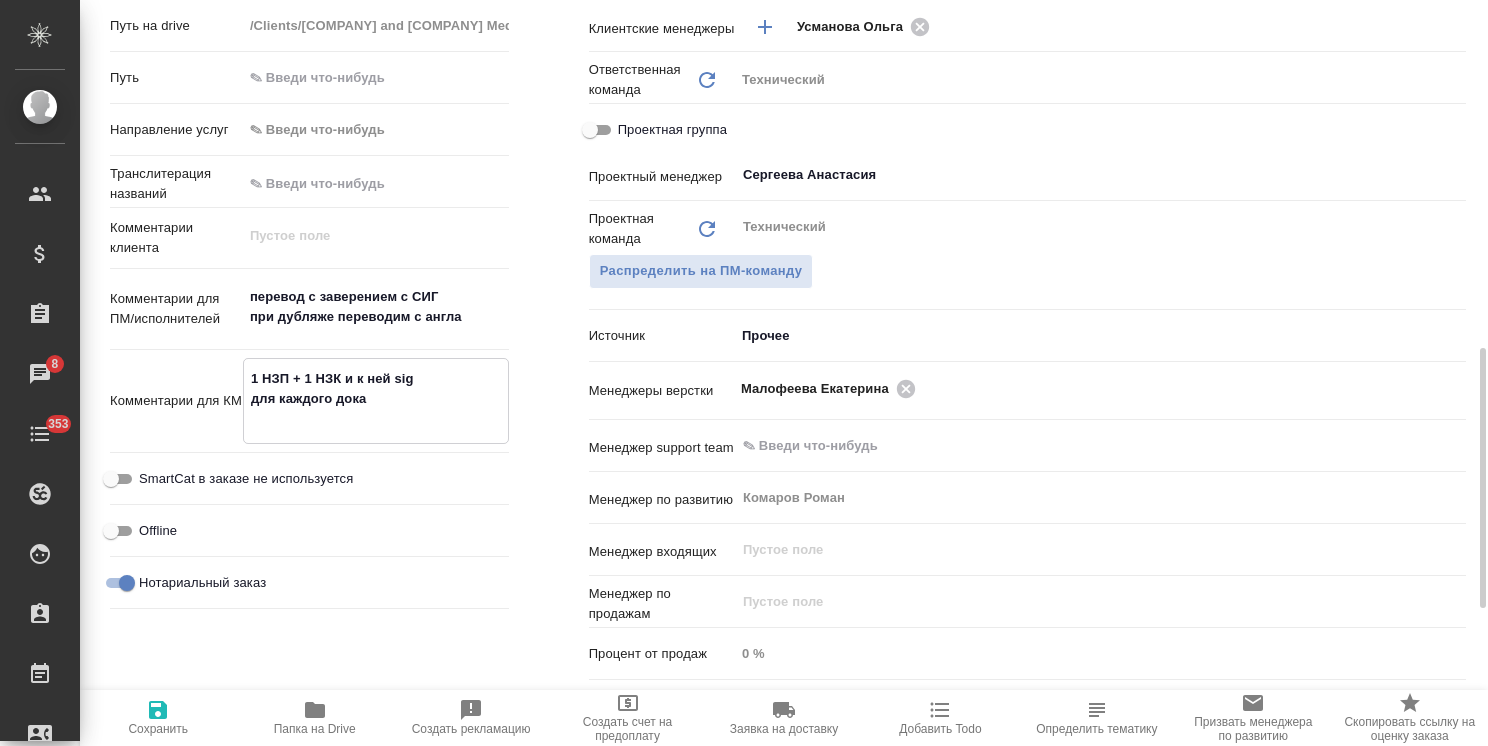 type on "1 НЗП + 1 НЗК и к ней sig
для каждого дока" 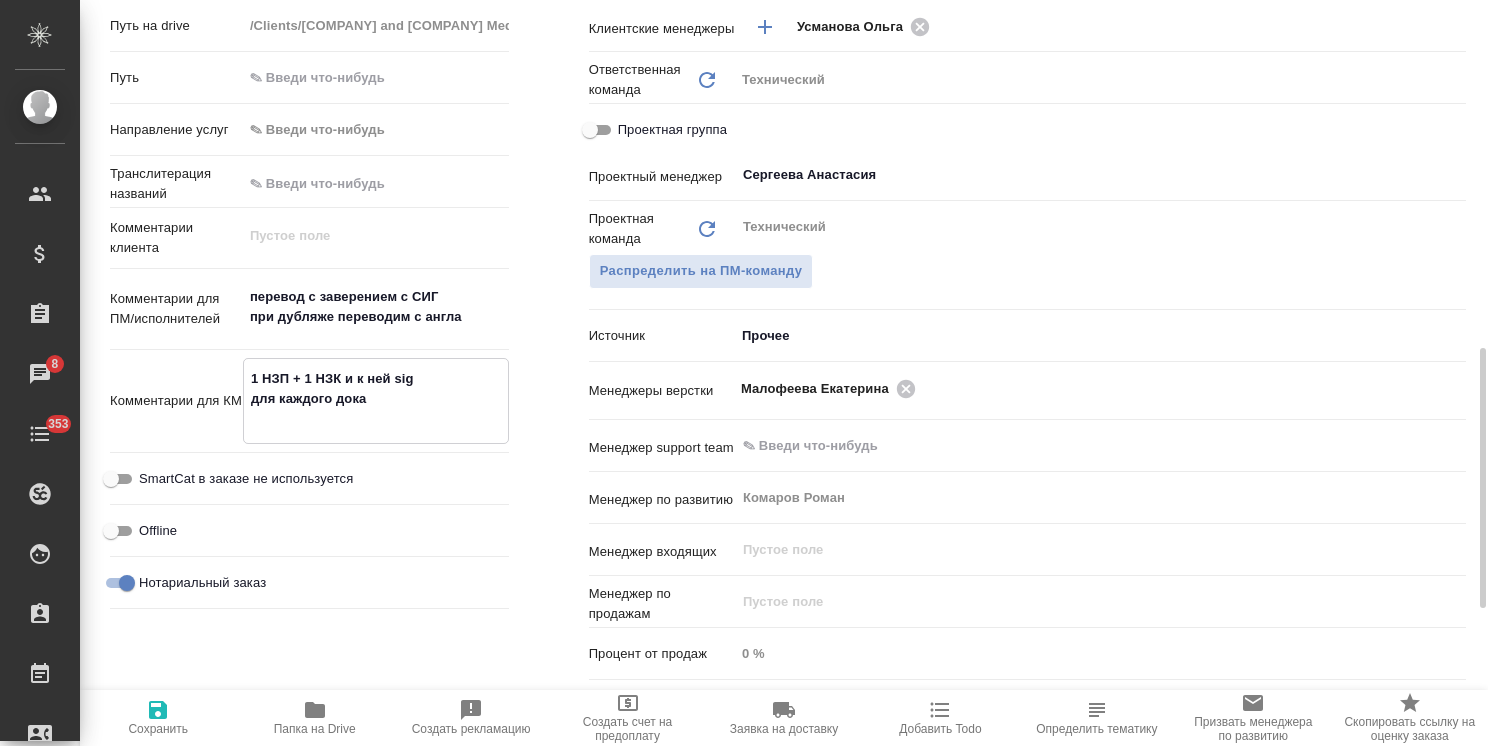type on "x" 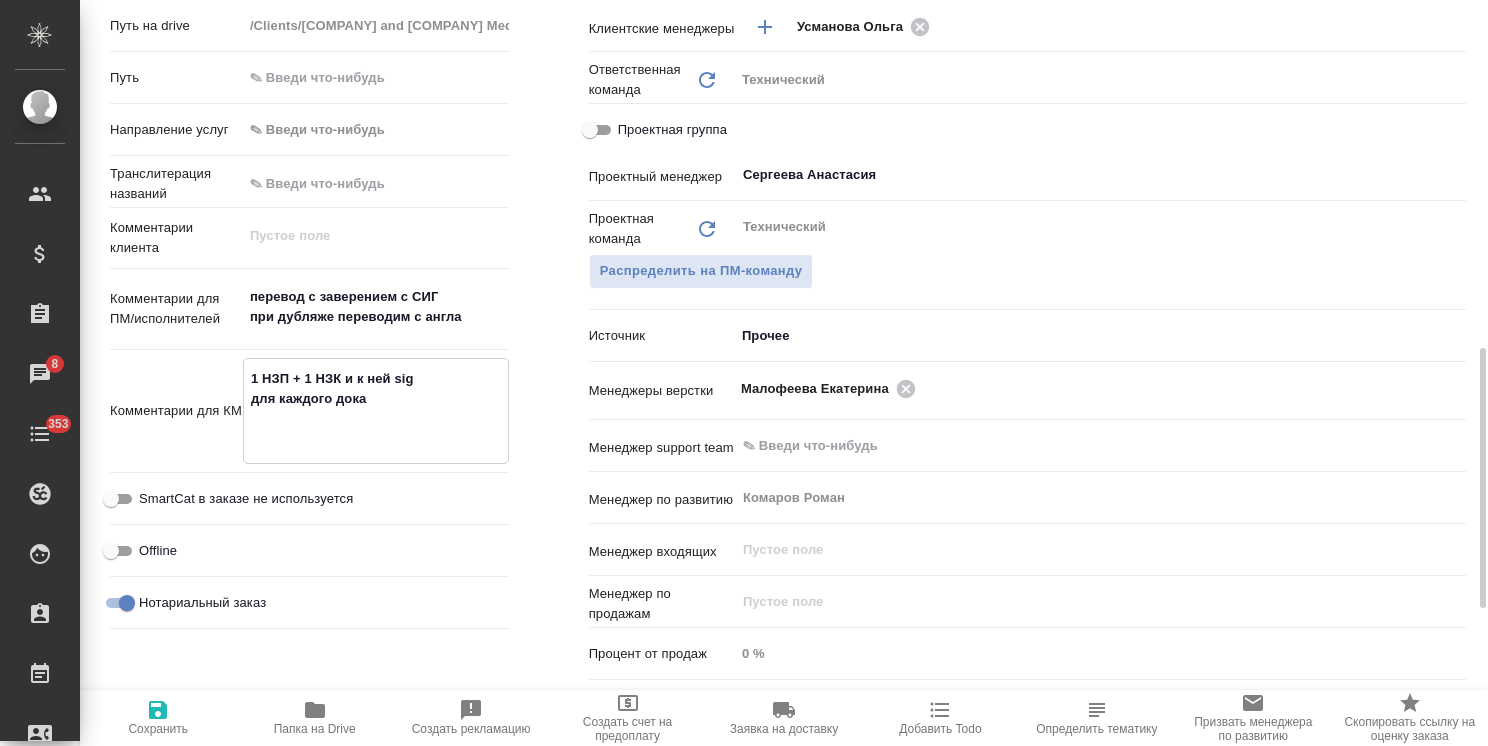 type on "1 НЗП + 1 НЗК и к ней sig
для каждого дока
р" 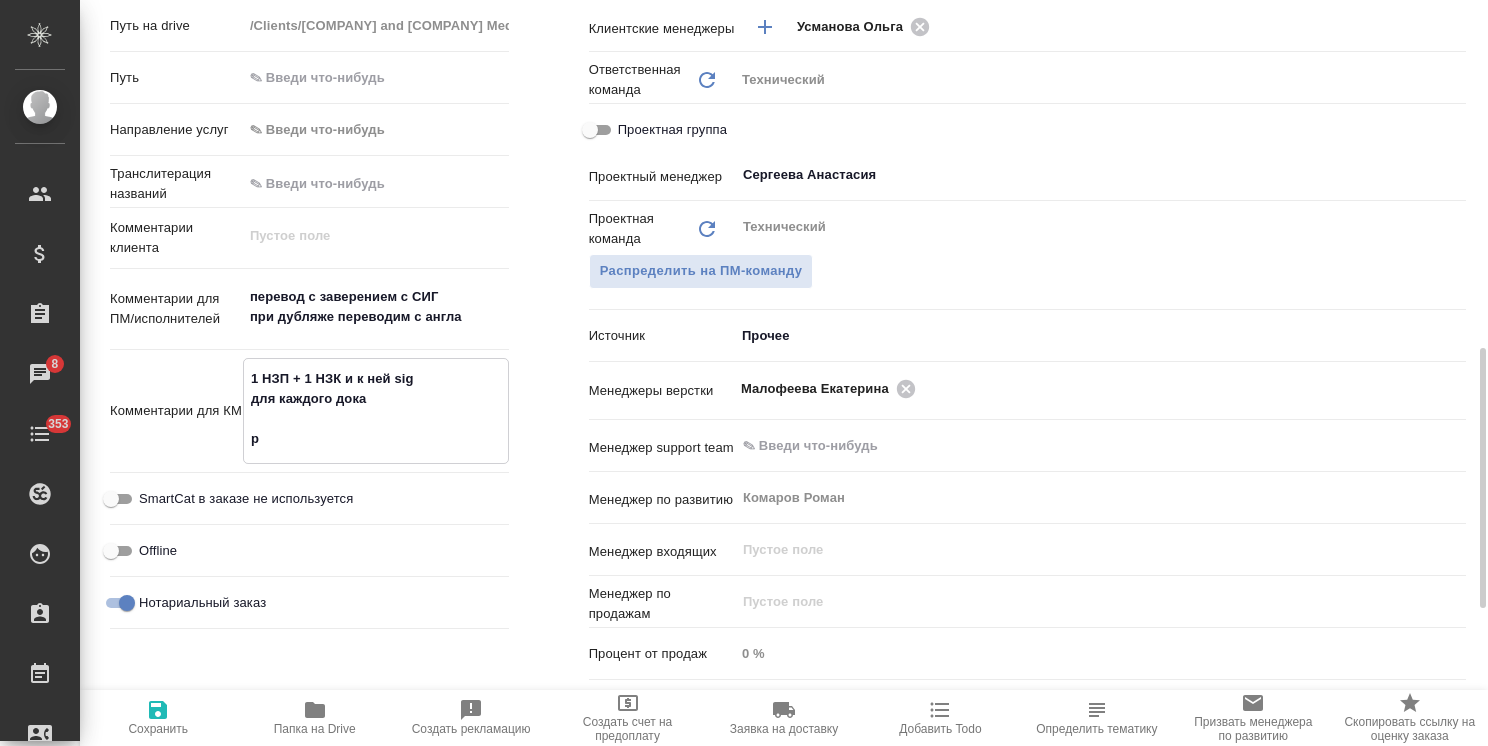 type on "x" 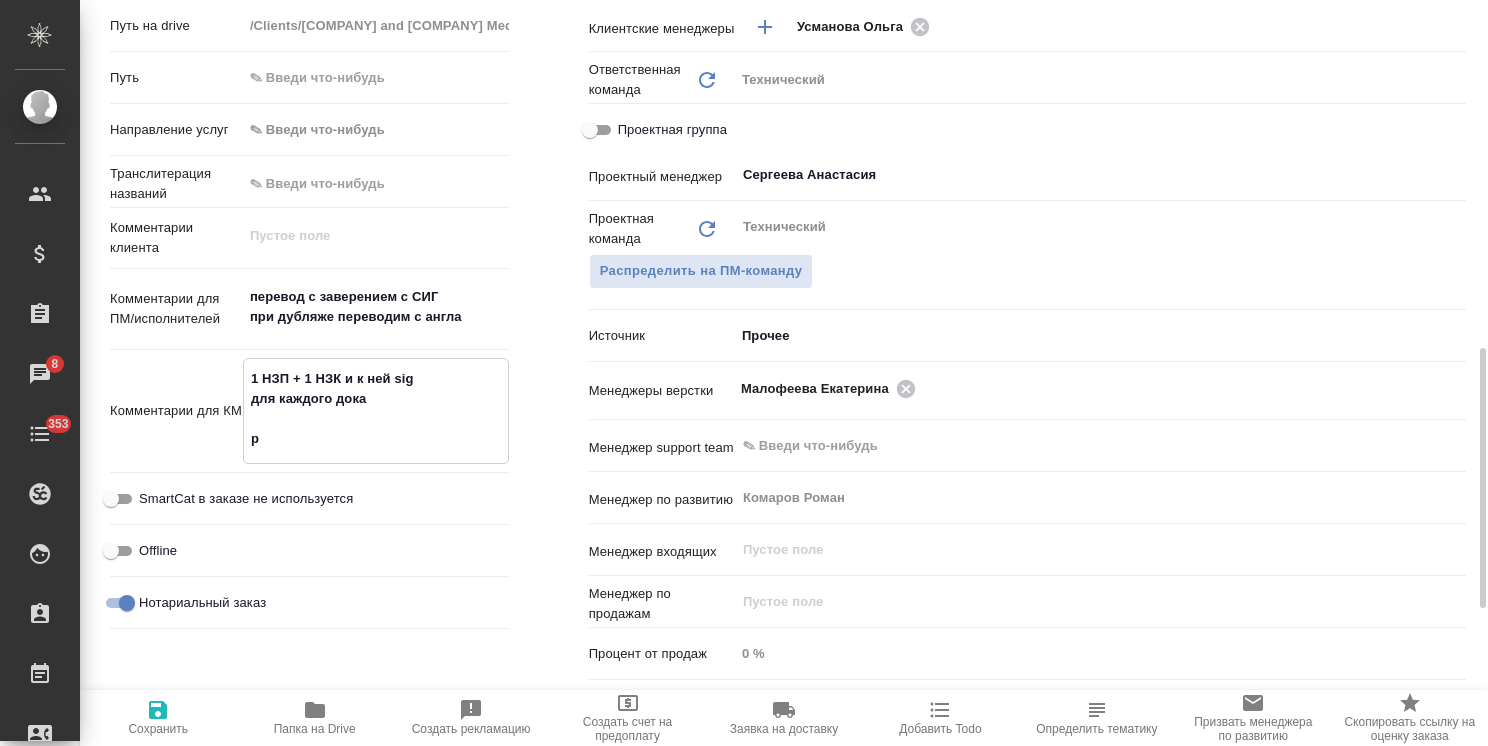 type on "x" 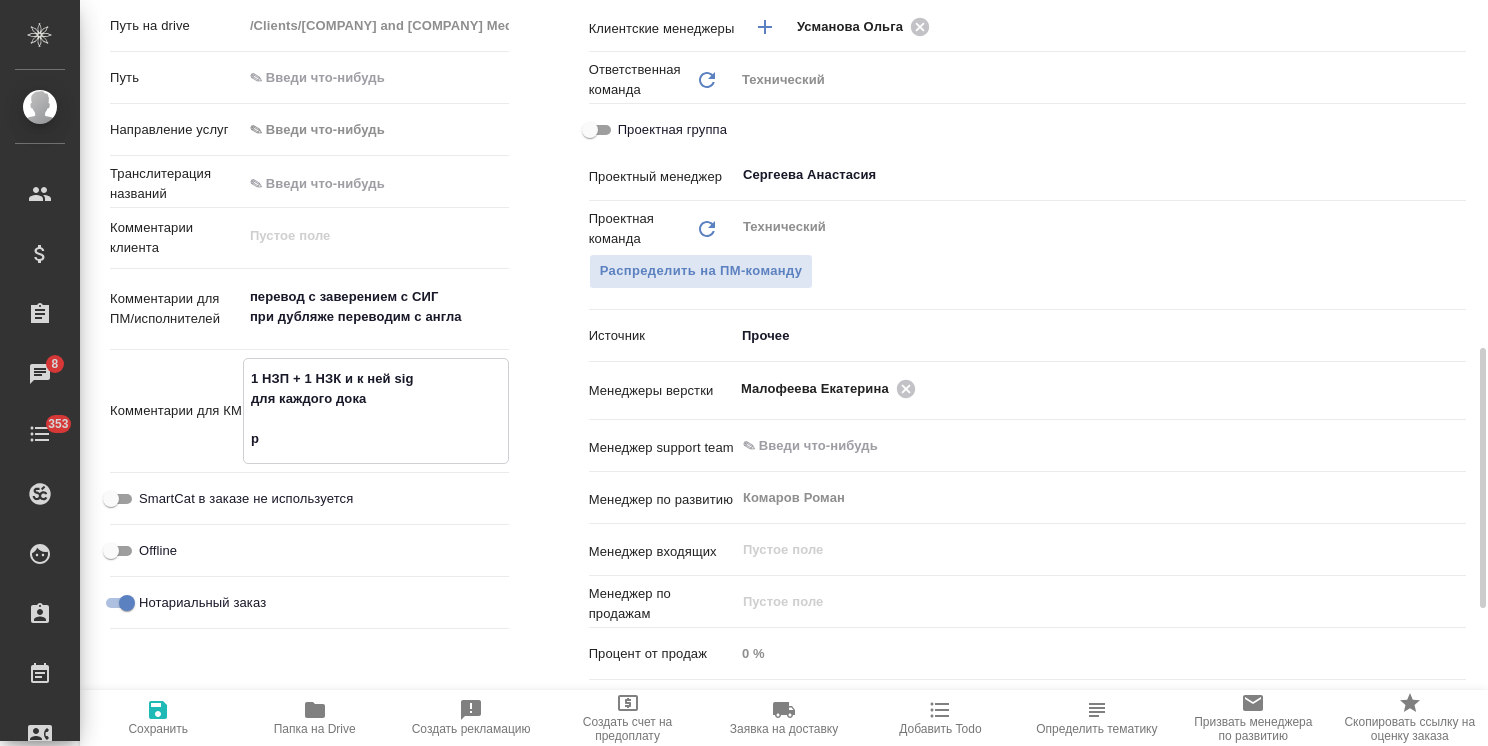 type on "1 НЗП + 1 НЗК и к ней sig
для каждого дока" 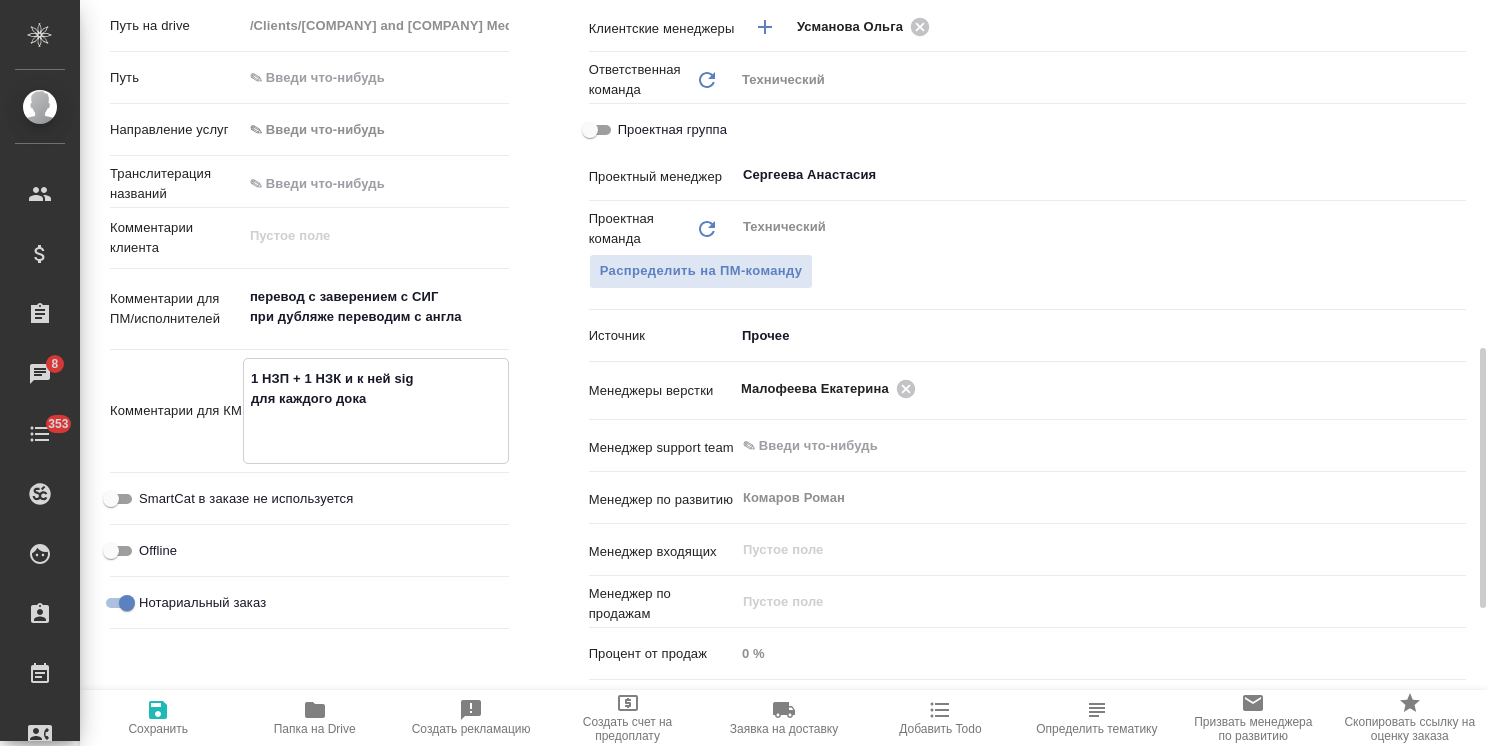 type on "x" 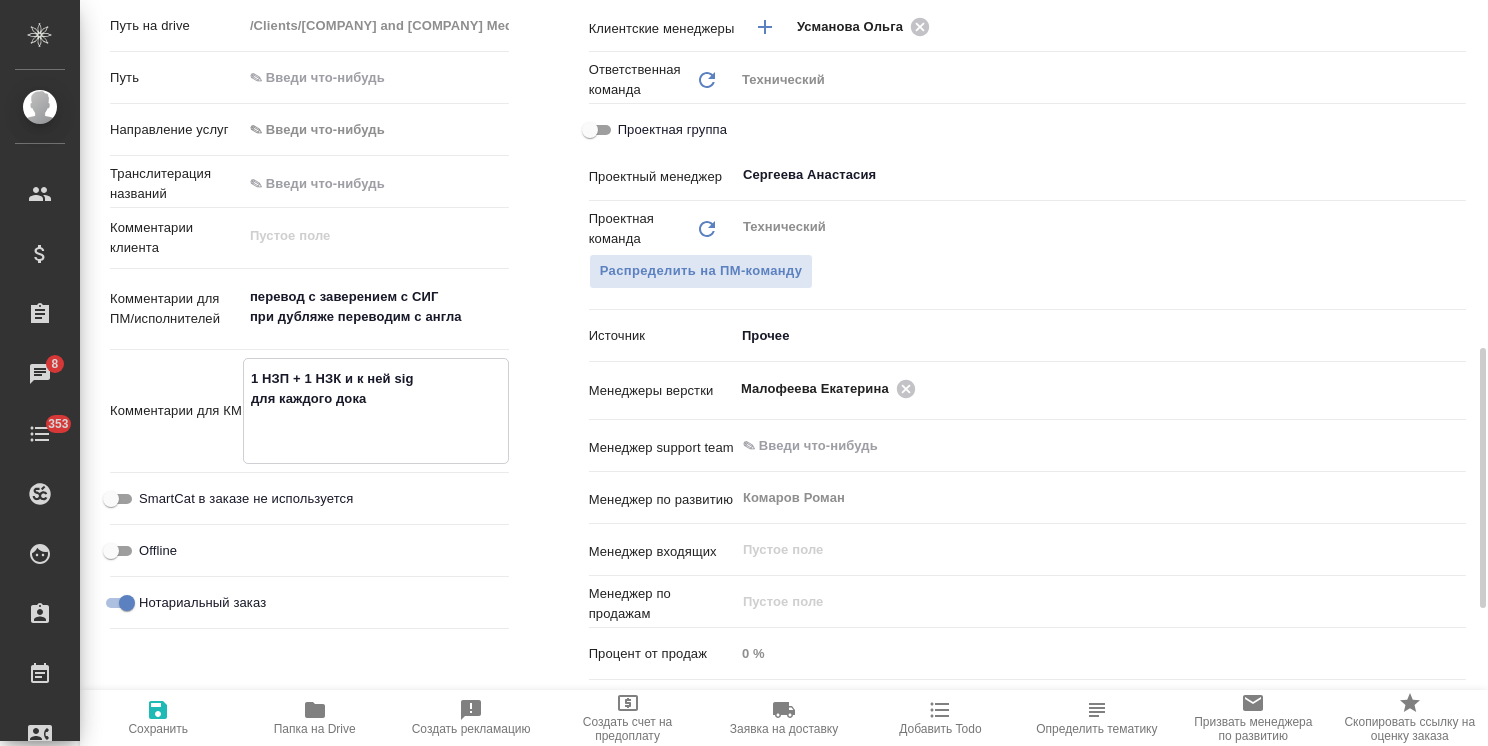 type on "x" 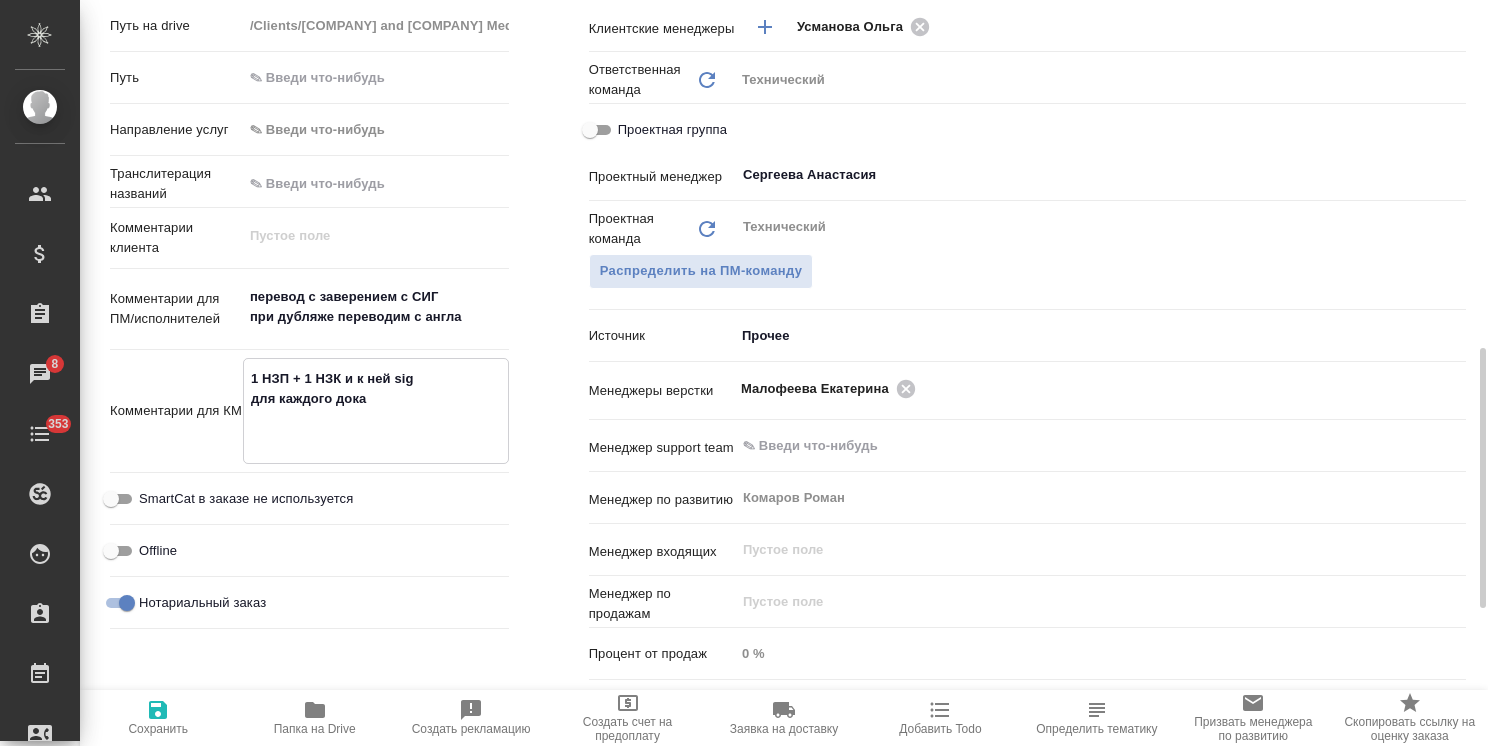 type on "x" 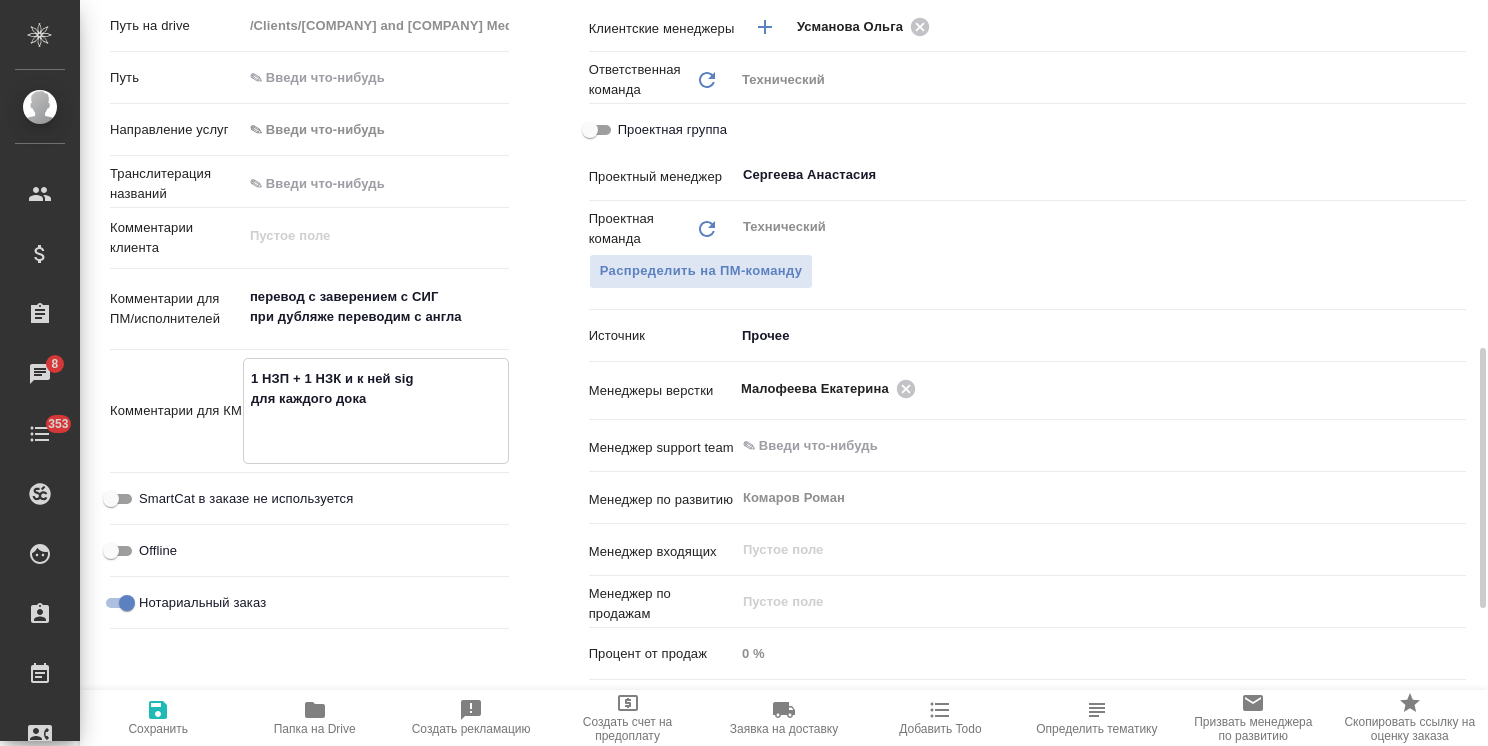 type on "x" 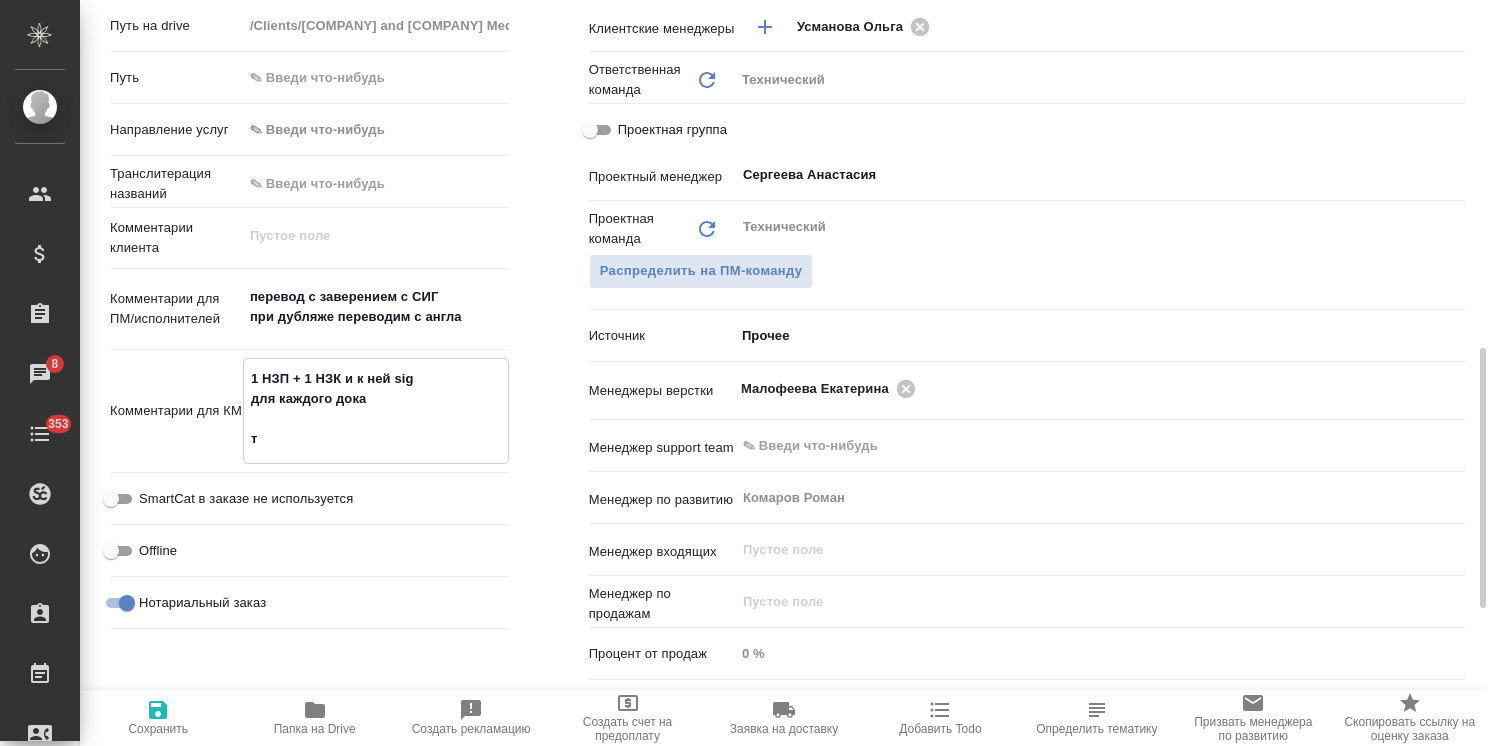 type on "x" 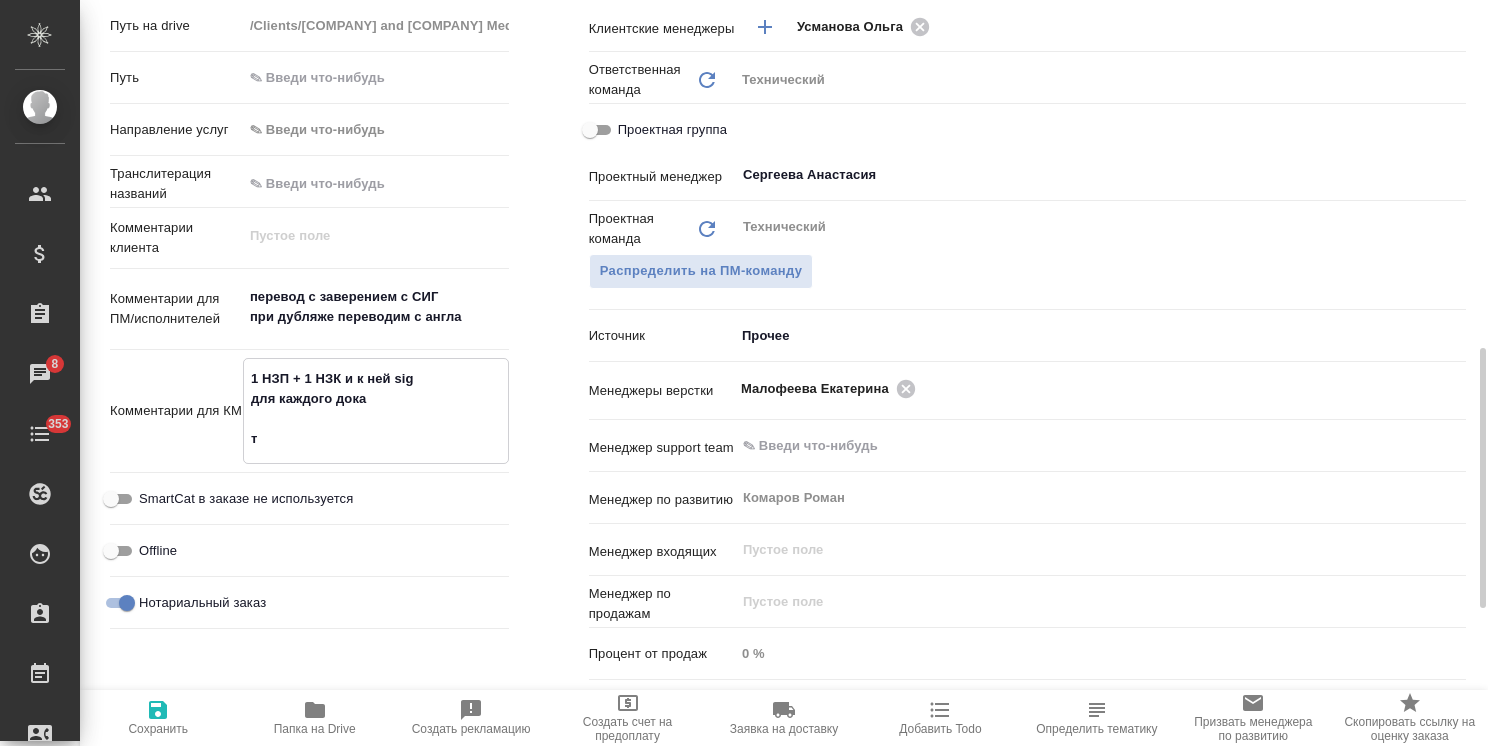 type on "x" 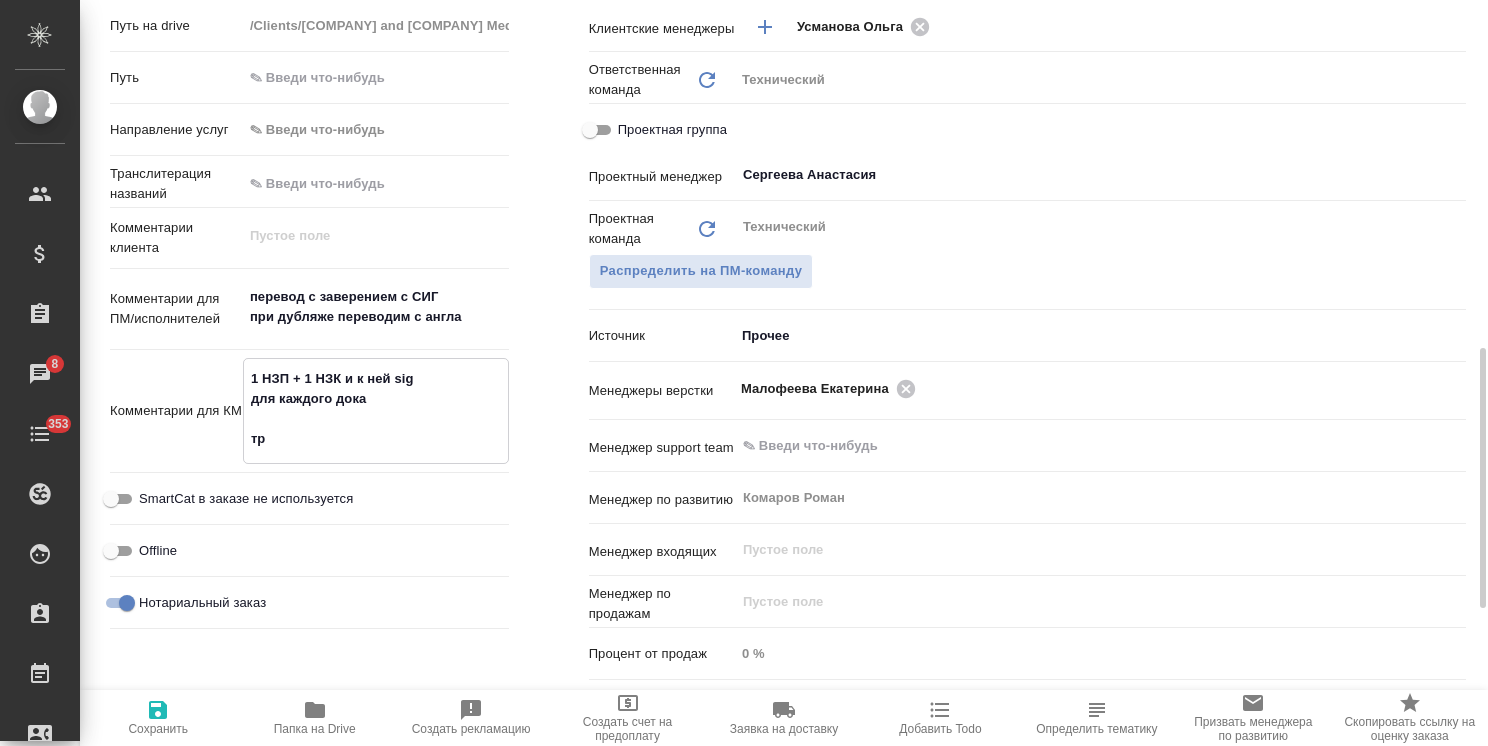 type on "x" 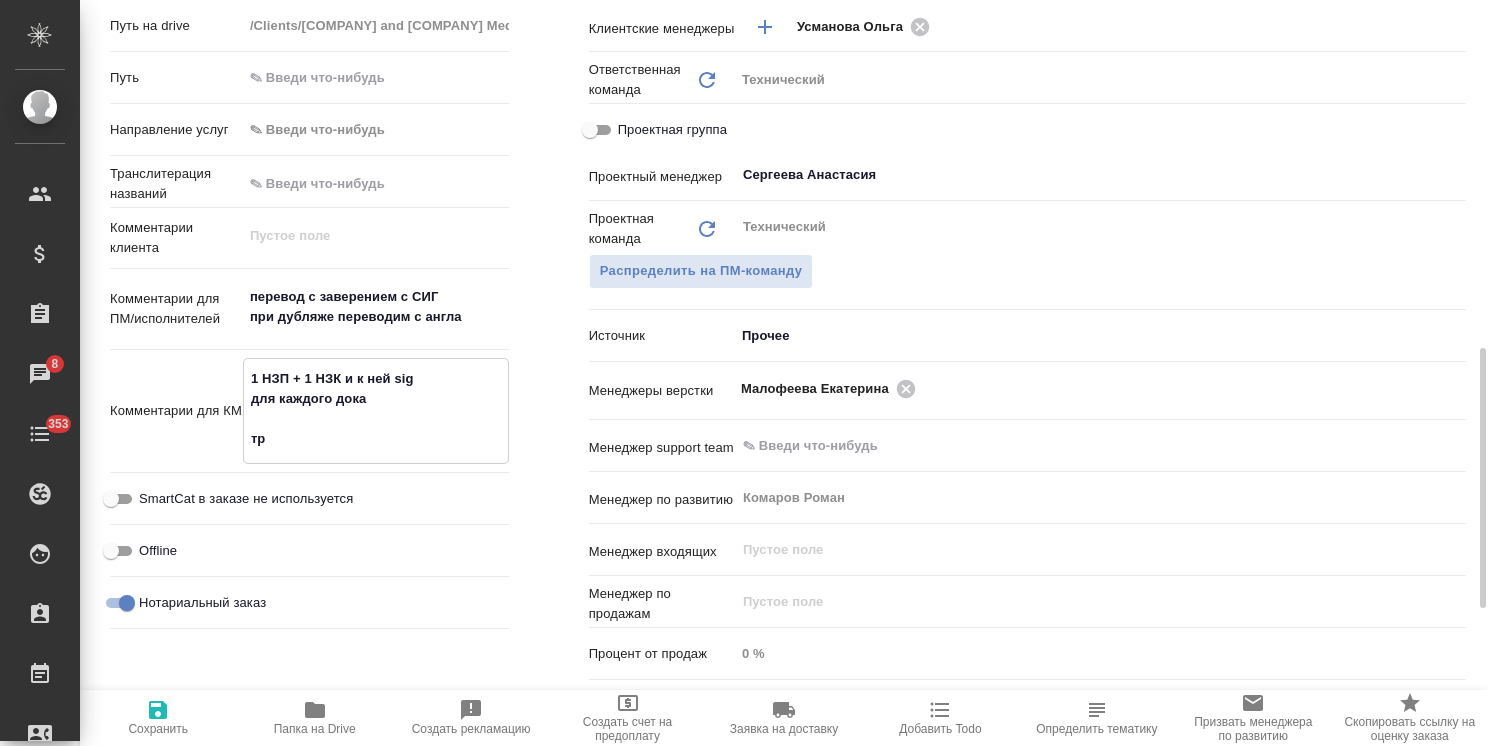 type on "x" 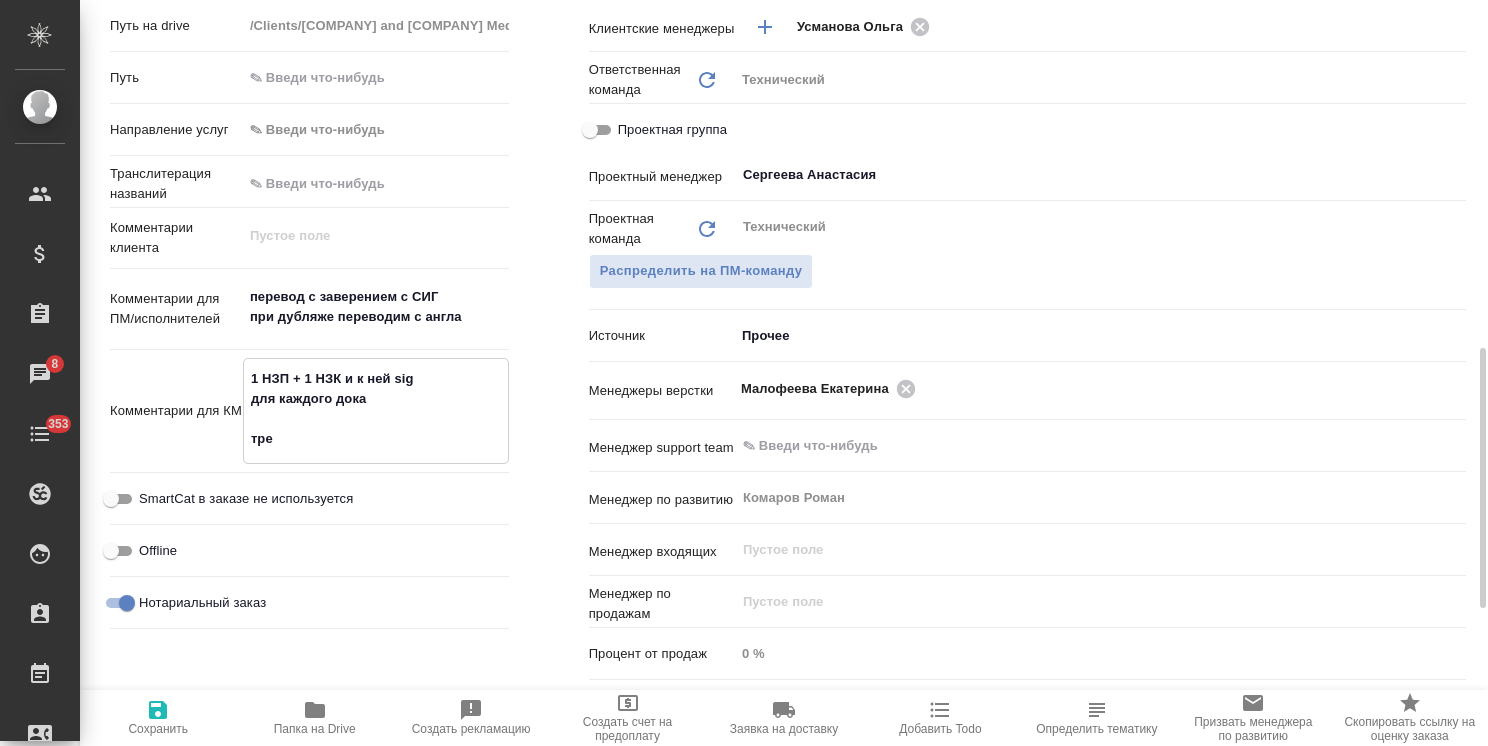 type on "x" 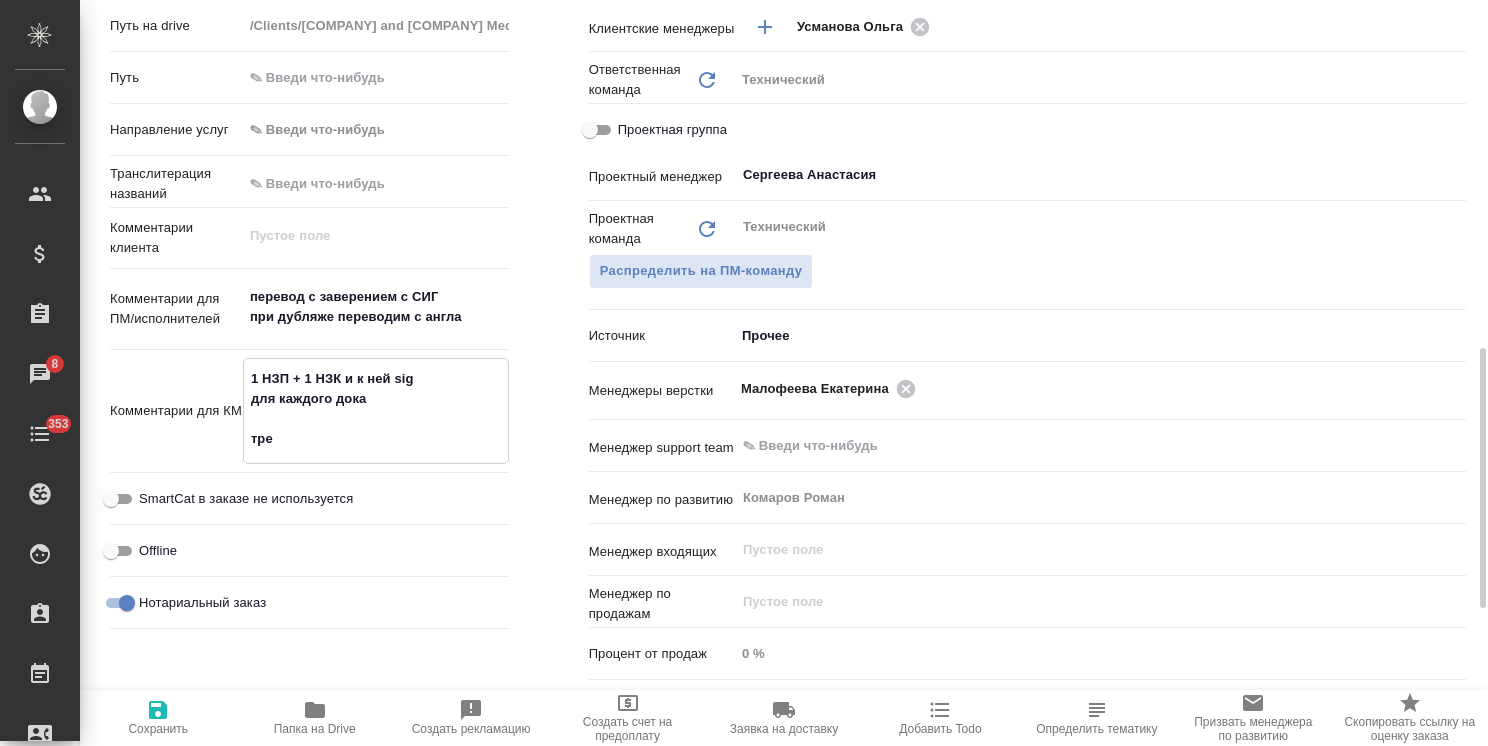 type on "x" 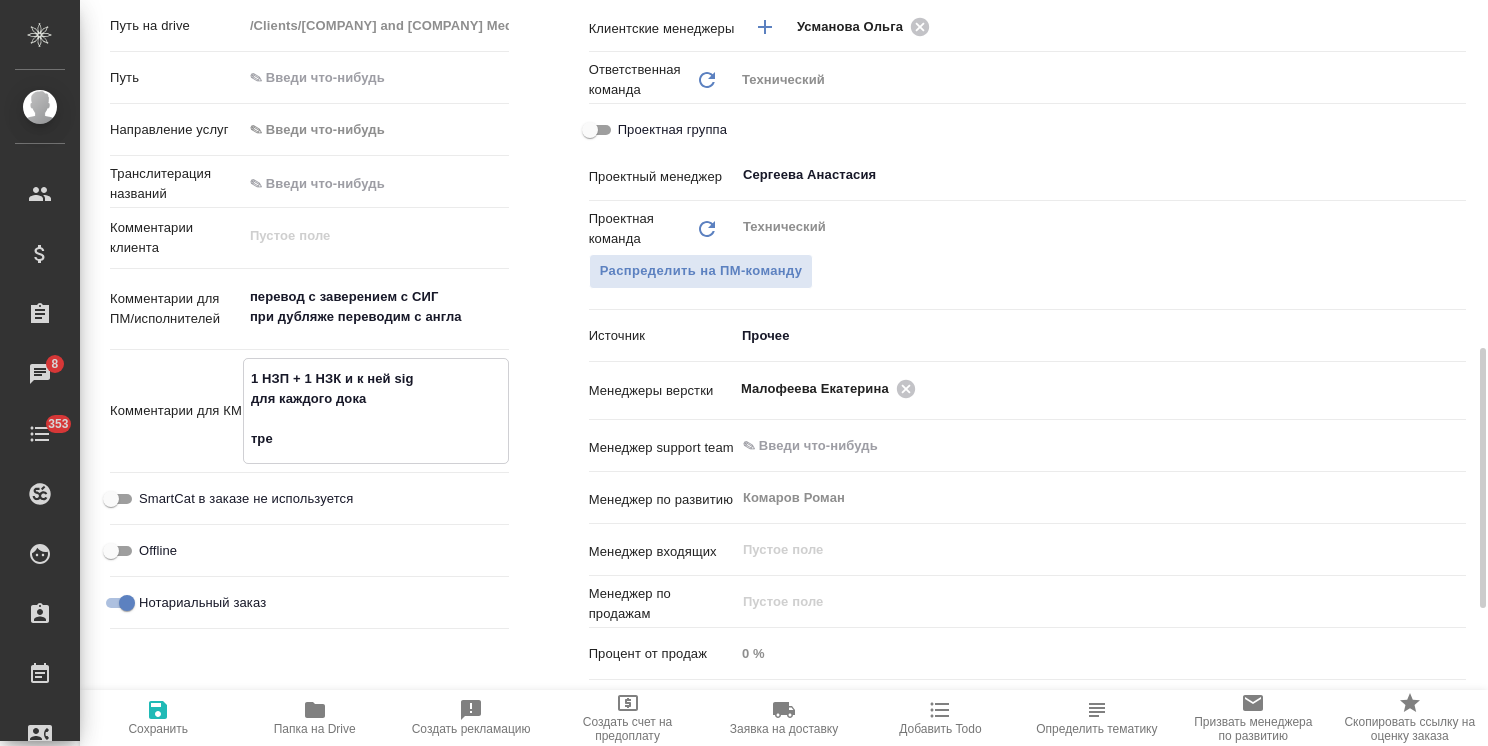 type on "1 НЗП + 1 НЗК и к ней sig
для каждого дока
треб" 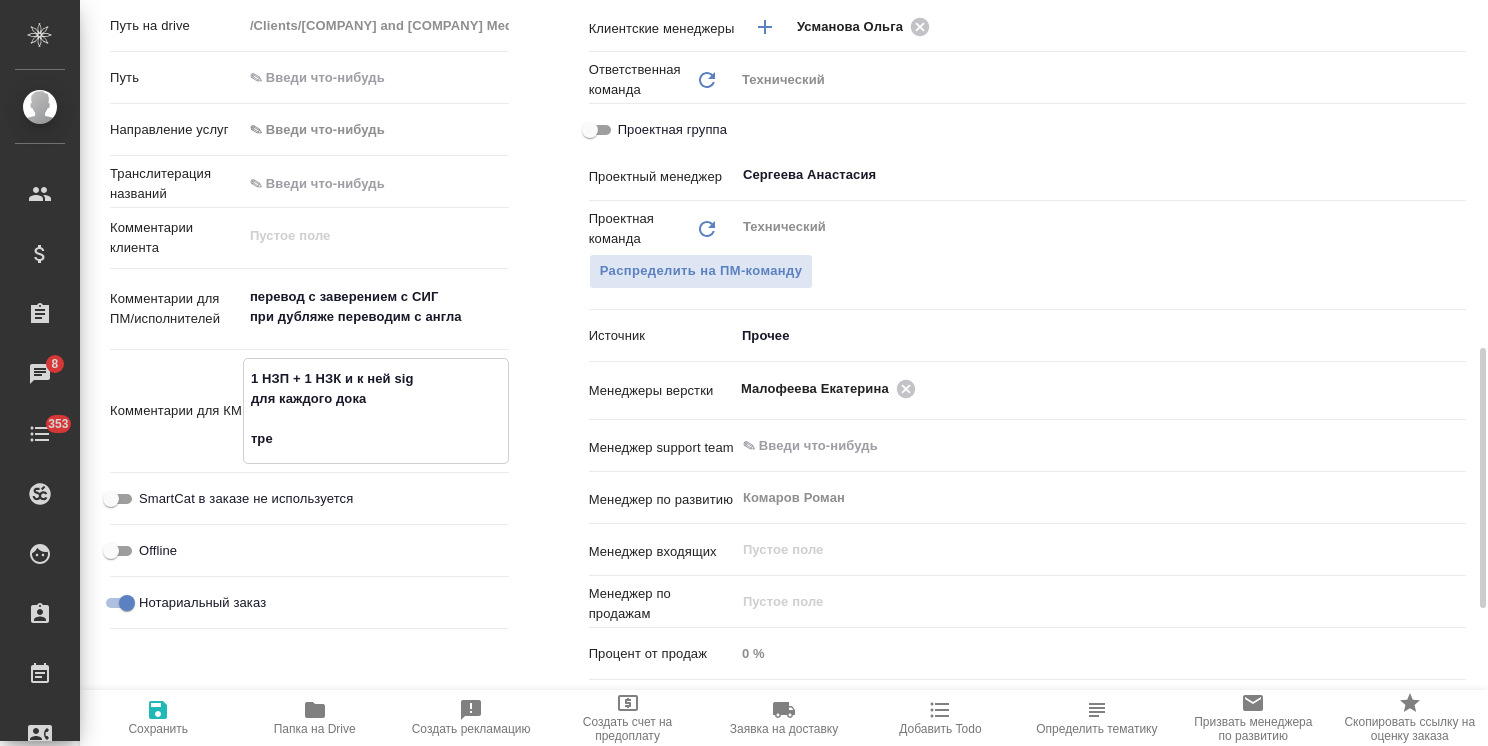 type on "x" 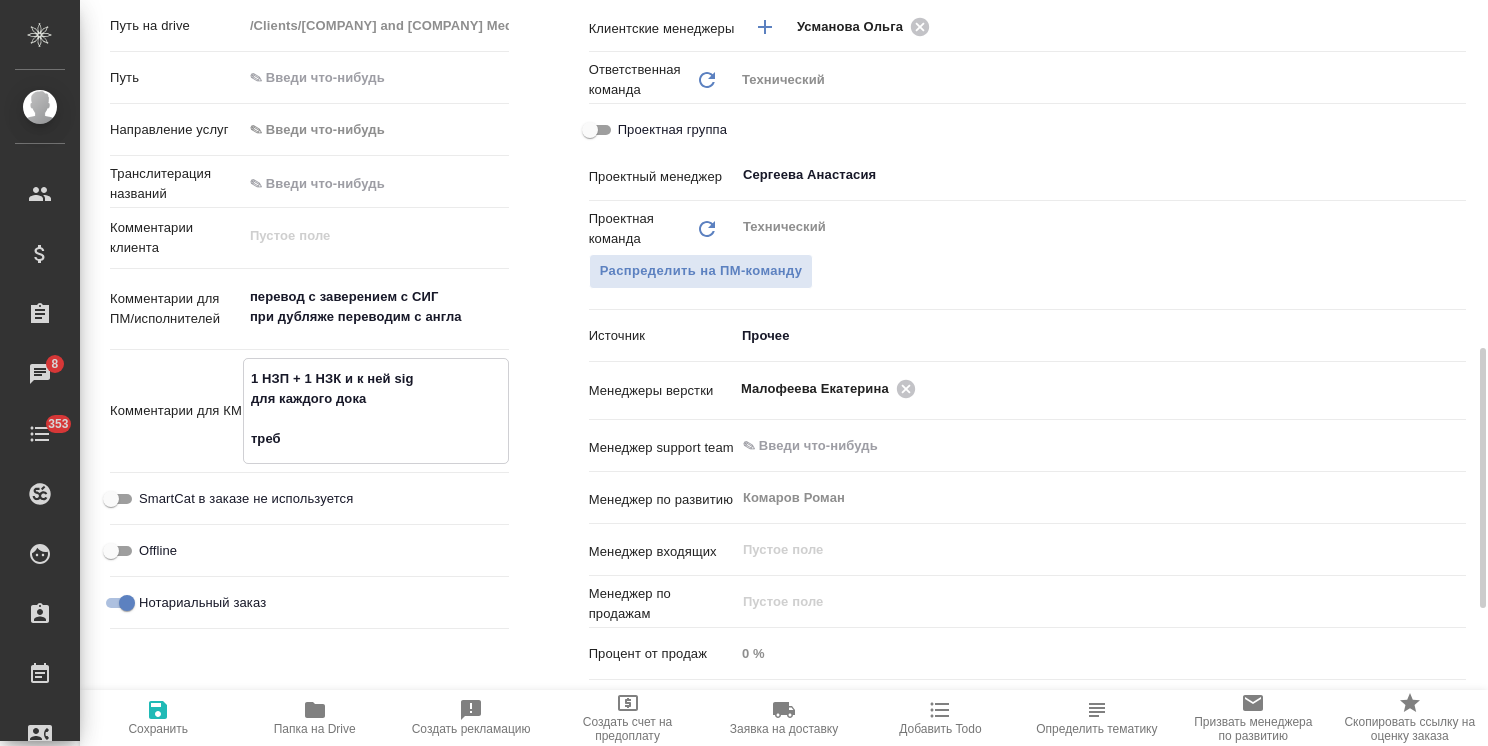 type on "x" 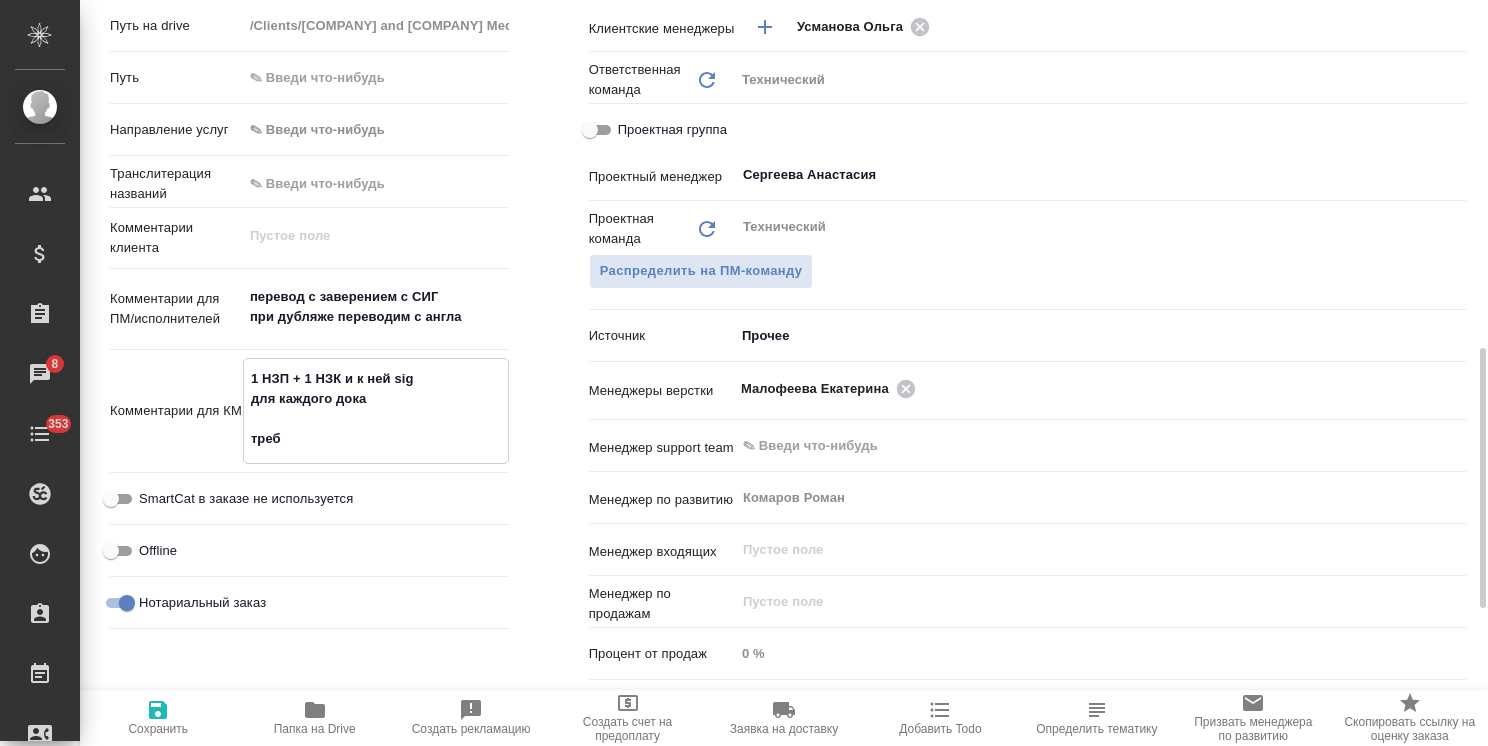 type on "x" 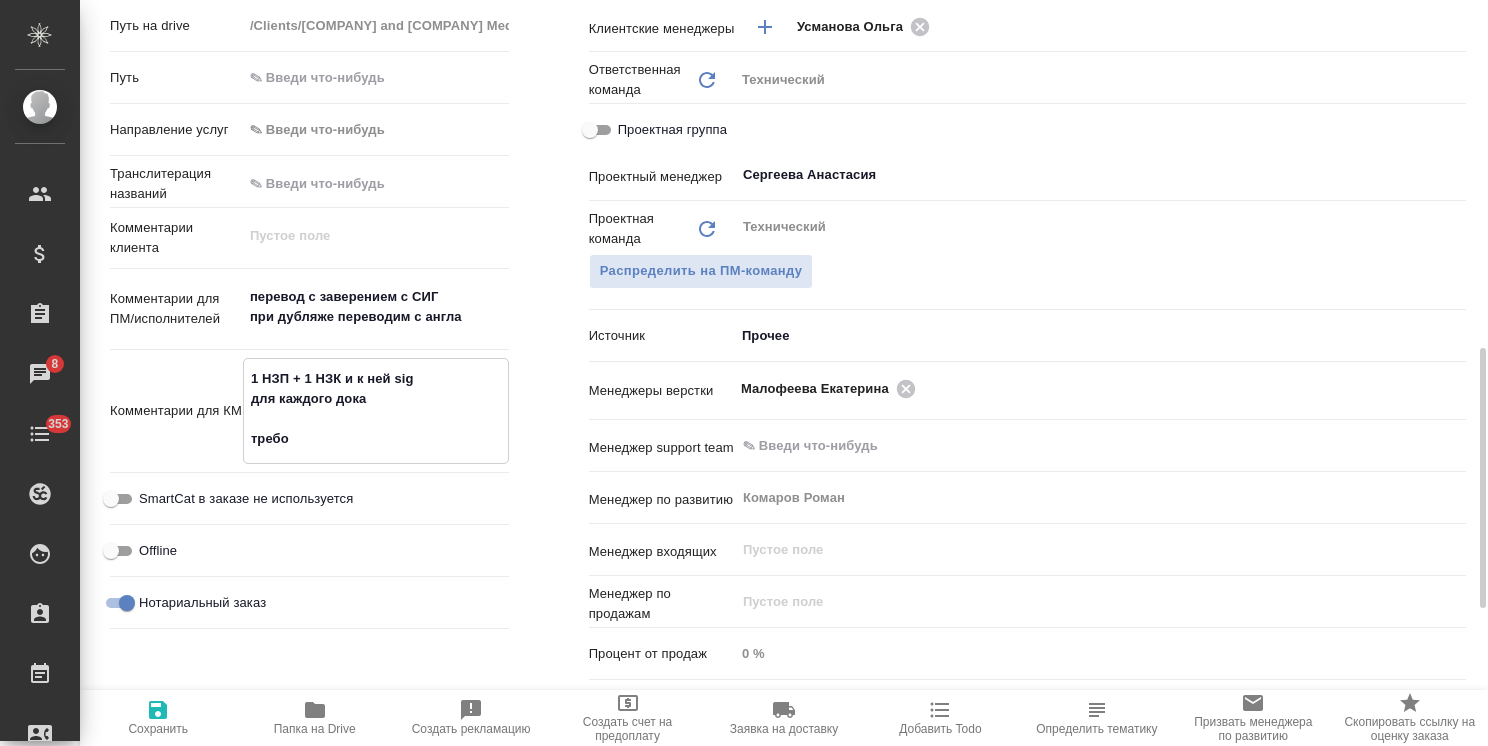 type on "x" 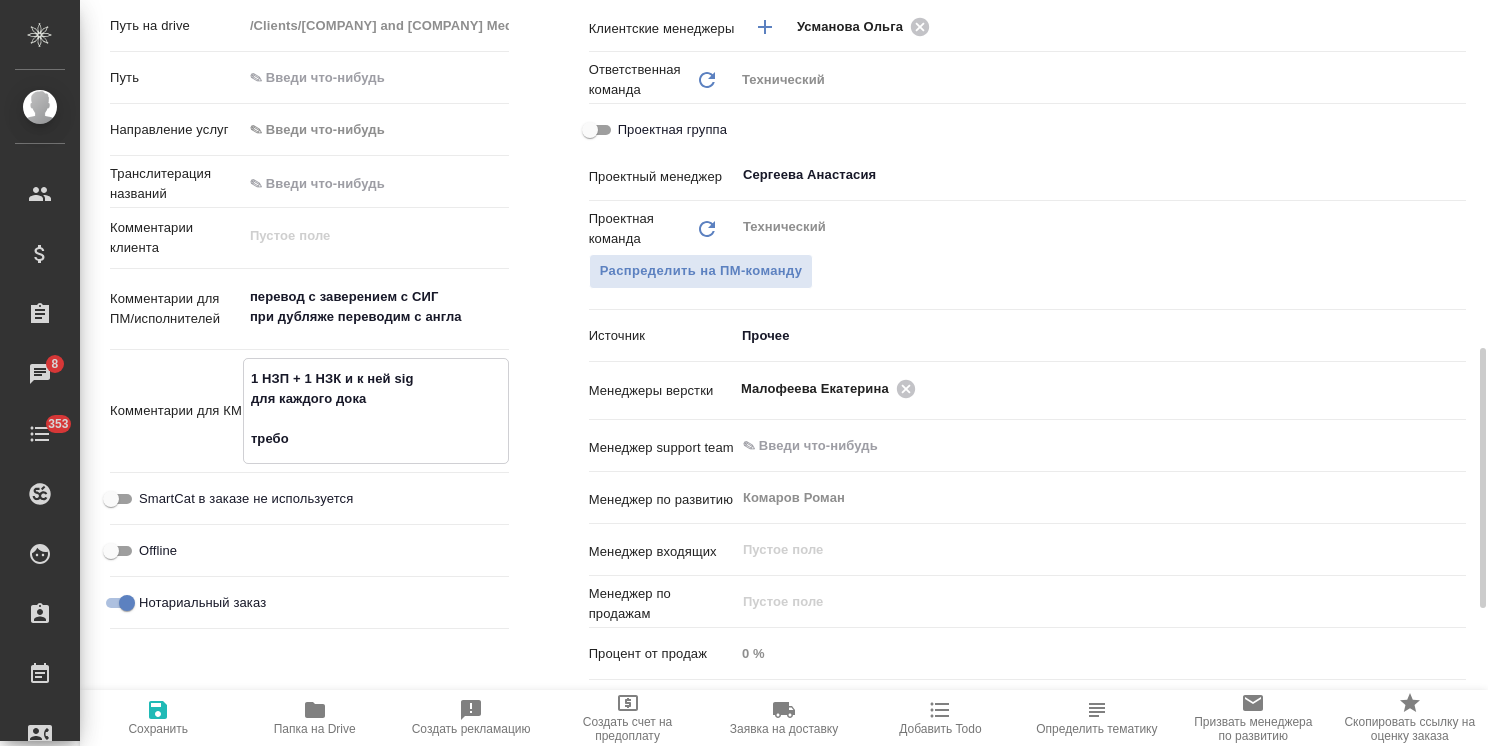 type on "x" 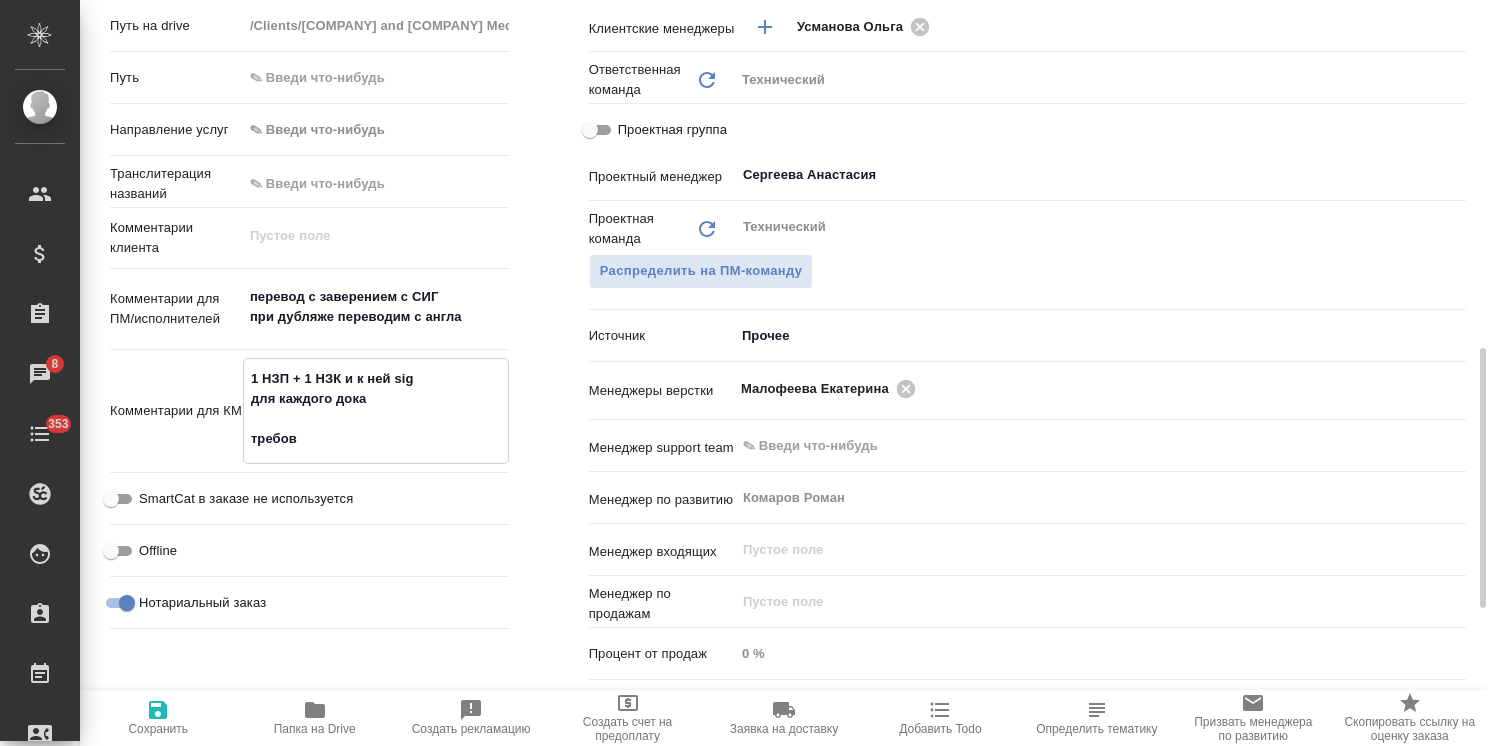type on "x" 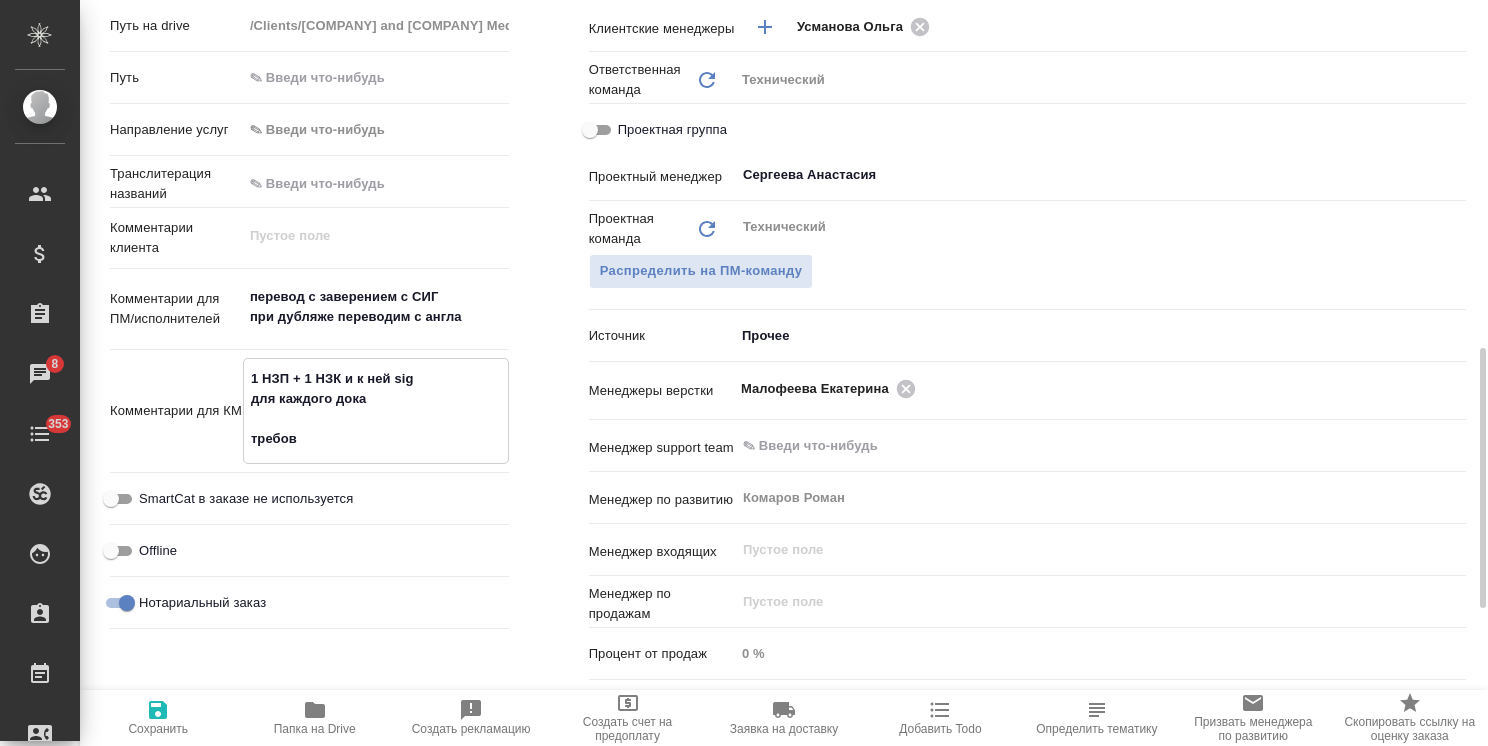 type on "x" 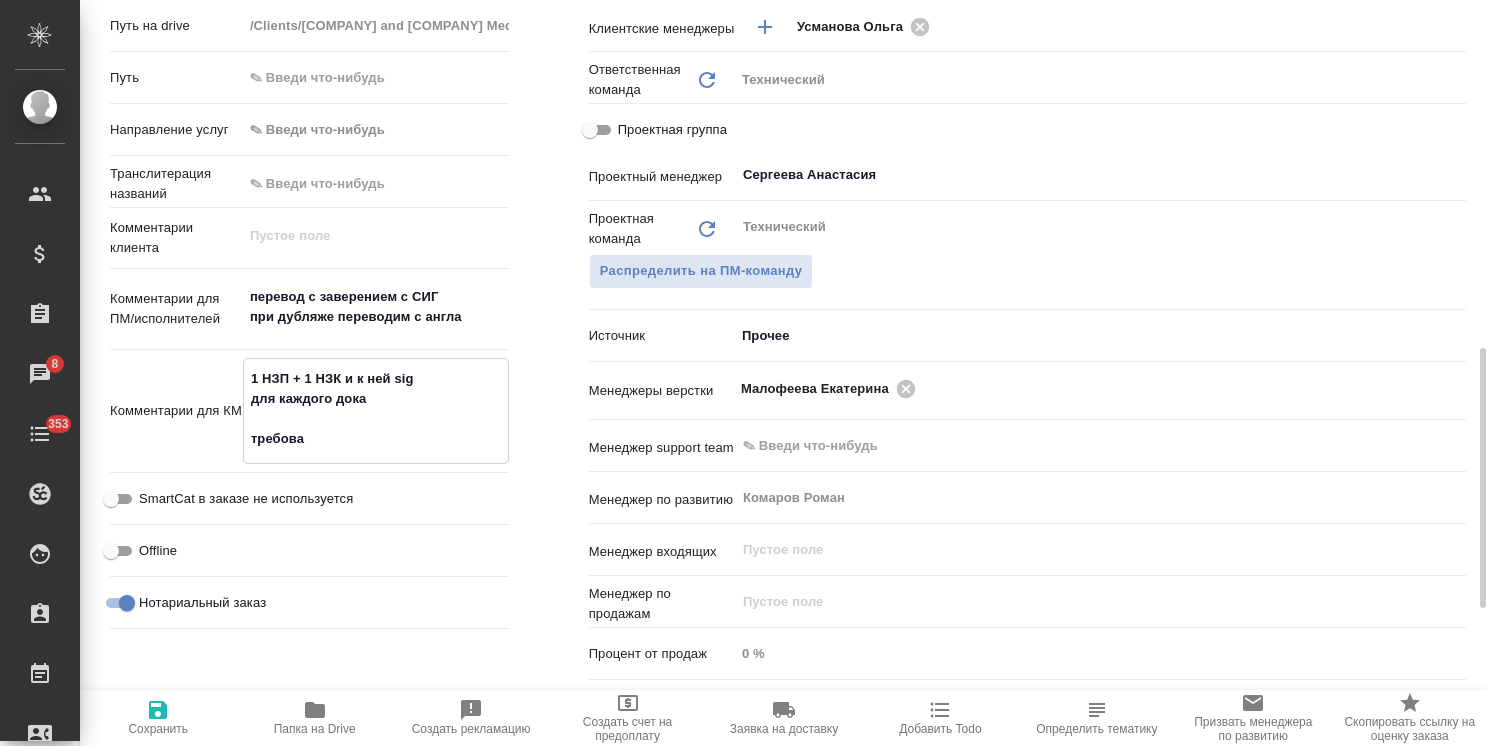type on "x" 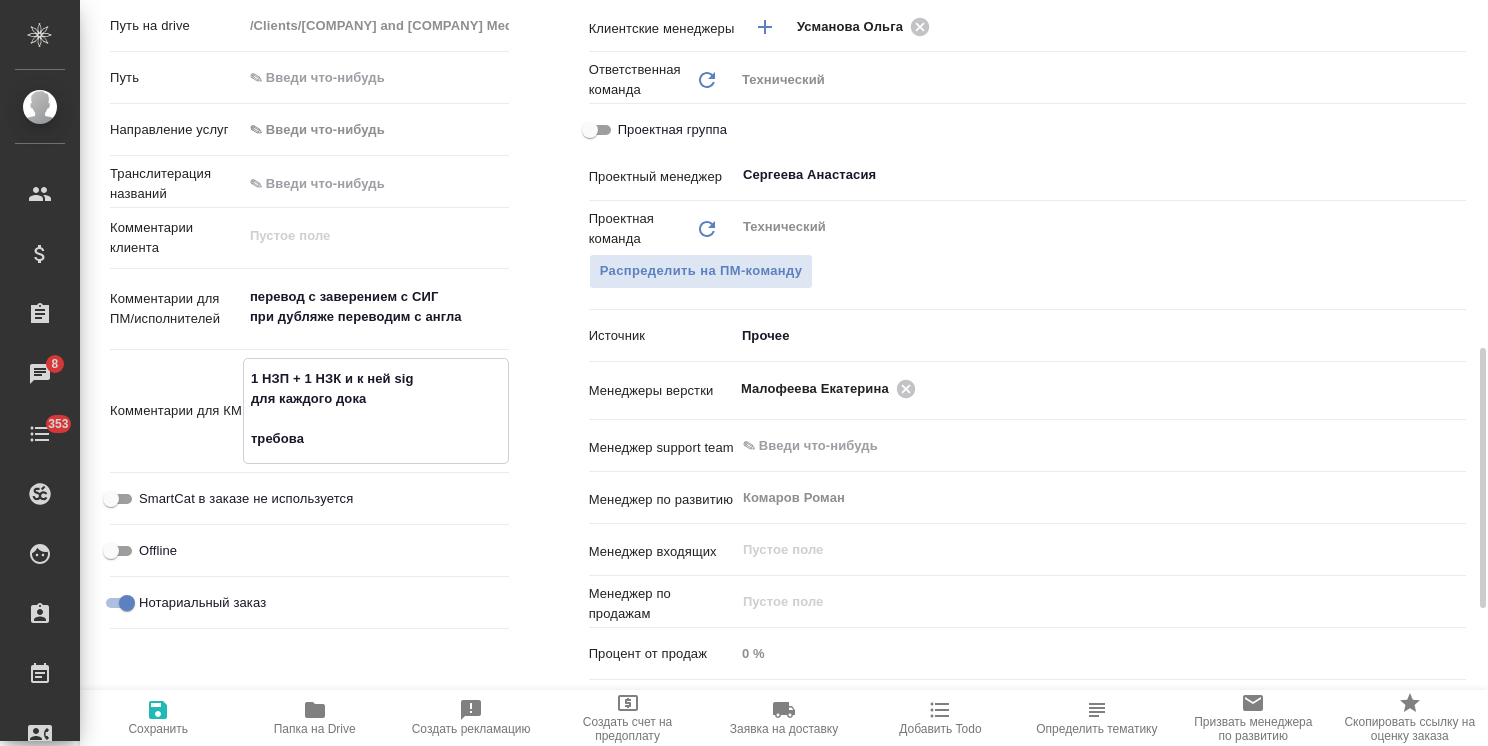 type on "x" 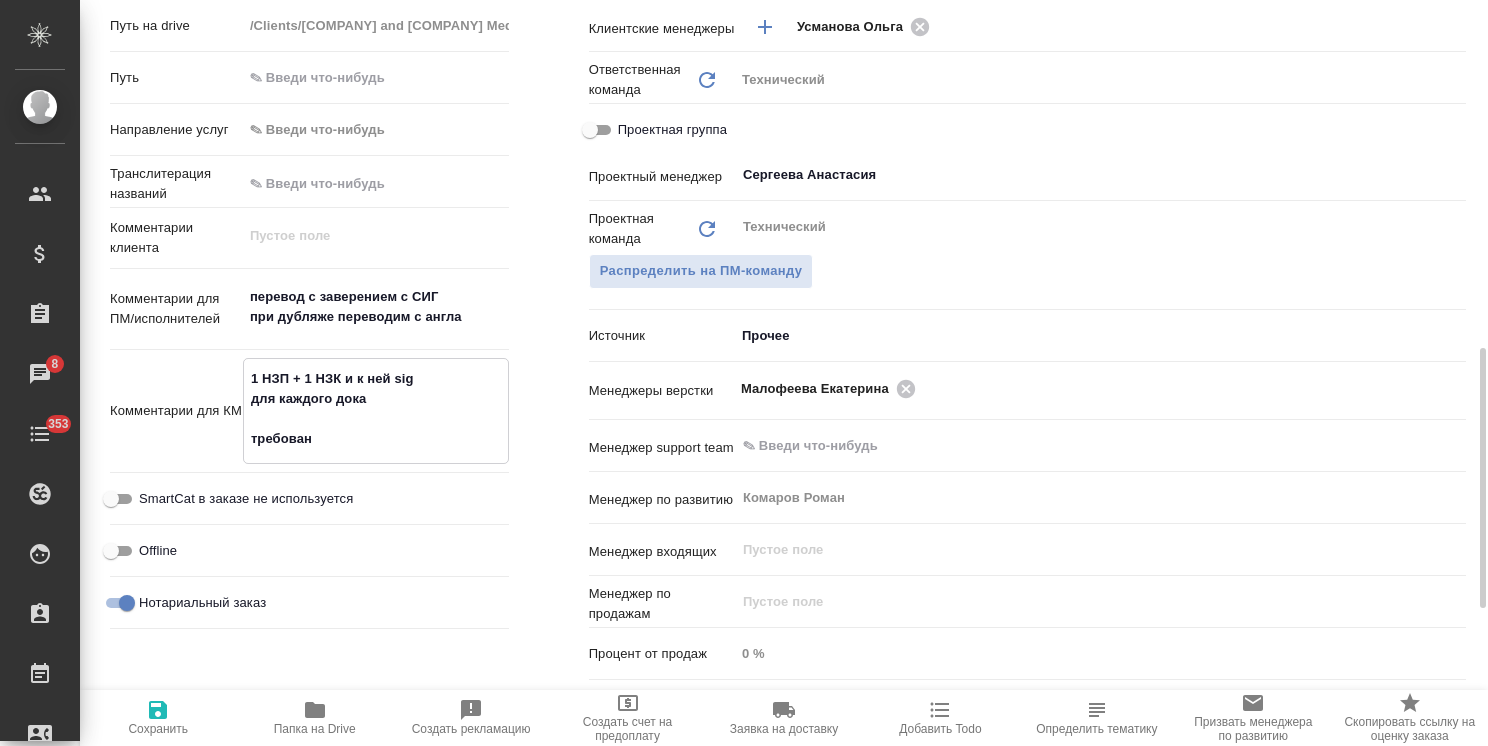 type on "x" 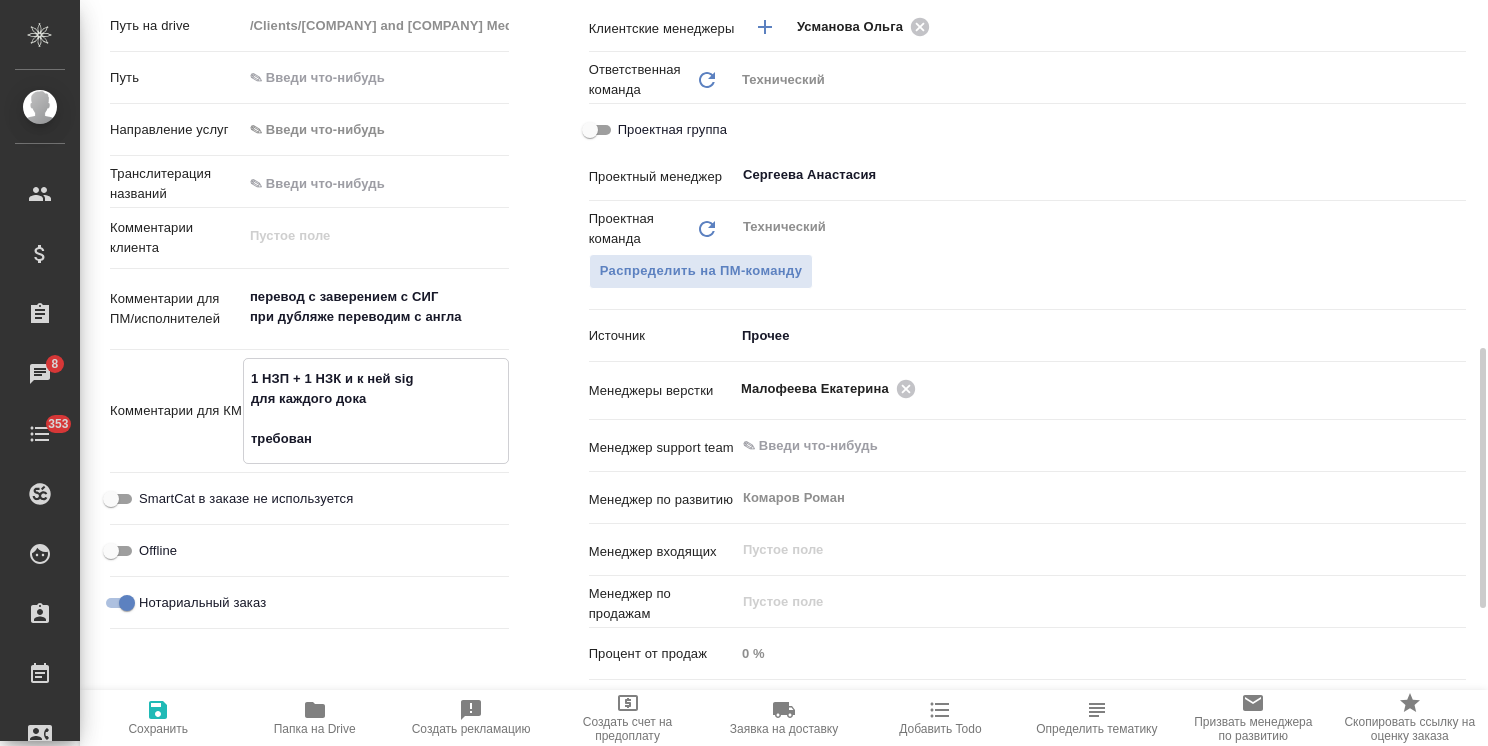 type on "x" 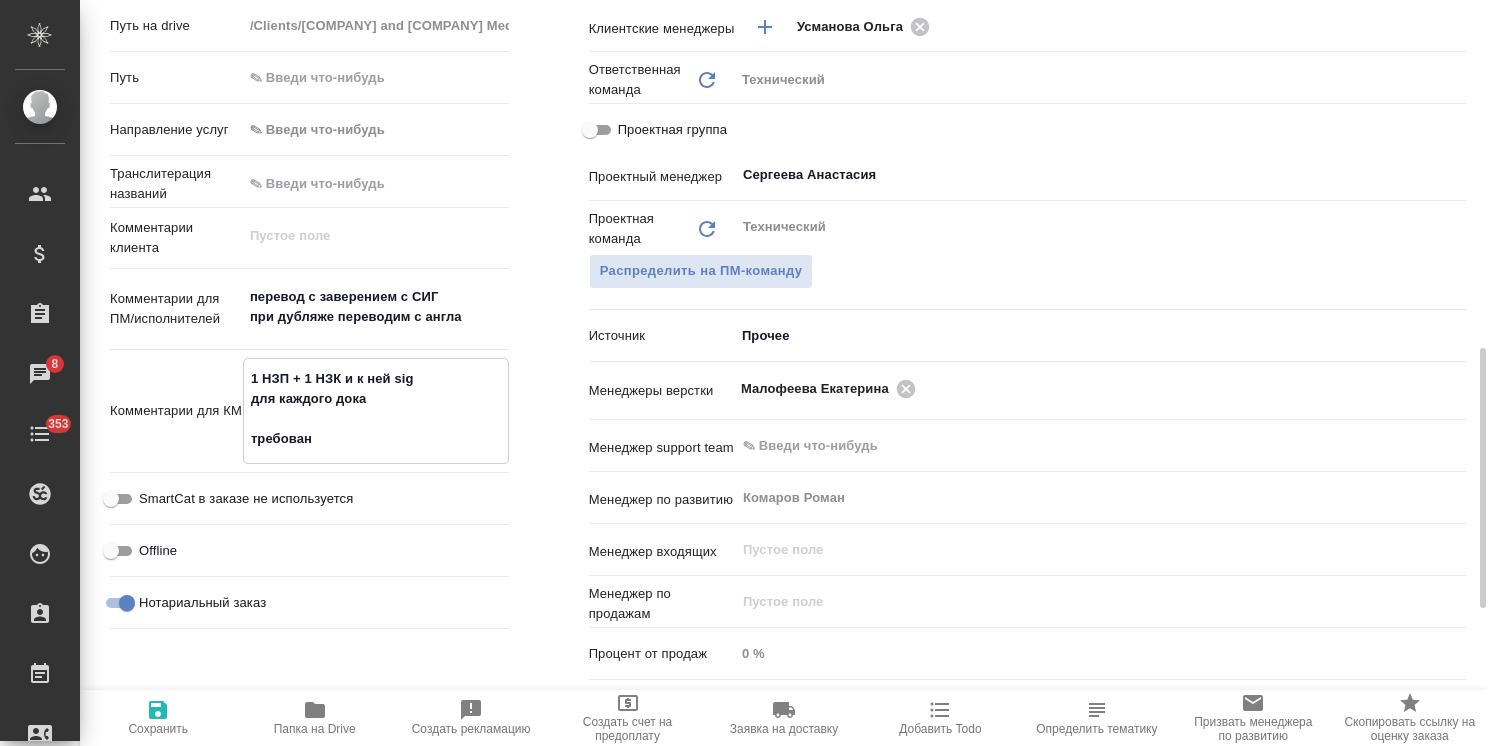 type on "x" 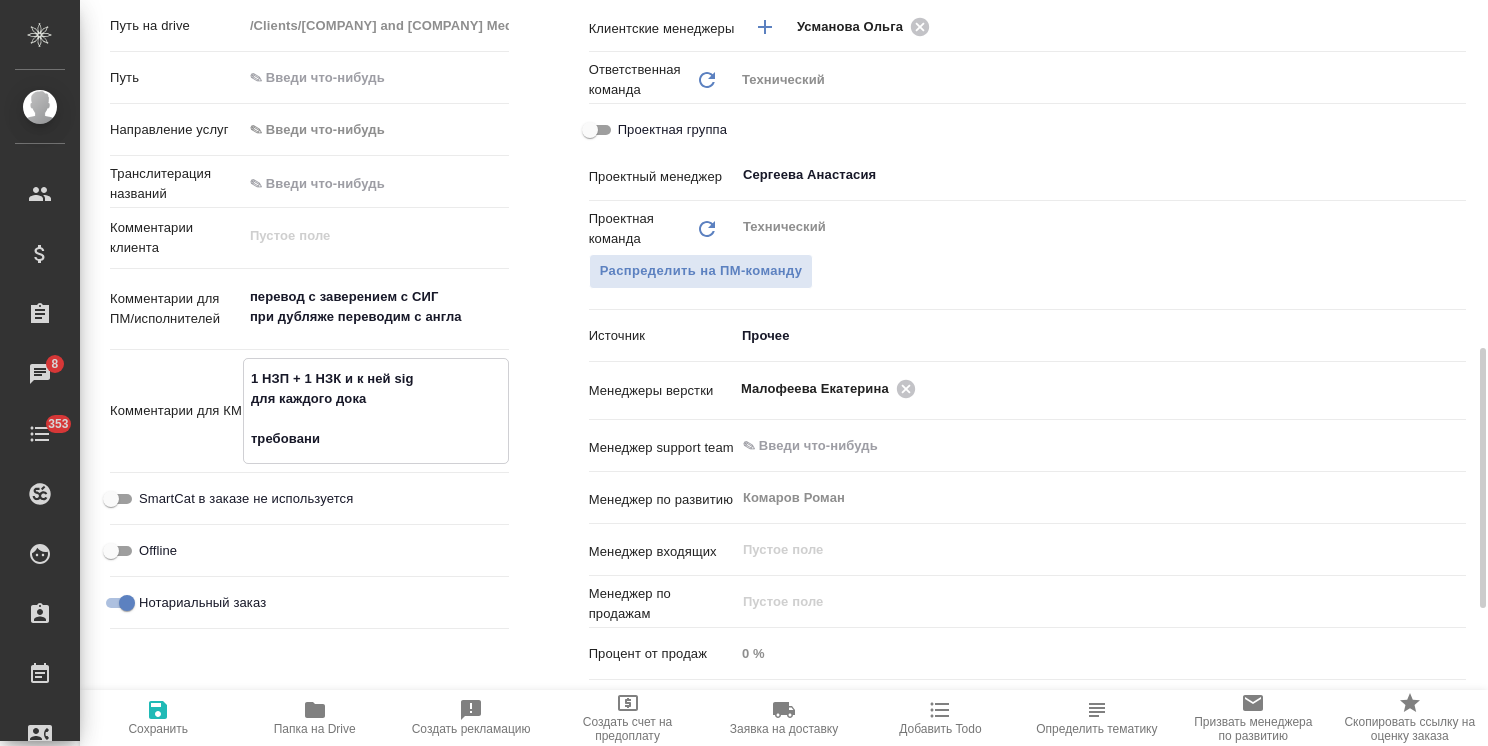 type on "1 НЗП + 1 НЗК и к ней sig
для каждого дока
требования" 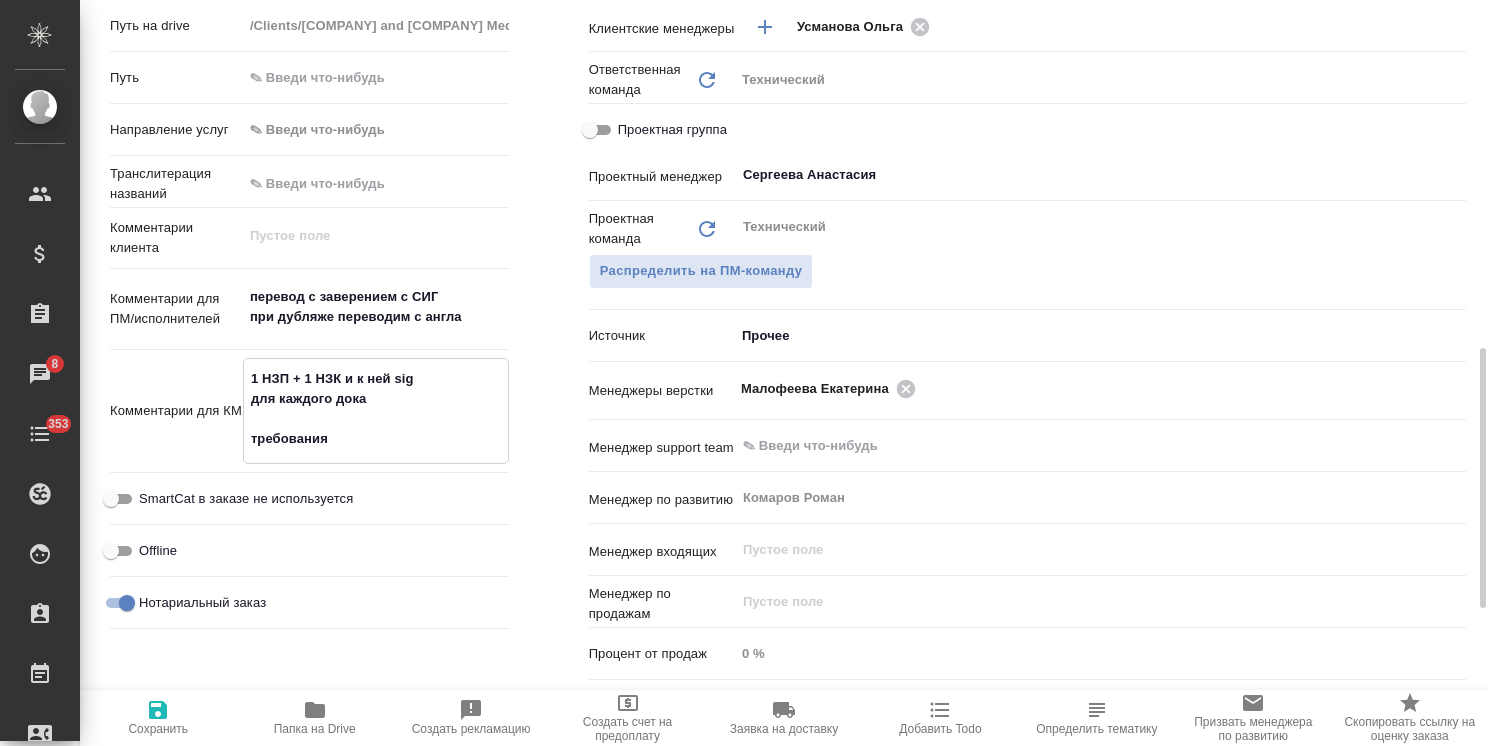 type on "x" 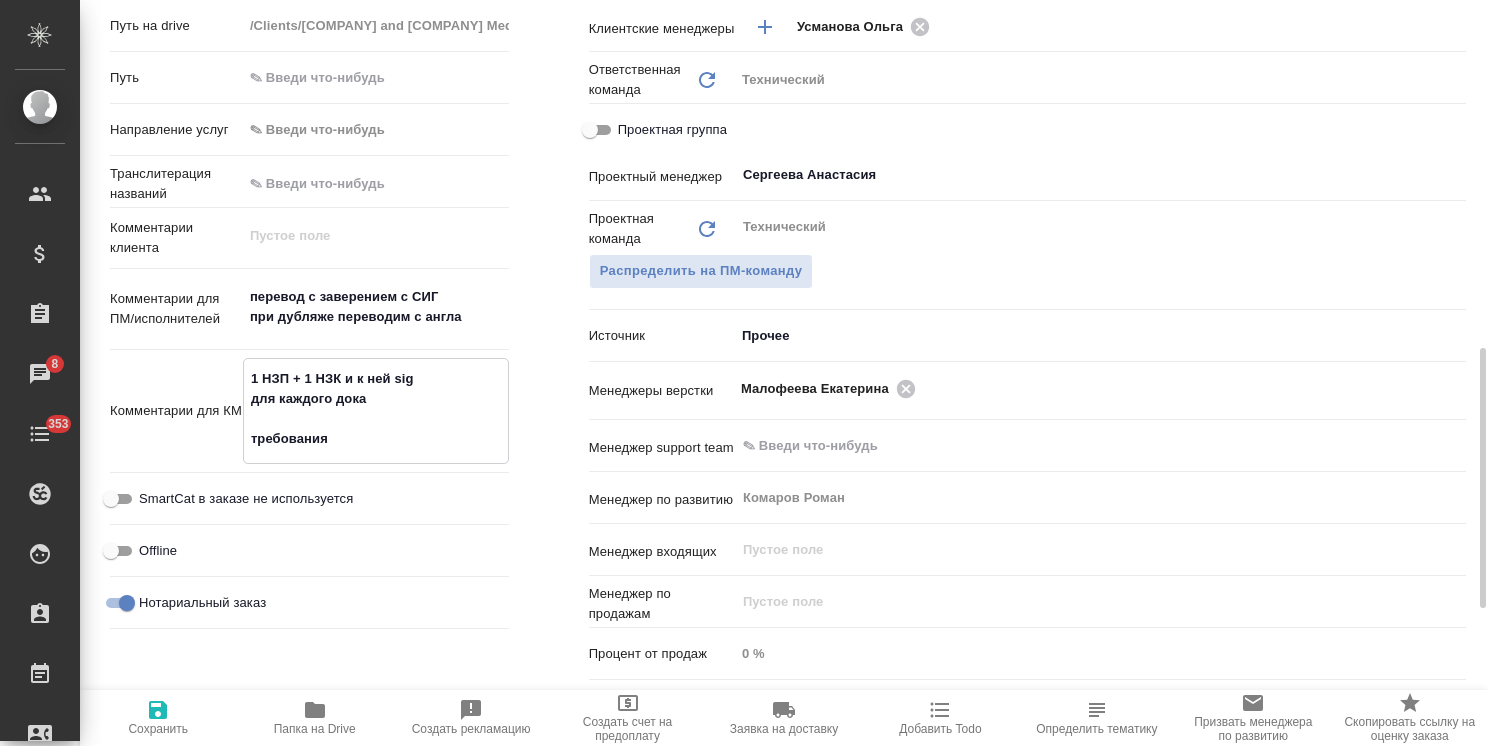 type on "x" 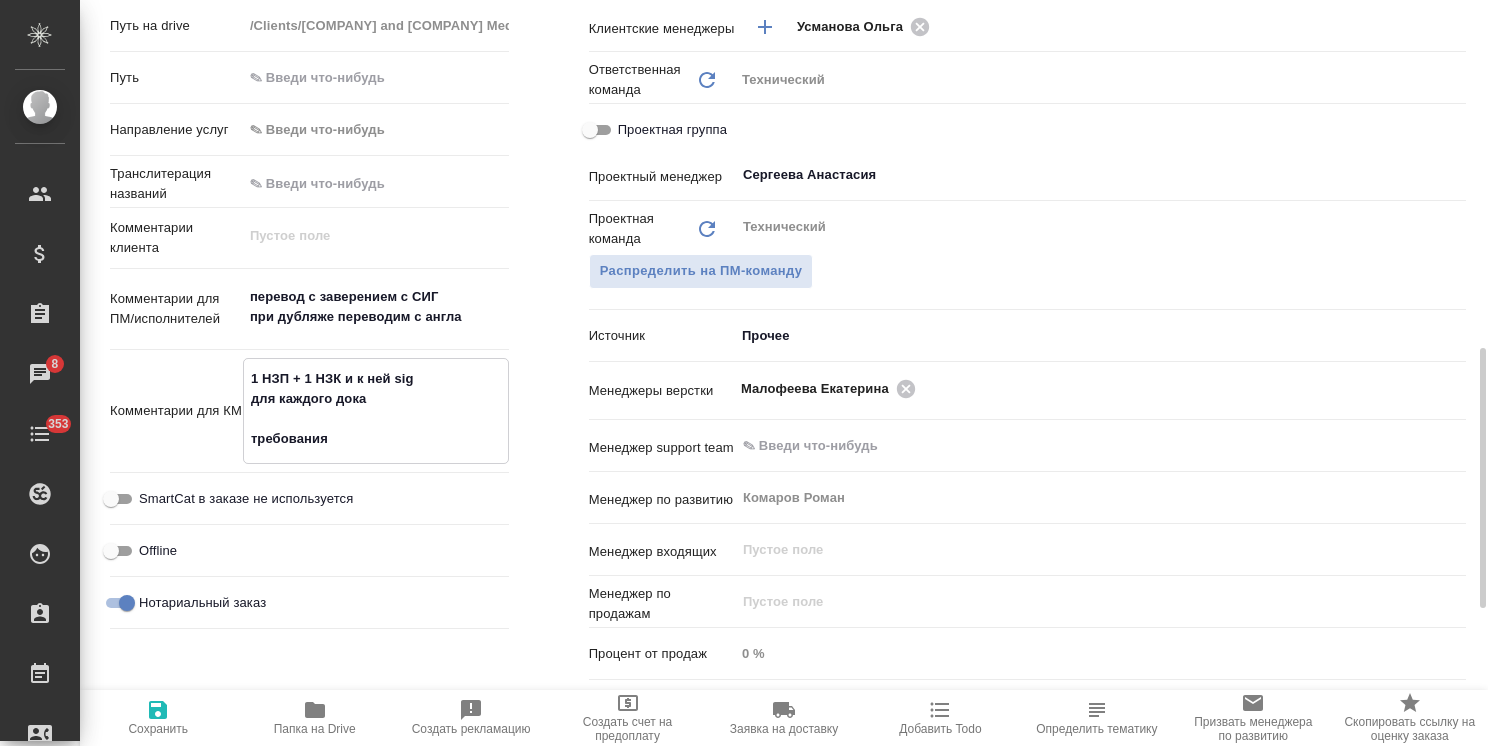 type on "1 НЗП + 1 НЗК и к ней sig
для каждого дока
требования" 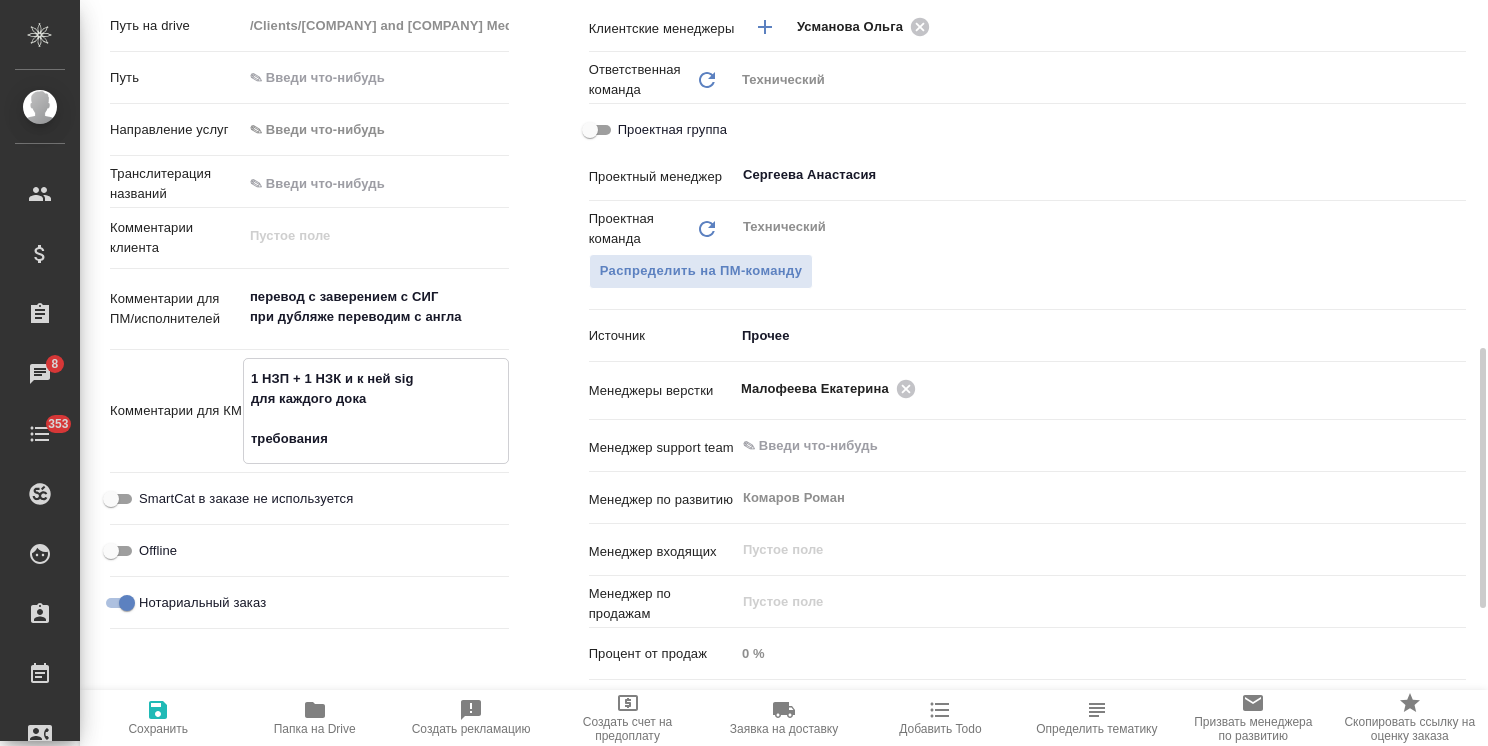 type on "x" 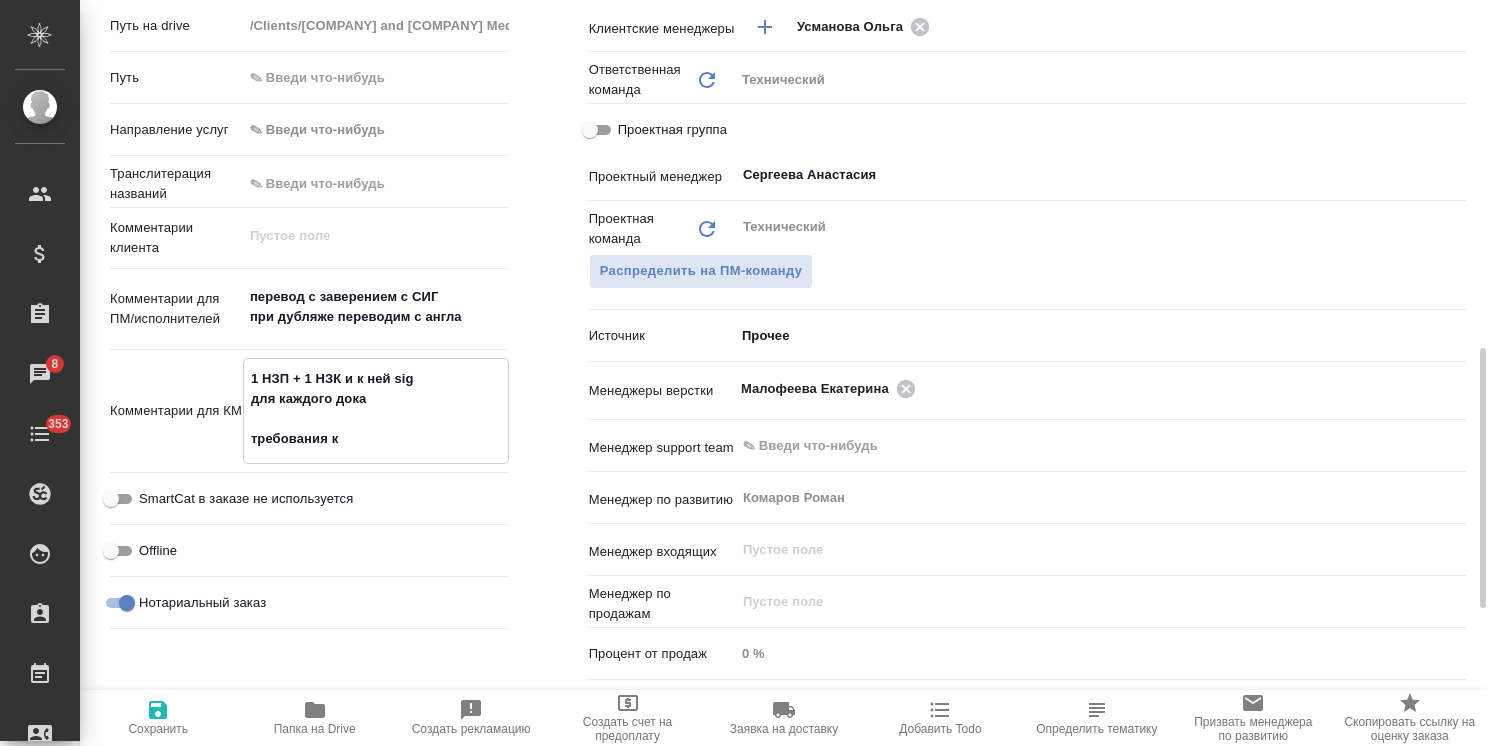 type on "x" 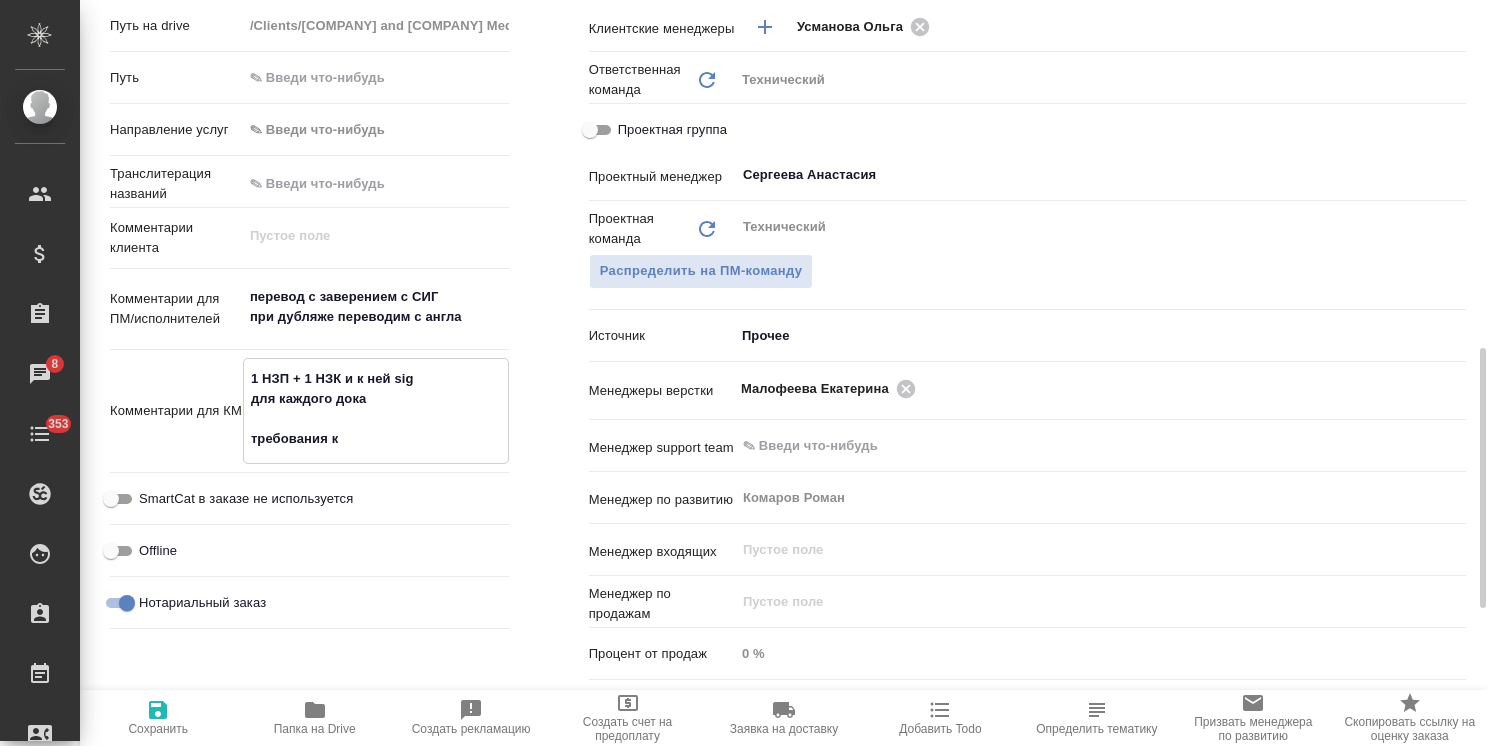 type on "x" 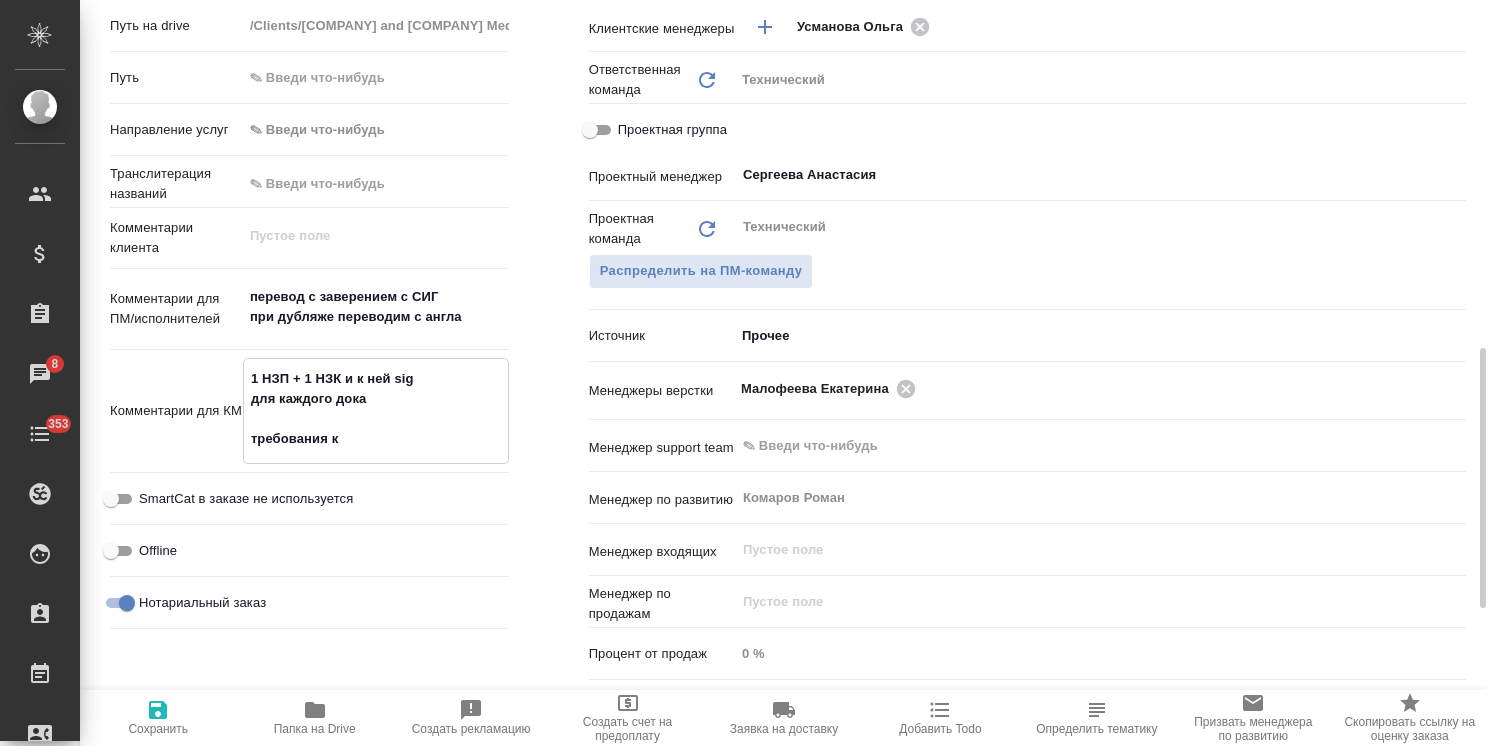 type on "x" 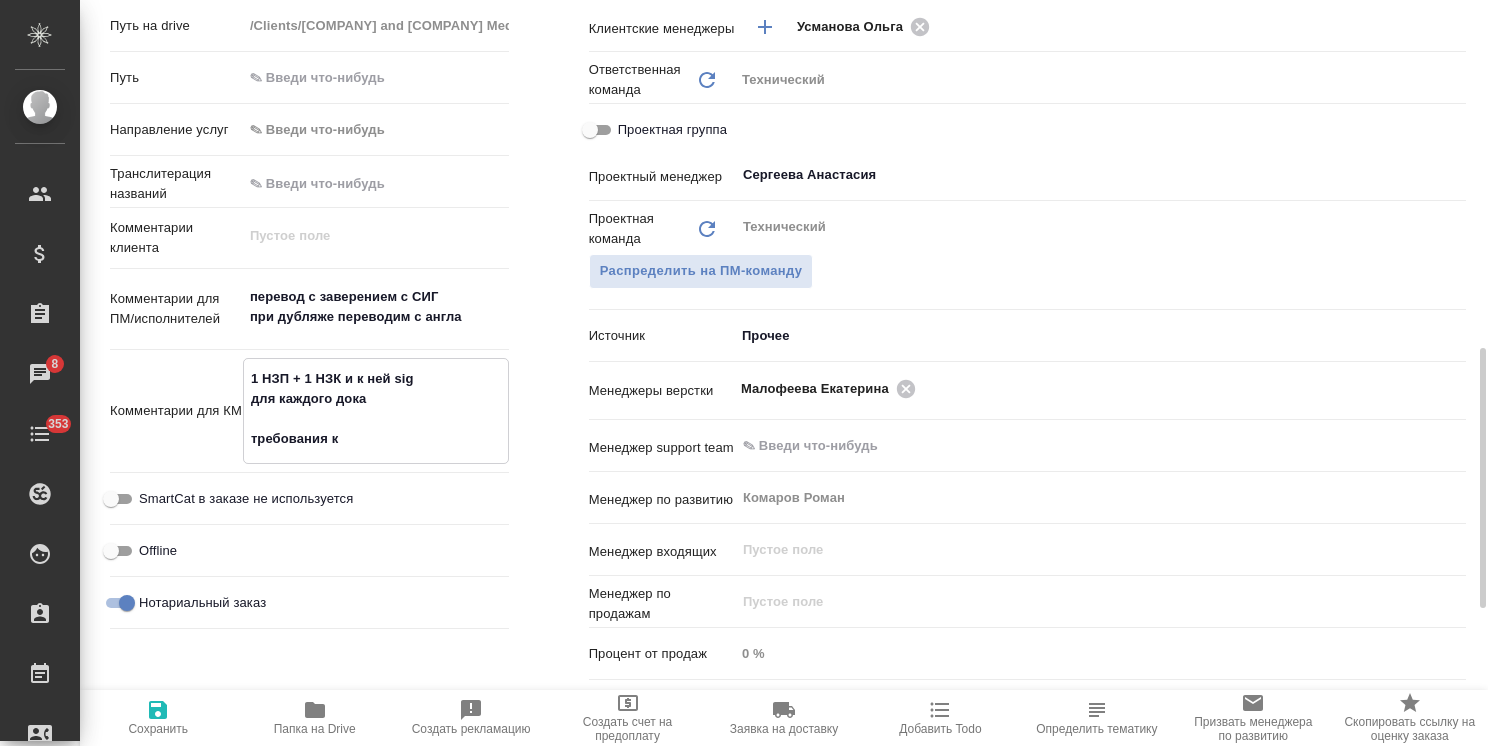 type on "x" 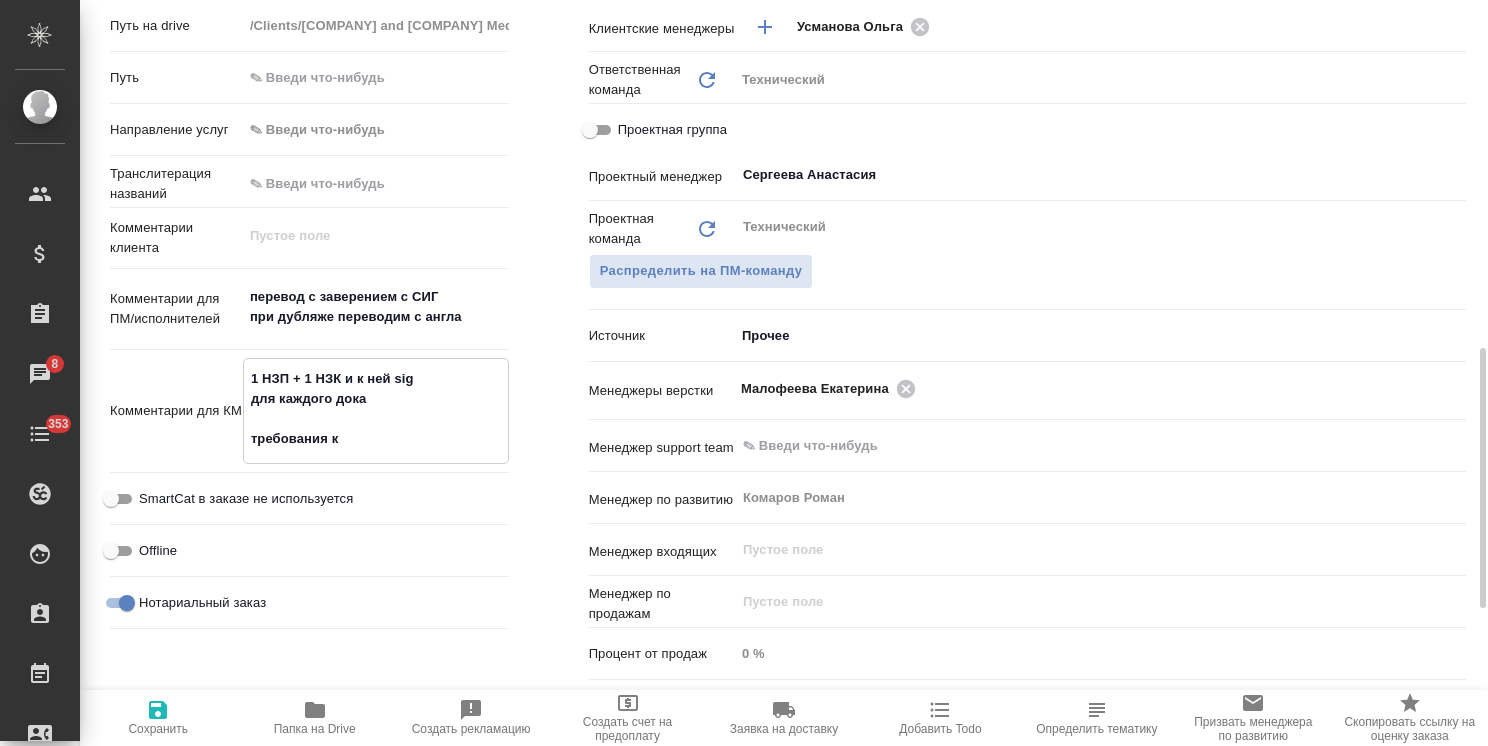 type on "x" 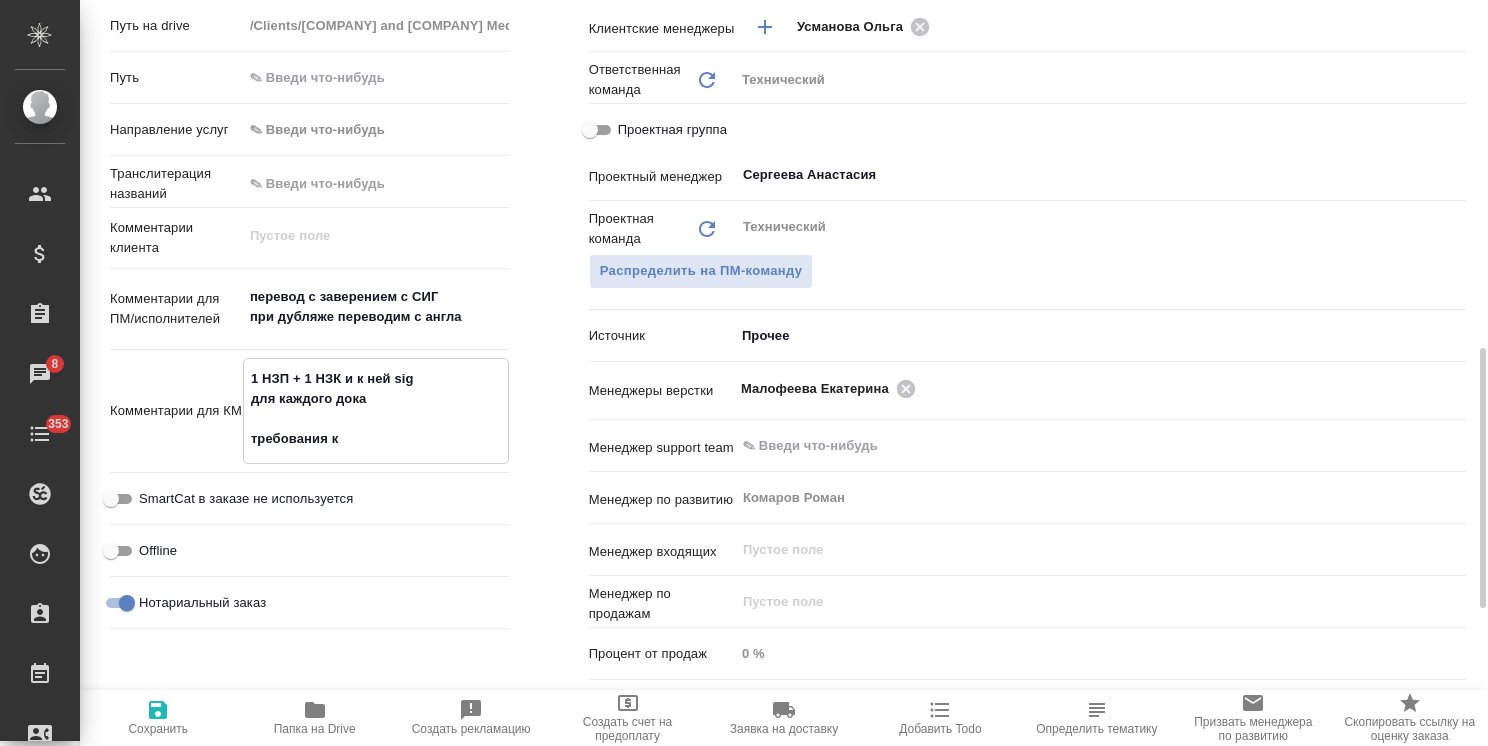 type on "x" 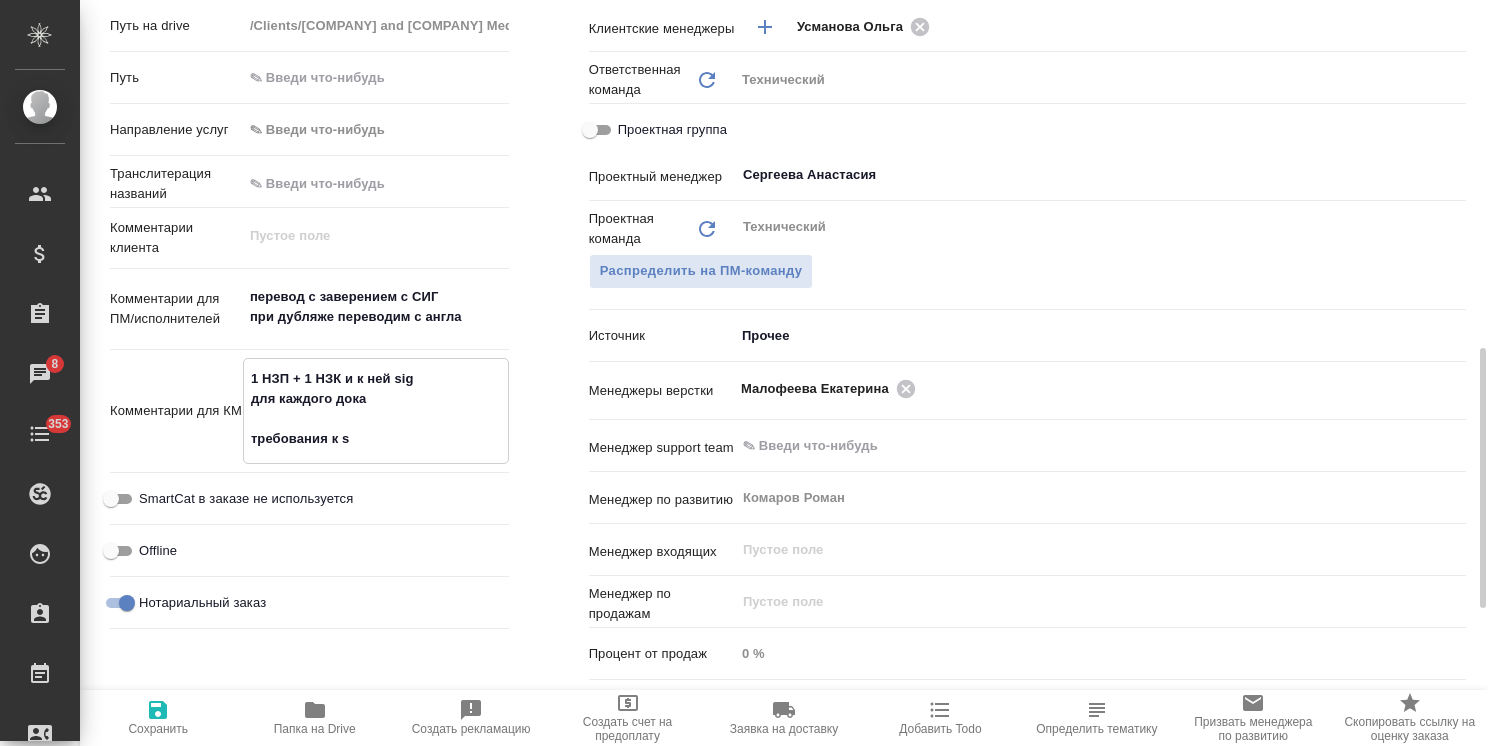 type on "x" 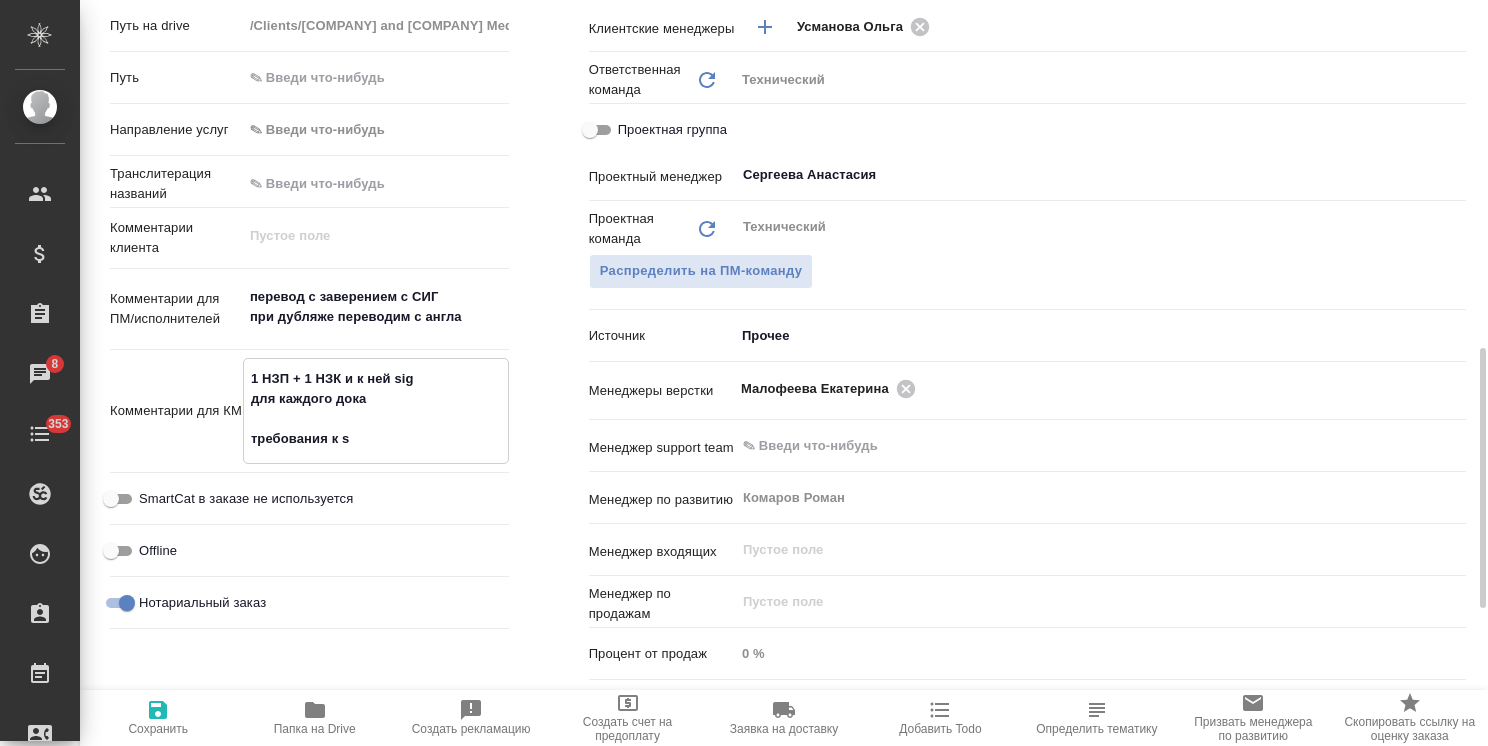 type on "x" 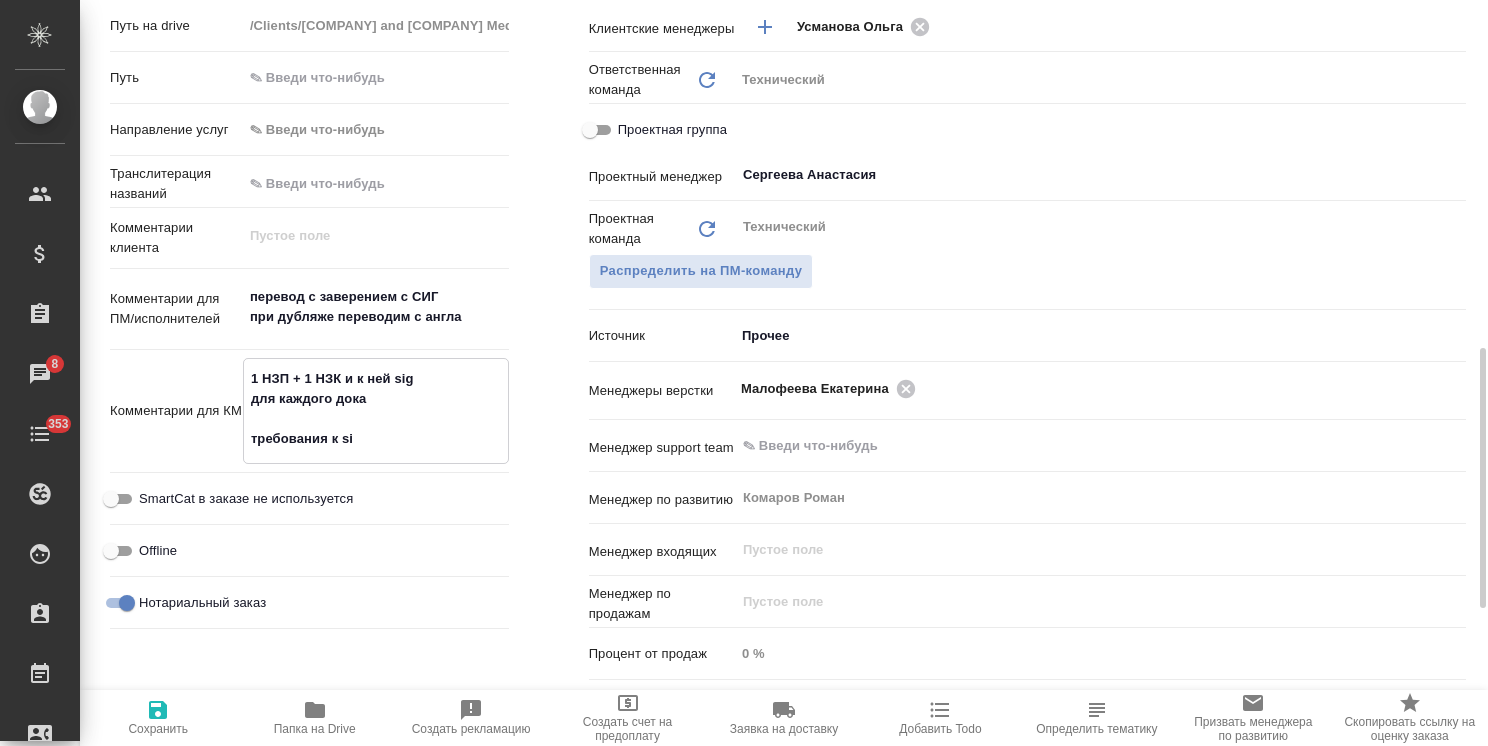 type on "1 НЗП + 1 НЗК и к ней sig
для каждого дока
требования к sig" 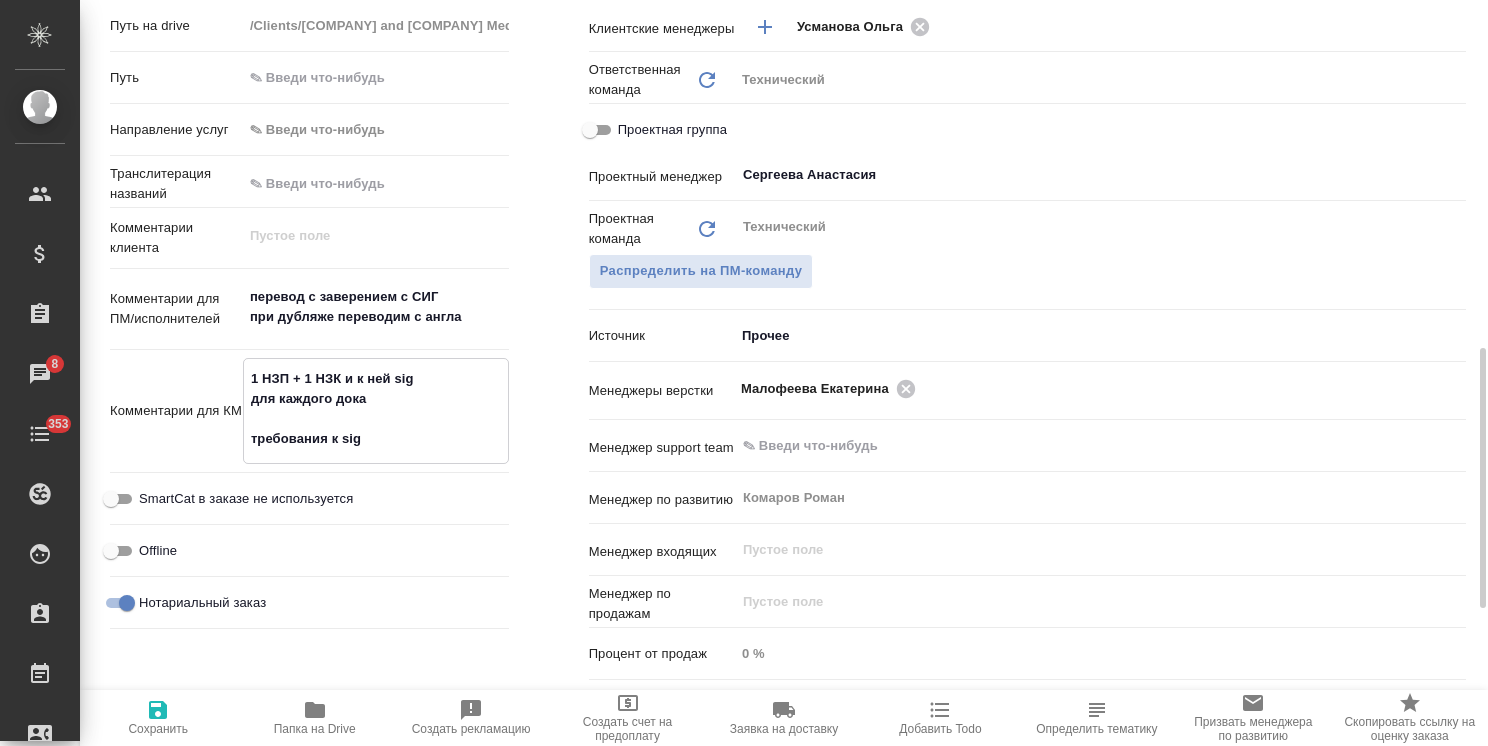 type on "x" 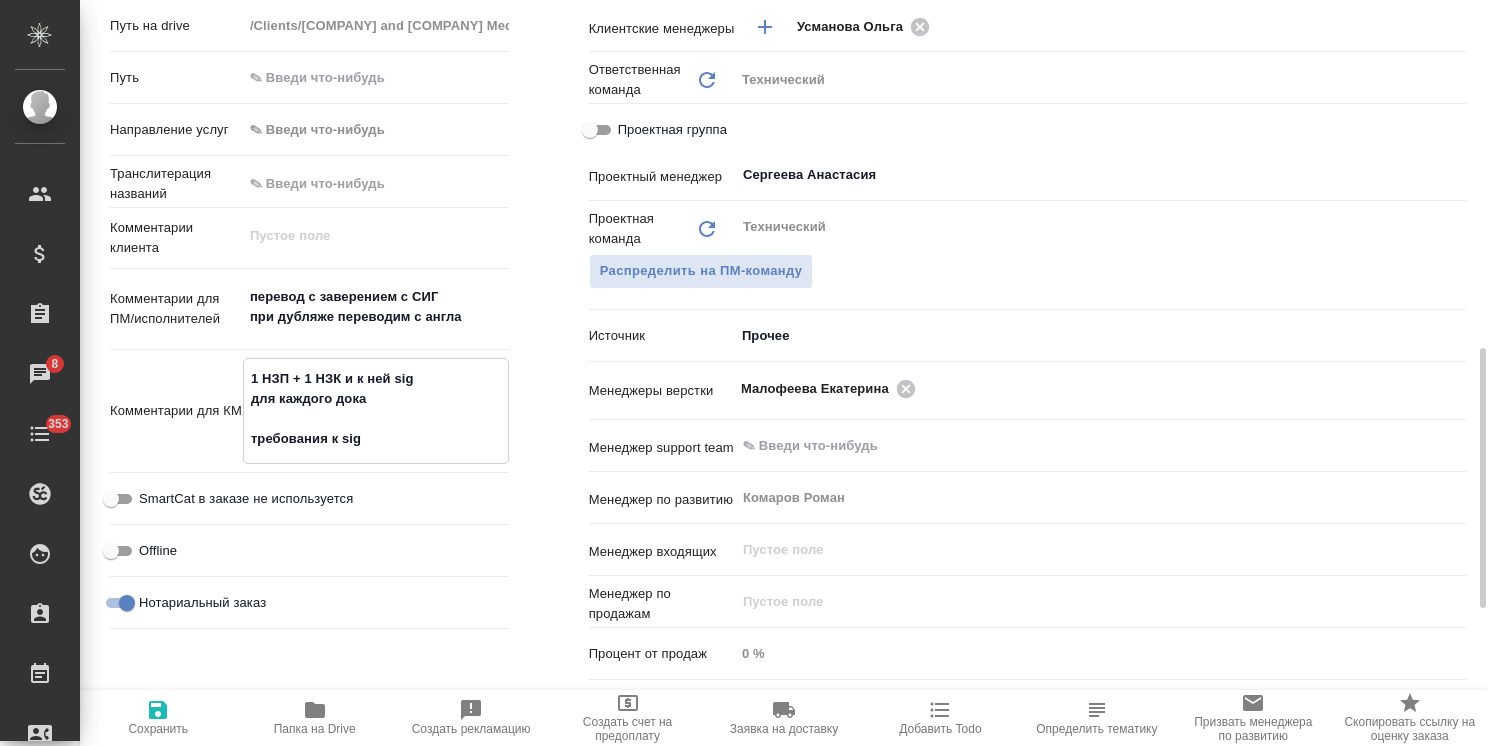 type 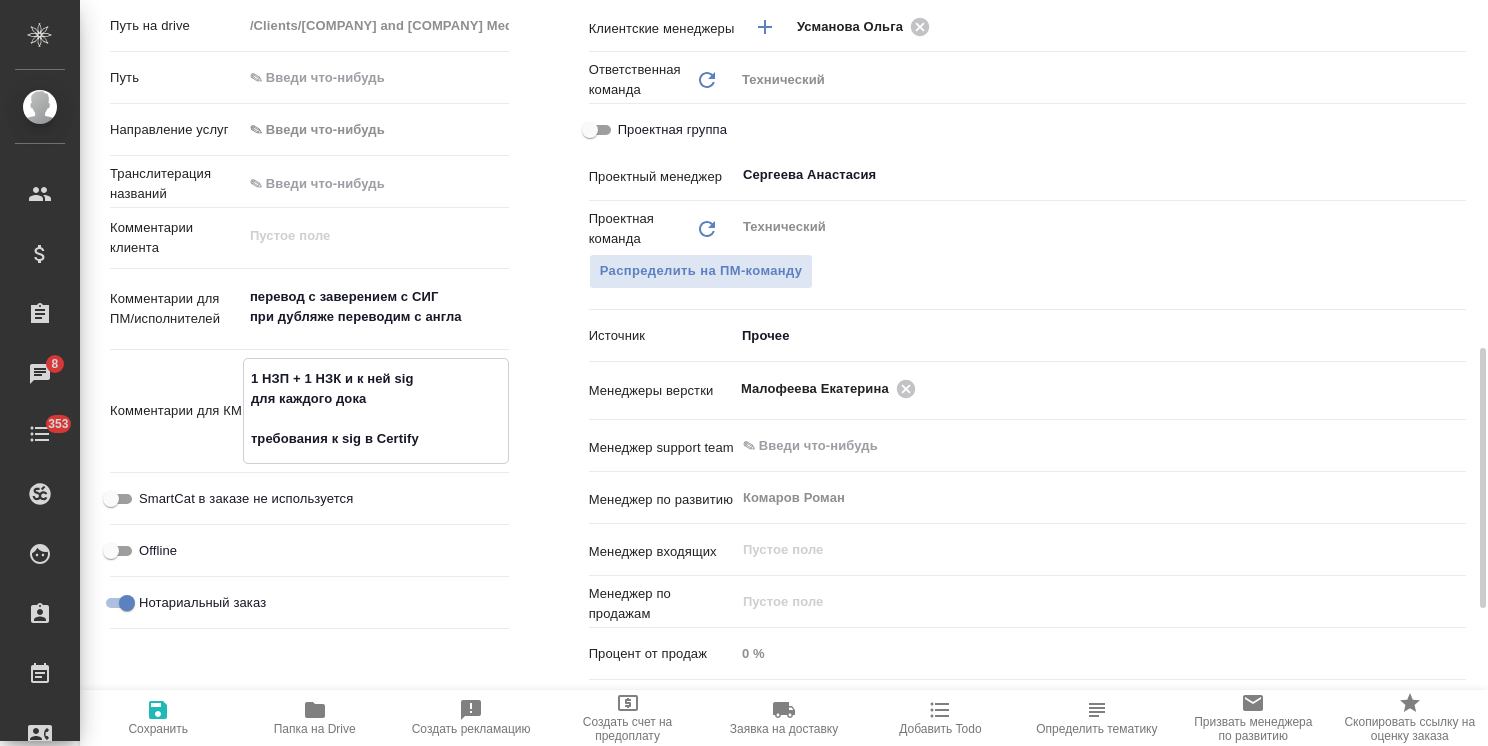click on "Сохранить" at bounding box center [158, 717] 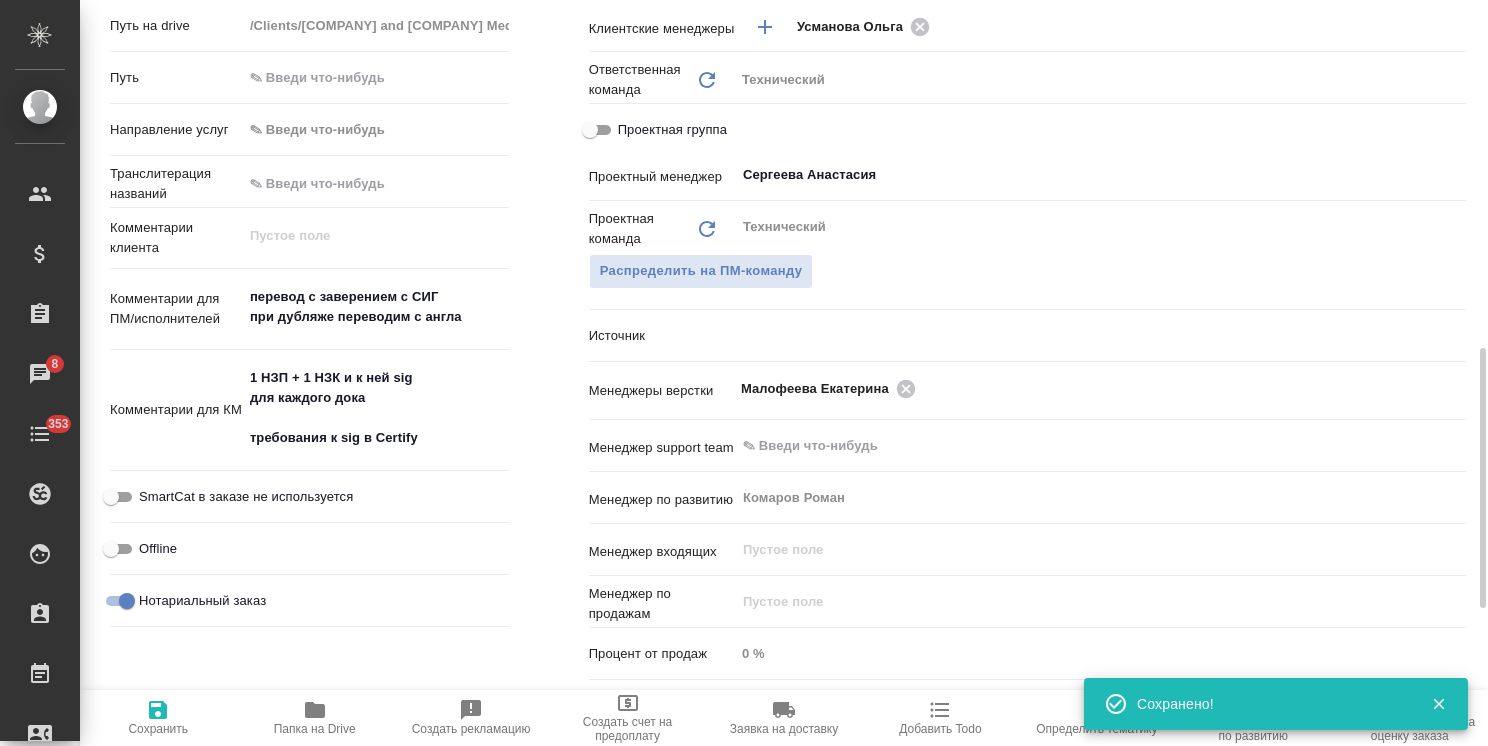 click 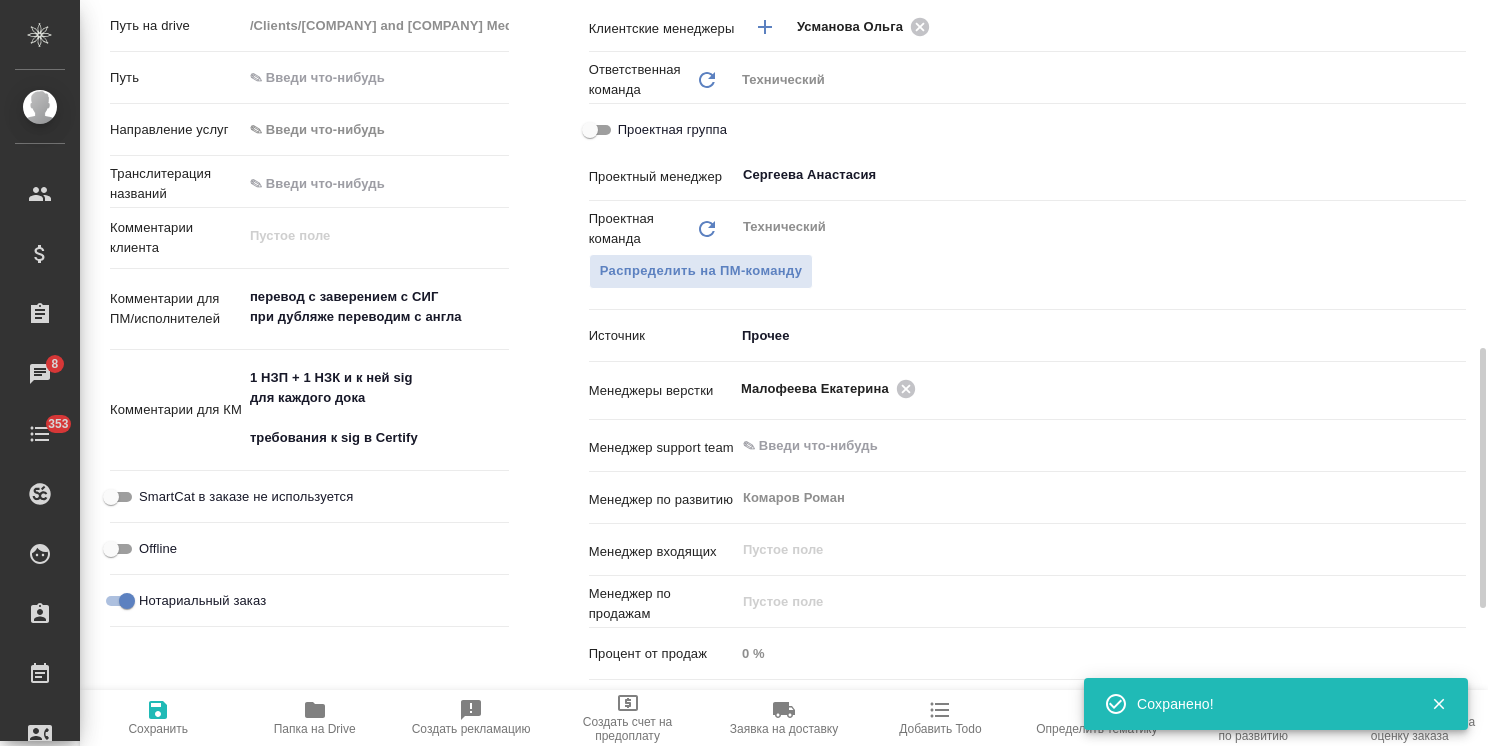 click on "Сохранить" at bounding box center [158, 729] 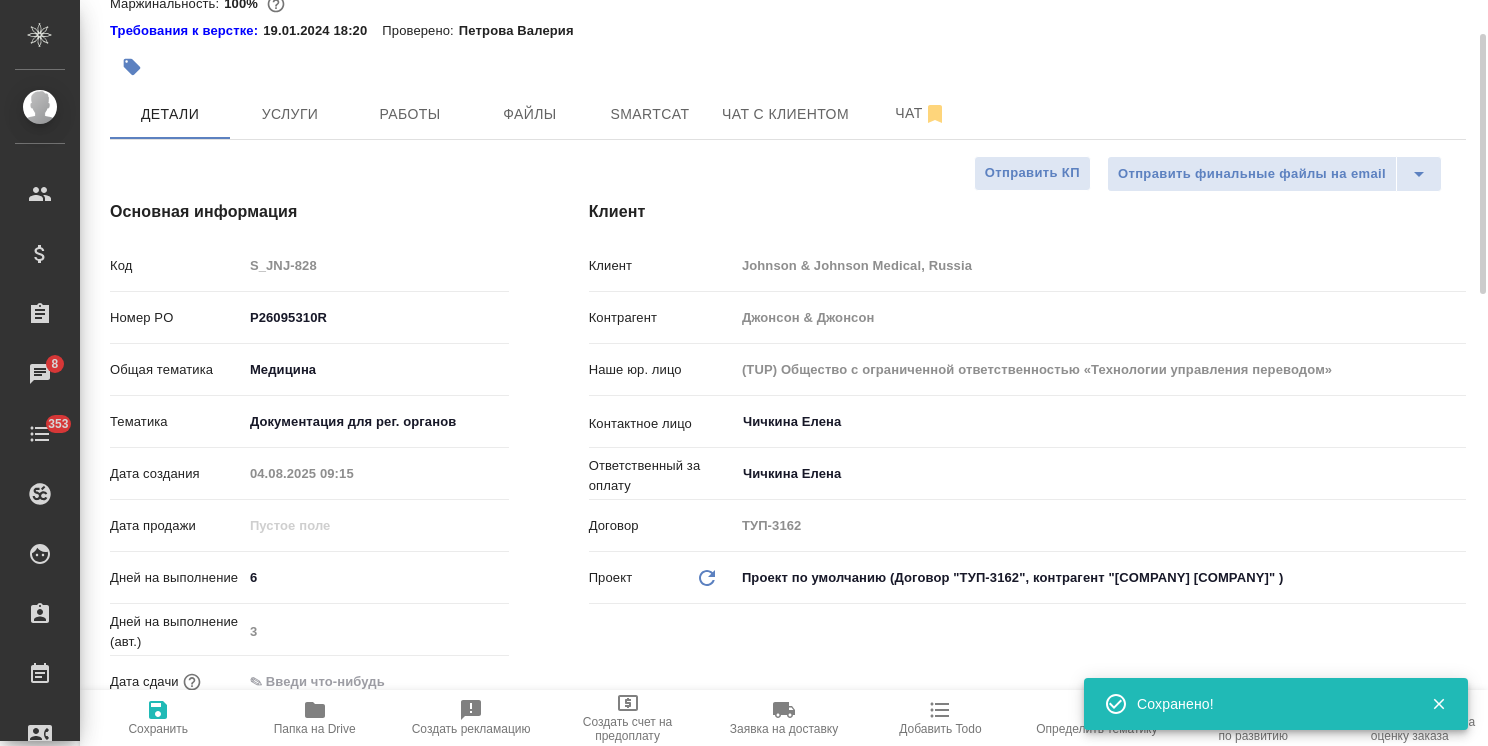 scroll, scrollTop: 0, scrollLeft: 0, axis: both 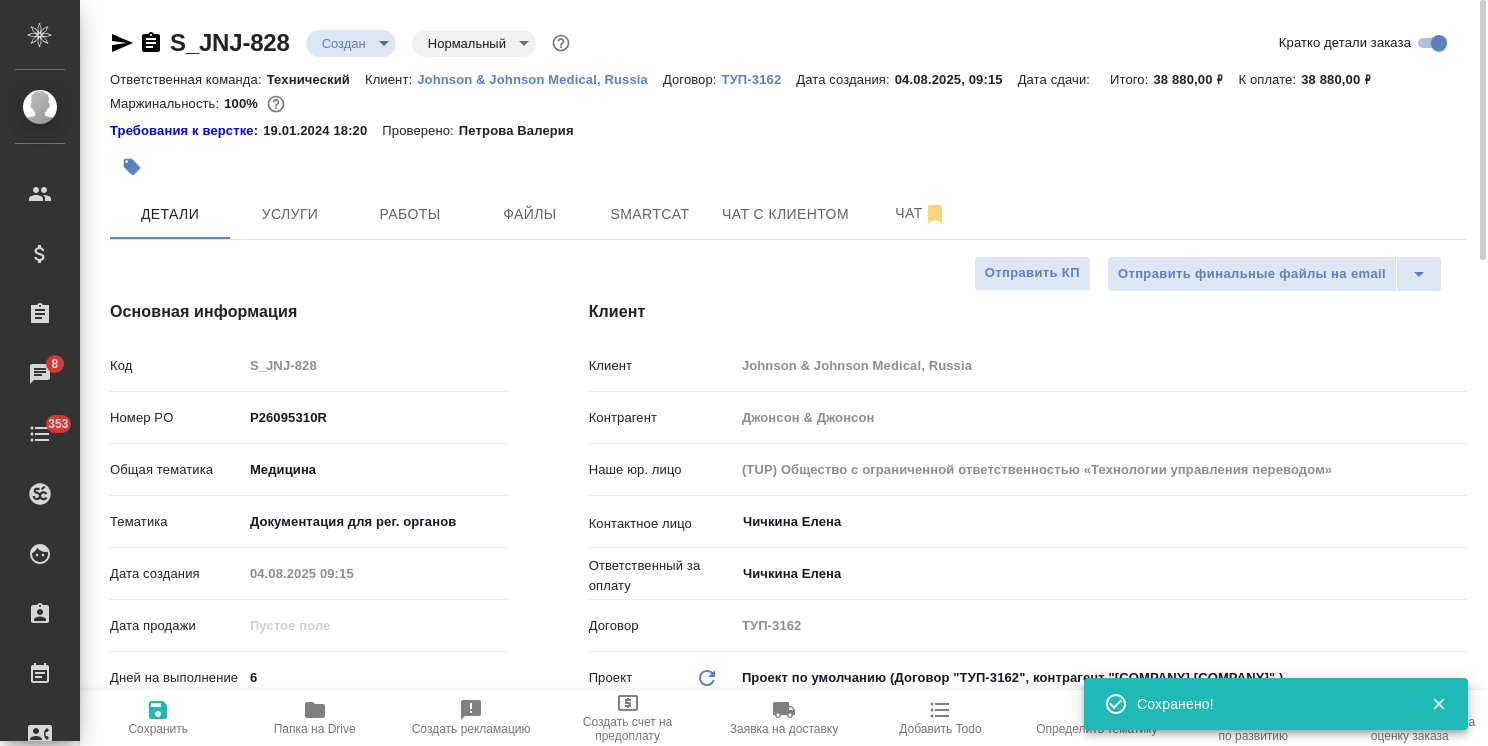 click on ".cls-1
fill:#fff;
AWATERA Usmanova Olga Клиенты Спецификации Заказы 8 Чаты 353 Todo Проекты SC Исполнители Кандидаты Работы Входящие заявки Заявки на доставку Рекламации Проекты процессинга Конференции Выйти S_JNJ-828 Создан new Нормальный normal Кратко детали заказа Ответственная команда: Технический Клиент: Johnson & Johnson Medical, Russia Договор: ТУП-3162 Дата создания: 04.08.2025, 09:15 Дата сдачи: Итого: 38 880,00 ₽ К оплате: 38 880,00 ₽ Маржинальность: 100% Требования к верстке: 19.01.2024 18:20 Проверено: Петрова Валерия Детали Услуги Работы Файлы Smartcat Чат с клиентом Чат Отправить КП Код S_JNJ-828 P26095310R 6" at bounding box center [744, 373] 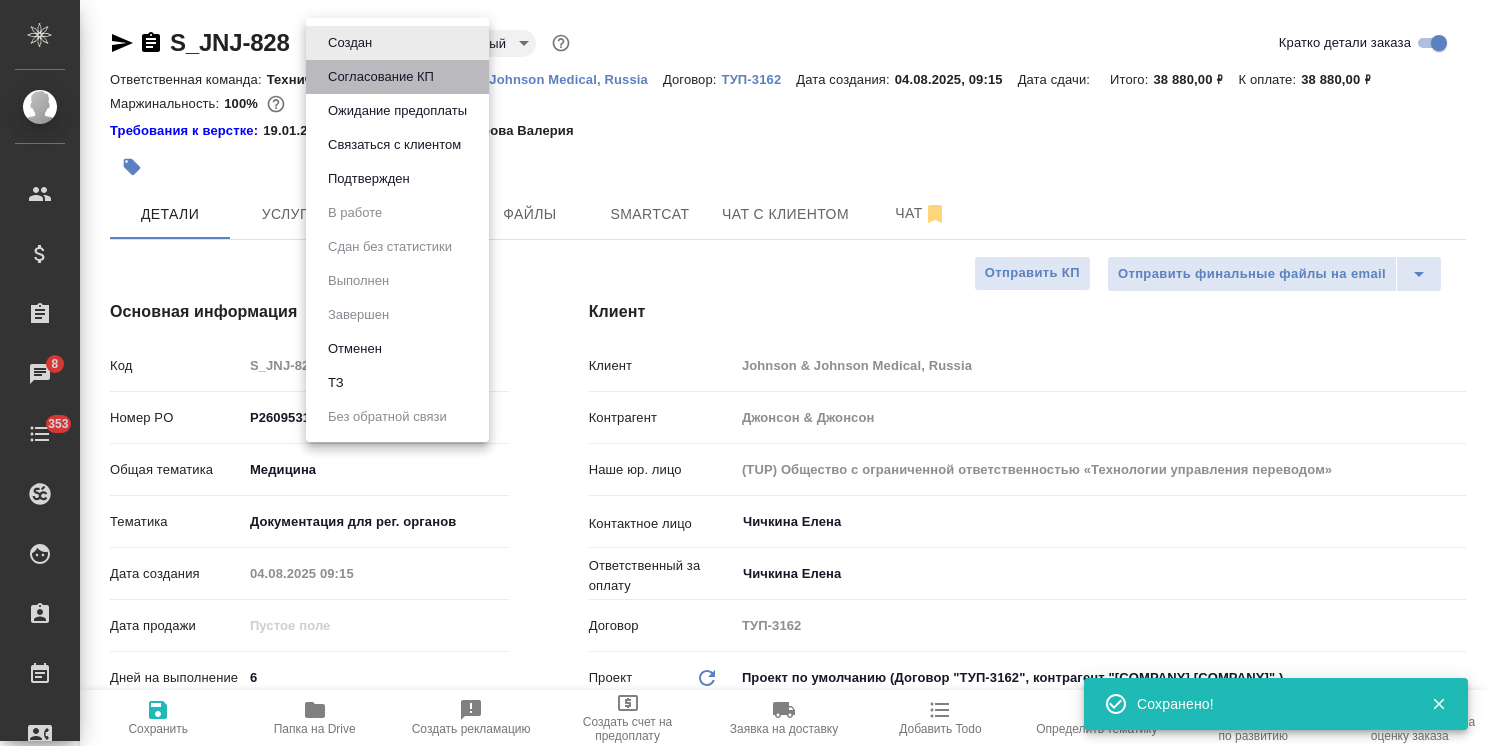 click on "Согласование КП" at bounding box center [350, 43] 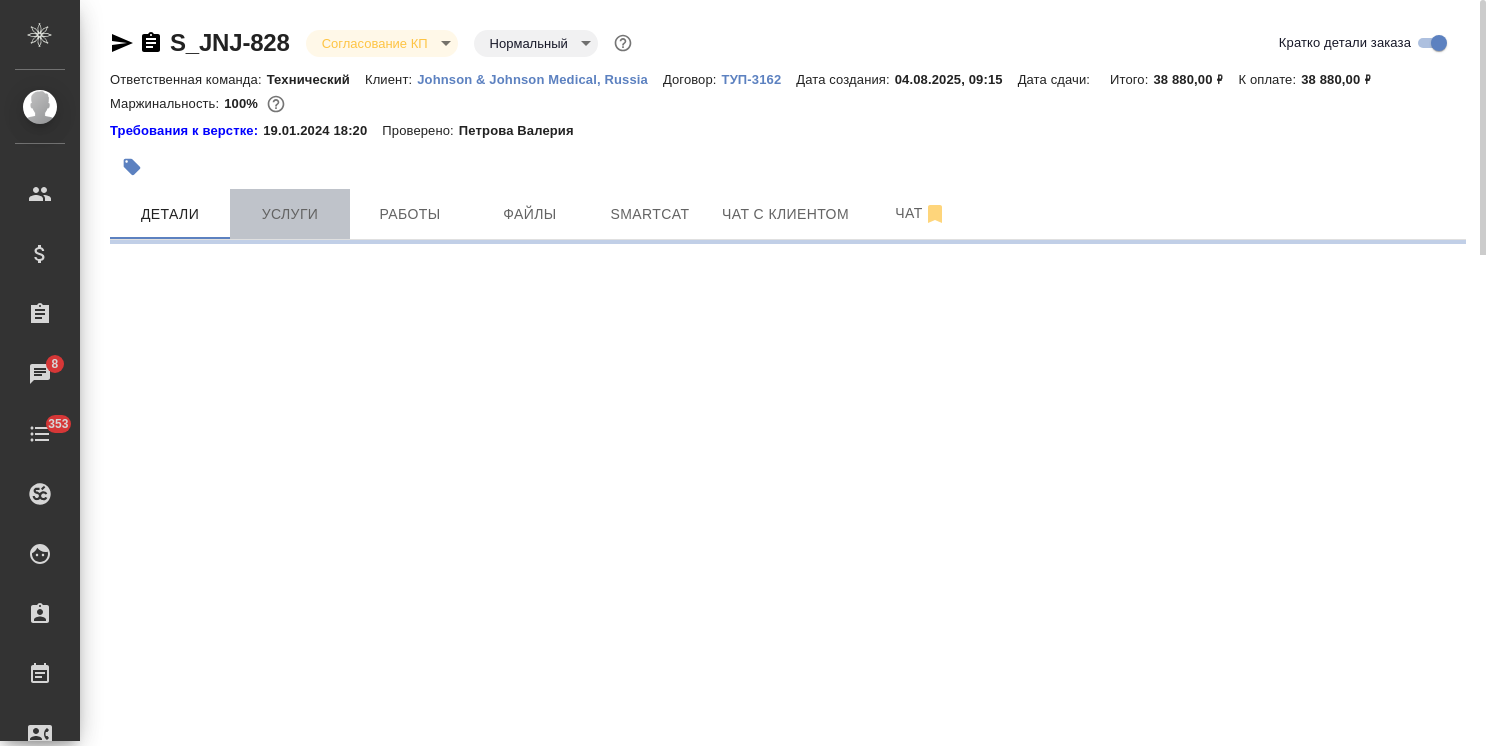 click on "Услуги" at bounding box center (290, 214) 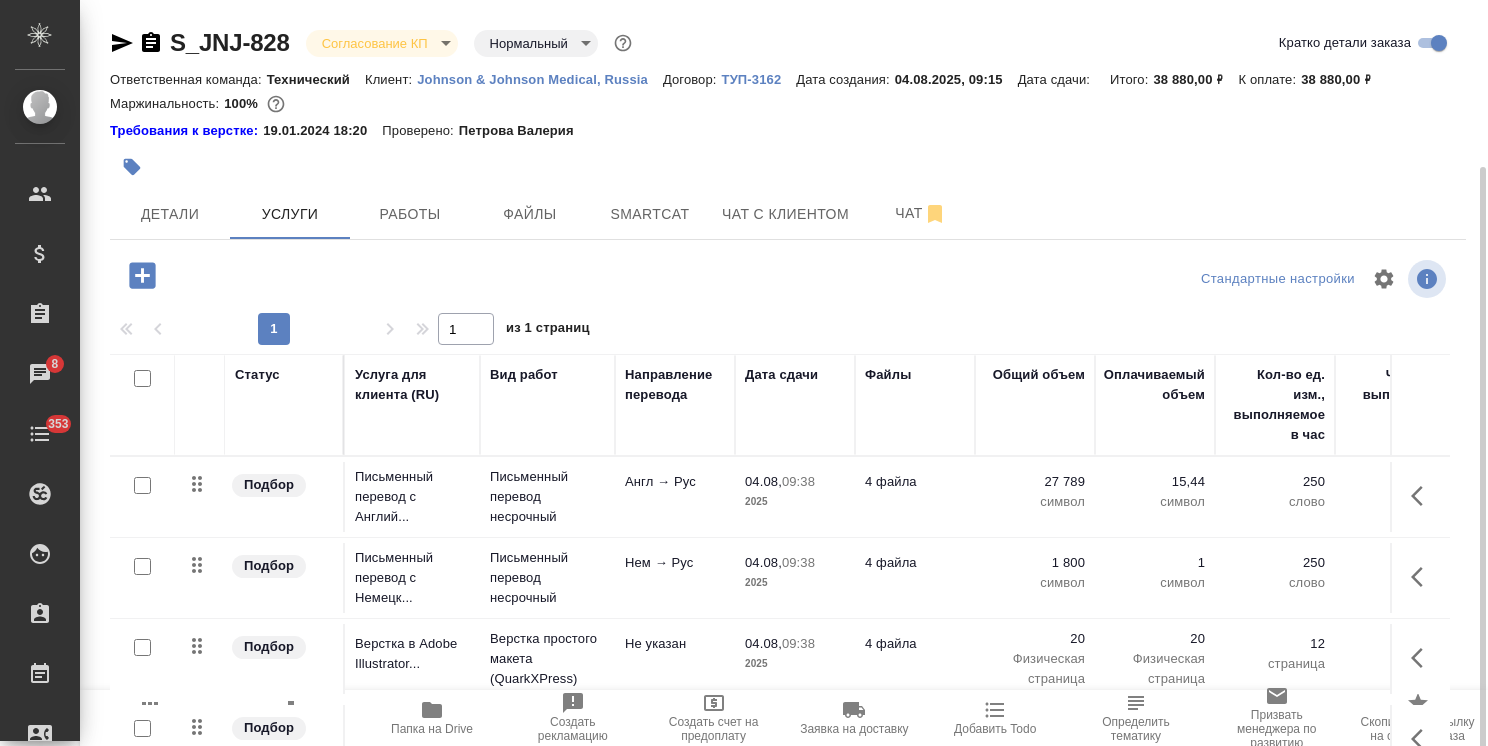 scroll, scrollTop: 88, scrollLeft: 0, axis: vertical 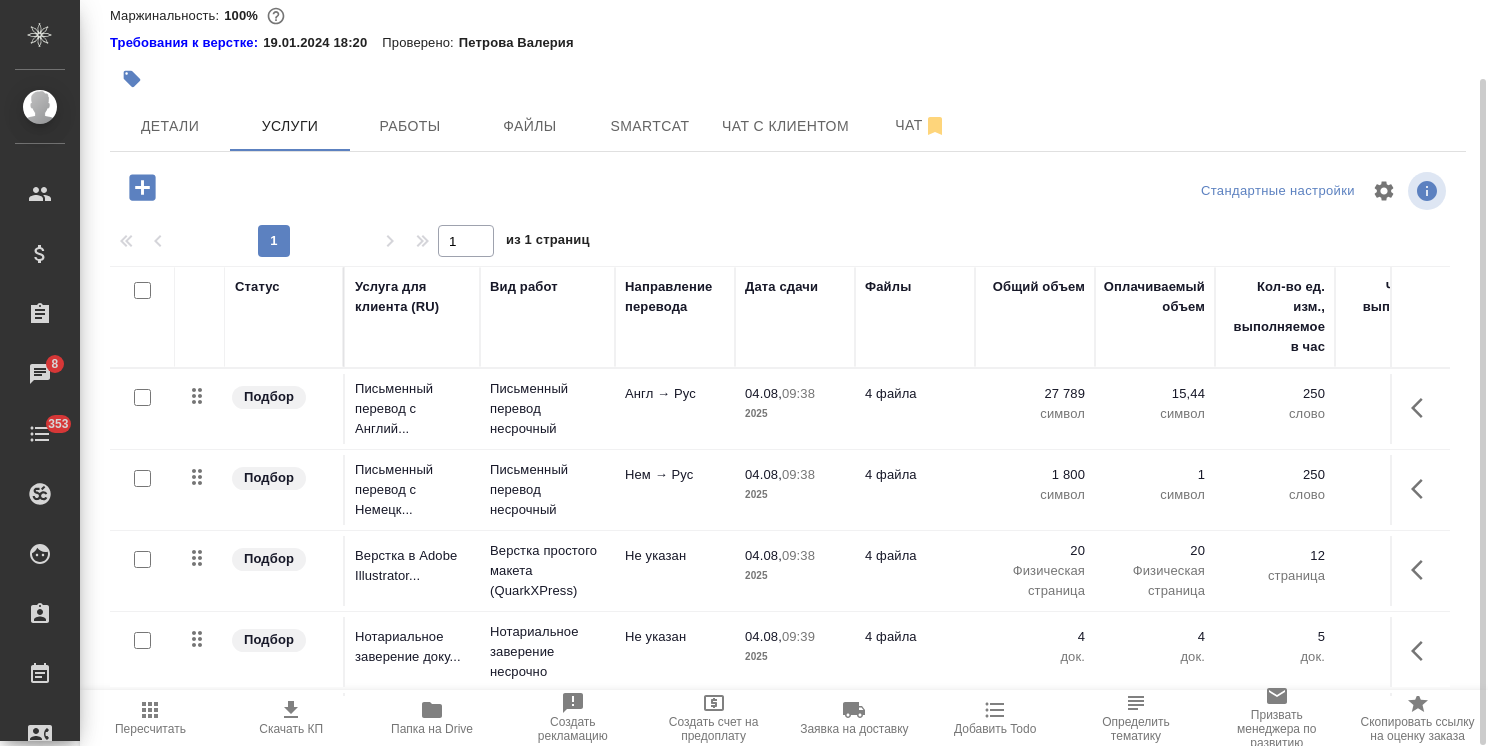 click 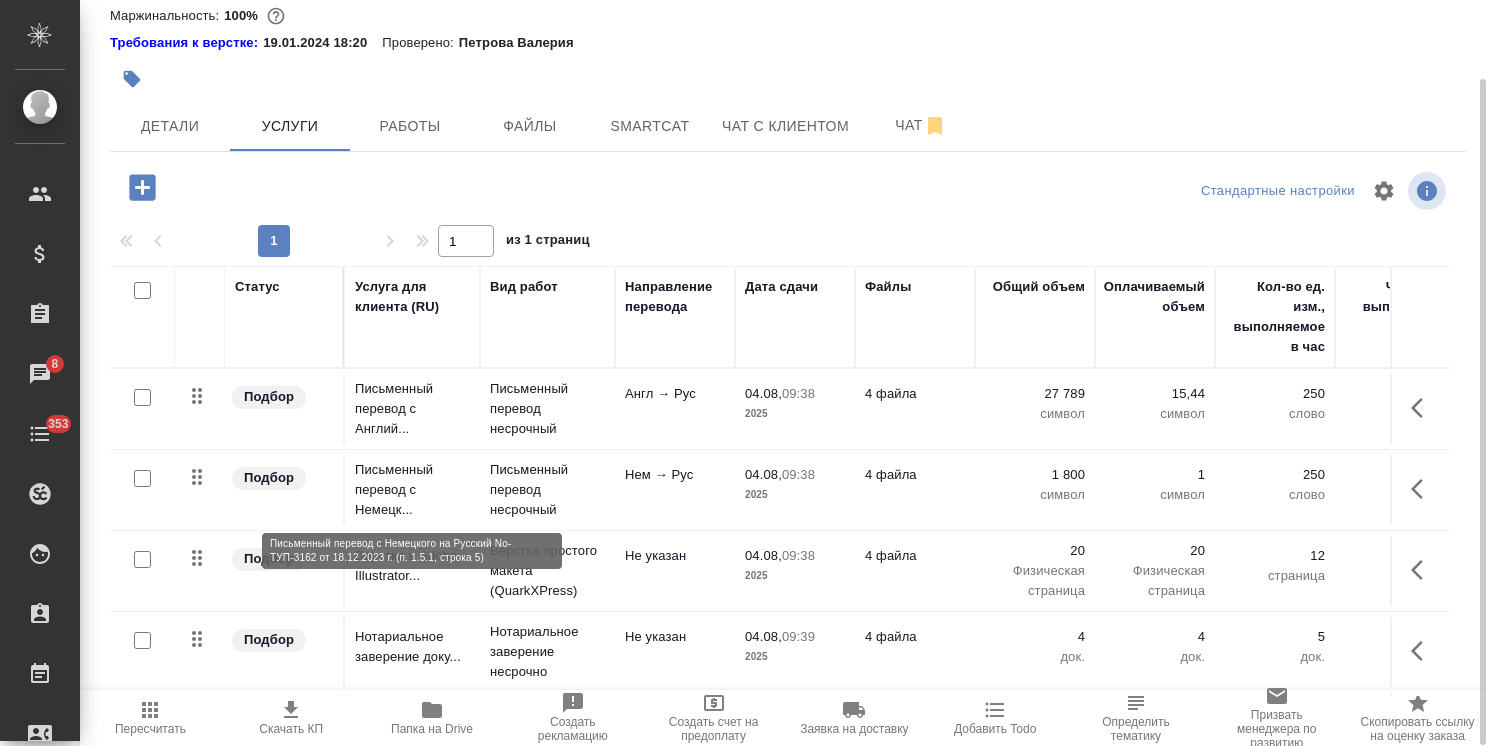 scroll, scrollTop: 0, scrollLeft: 0, axis: both 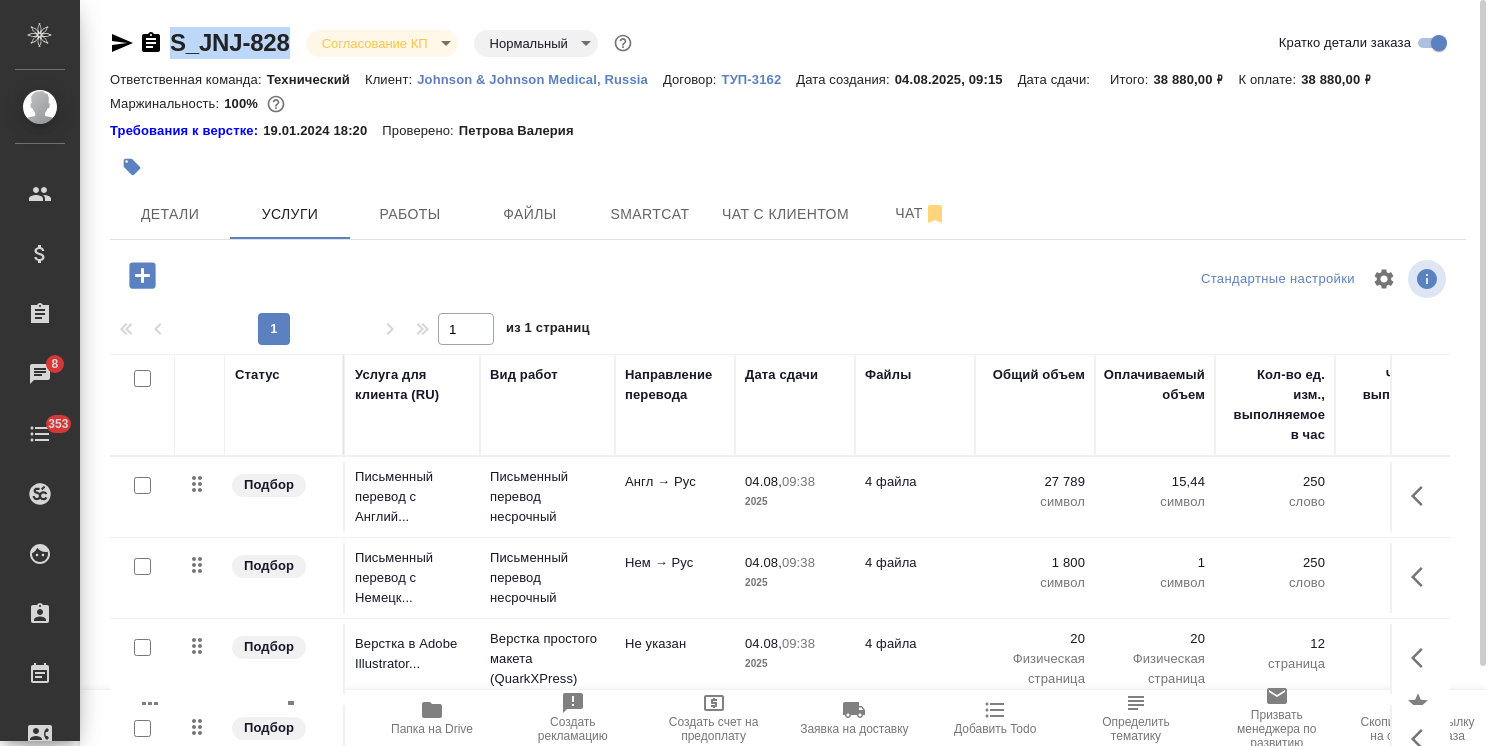 drag, startPoint x: 294, startPoint y: 22, endPoint x: 159, endPoint y: 20, distance: 135.01482 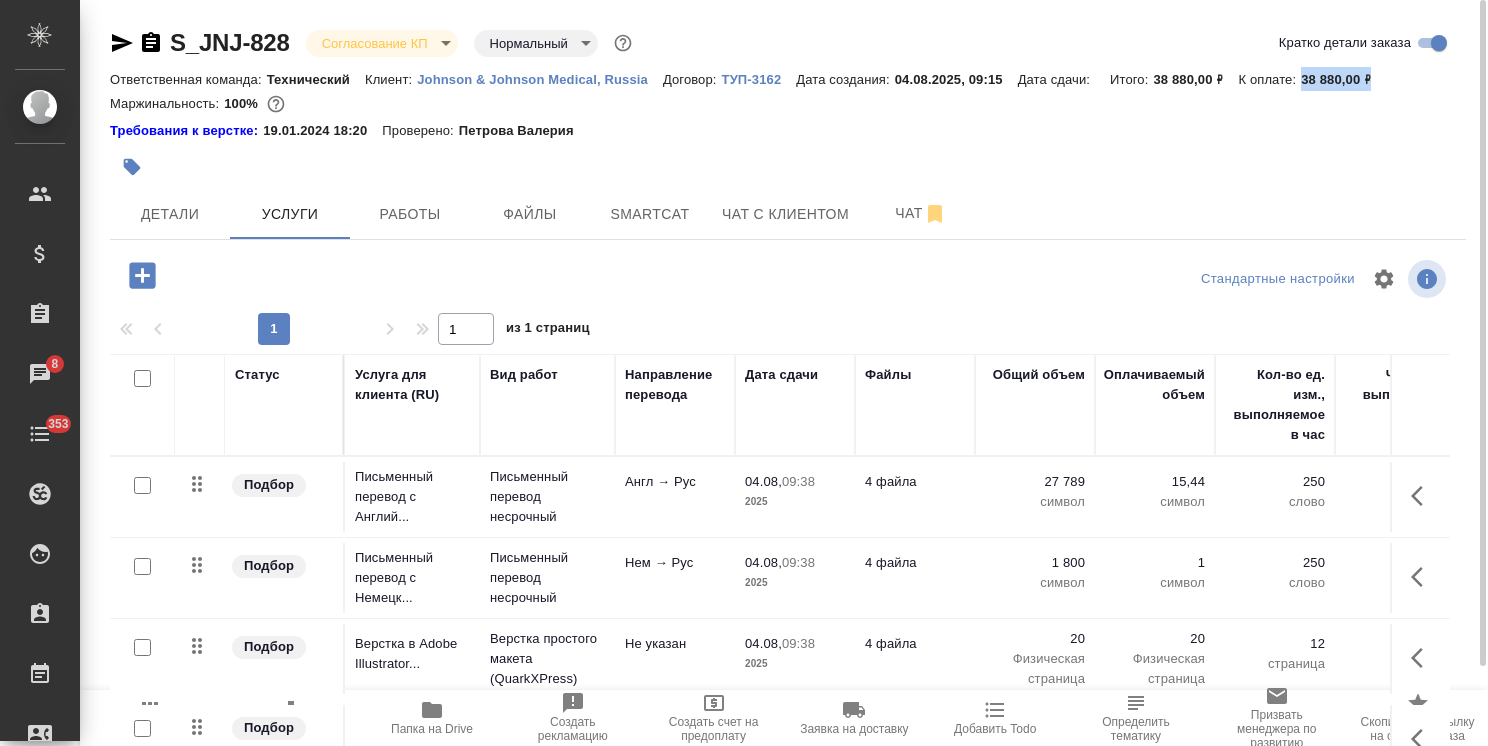 drag, startPoint x: 1379, startPoint y: 80, endPoint x: 1302, endPoint y: 74, distance: 77.23341 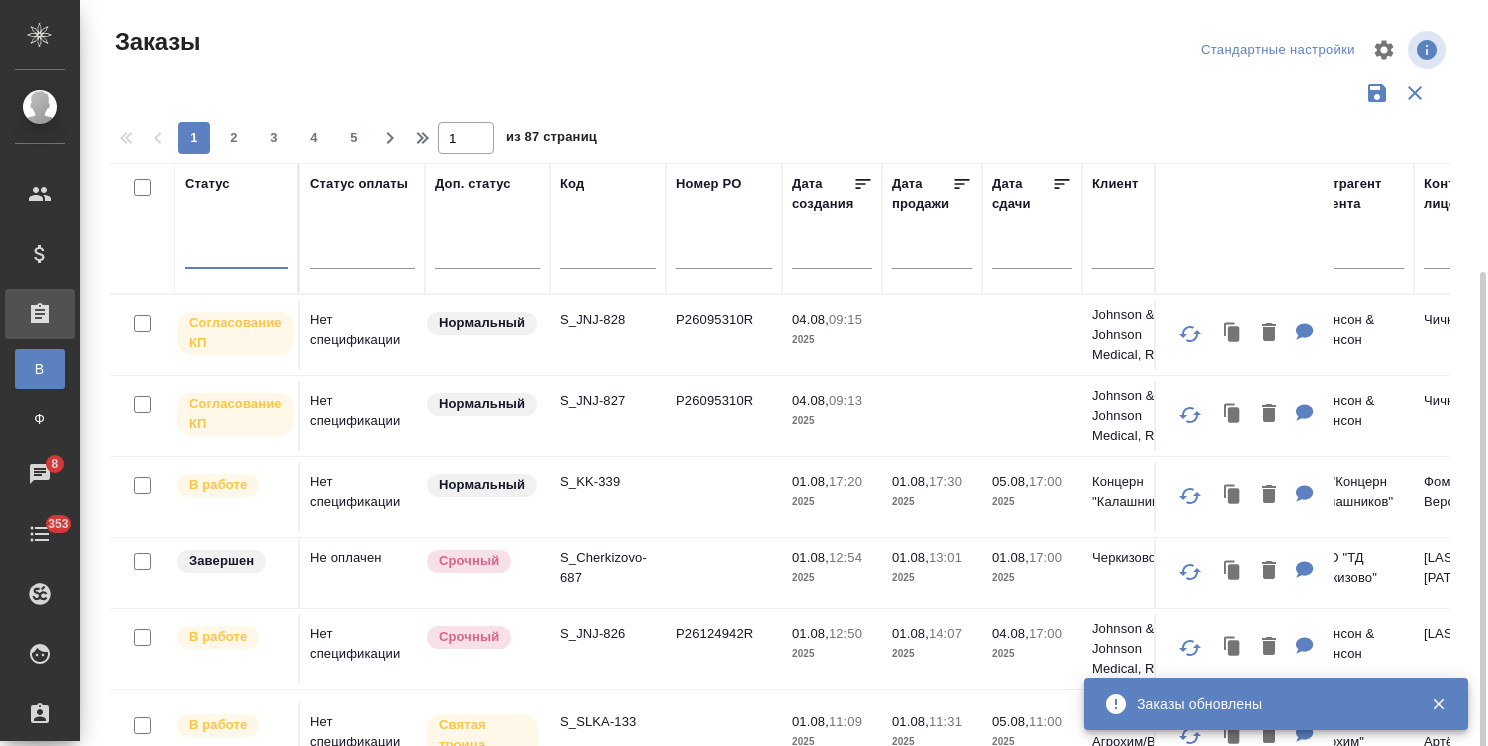 scroll, scrollTop: 0, scrollLeft: 0, axis: both 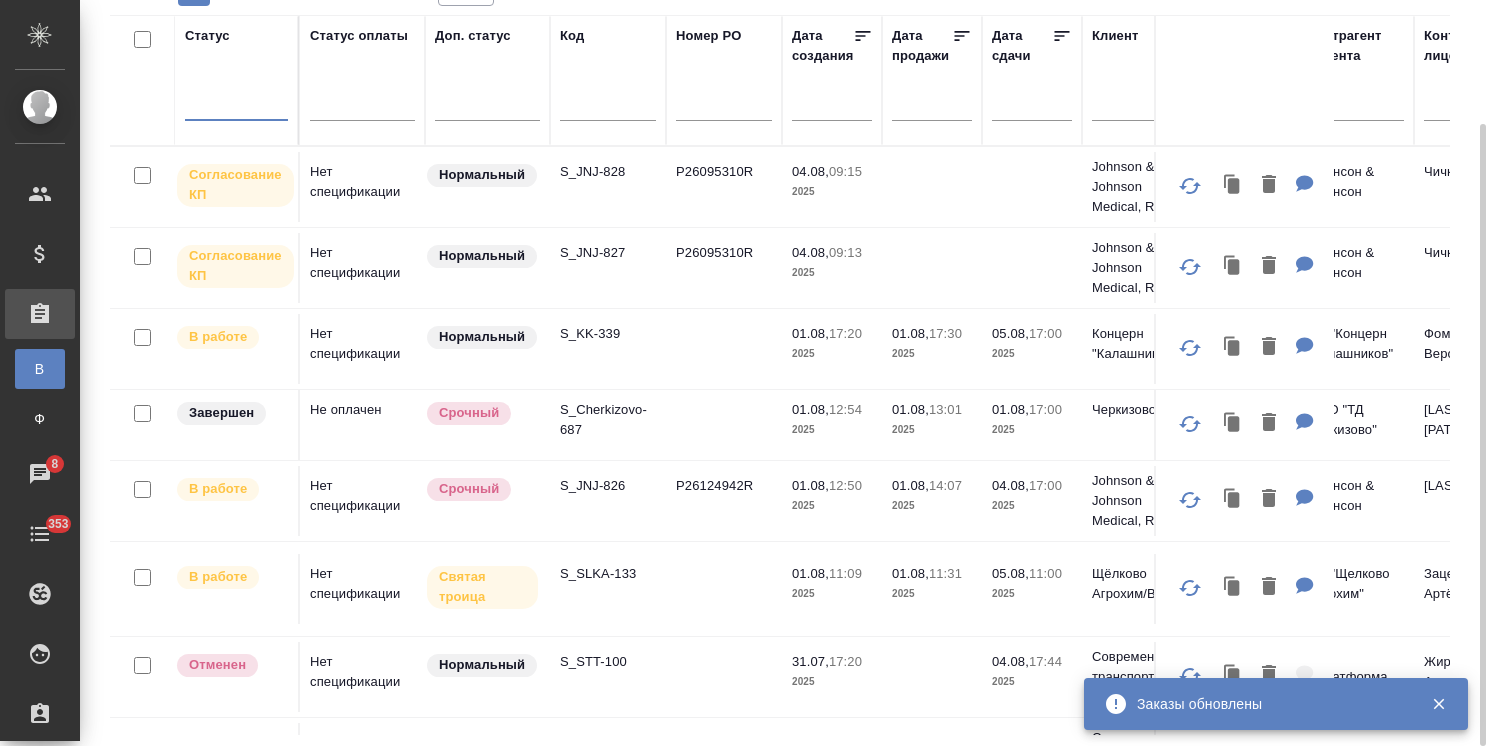 click at bounding box center (608, 107) 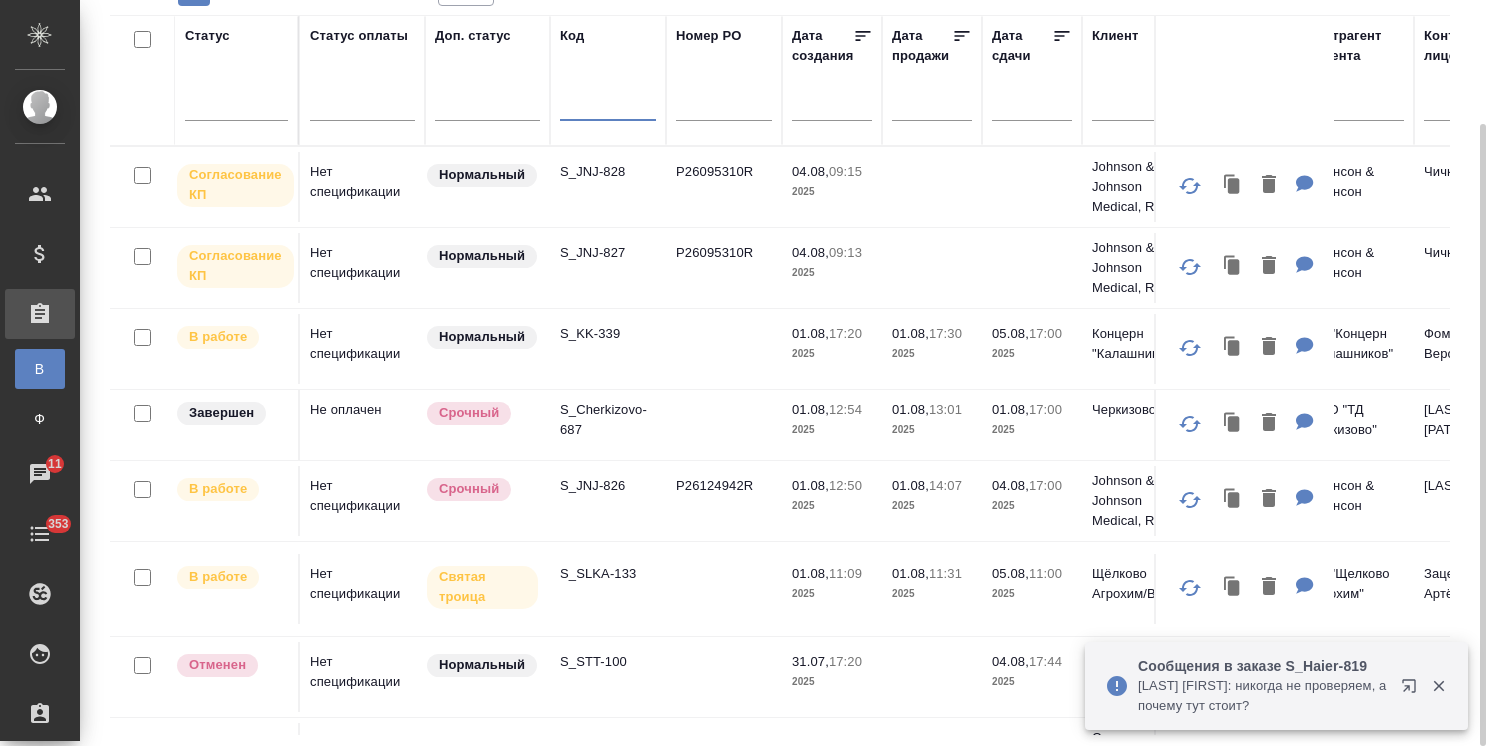 paste on "S_PNDS-2" 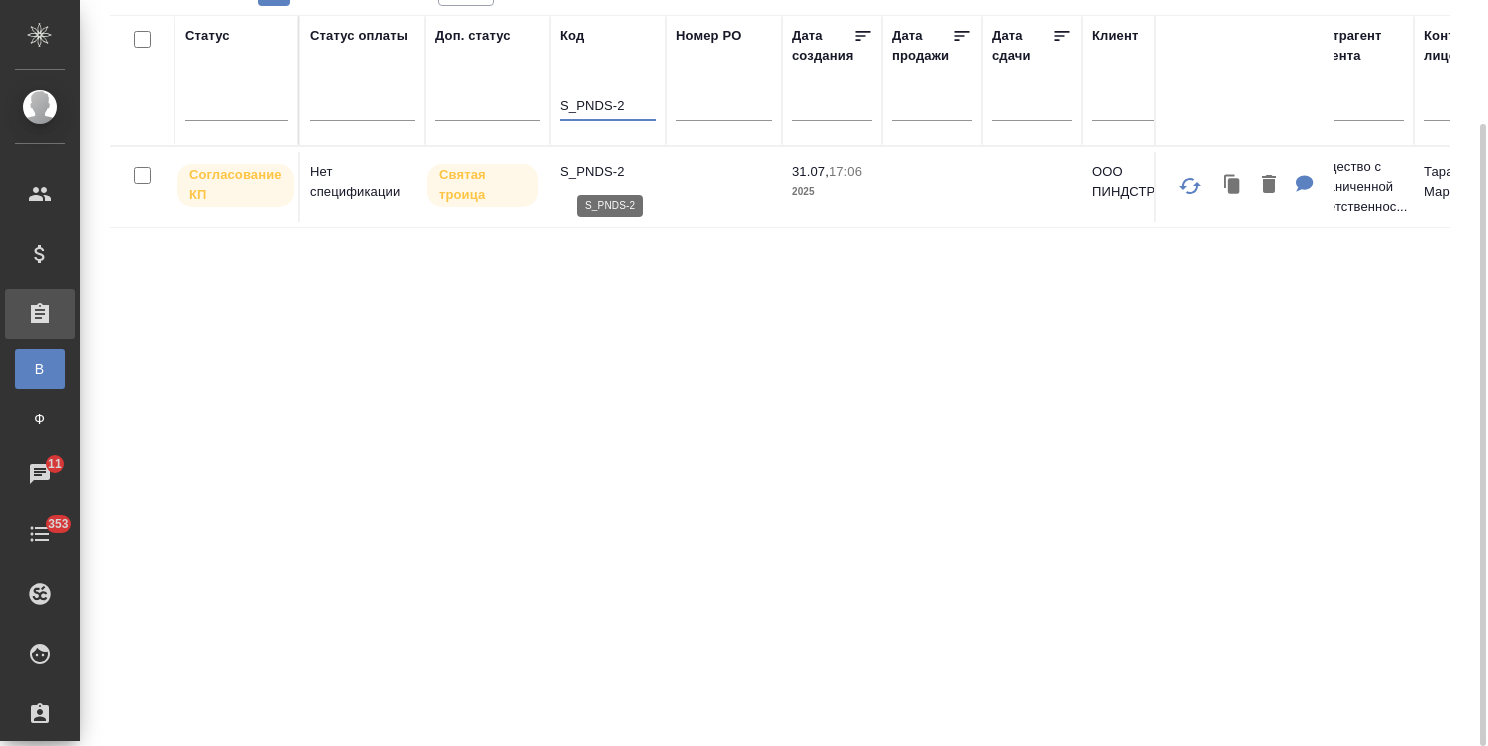 type on "S_PNDS-2" 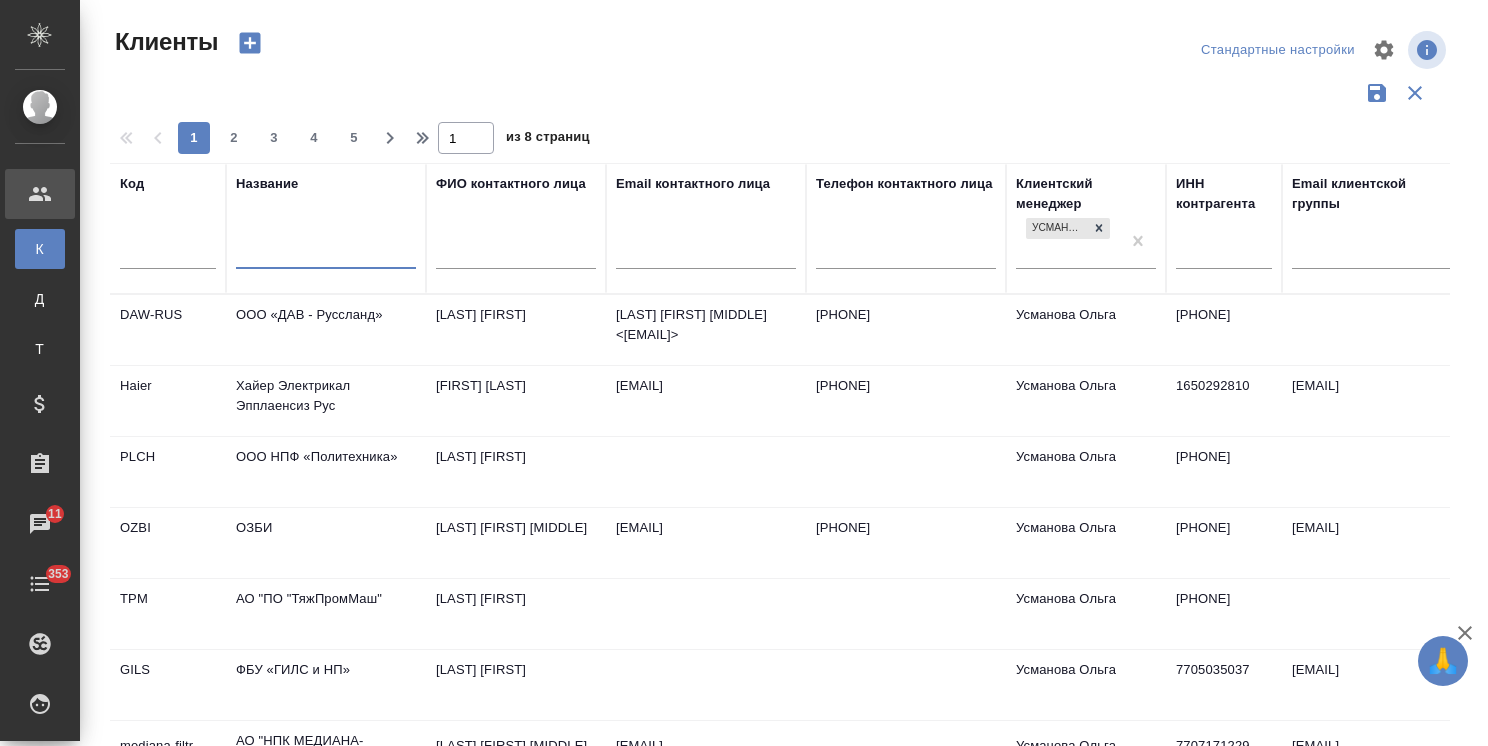 select on "RU" 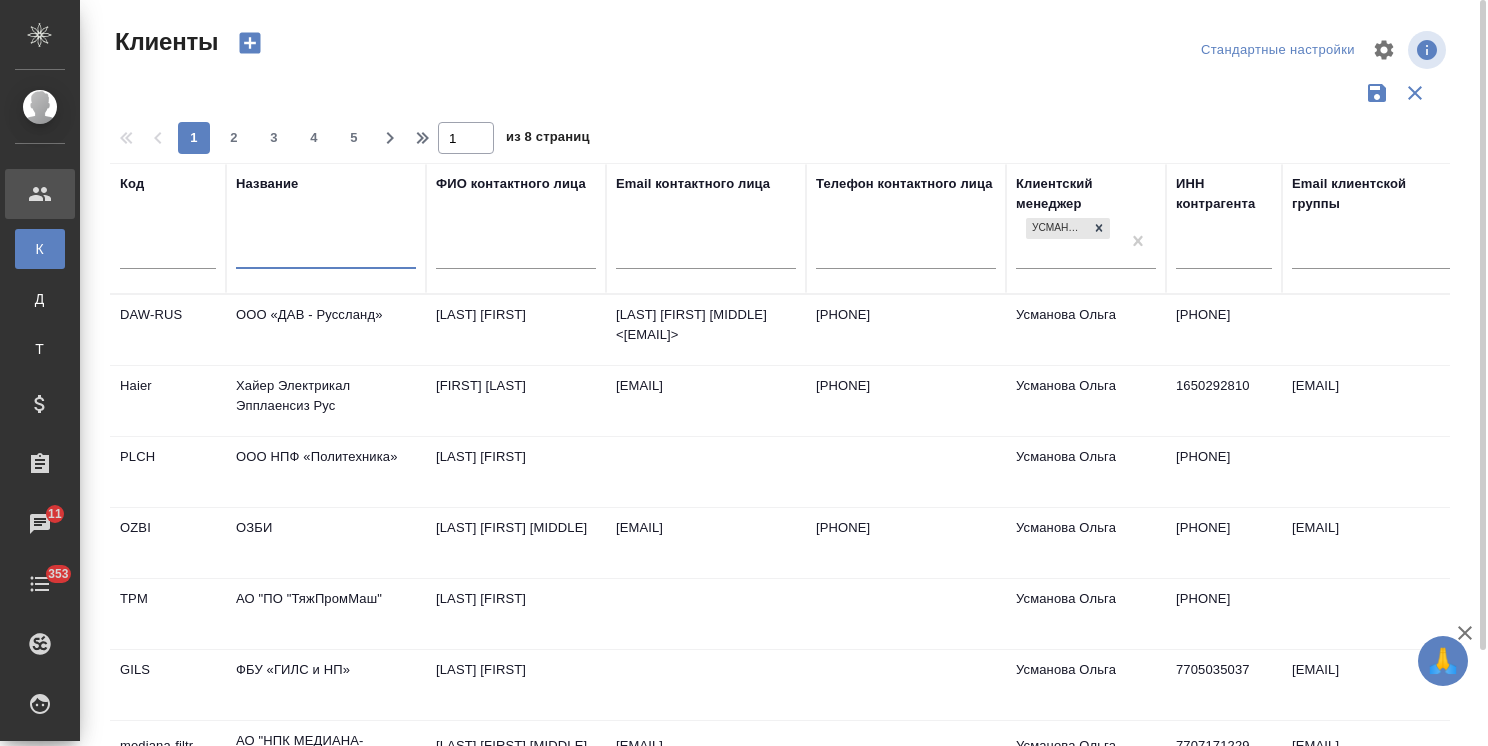 scroll, scrollTop: 0, scrollLeft: 0, axis: both 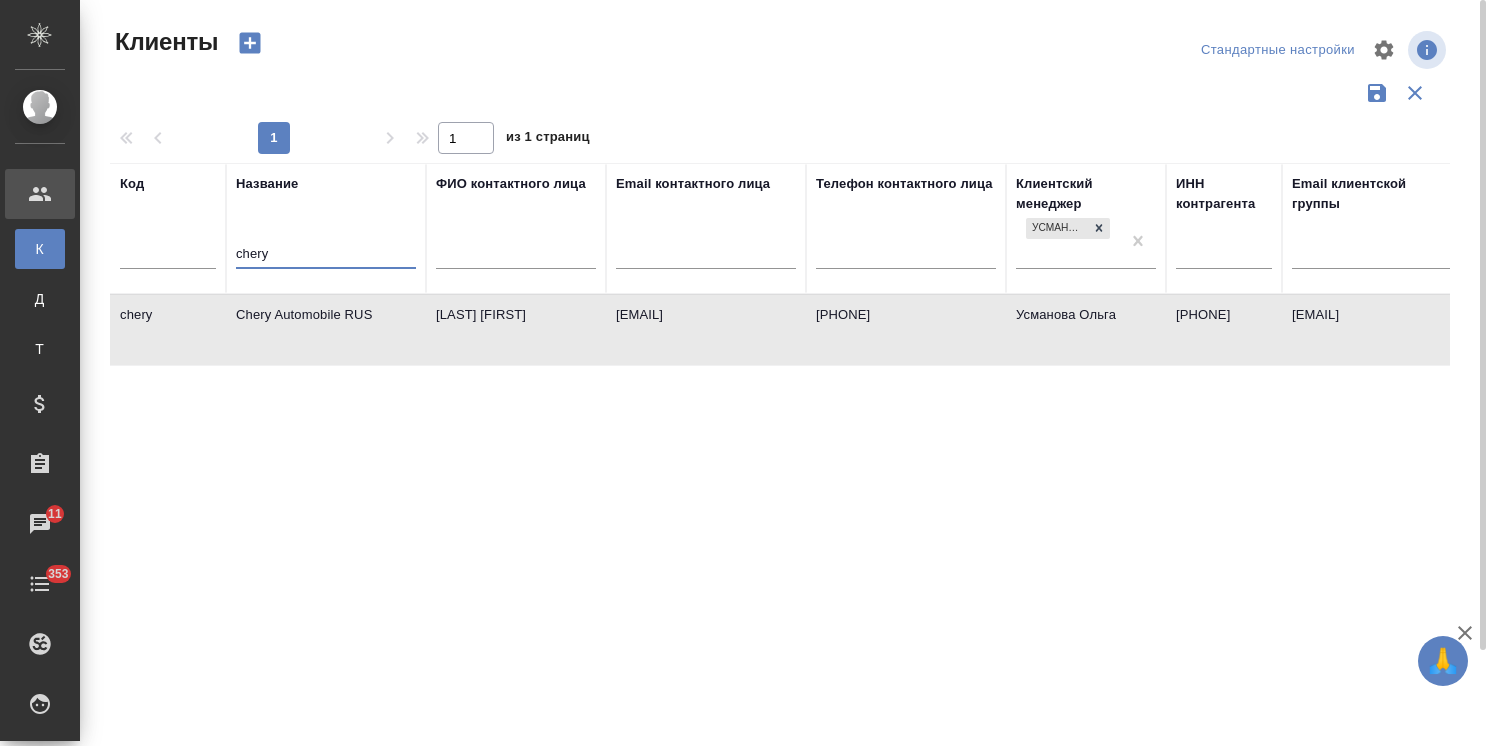 type on "chery" 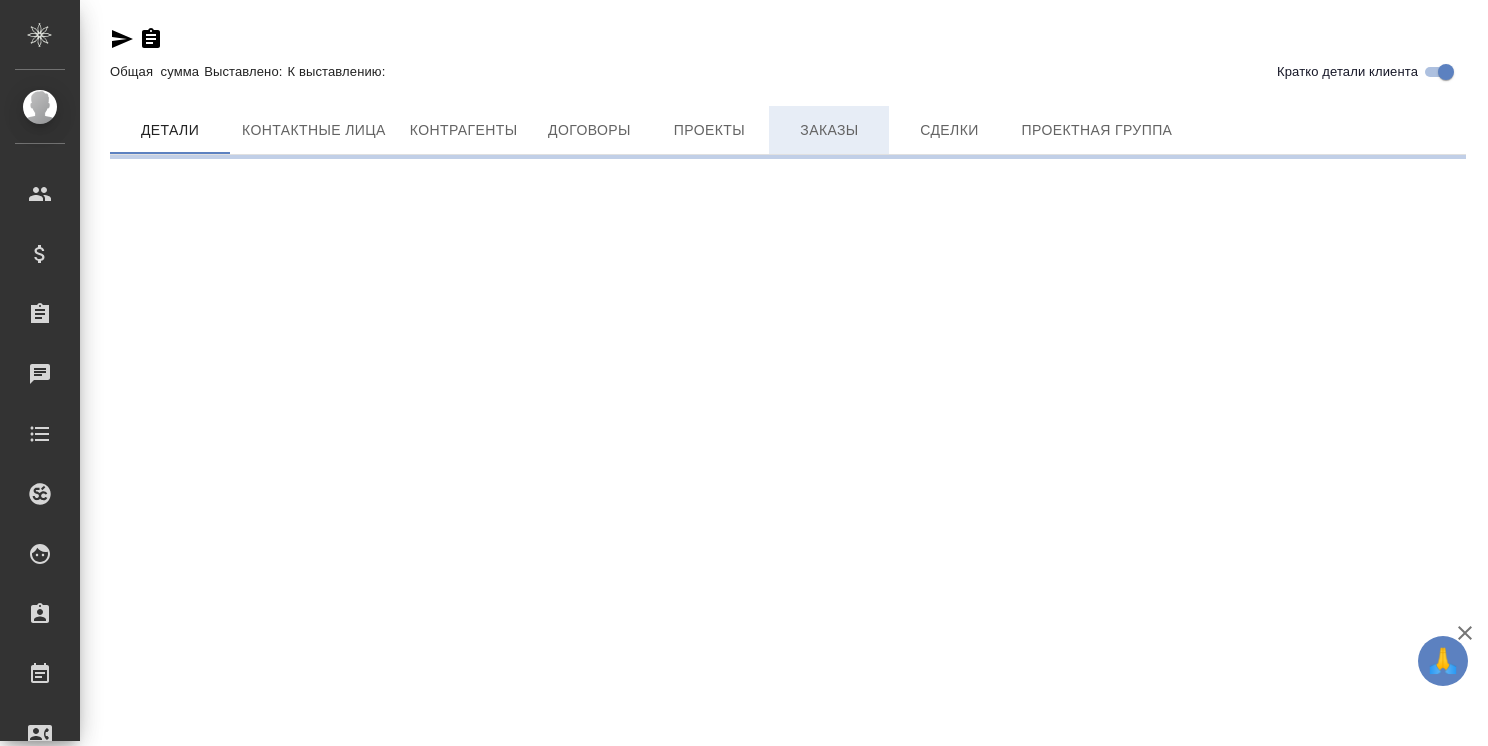 scroll, scrollTop: 0, scrollLeft: 0, axis: both 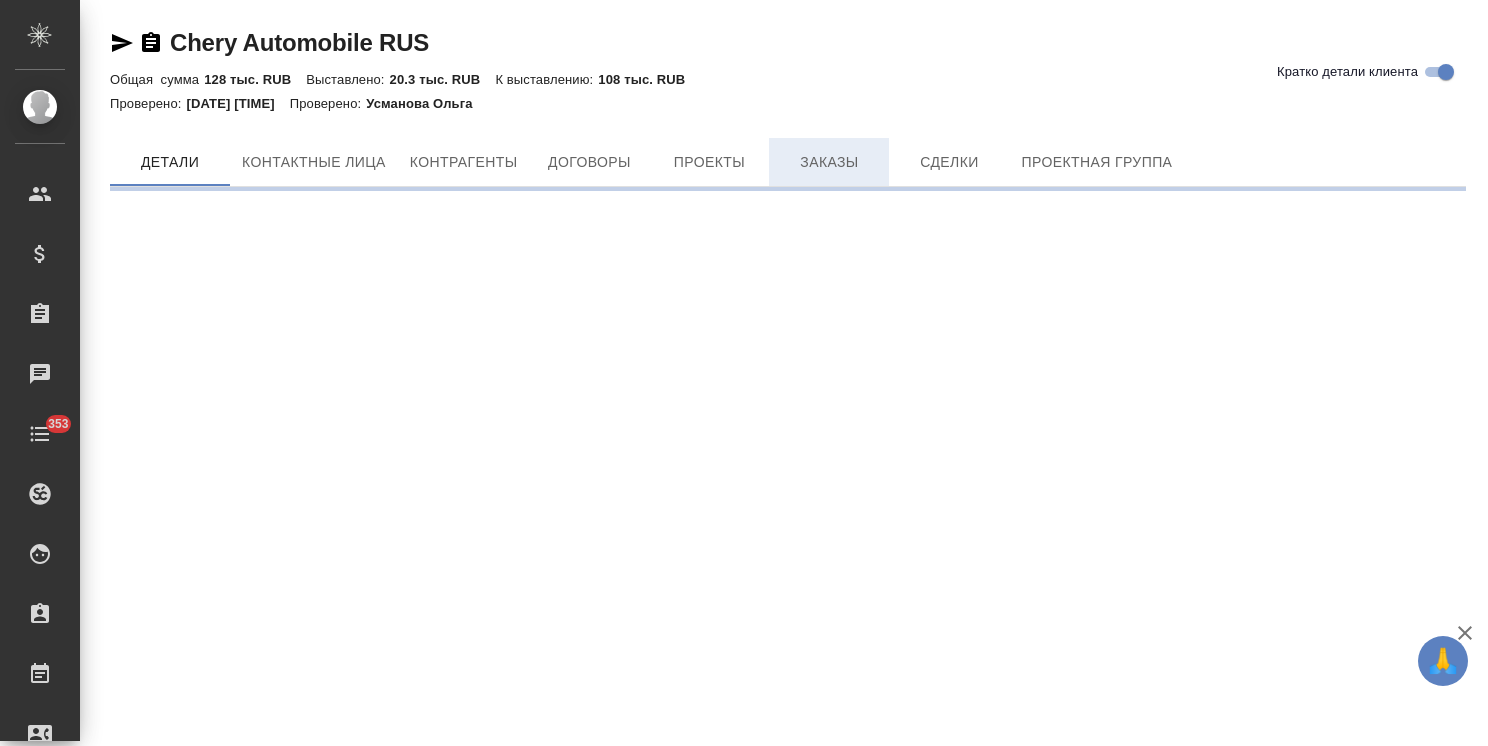 click on "Заказы" at bounding box center [829, 162] 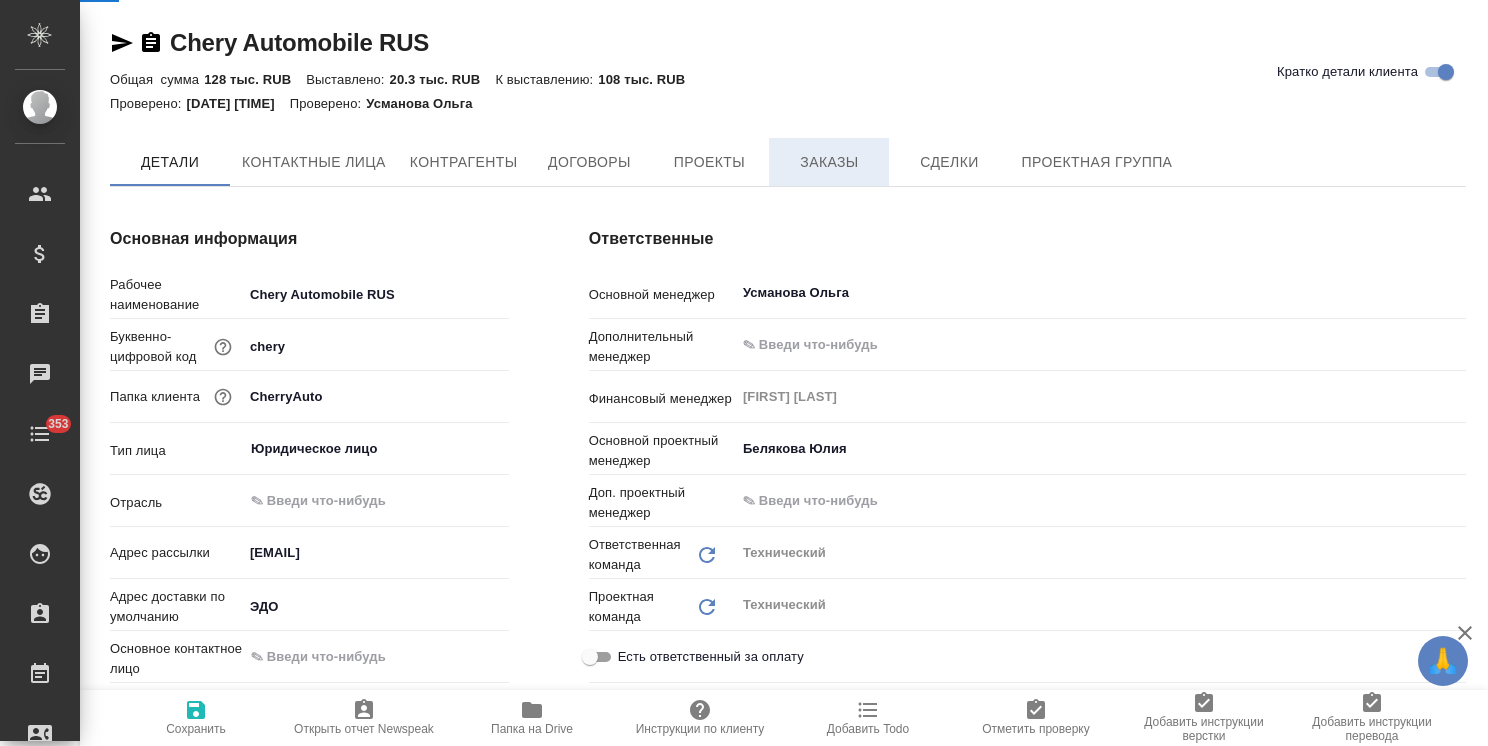 type on "x" 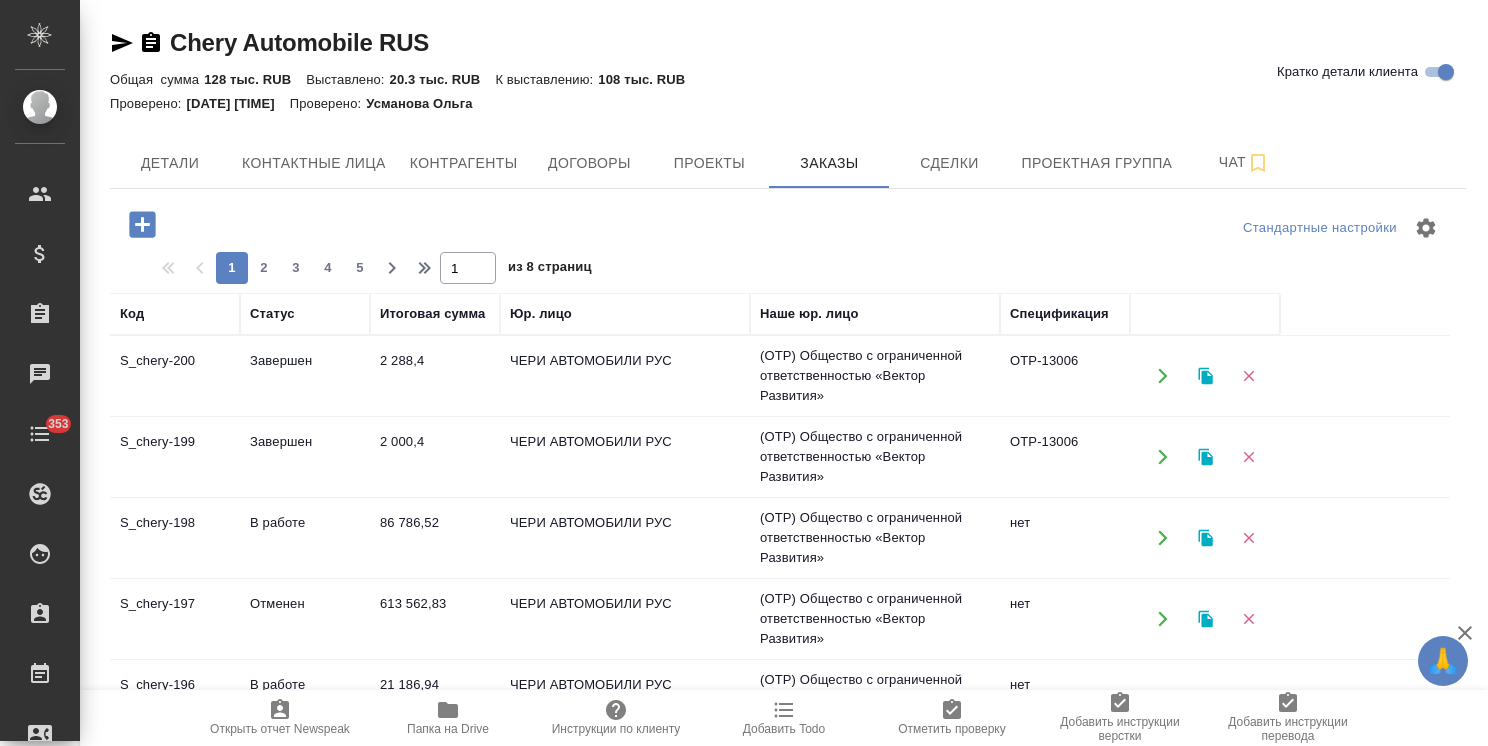 click 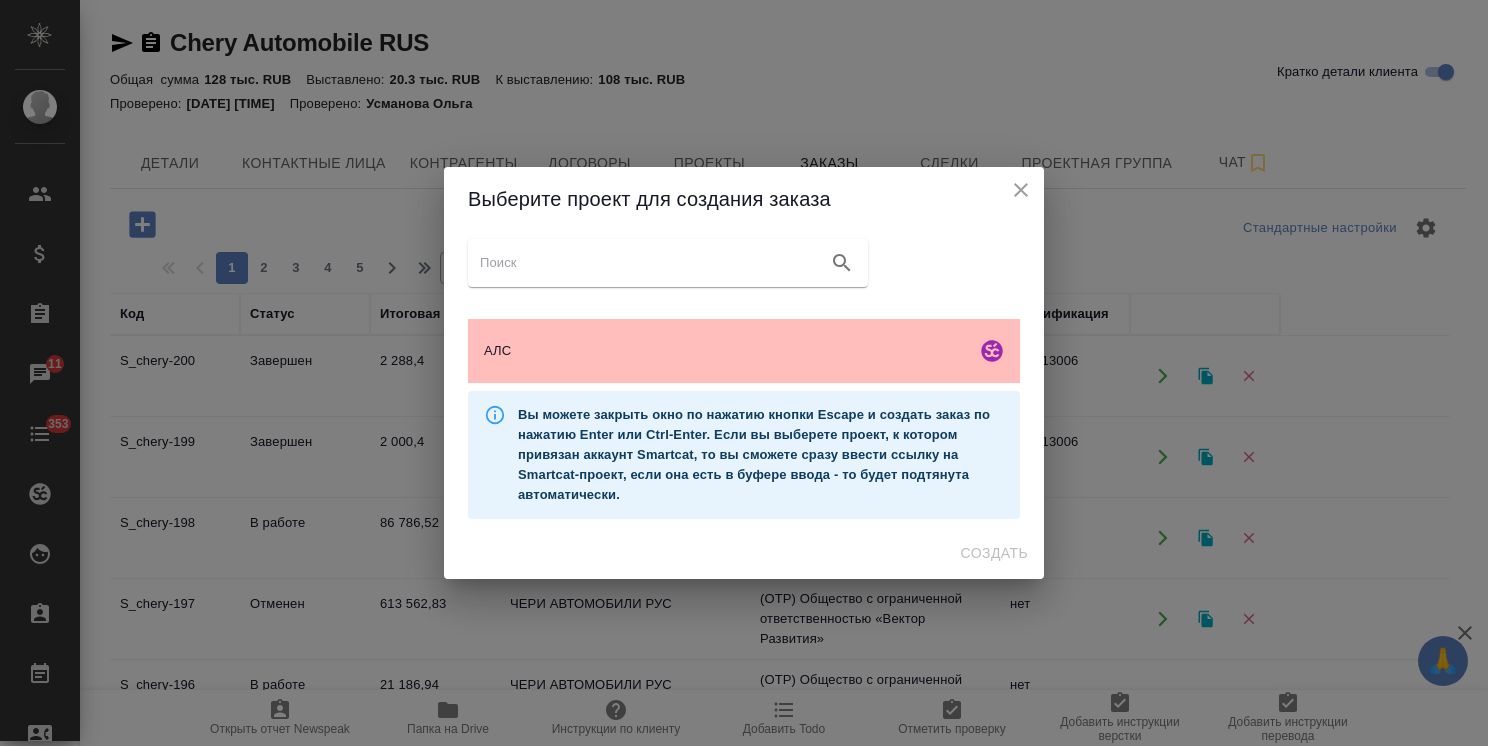 click on "АЛС" at bounding box center [726, 351] 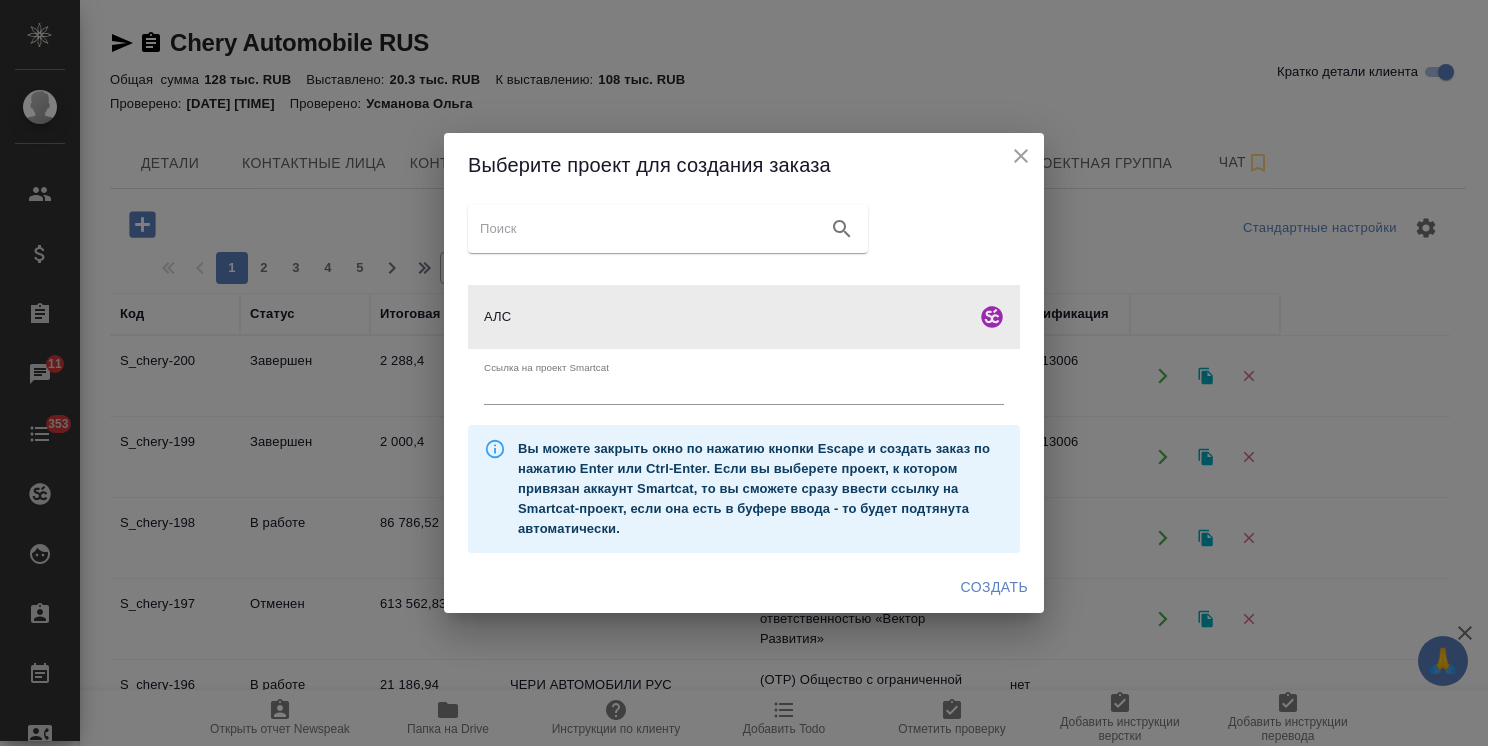 click on "Создать" at bounding box center [994, 587] 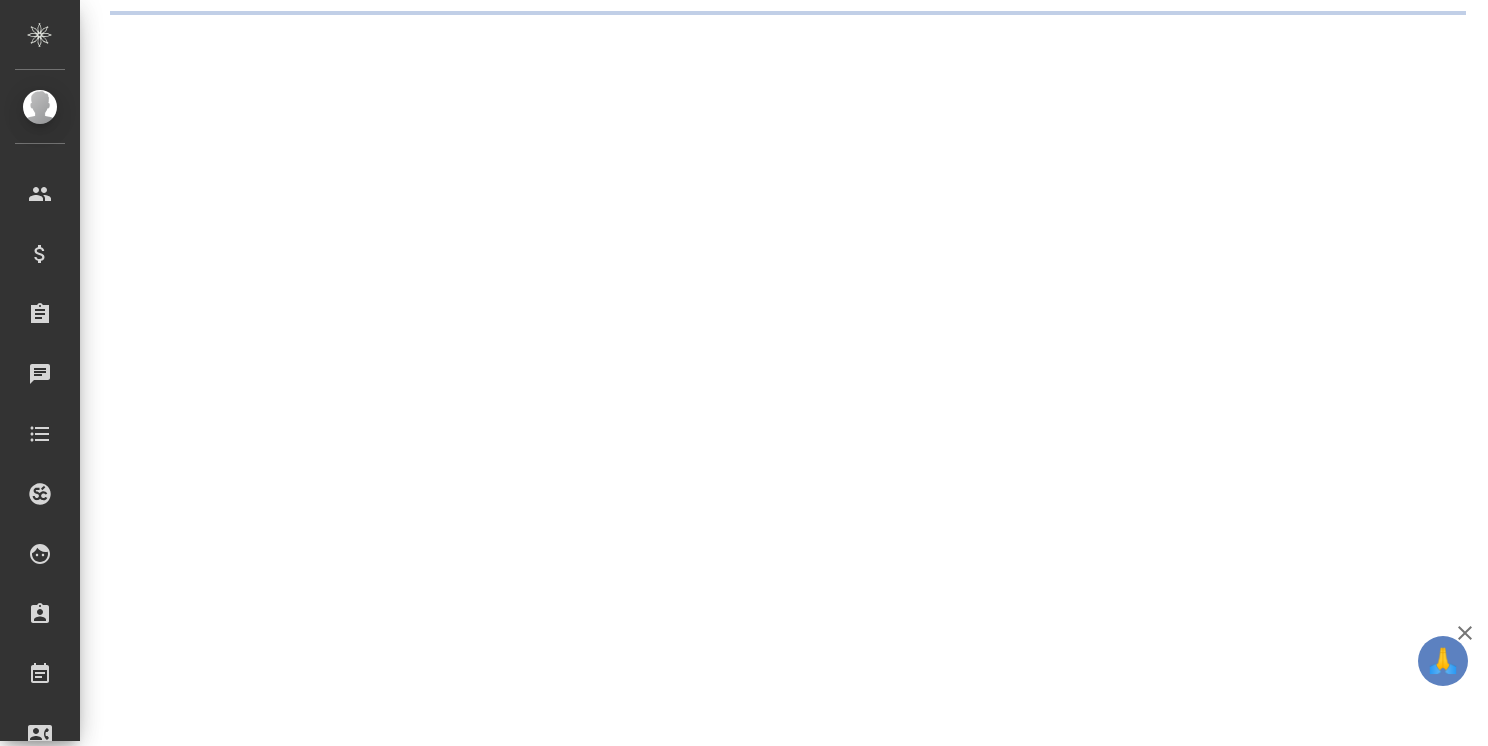 scroll, scrollTop: 0, scrollLeft: 0, axis: both 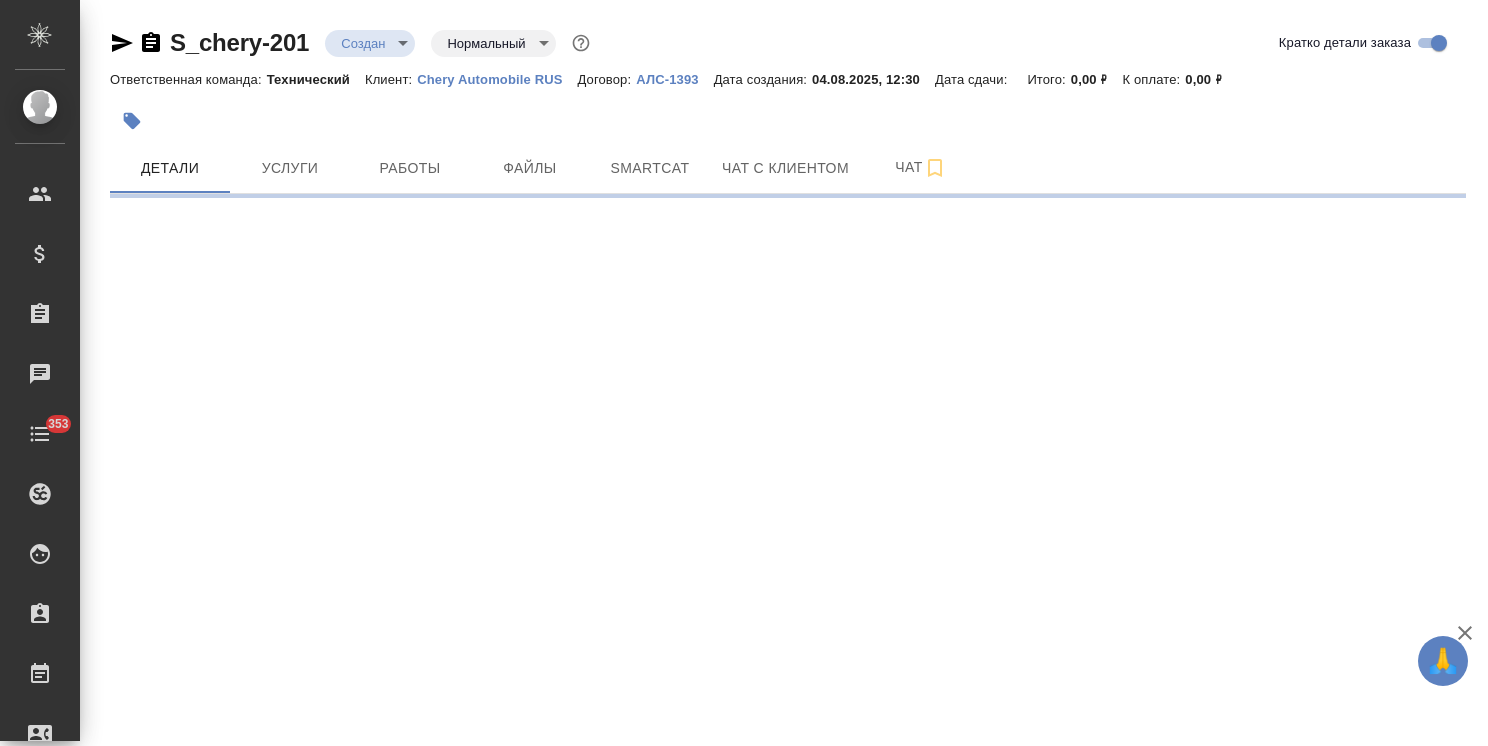 select on "RU" 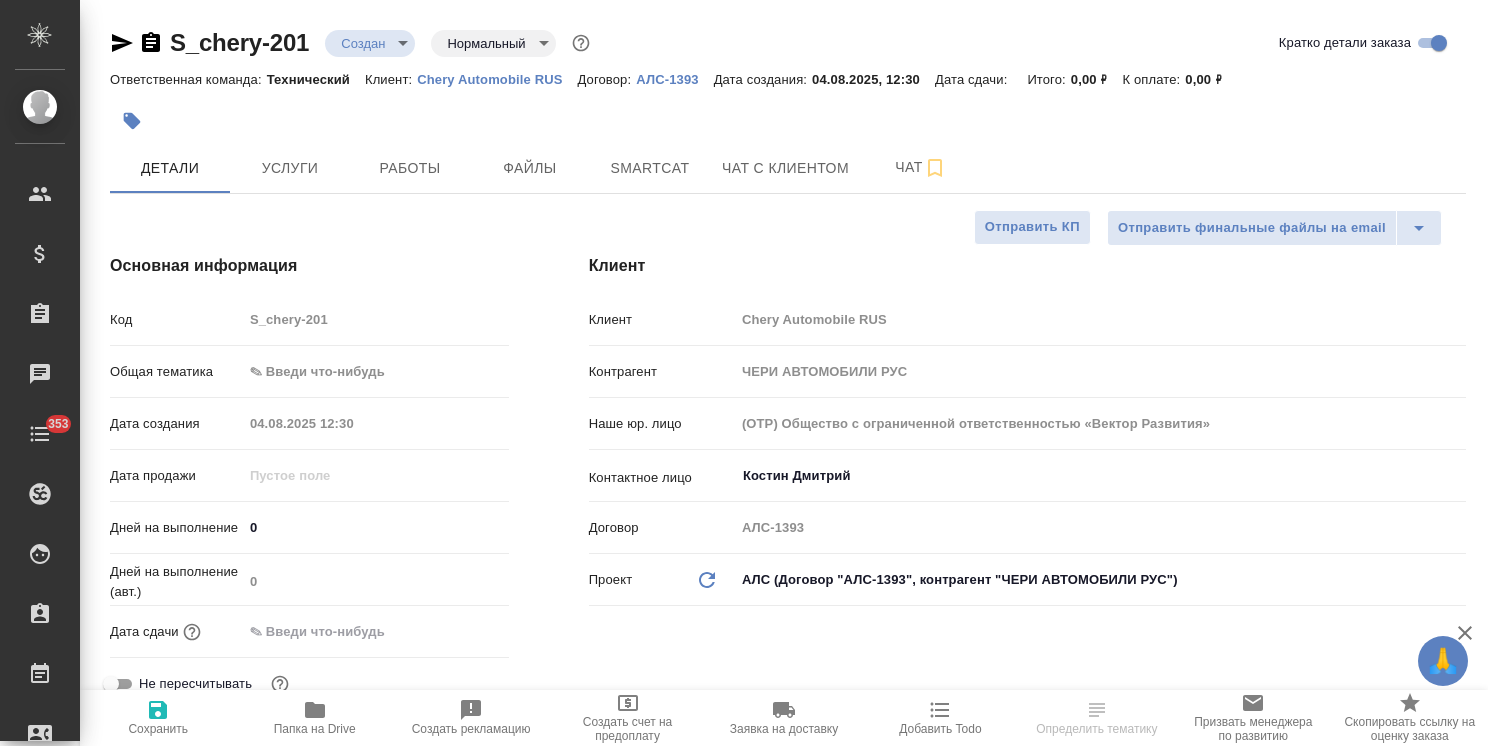 type on "x" 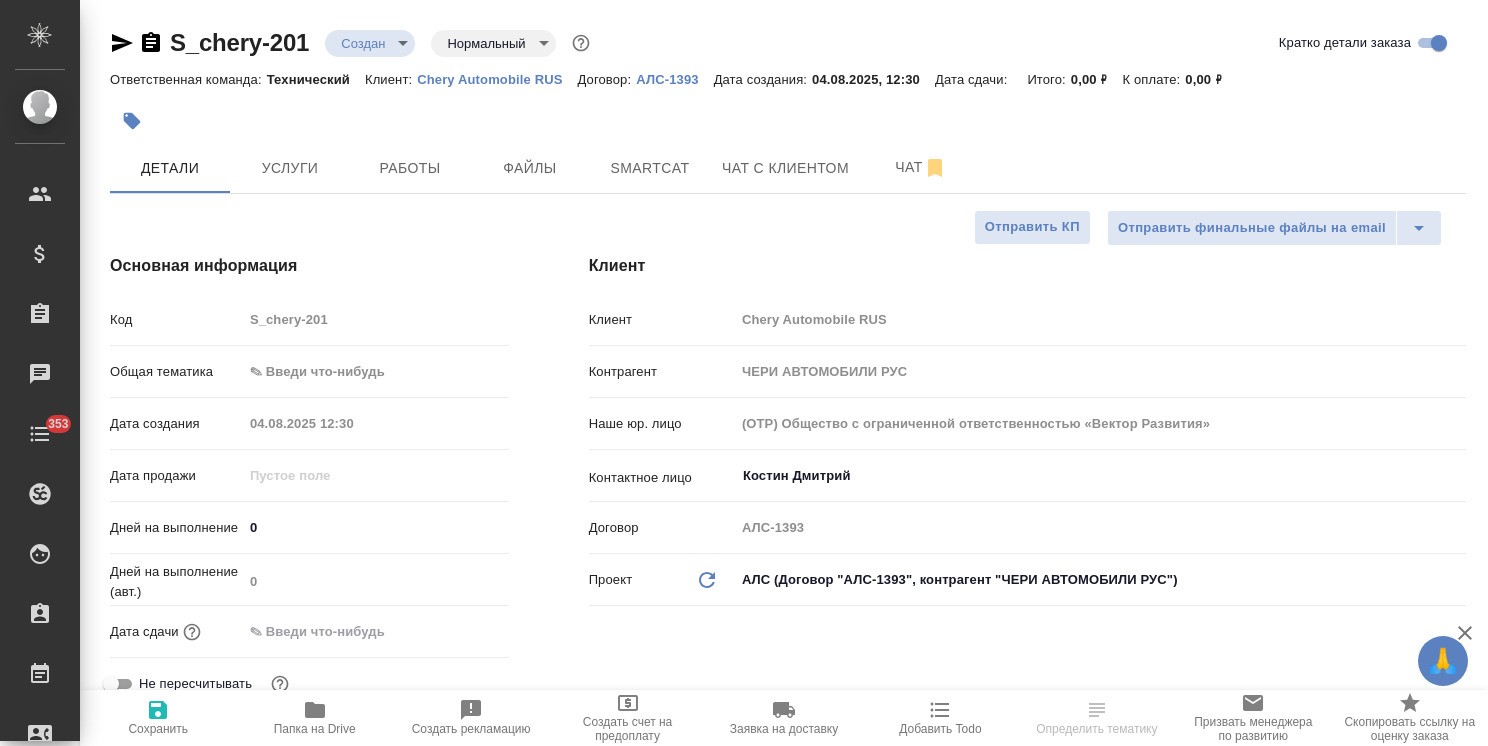 type on "x" 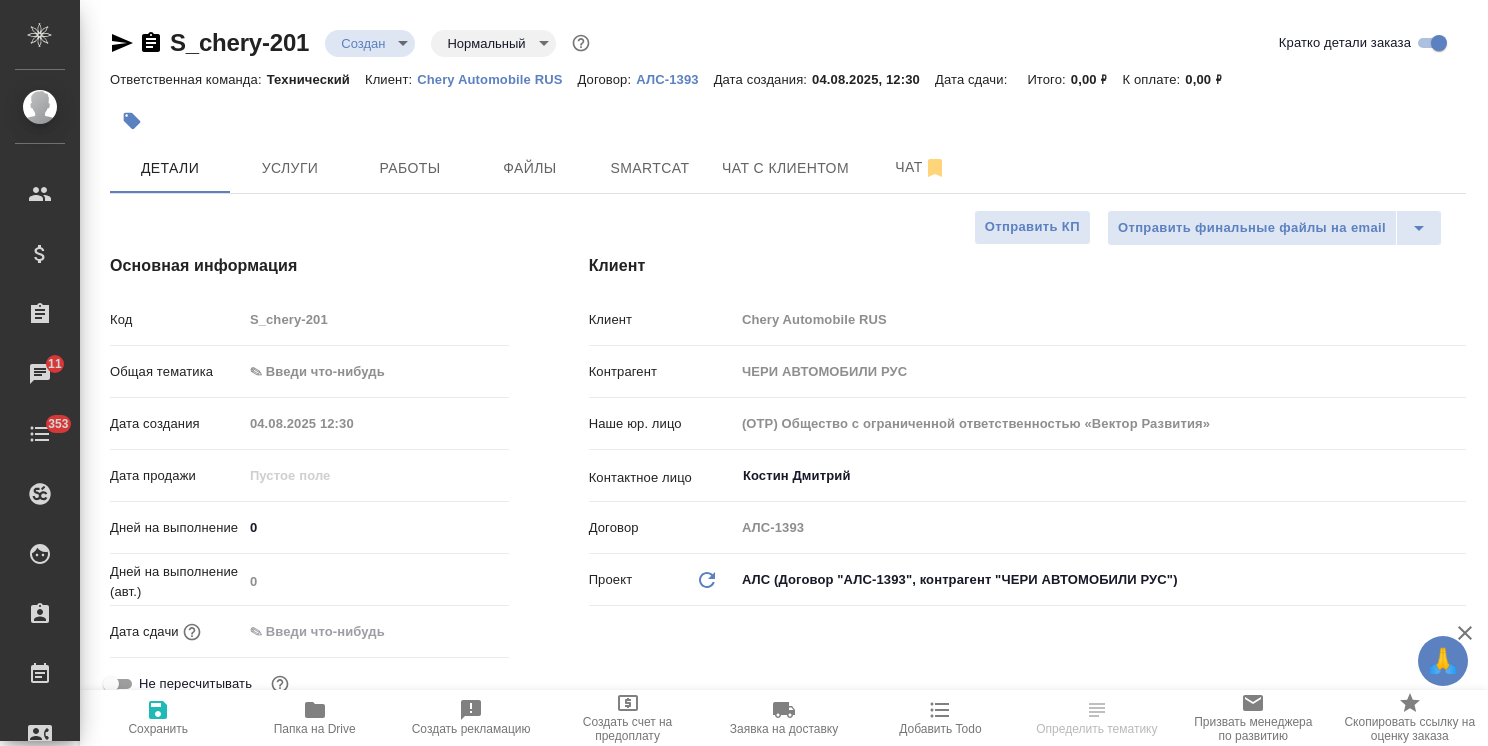 select on "RU" 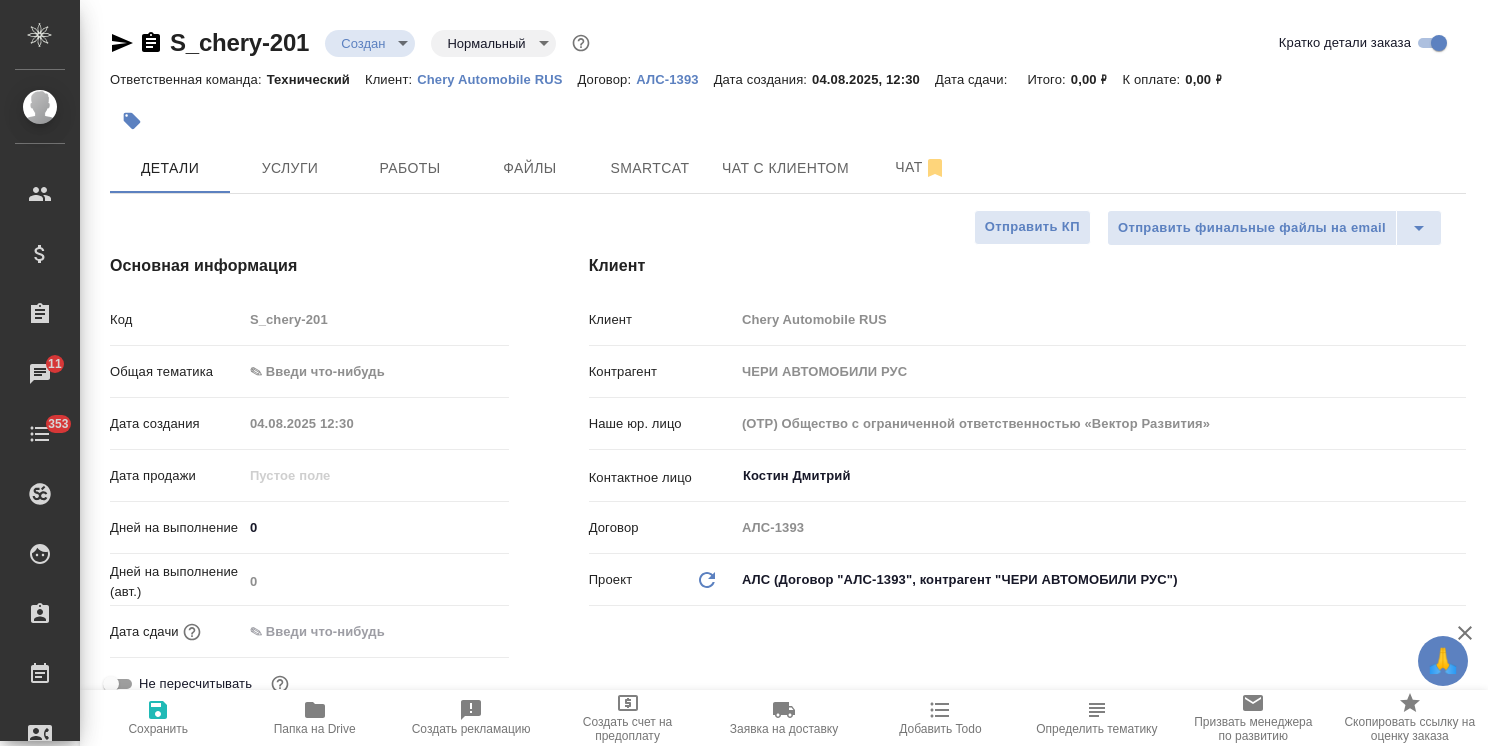 type on "x" 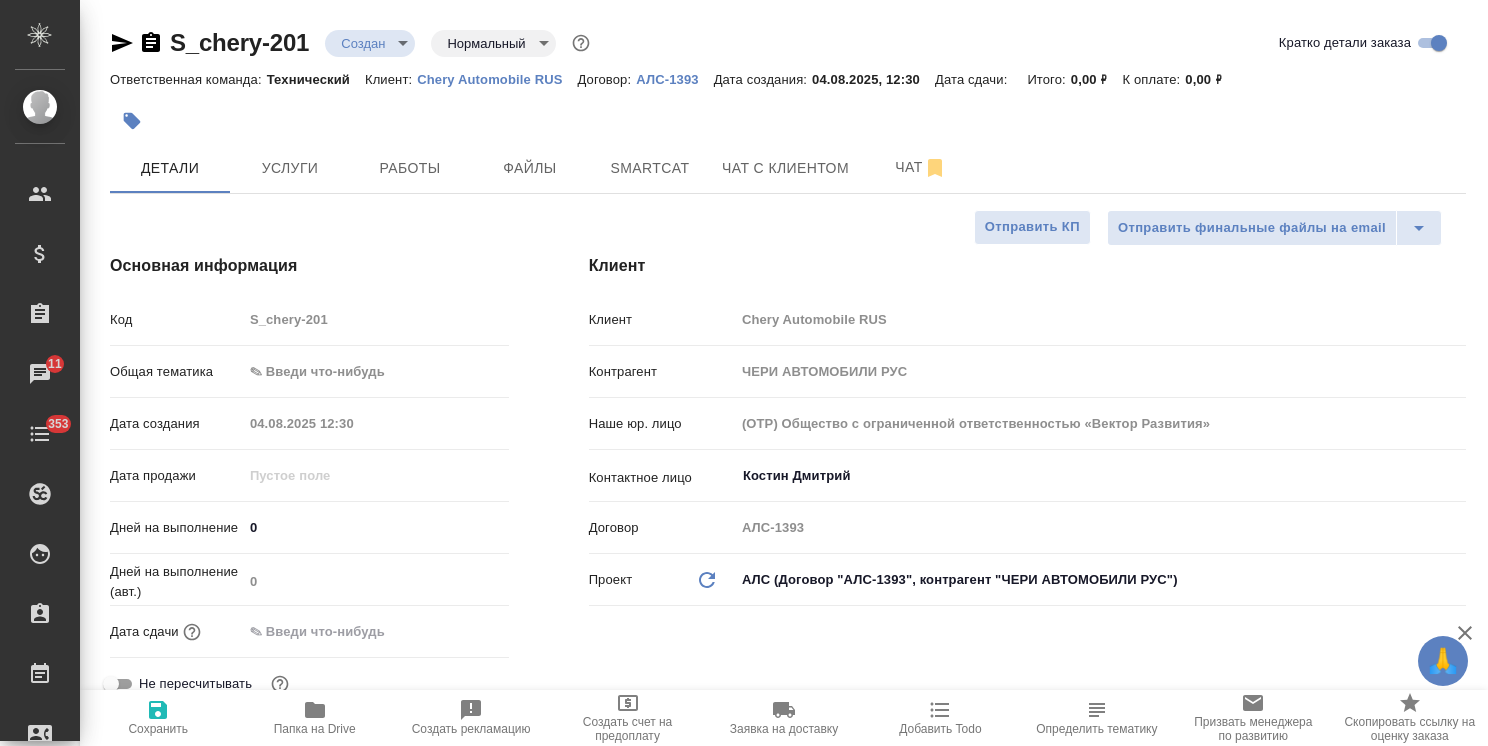 type on "x" 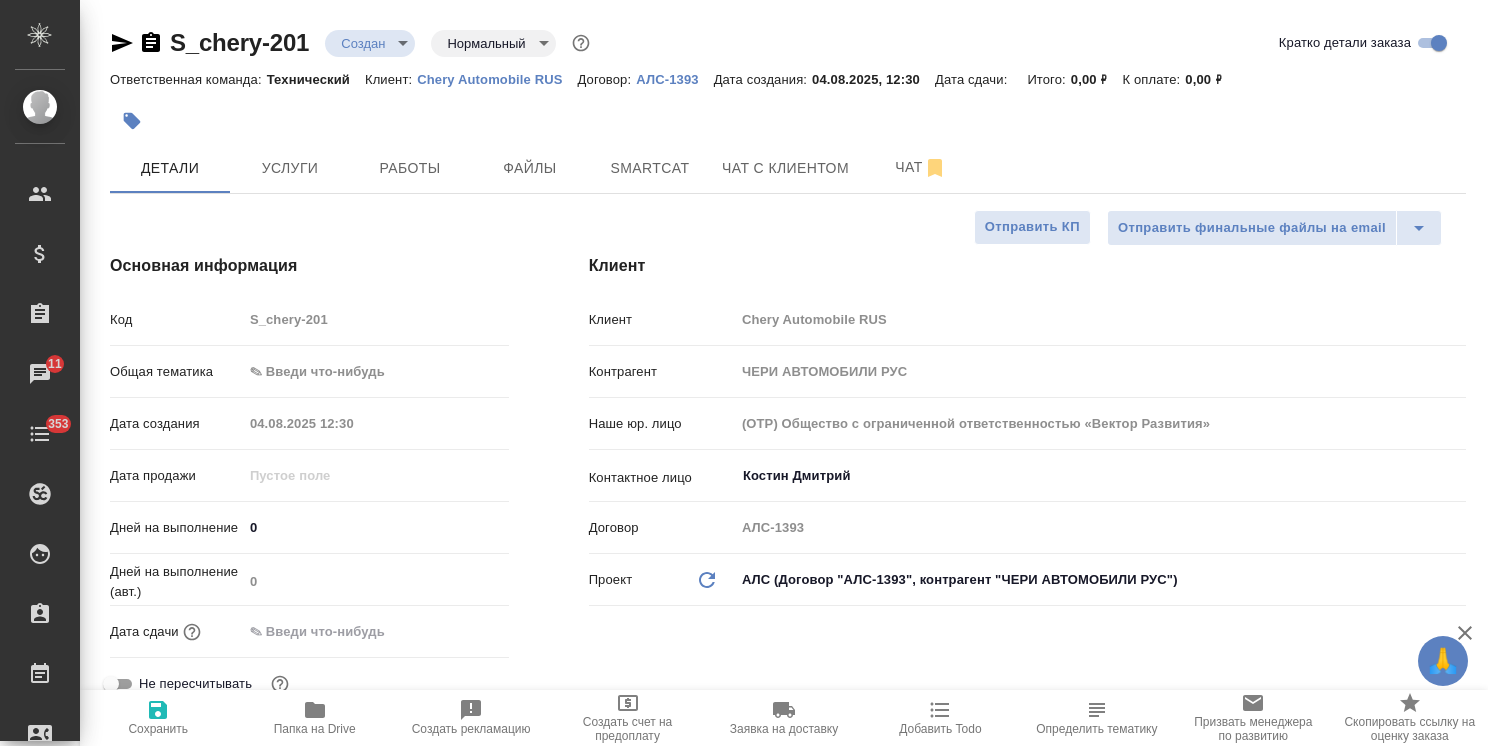 type on "x" 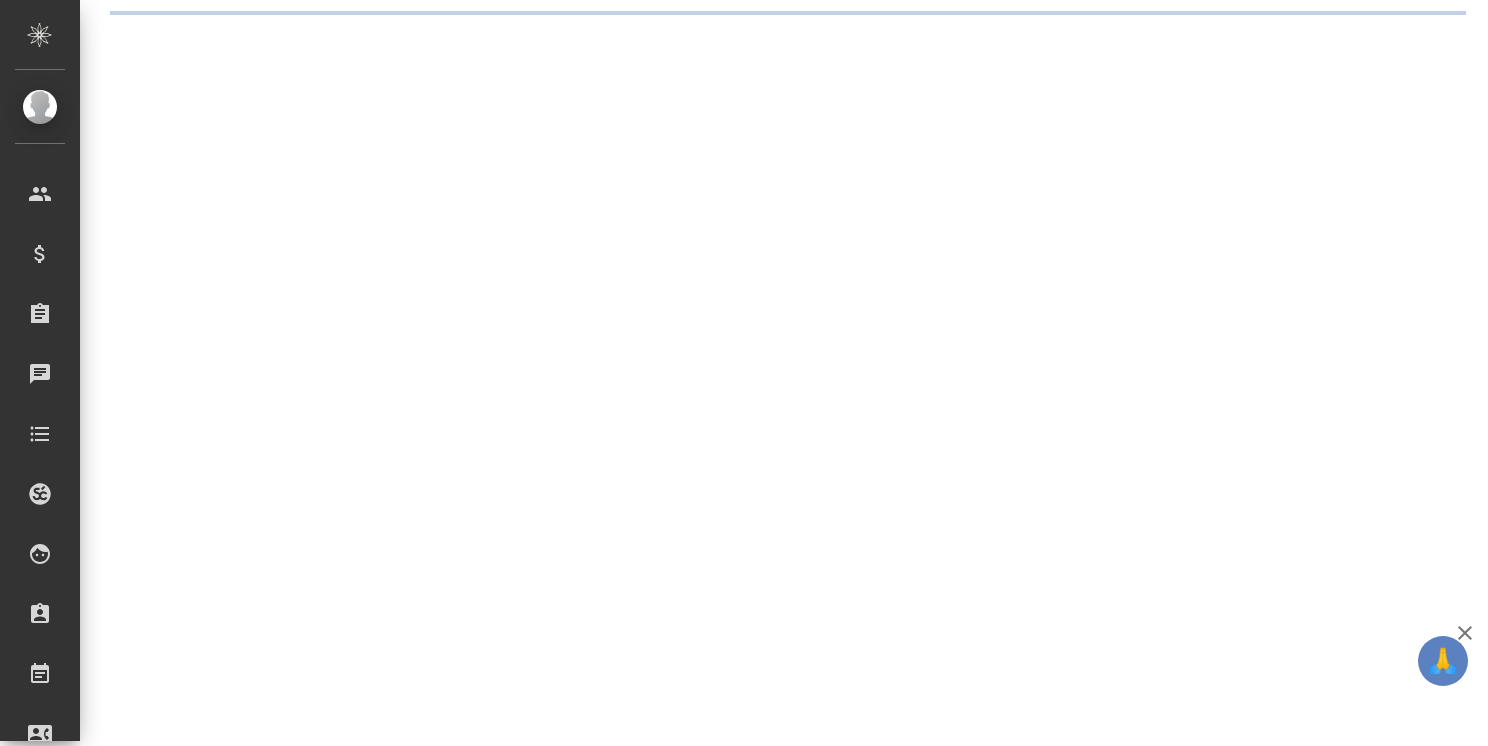 scroll, scrollTop: 0, scrollLeft: 0, axis: both 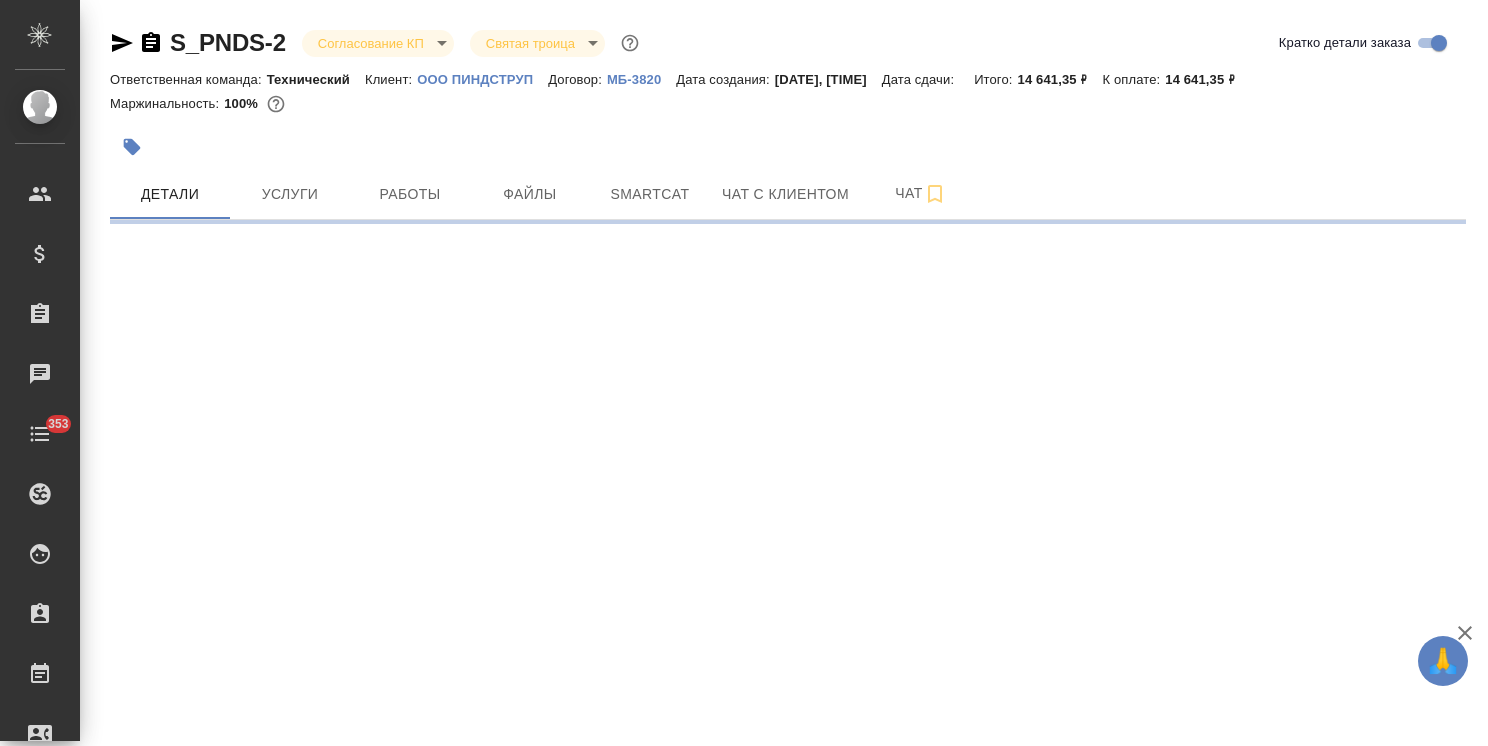 select on "RU" 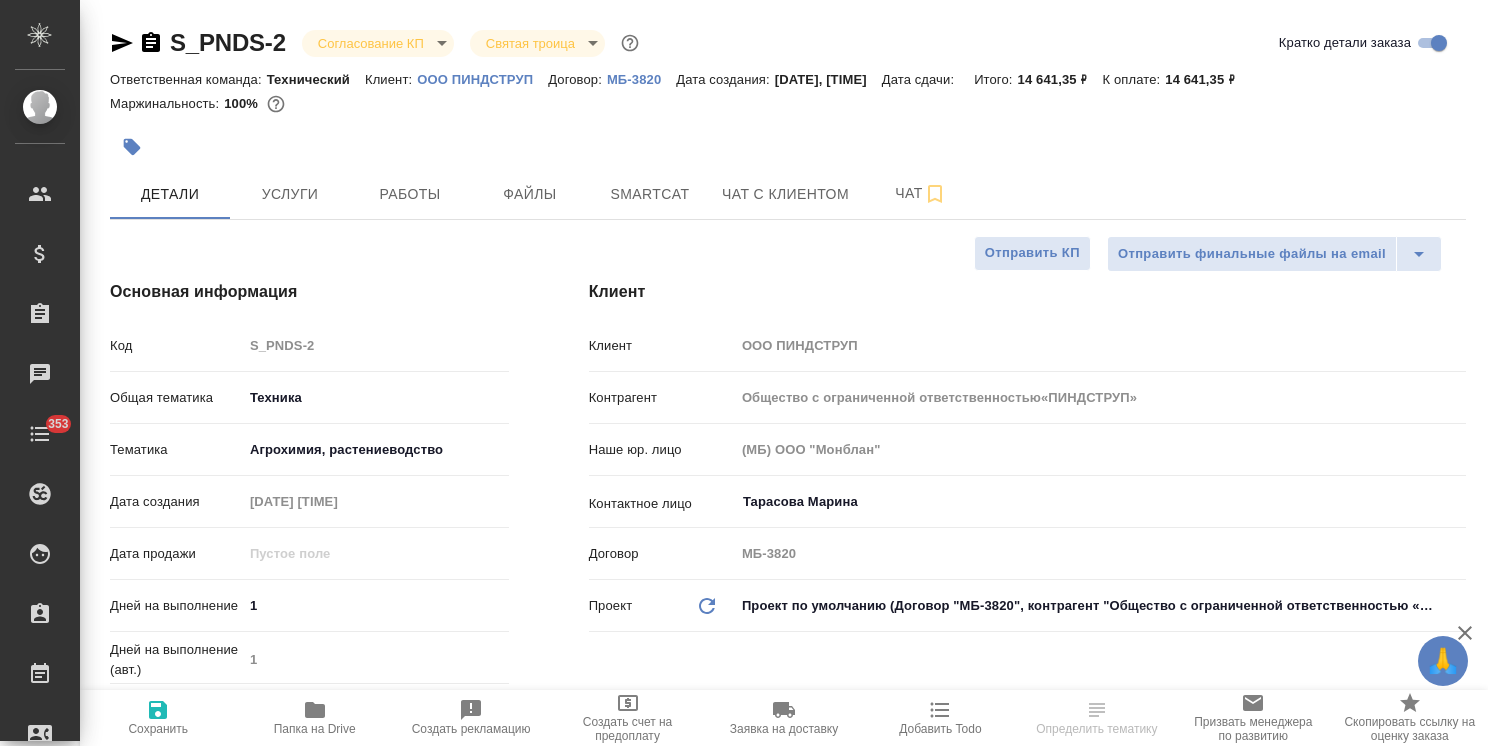 type on "Общество с ограниченной ответственностью«ПИНДСТРУП»" 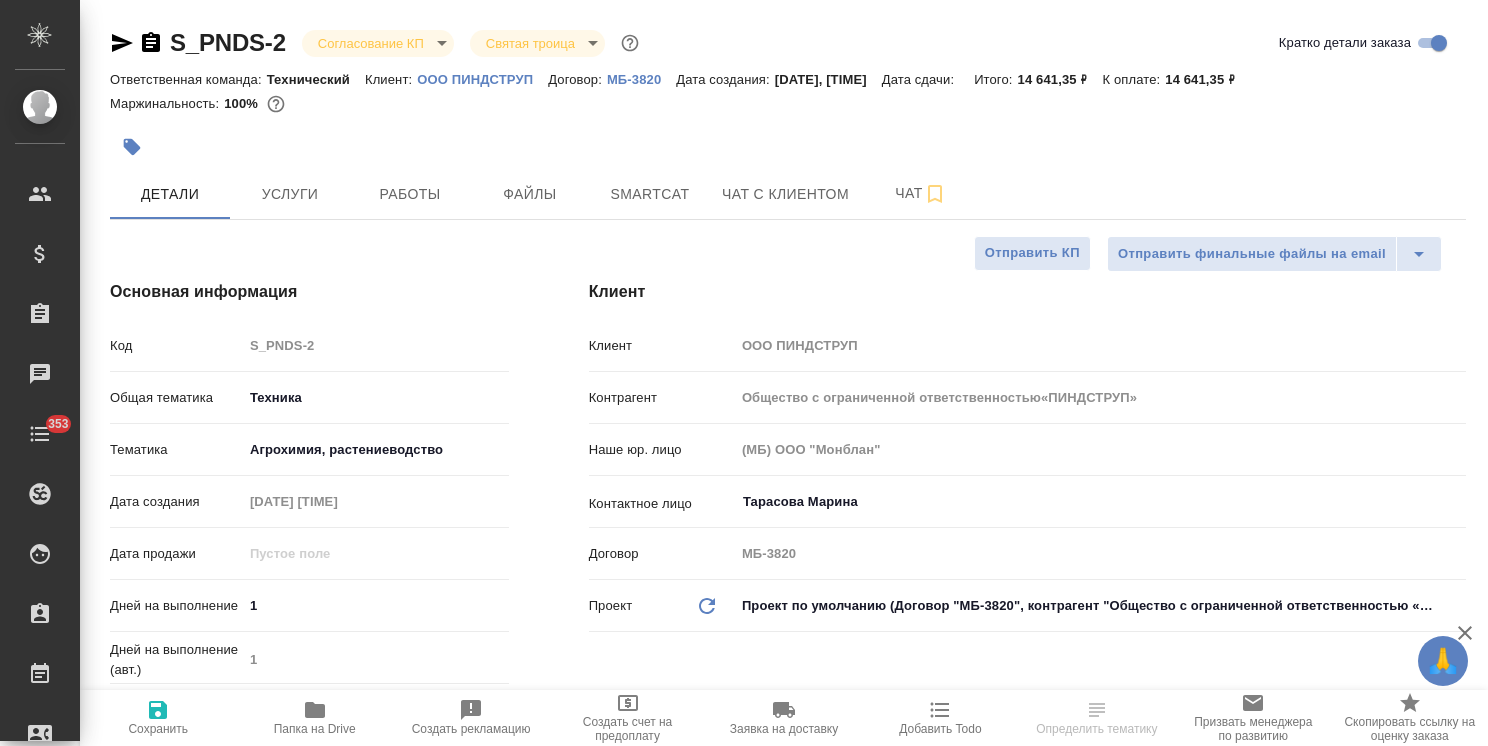type on "x" 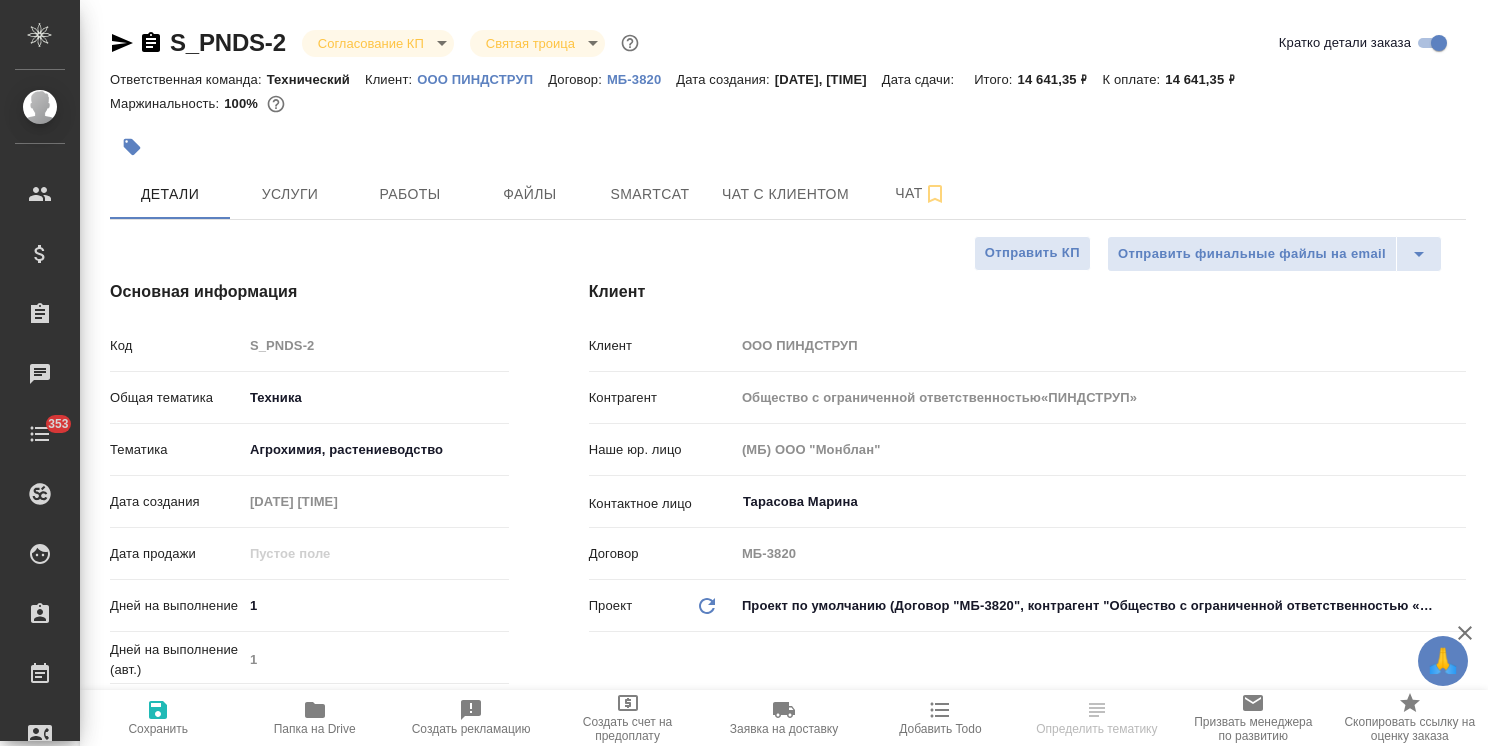 type on "Общество с ограниченной ответственностью«ПИНДСТРУП»" 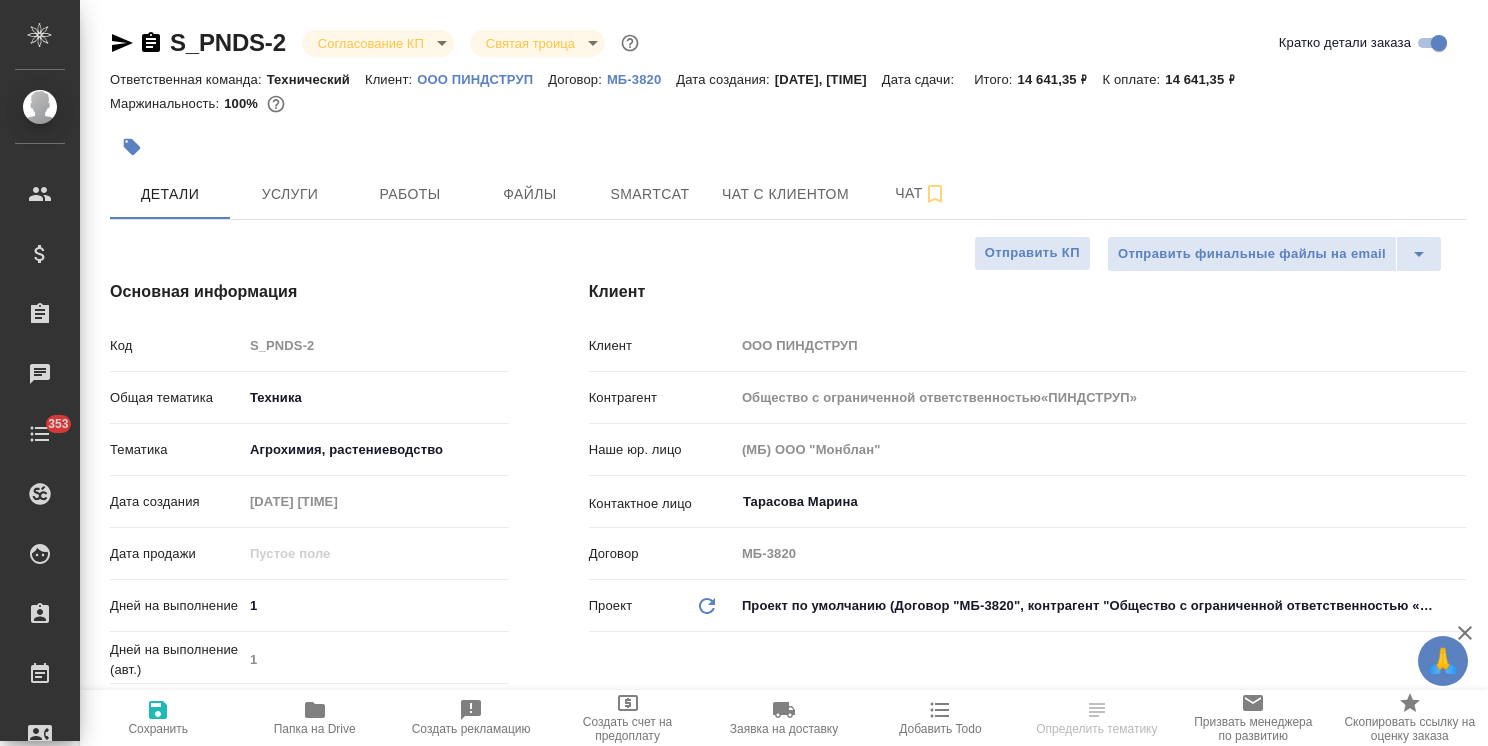 type on "x" 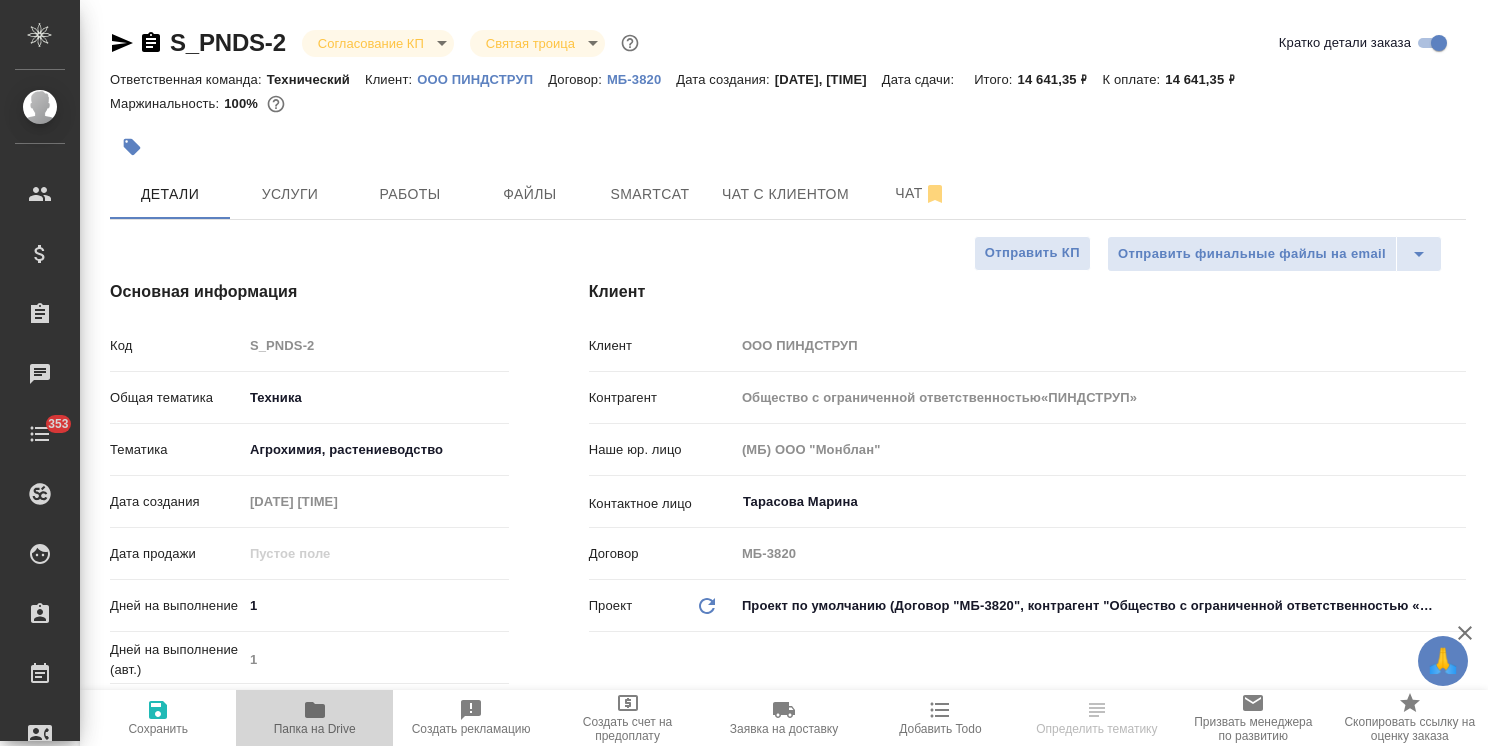click on "Папка на Drive" at bounding box center [314, 717] 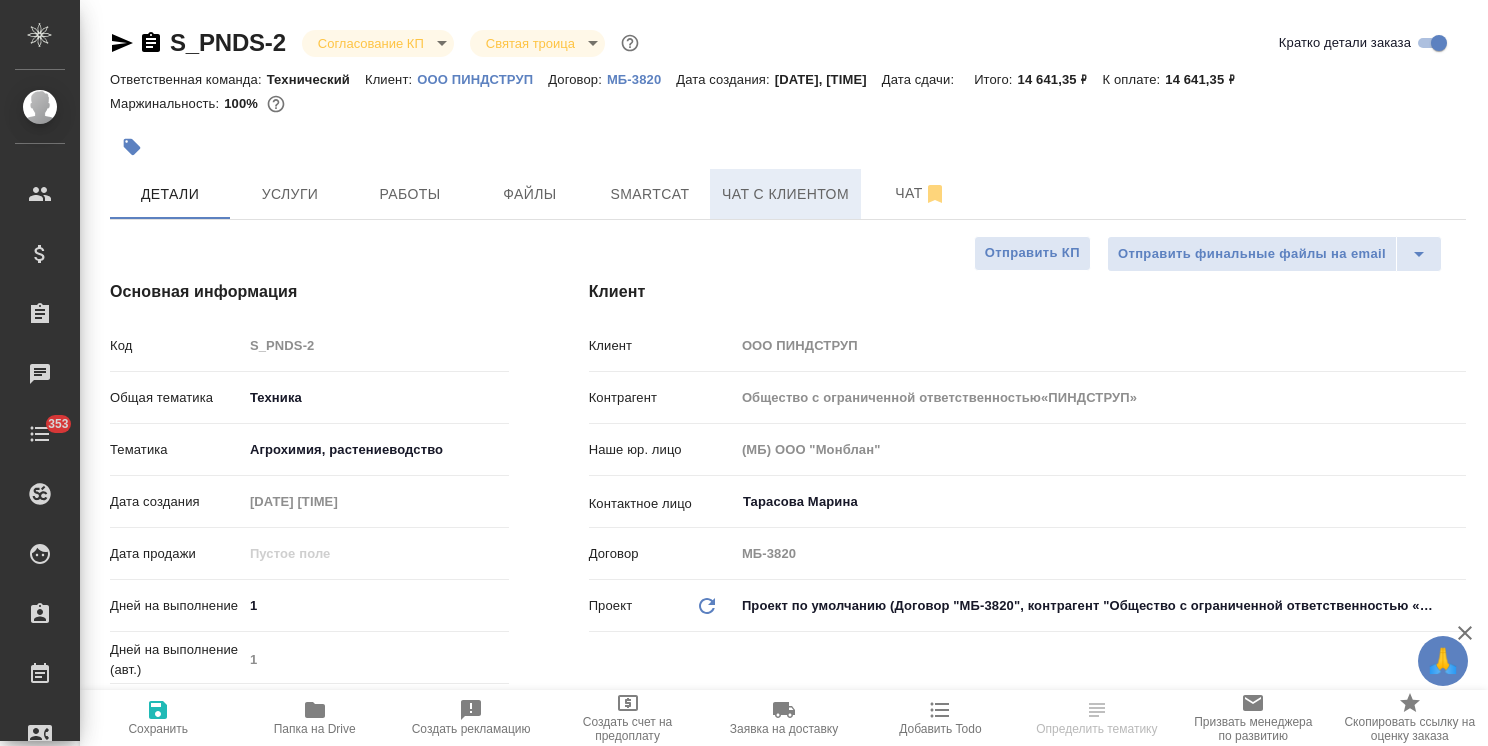 type on "Общество с ограниченной ответственностью«ПИНДСТРУП»" 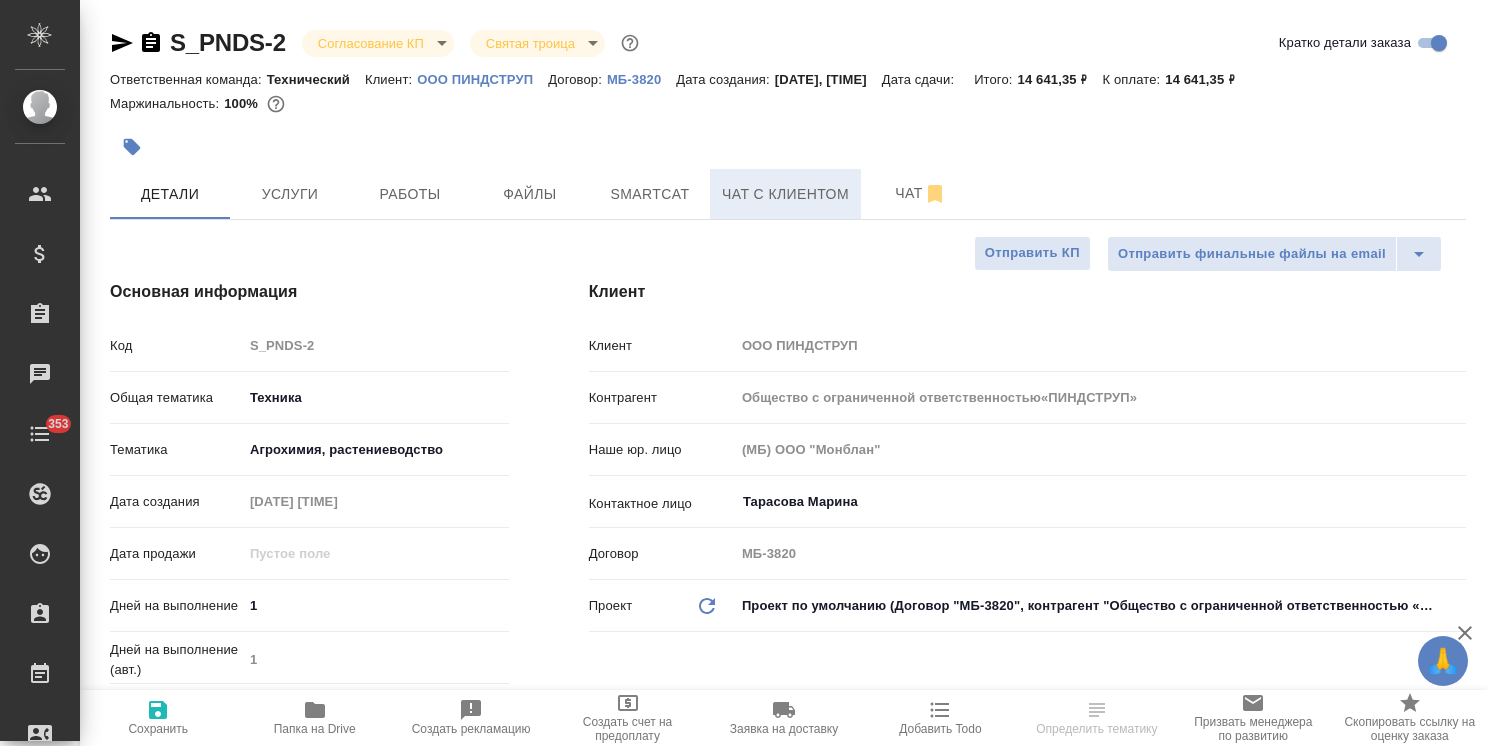 type on "x" 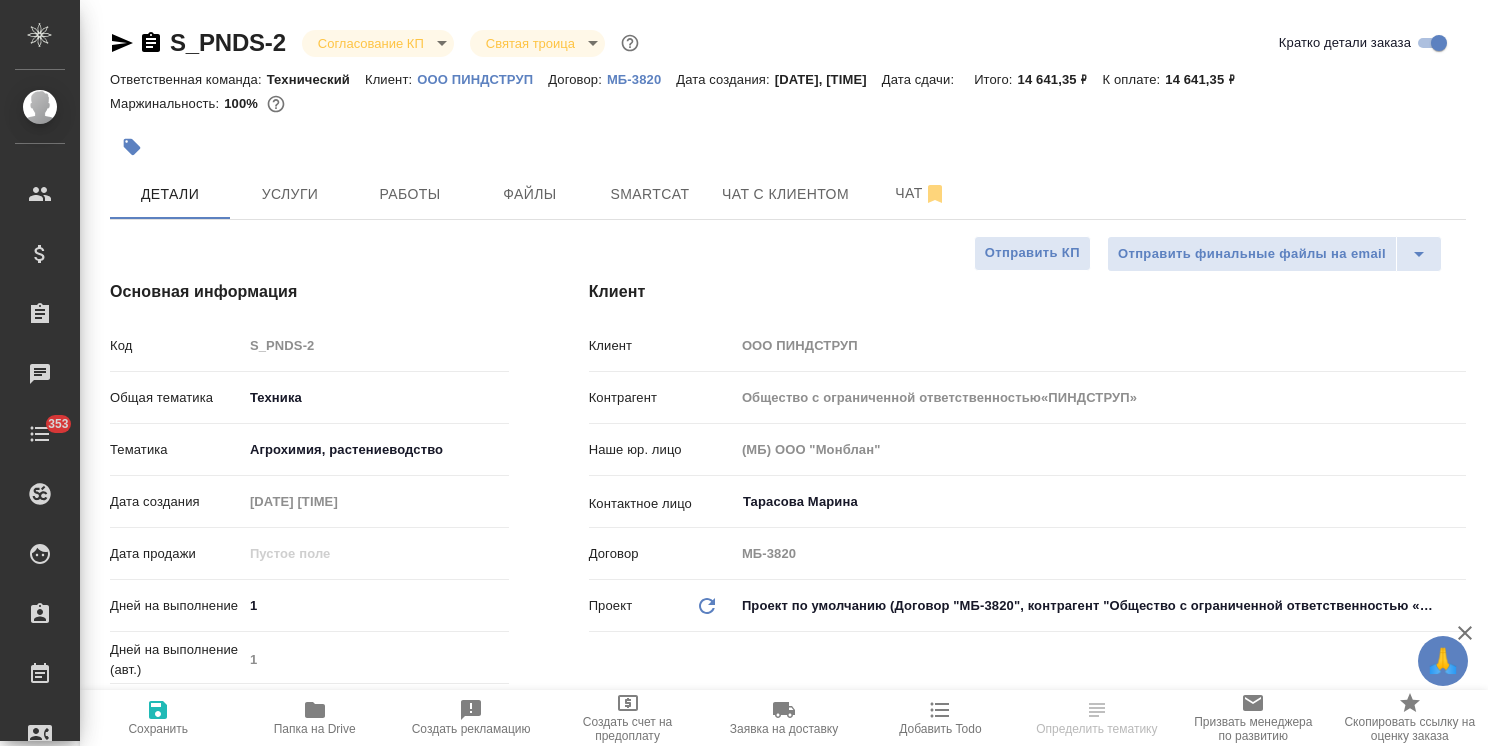 type on "Общество с ограниченной ответственностью«ПИНДСТРУП»" 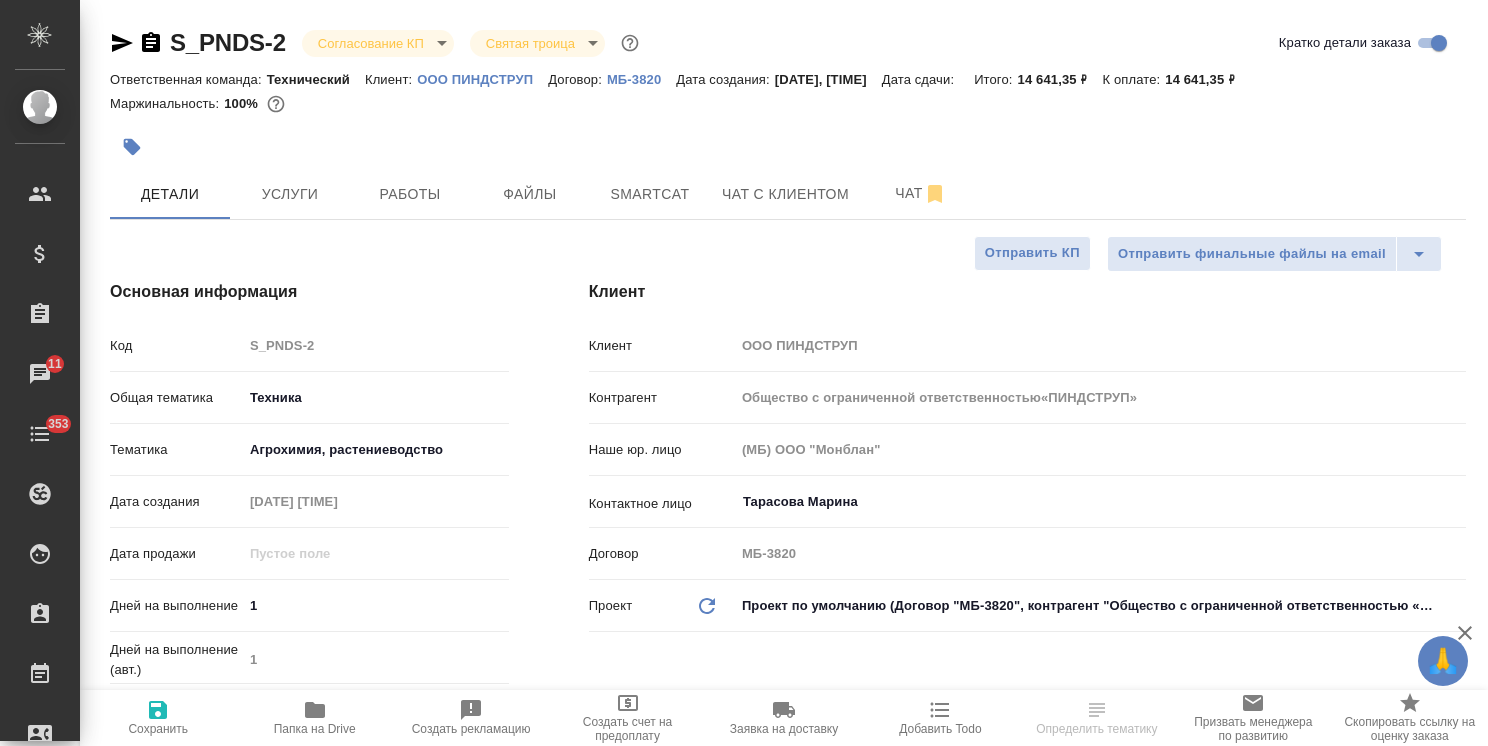 click on "ООО ПИНДСТРУП" at bounding box center (482, 79) 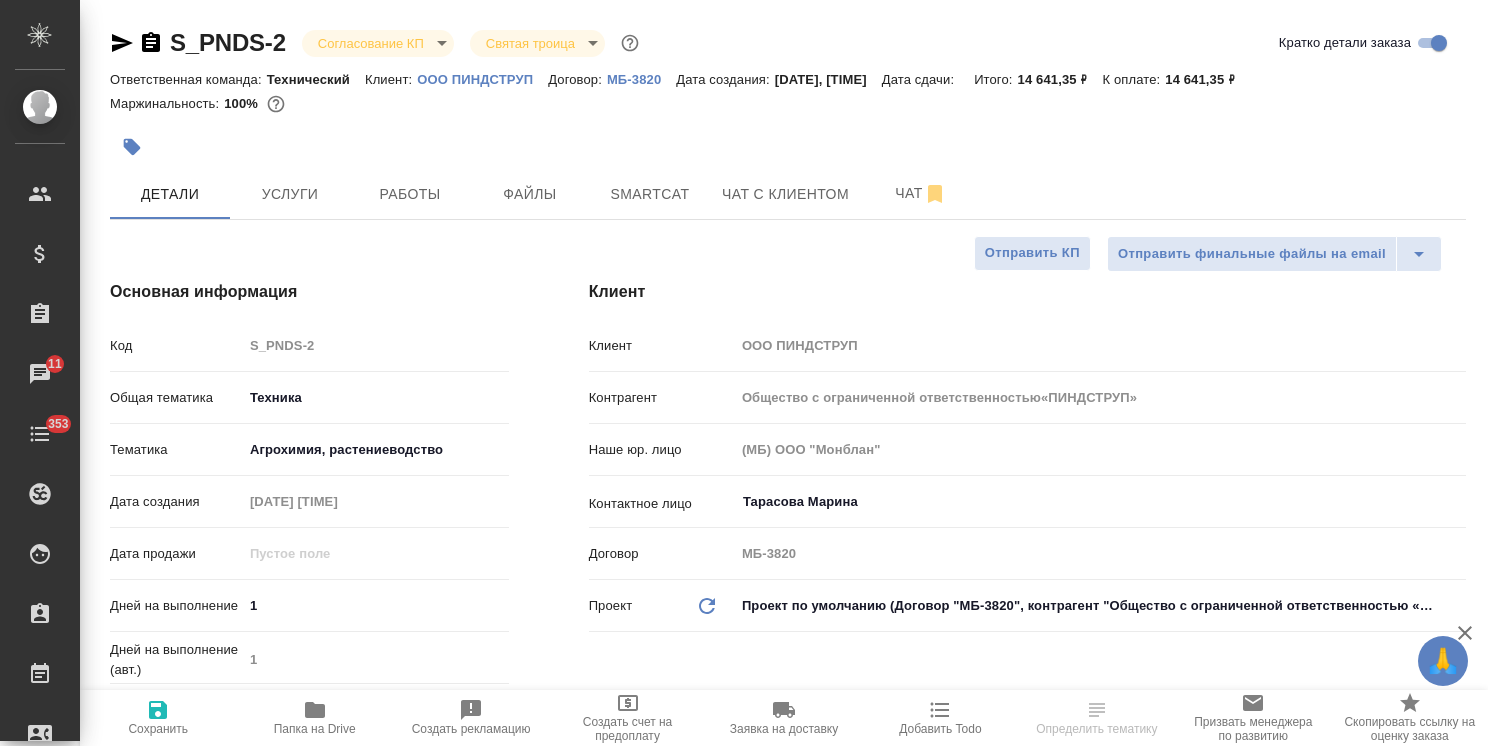 select on "RU" 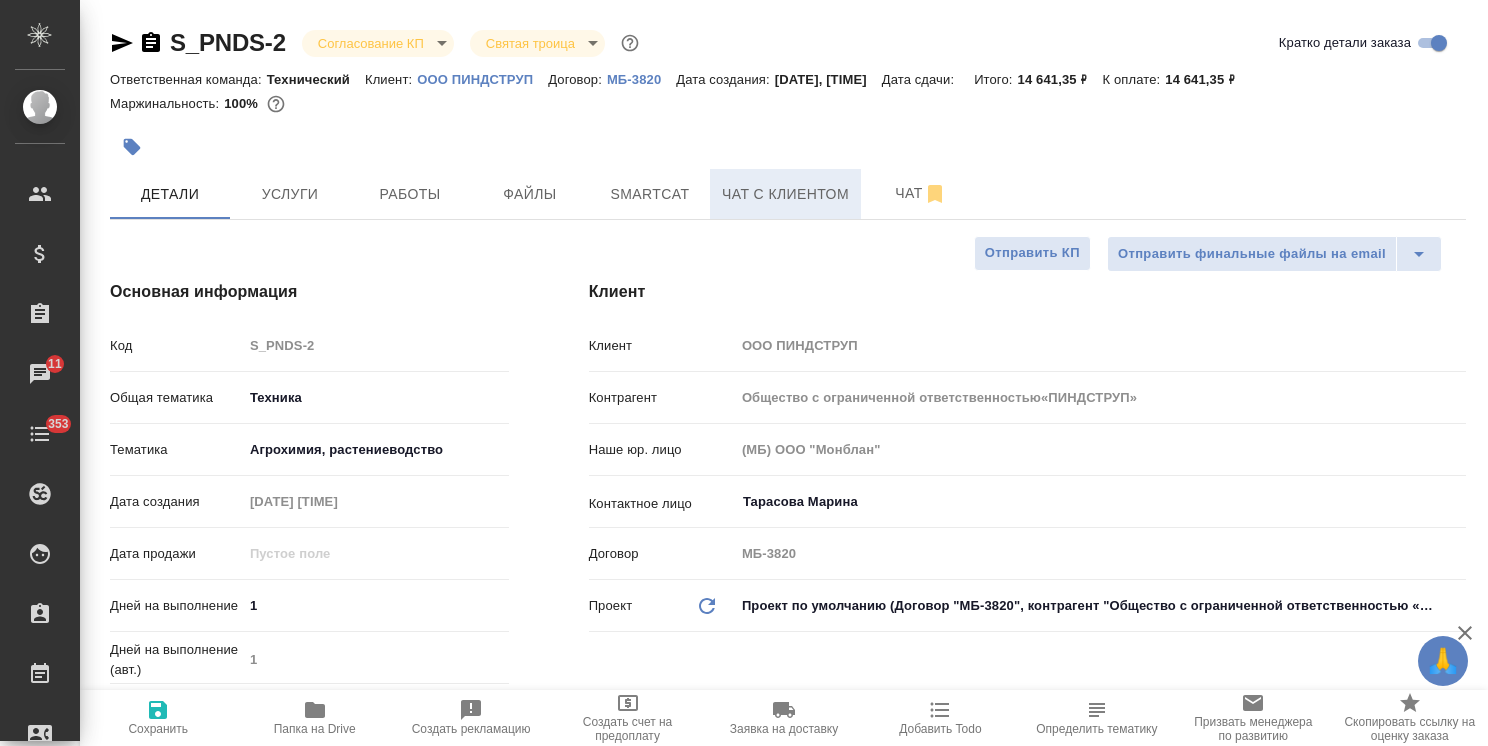 type on "Общество с ограниченной ответственностью«ПИНДСТРУП»" 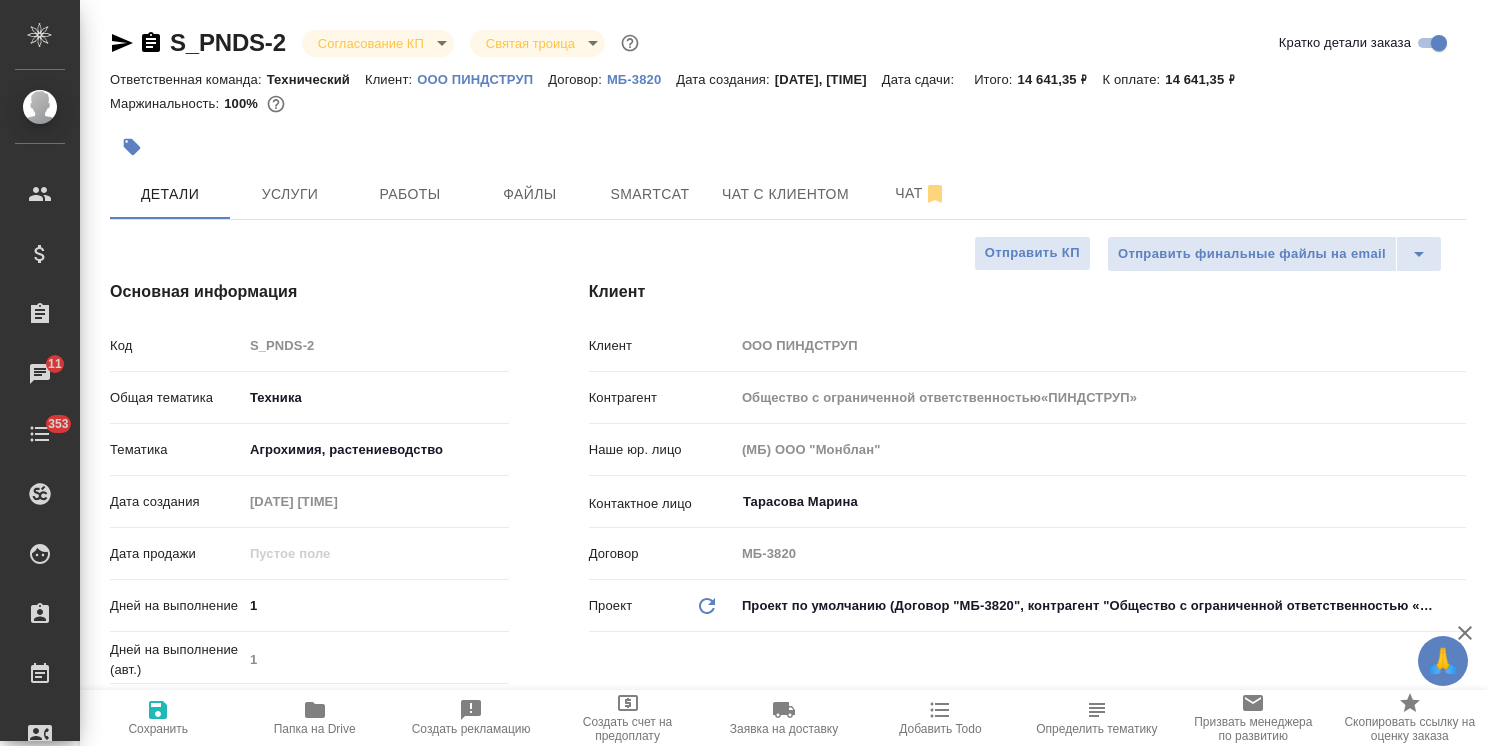 type on "x" 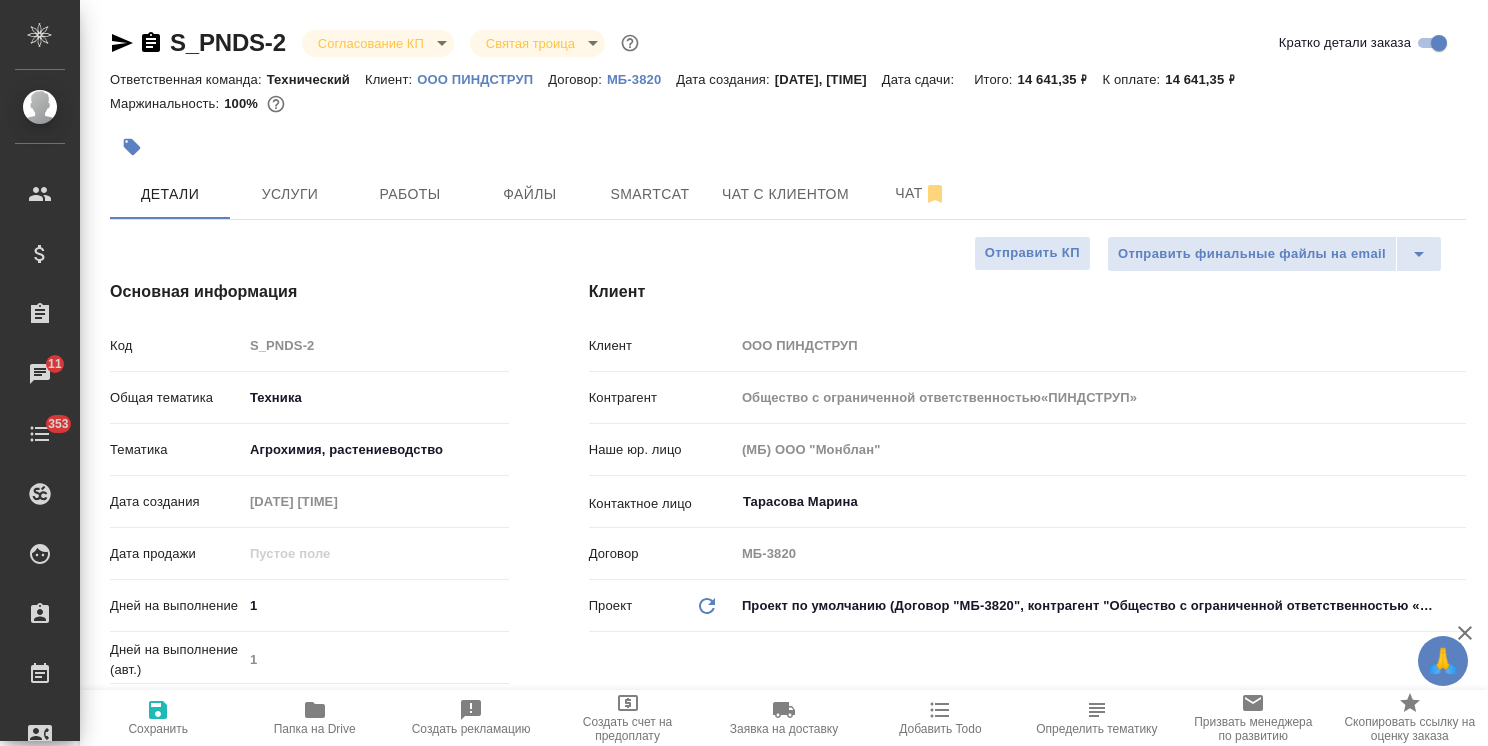 type on "x" 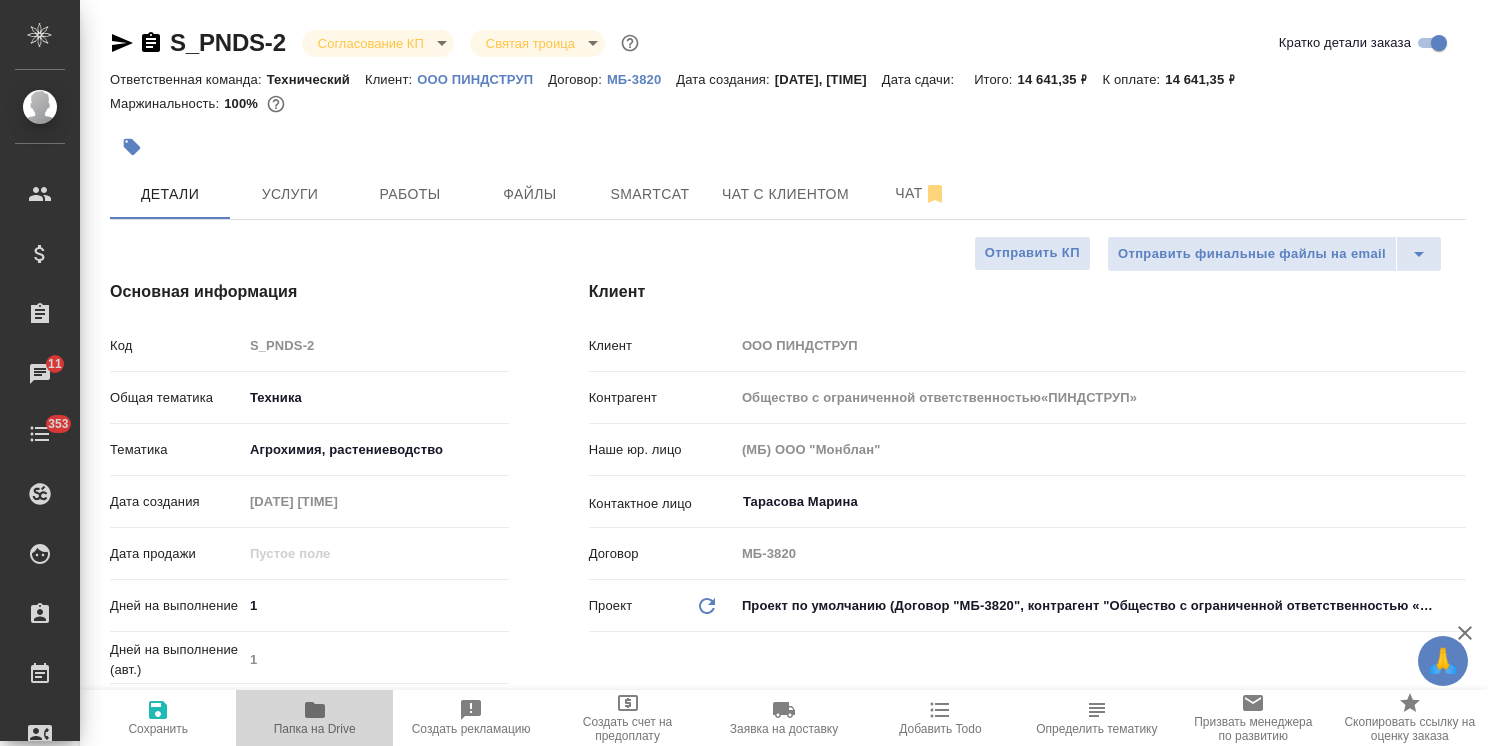 click 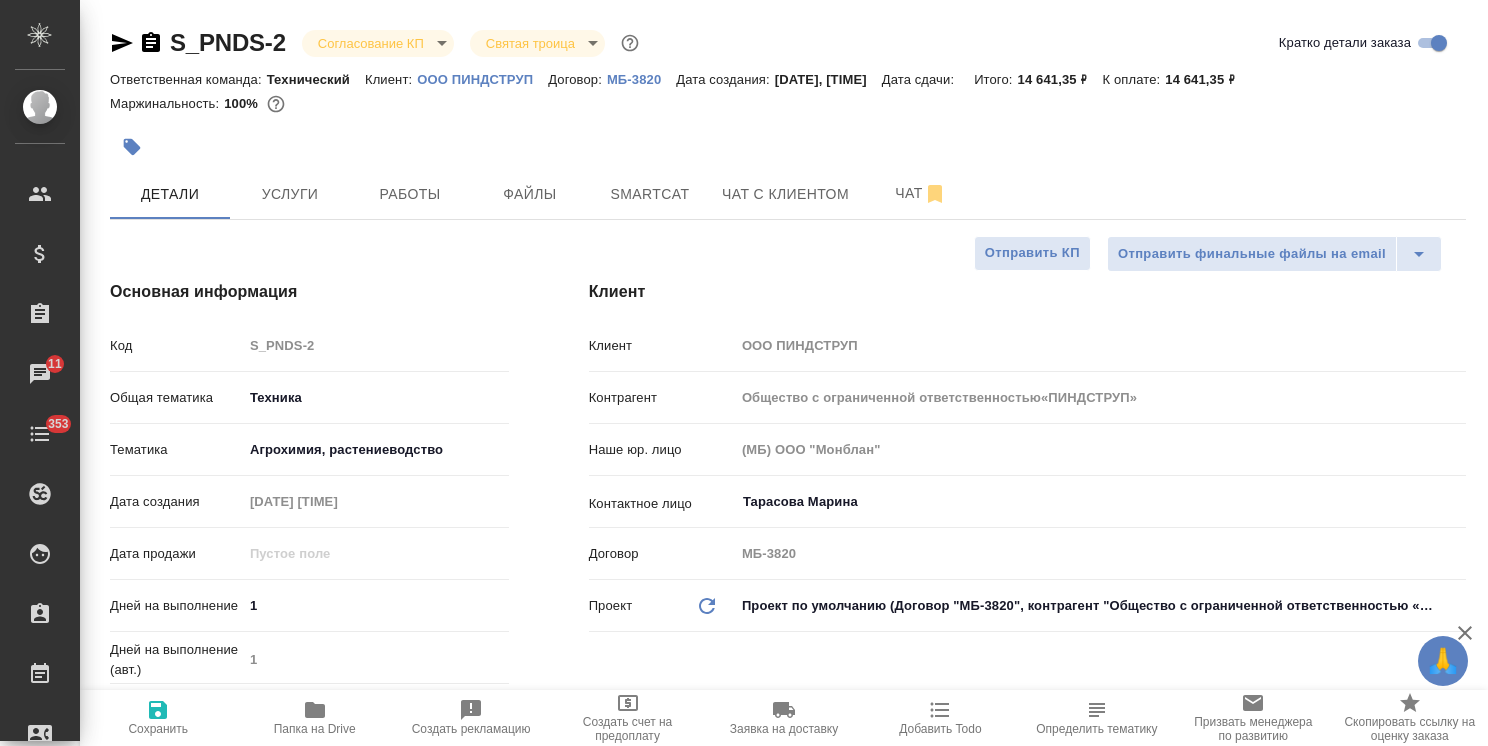 type on "Общество с ограниченной ответственностью«ПИНДСТРУП»" 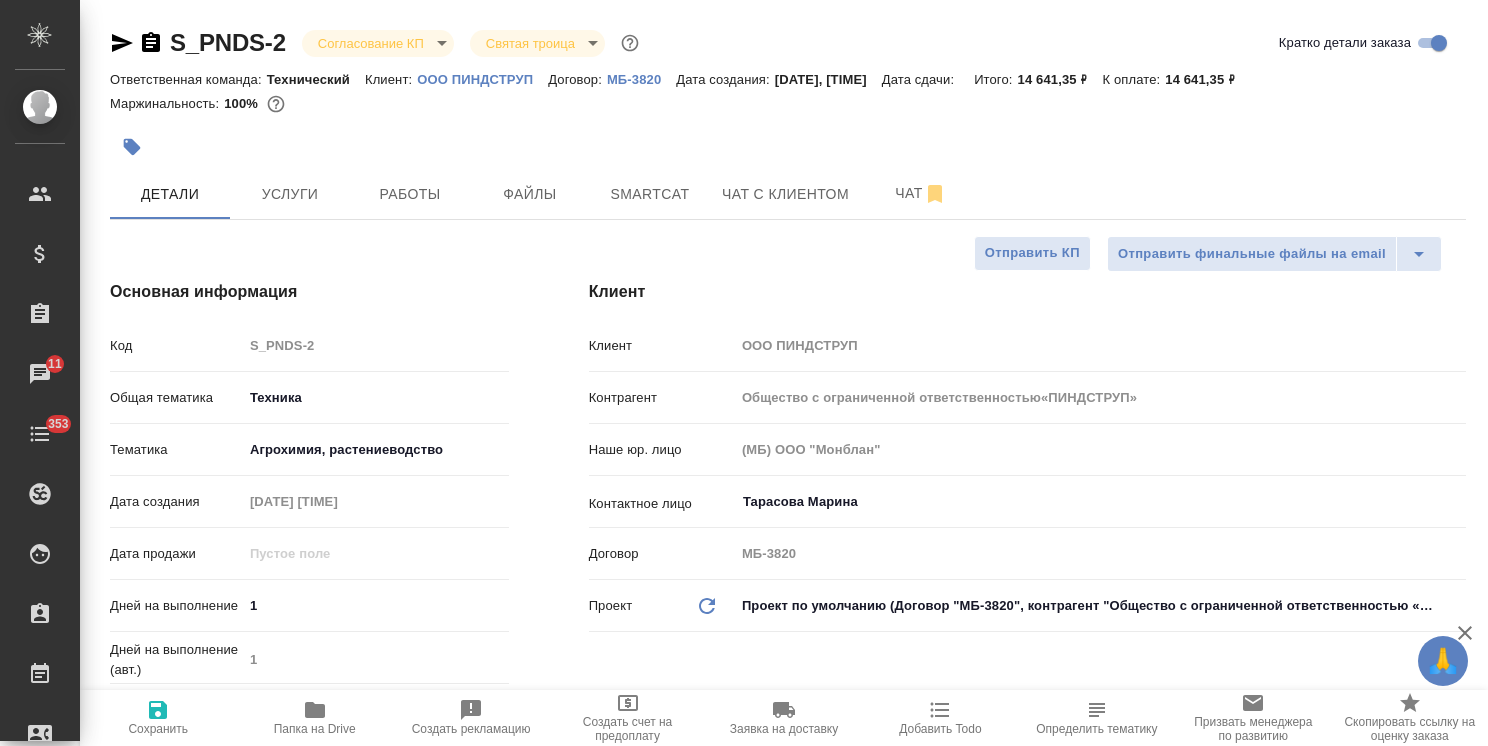 type on "x" 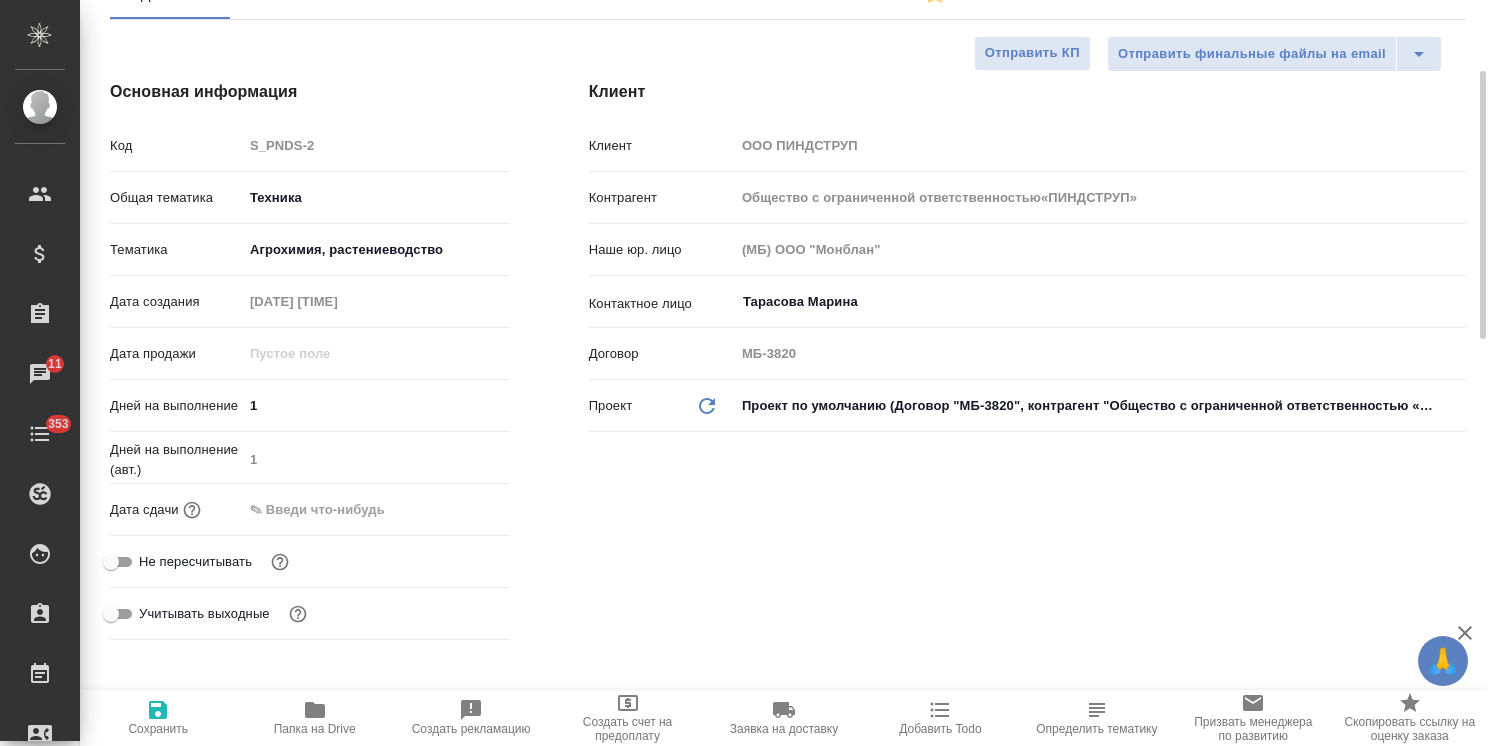 scroll, scrollTop: 300, scrollLeft: 0, axis: vertical 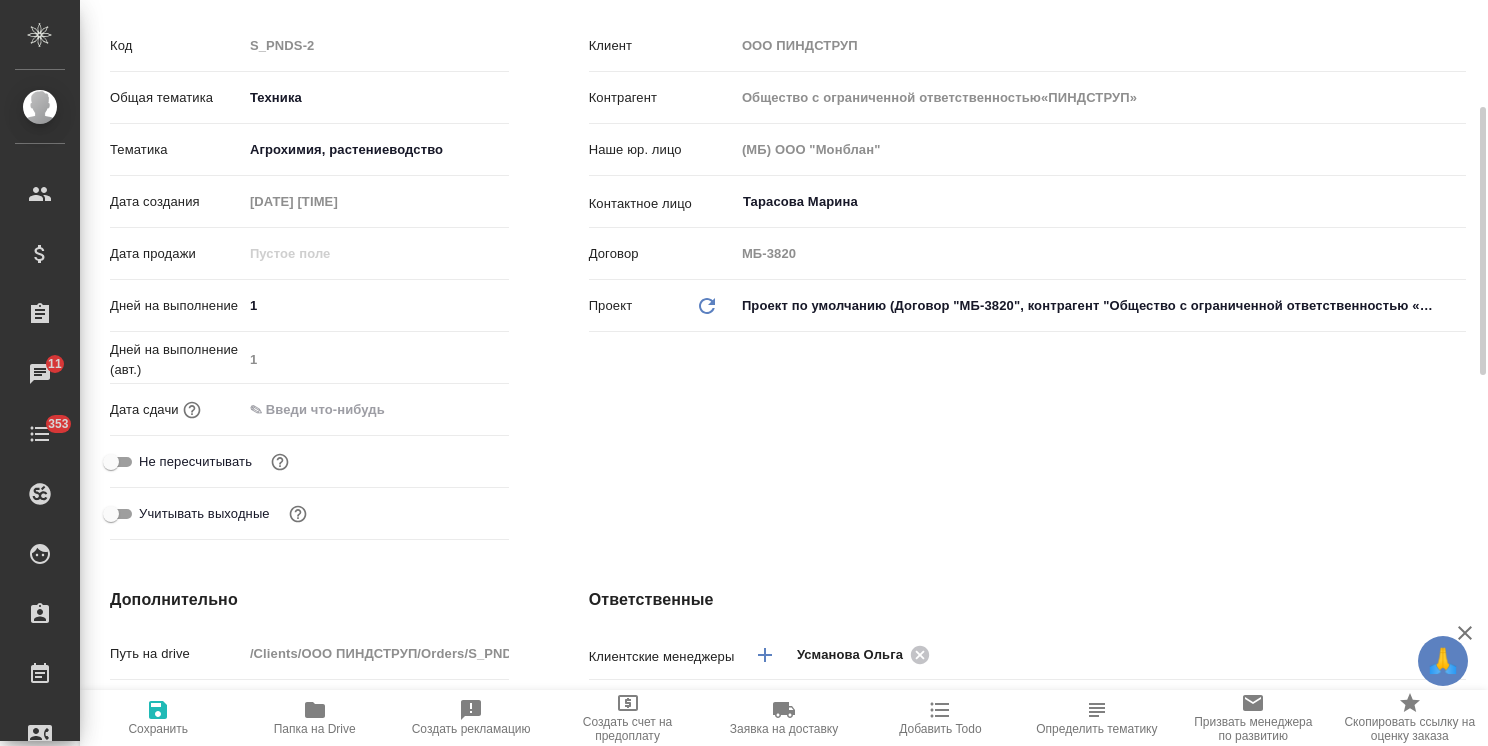 click at bounding box center [330, 409] 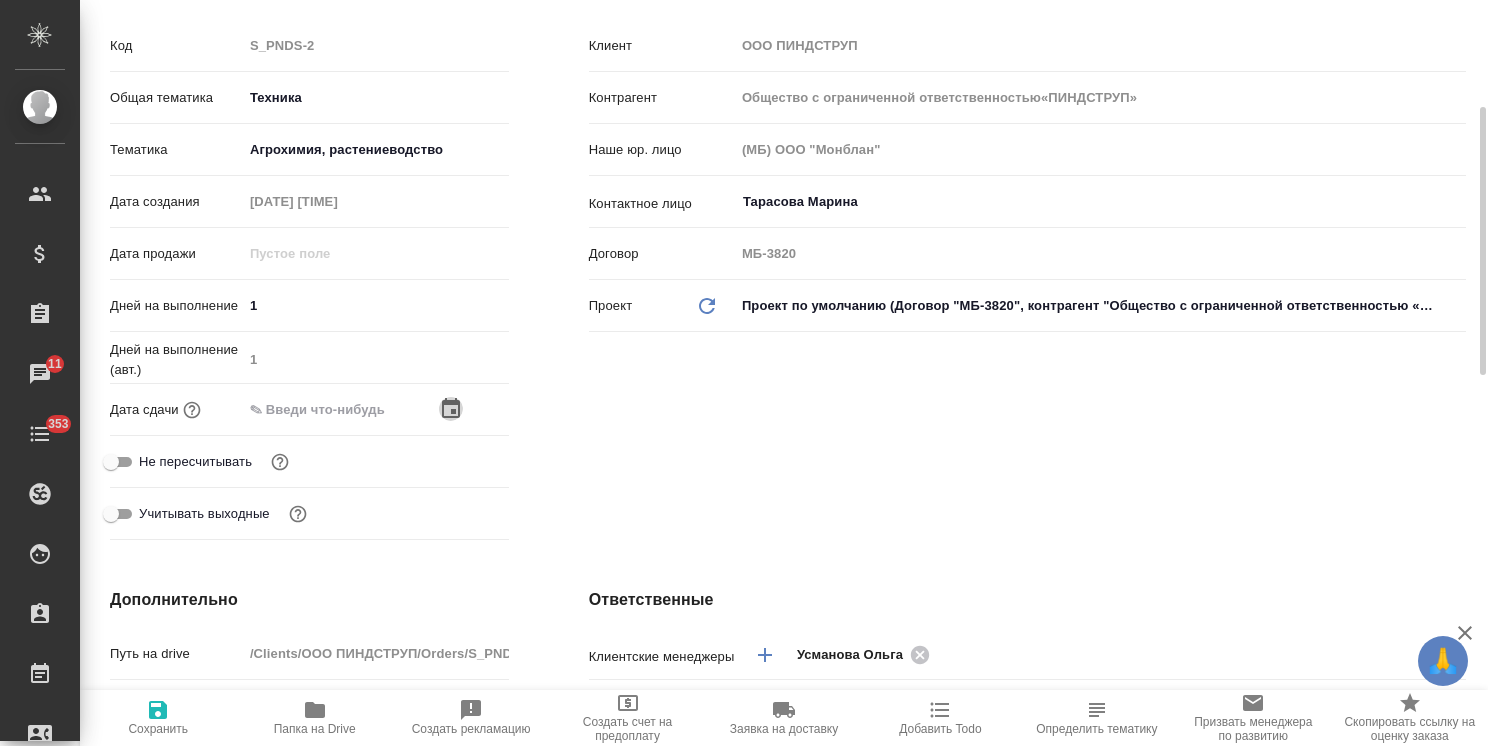click 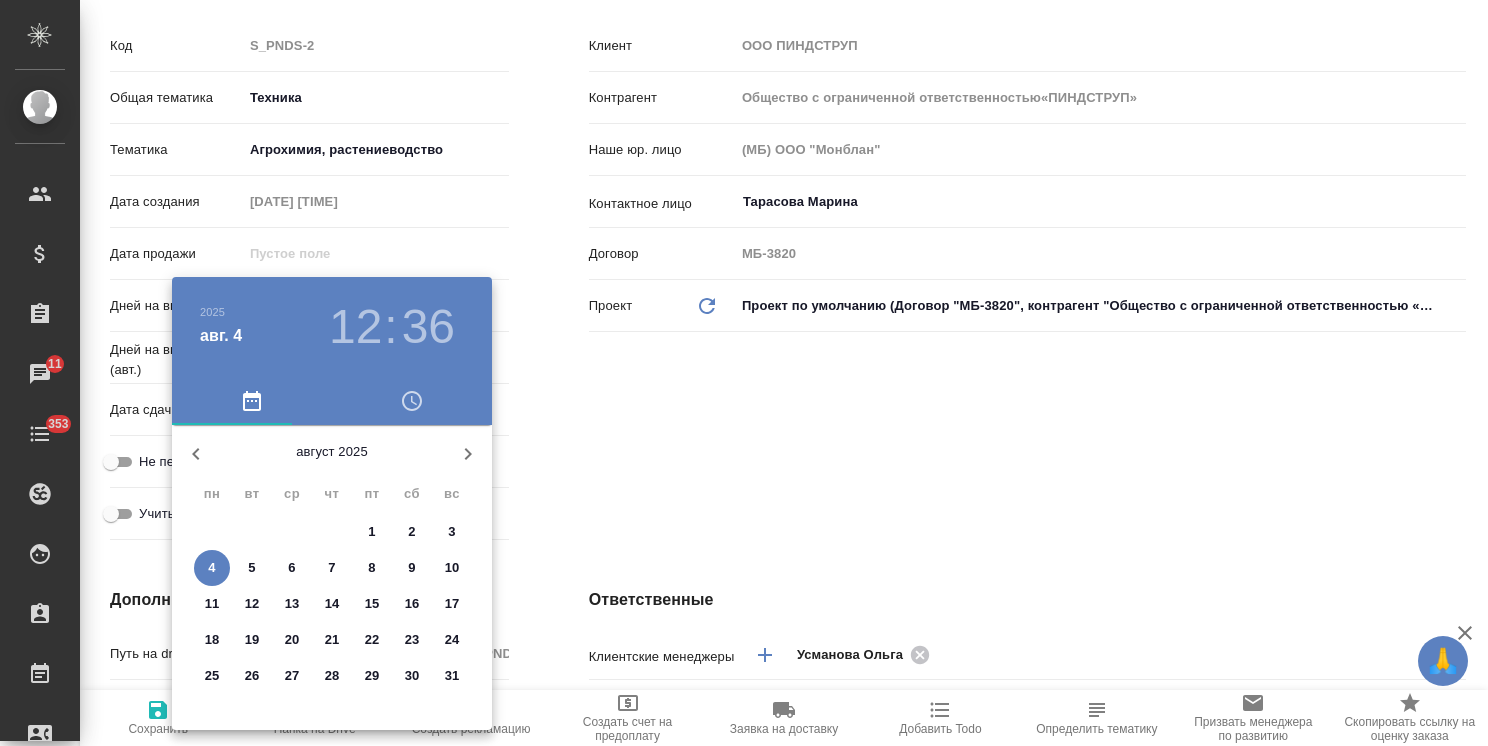 click on "5" at bounding box center (251, 568) 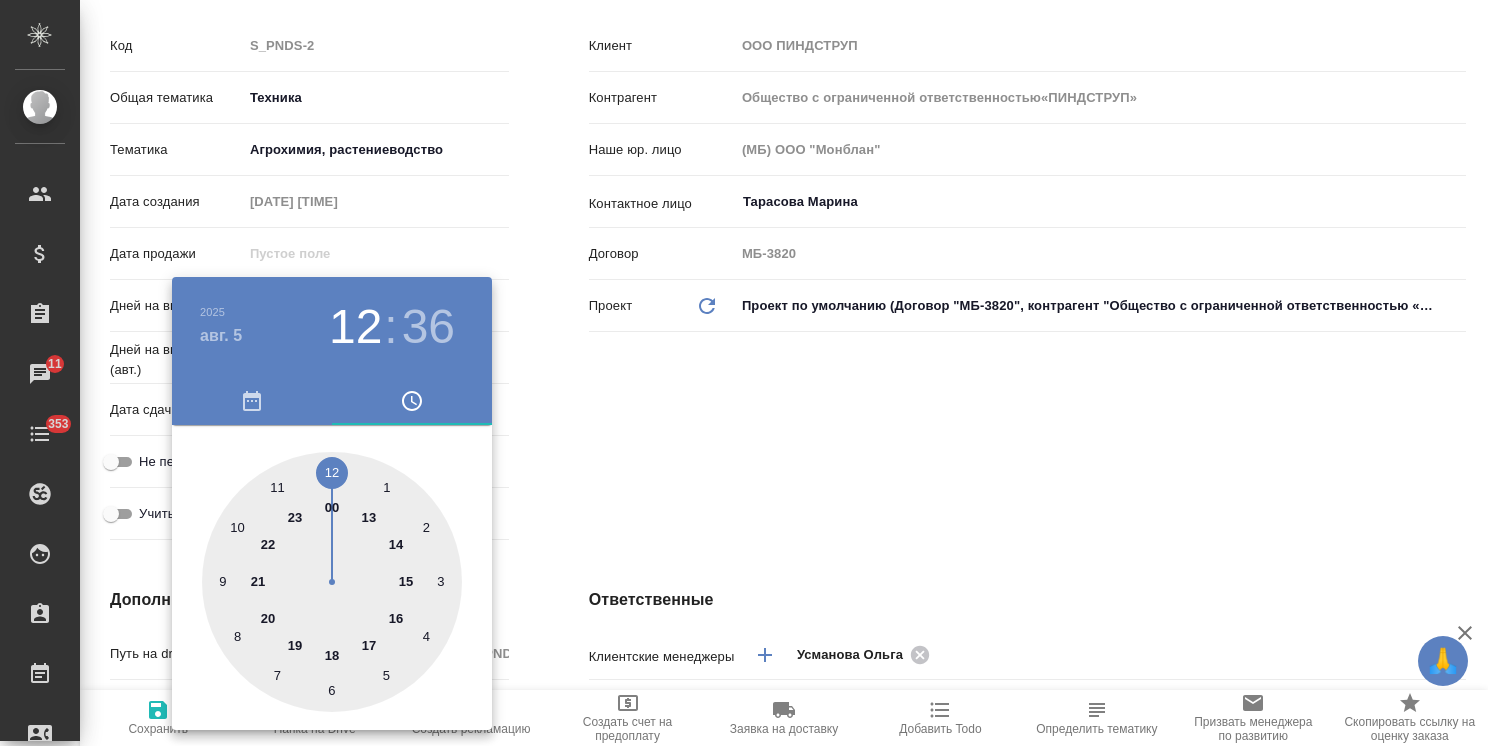 click at bounding box center [744, 373] 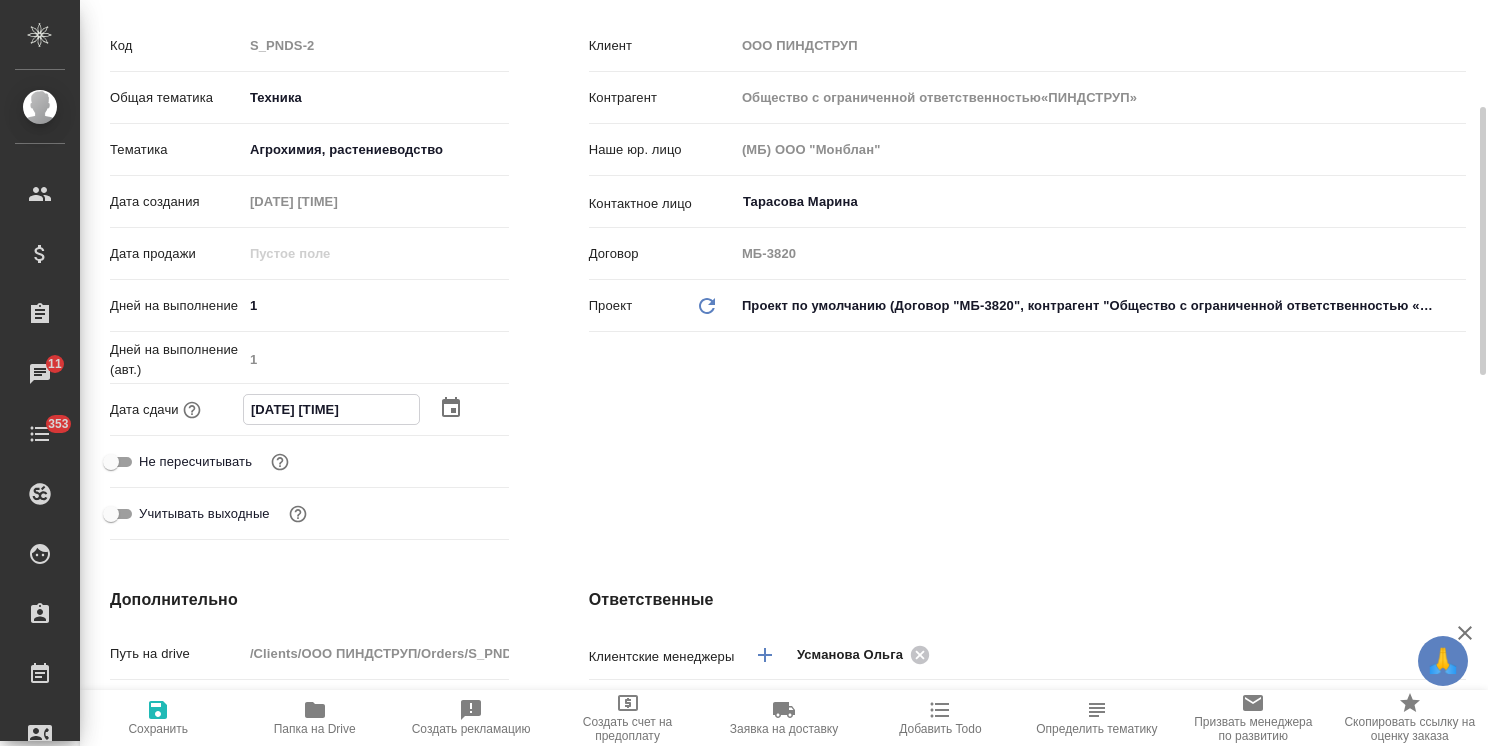 drag, startPoint x: 353, startPoint y: 406, endPoint x: 343, endPoint y: 409, distance: 10.440307 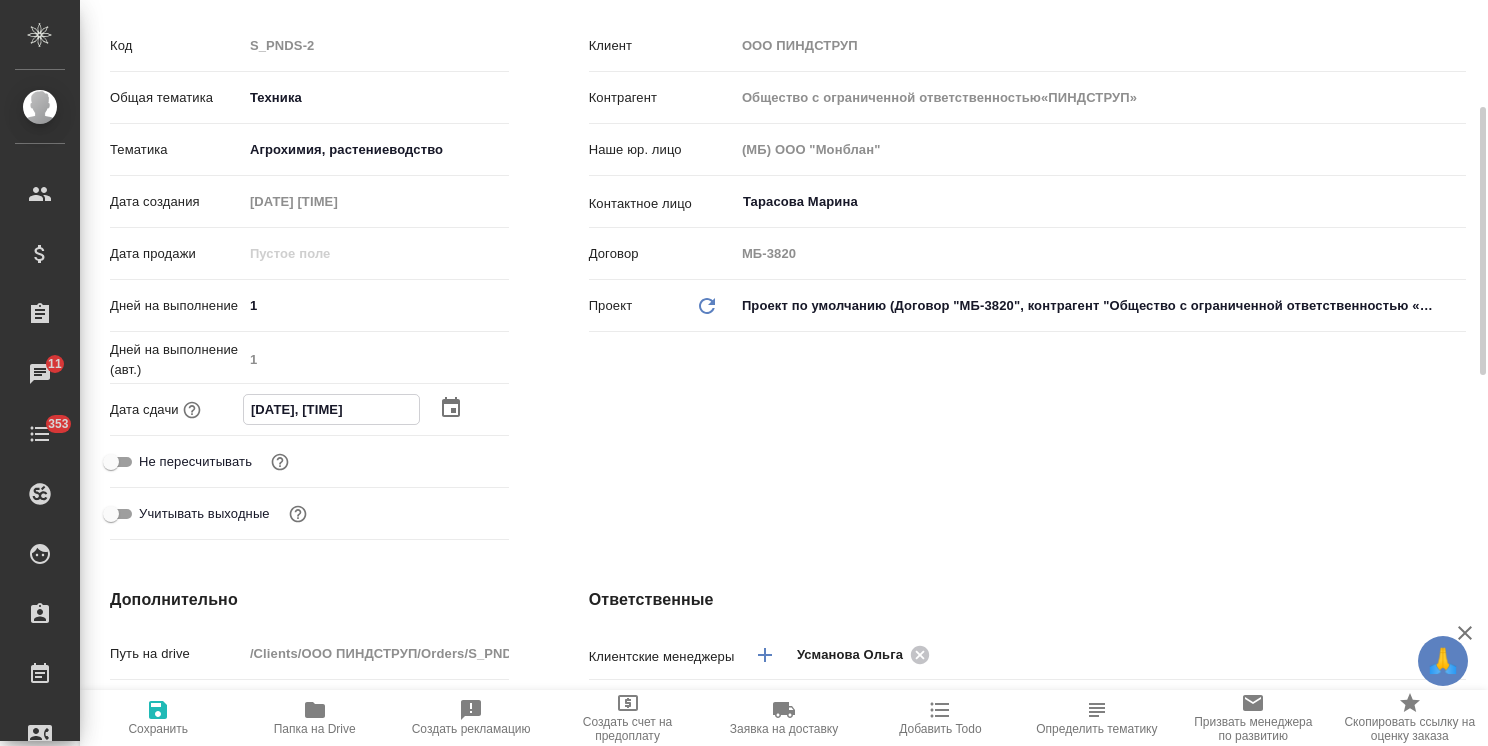 type on "Общество с ограниченной ответственностью«ПИНДСТРУП»" 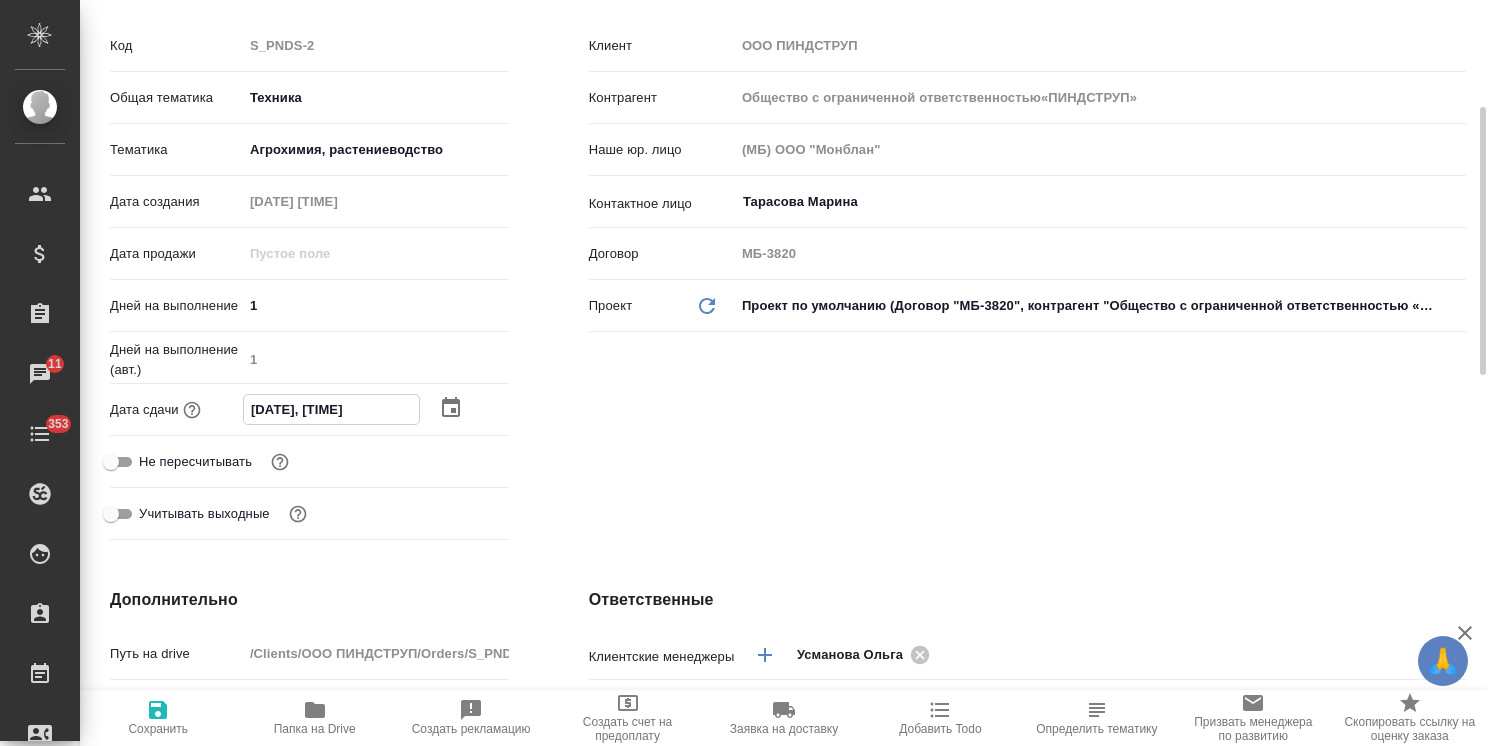 type on "05.08.2025 12:00" 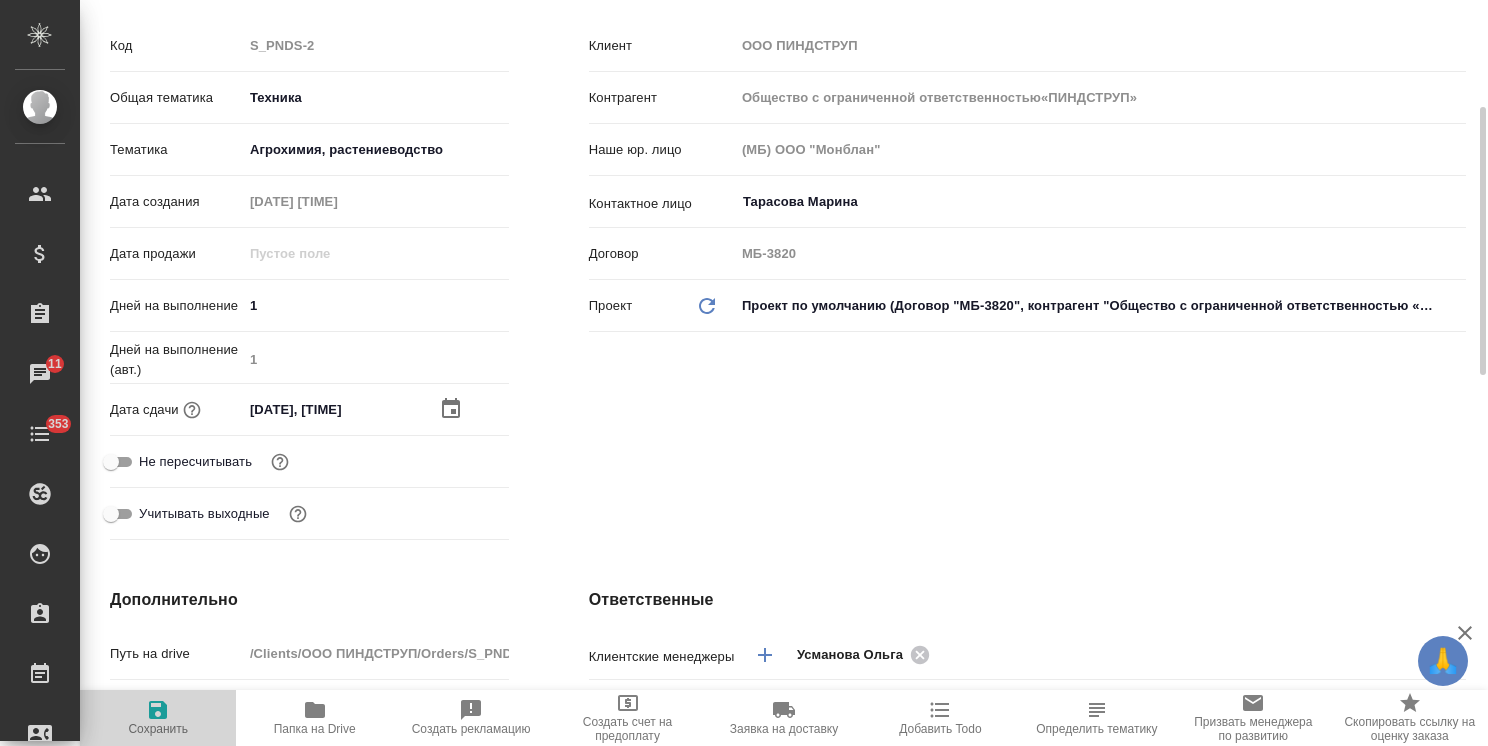 click 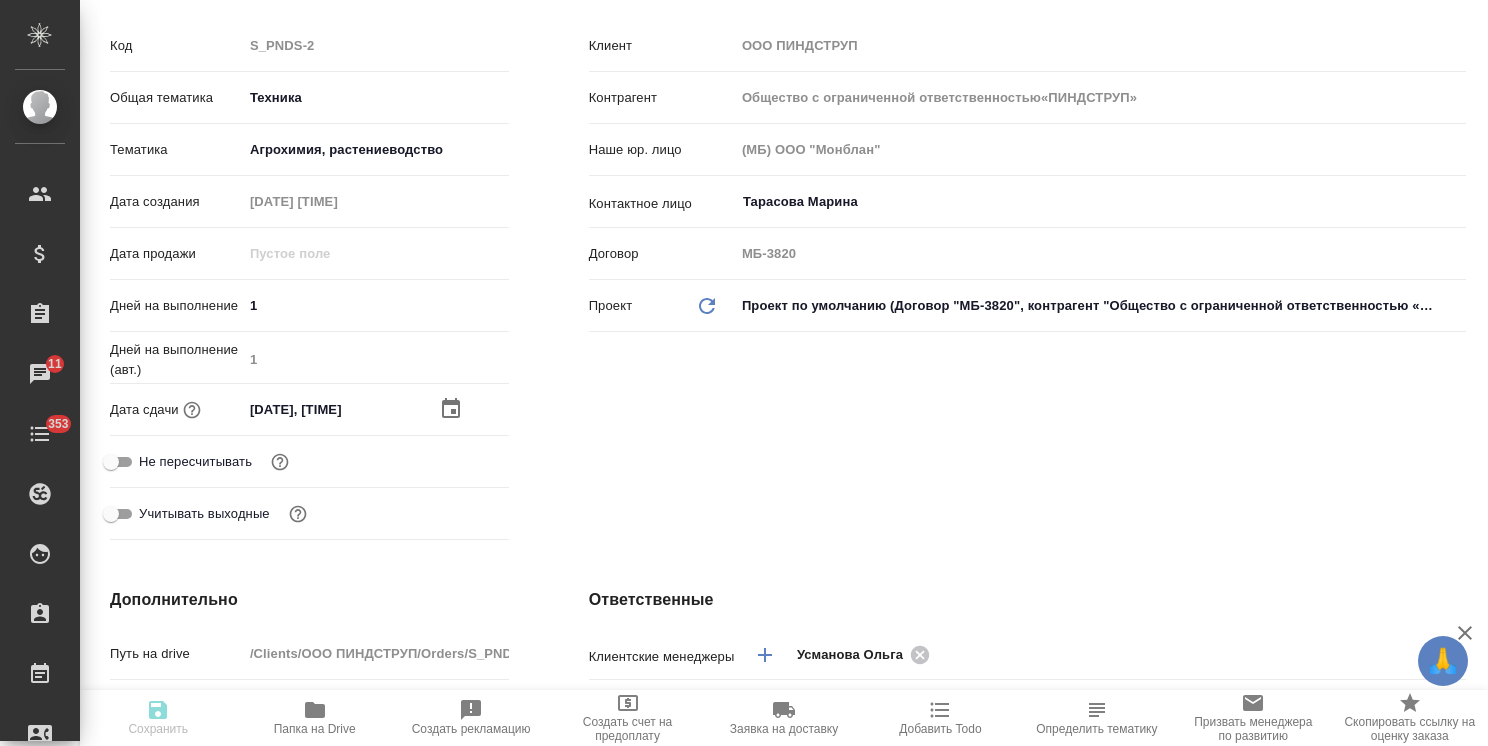 type on "Общество с ограниченной ответственностью«ПИНДСТРУП»" 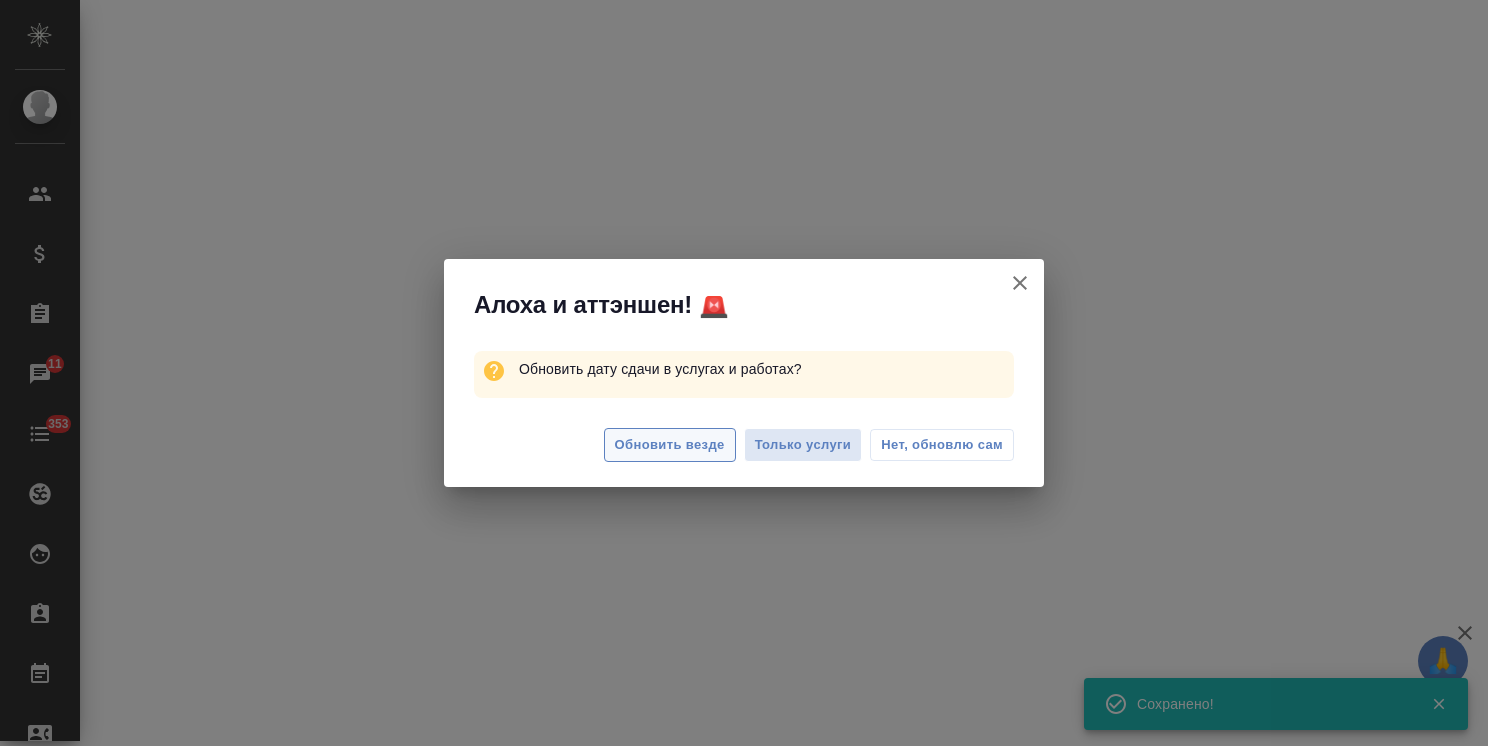 click on "Обновить везде" at bounding box center (670, 445) 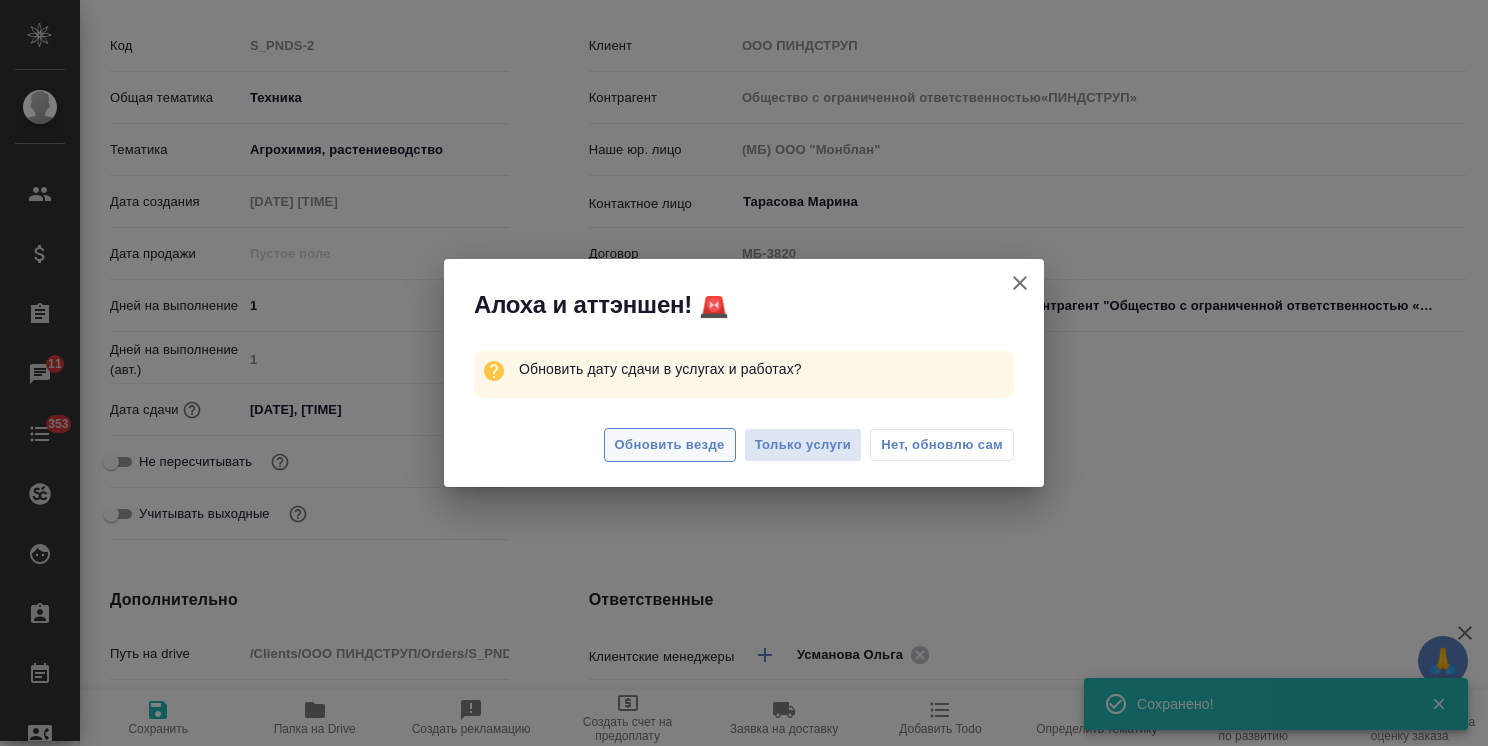 type on "x" 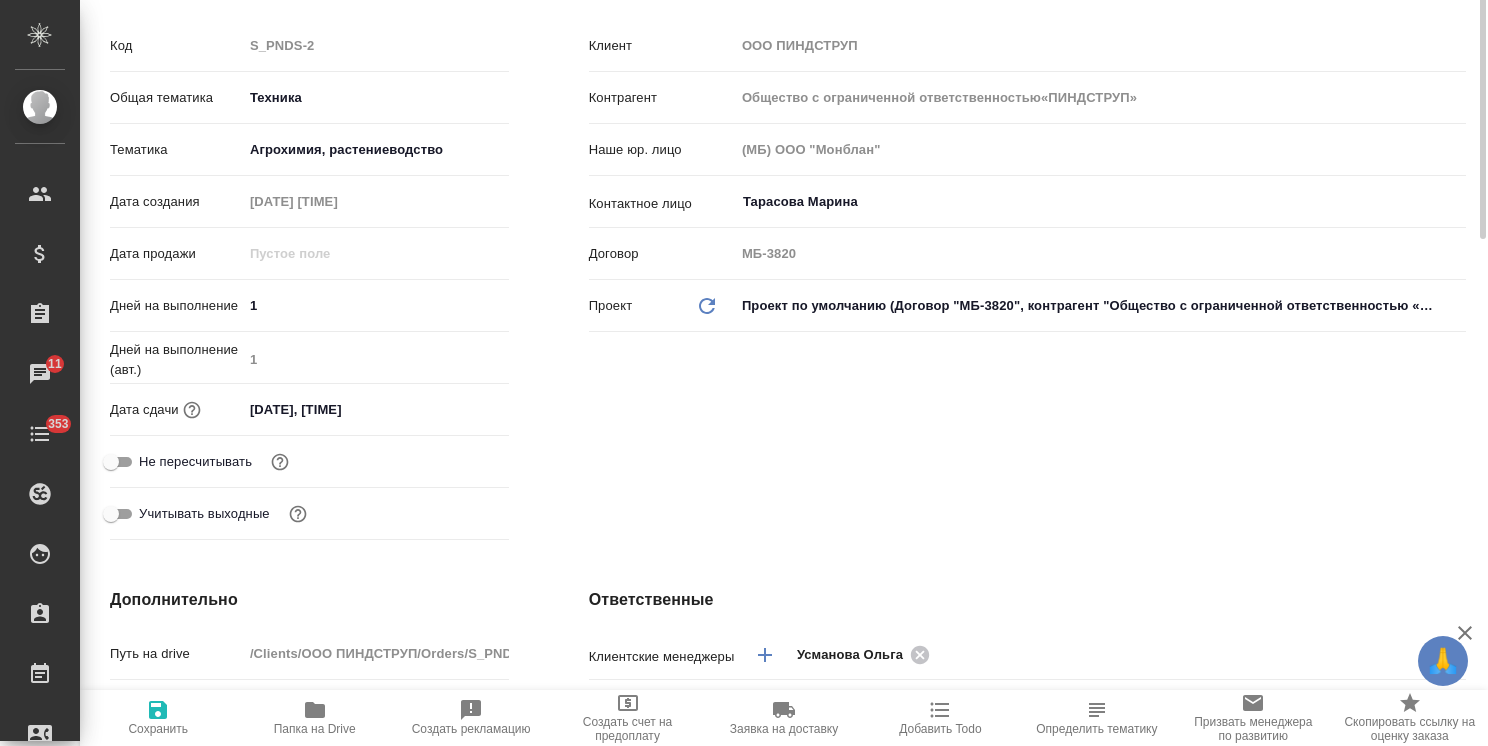 scroll, scrollTop: 100, scrollLeft: 0, axis: vertical 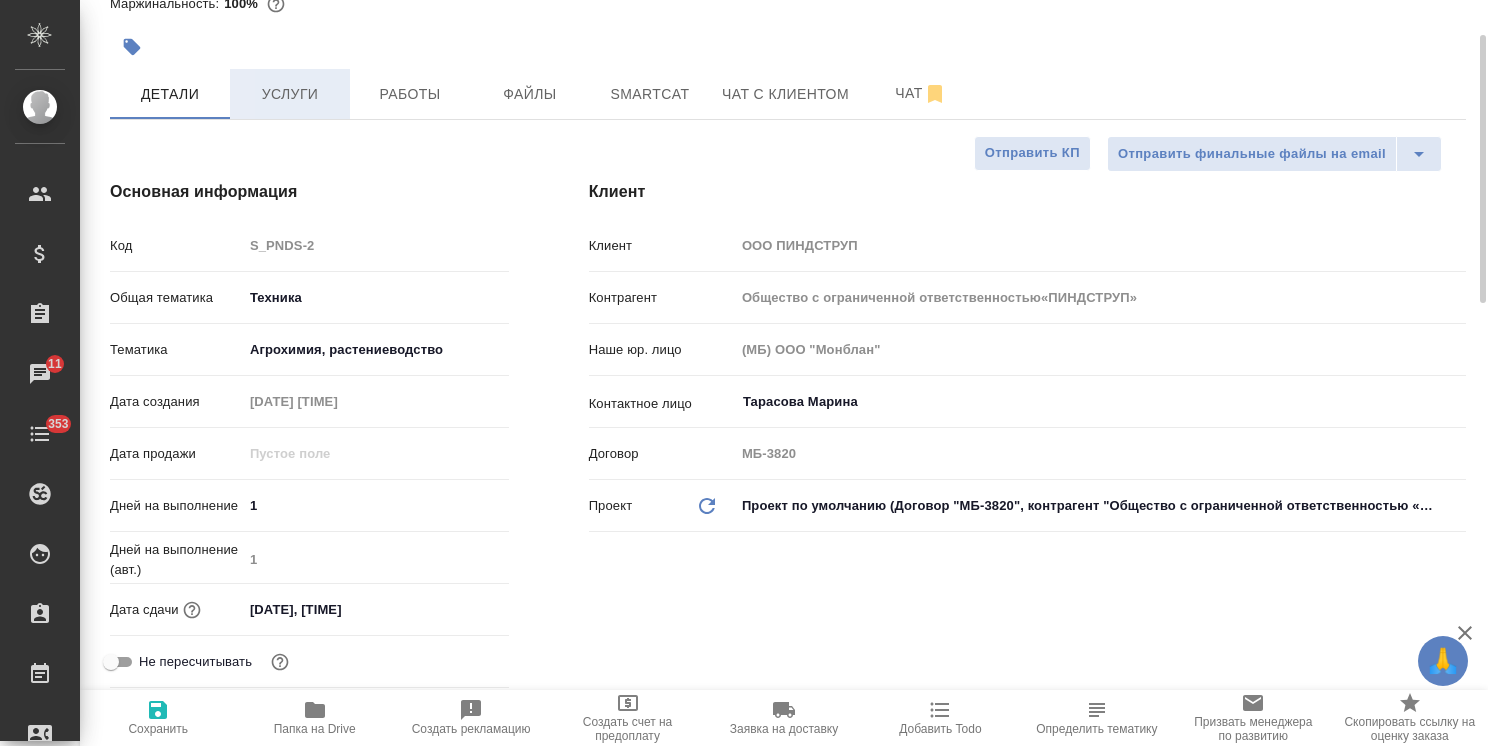 click on "Услуги" at bounding box center (290, 94) 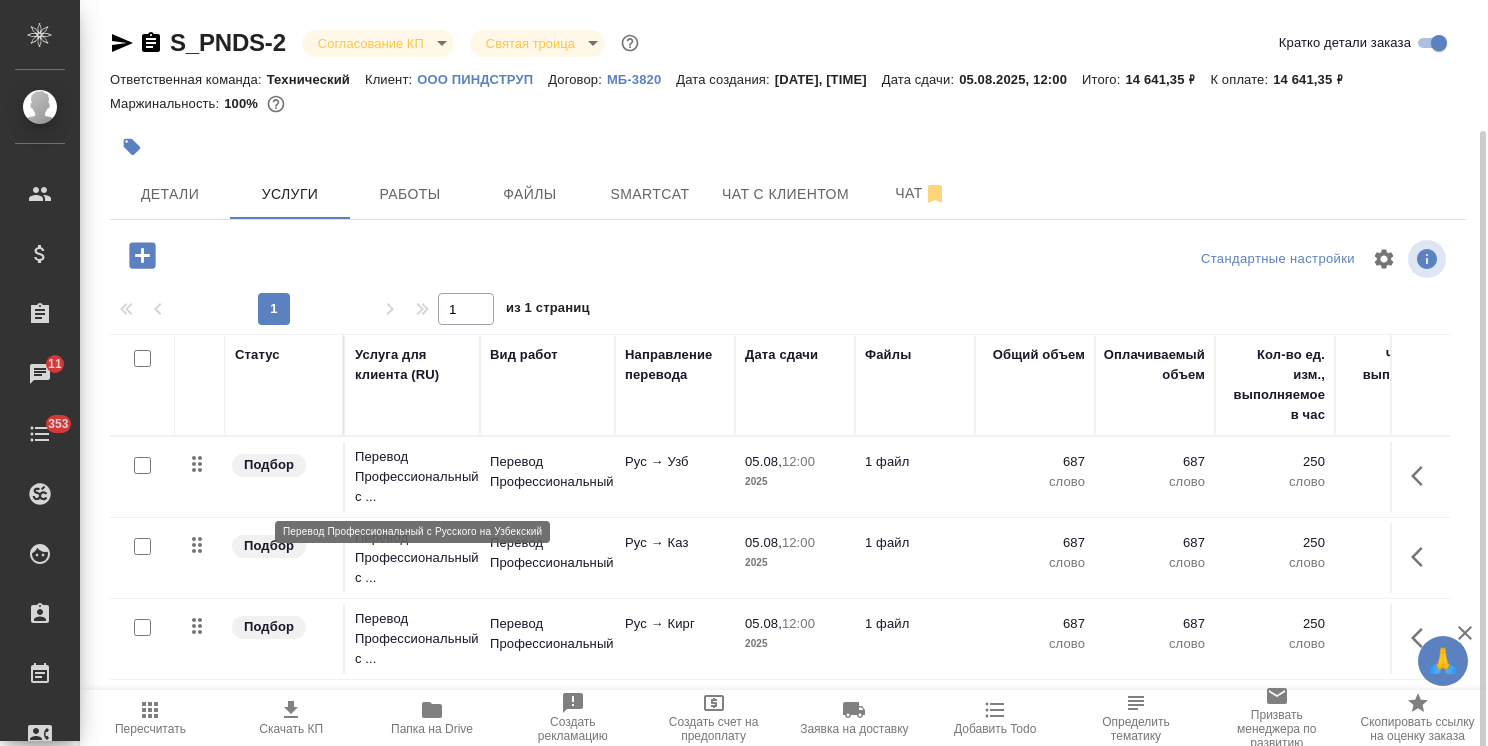 scroll, scrollTop: 0, scrollLeft: 0, axis: both 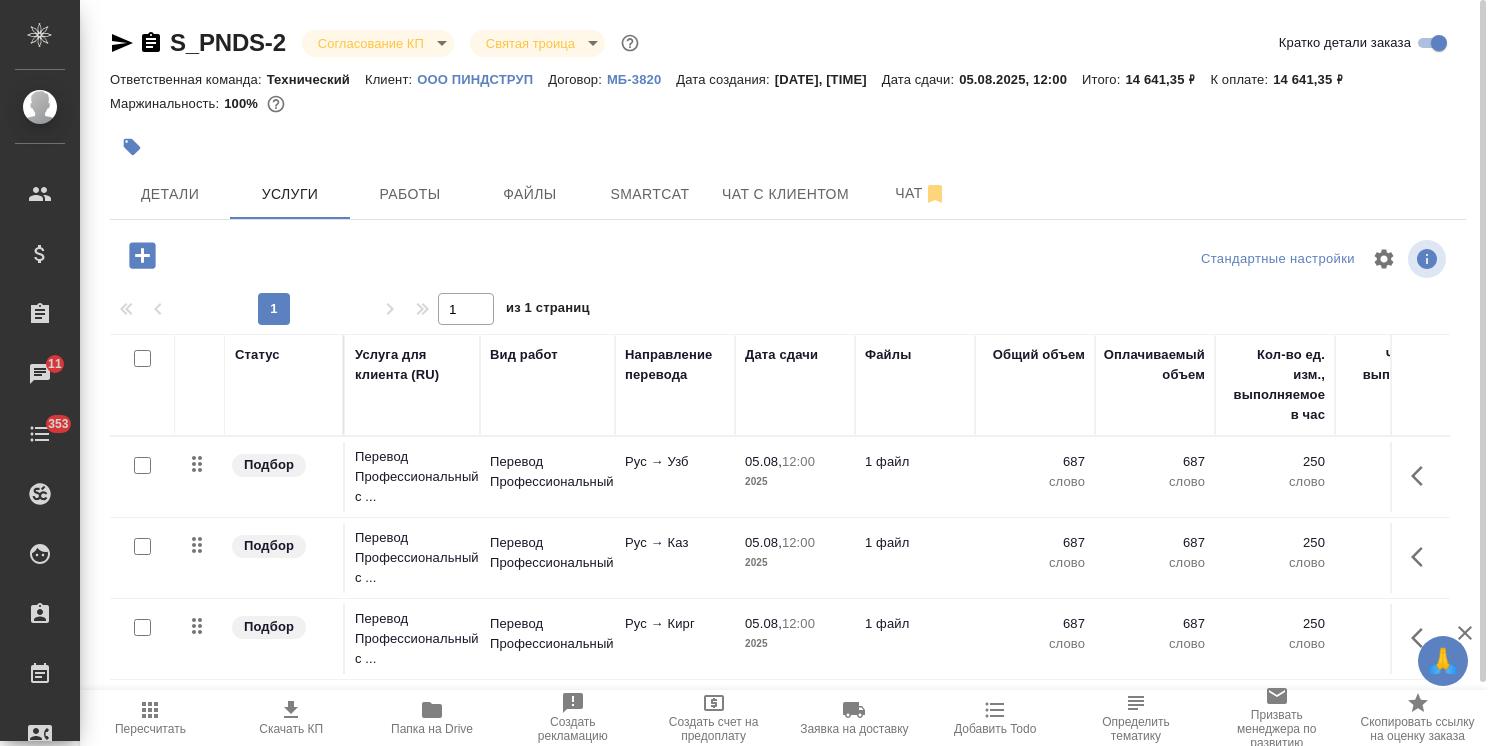 click on "🙏 .cls-1
fill:#fff;
AWATERA Usmanova Olga Клиенты Спецификации Заказы 11 Чаты 353 Todo Проекты SC Исполнители Кандидаты Работы Входящие заявки Заявки на доставку Рекламации Проекты процессинга Конференции Выйти S_PNDS-2 Согласование КП kpNegotiation Святая троица holyTrinity Кратко детали заказа Ответственная команда: Технический Клиент: ООО ПИНДСТРУП Договор: МБ-3820 Дата создания: 31.07.2025, 17:06 Дата сдачи: 05.08.2025, 12:00 Итого: 14 641,35 ₽ К оплате: 14 641,35 ₽ Маржинальность: 100% Детали Услуги Работы Файлы Smartcat Чат с клиентом Чат Стандартные настройки 1 1 из 1 страниц   Статус Вид работ   12:00" at bounding box center [744, 373] 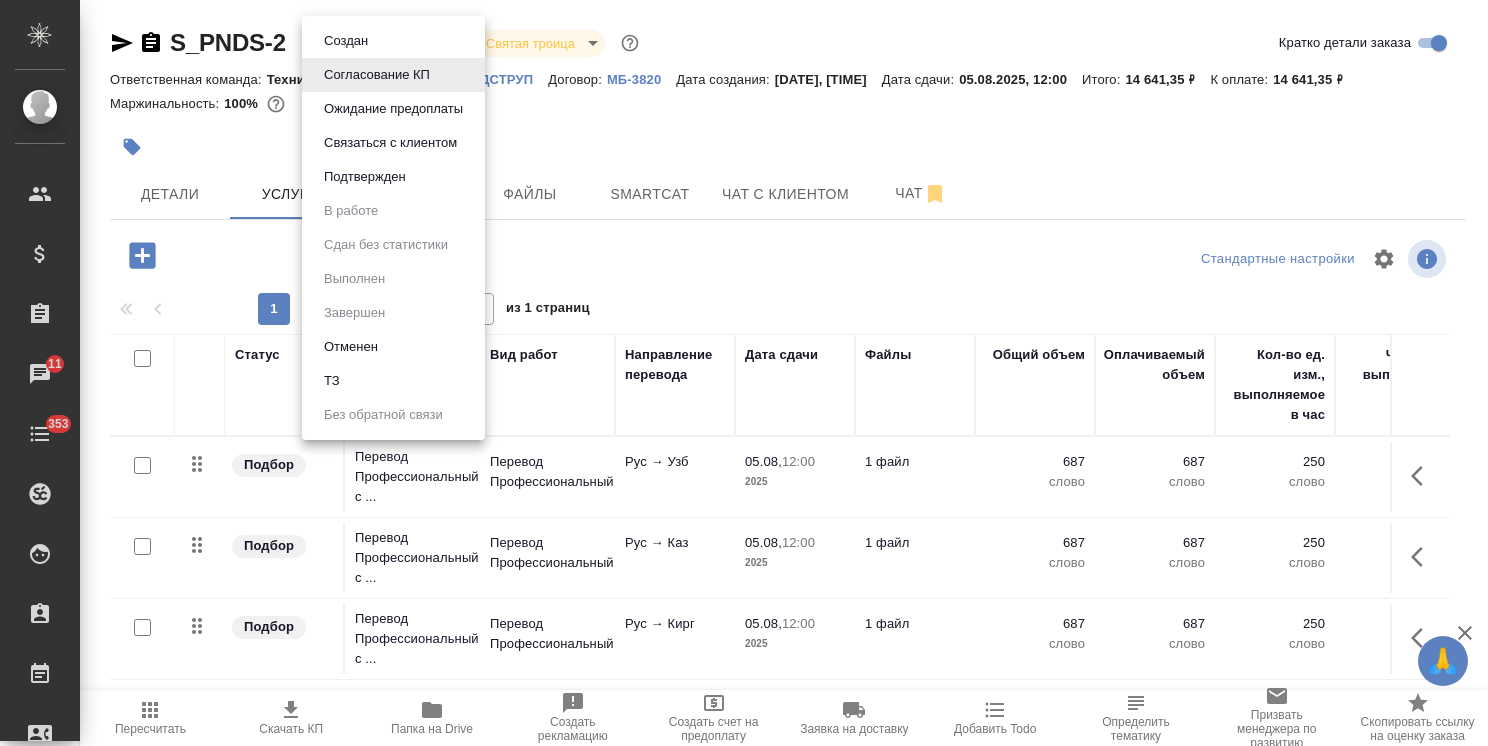 click on "Подтвержден" at bounding box center [346, 41] 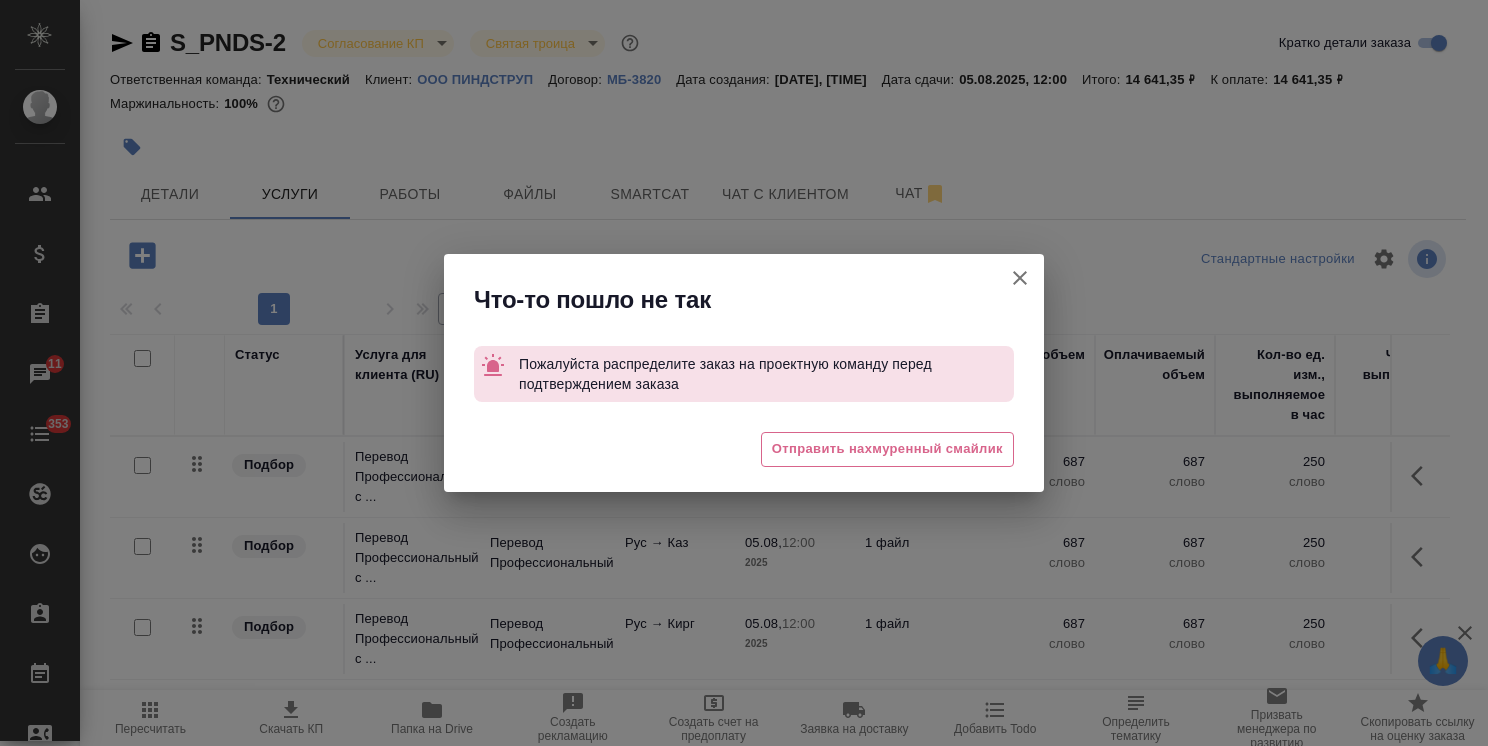 click 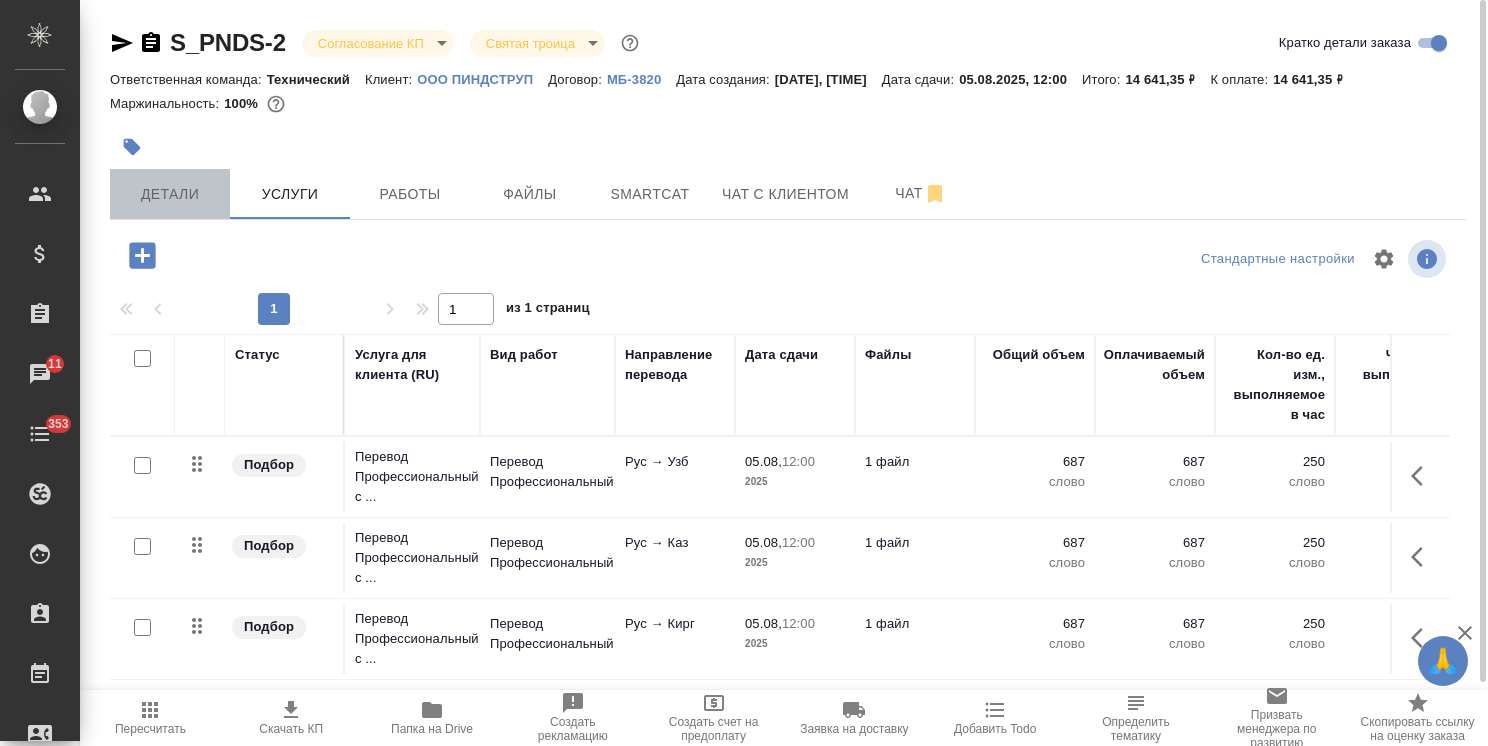 click on "Детали" at bounding box center (170, 194) 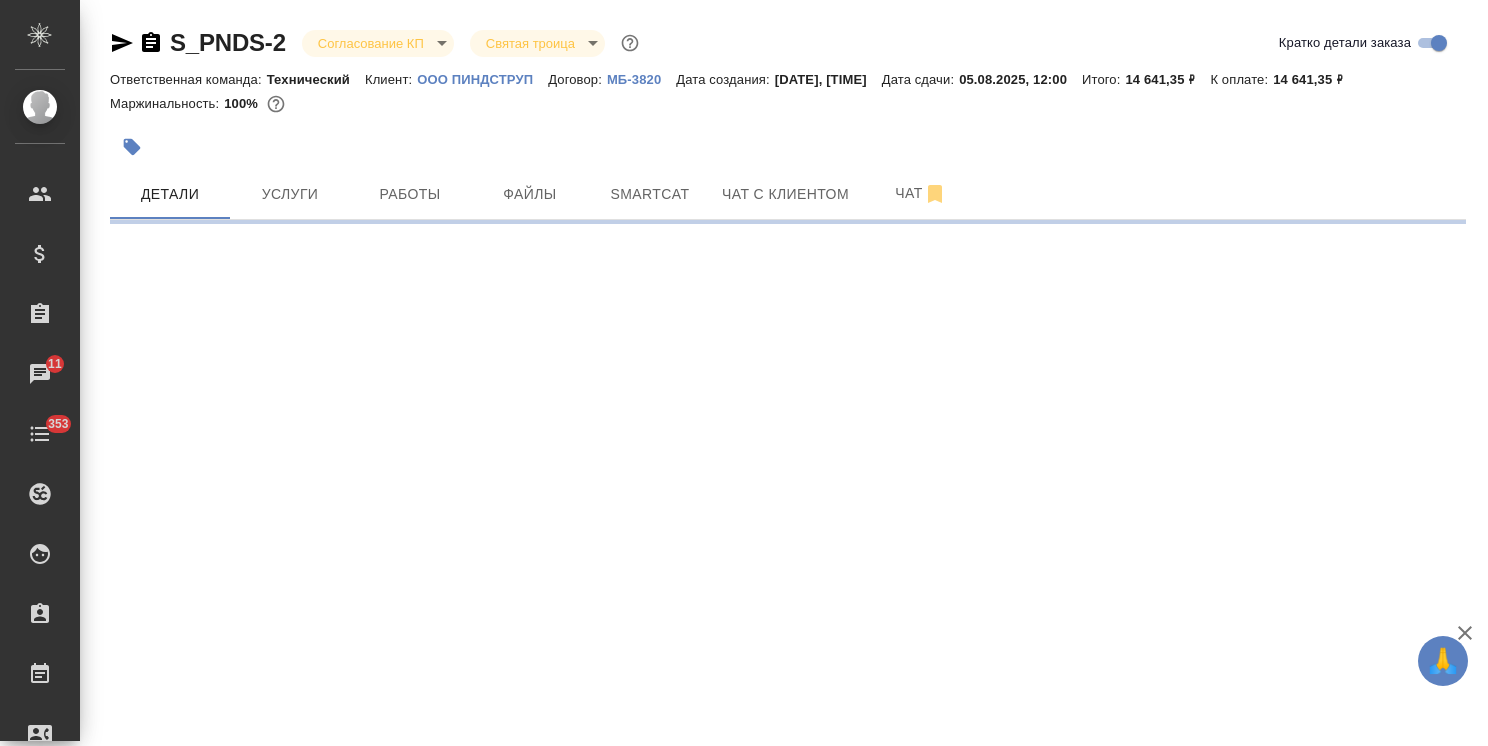 select on "RU" 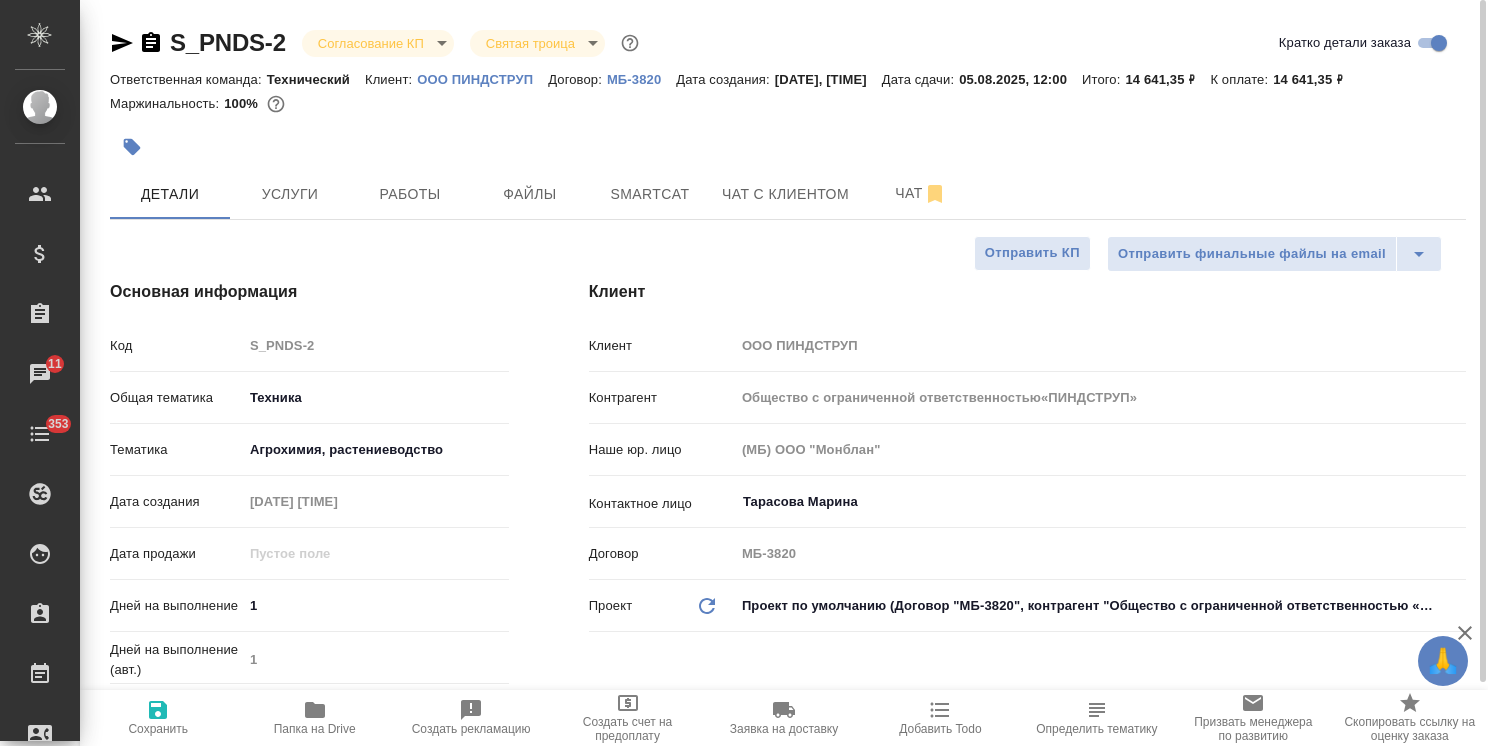 type on "x" 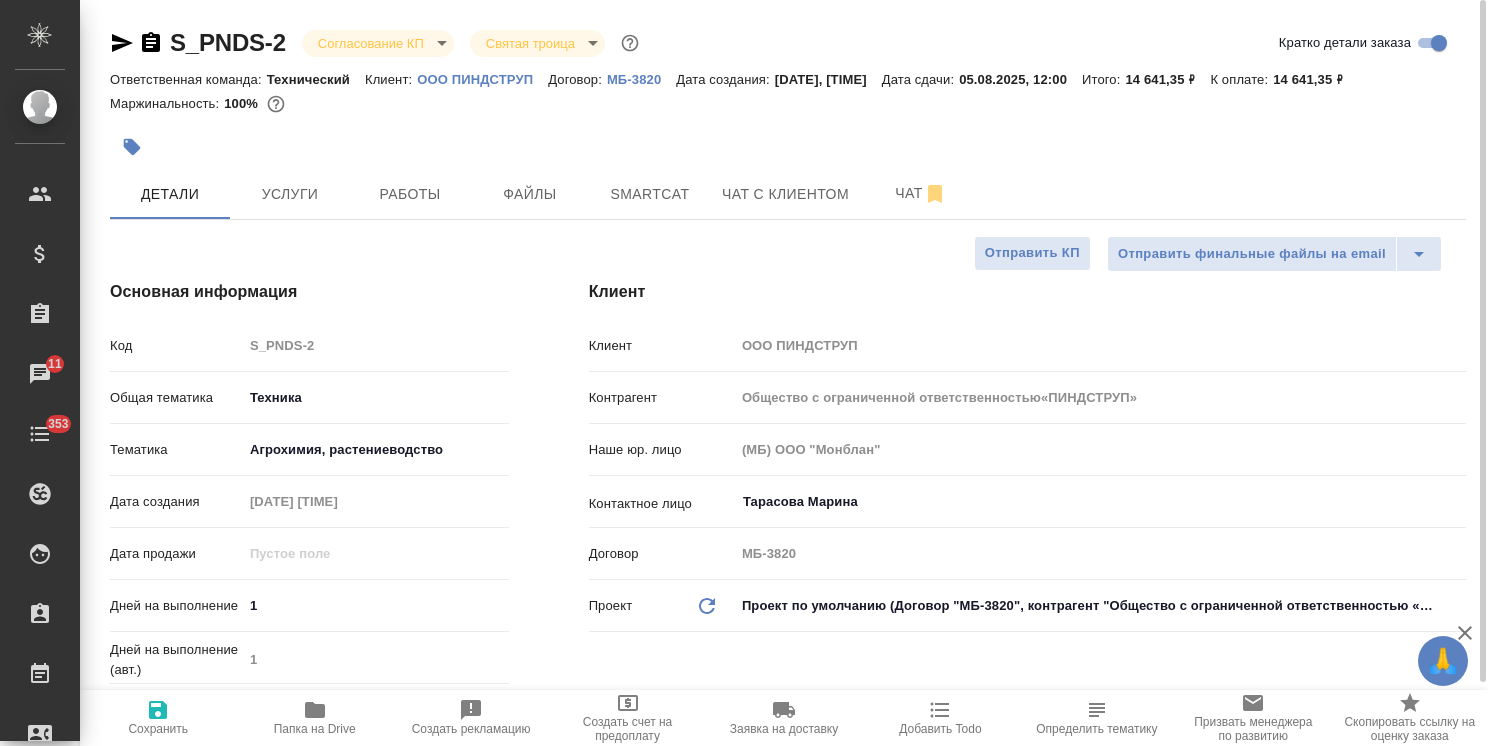 type on "x" 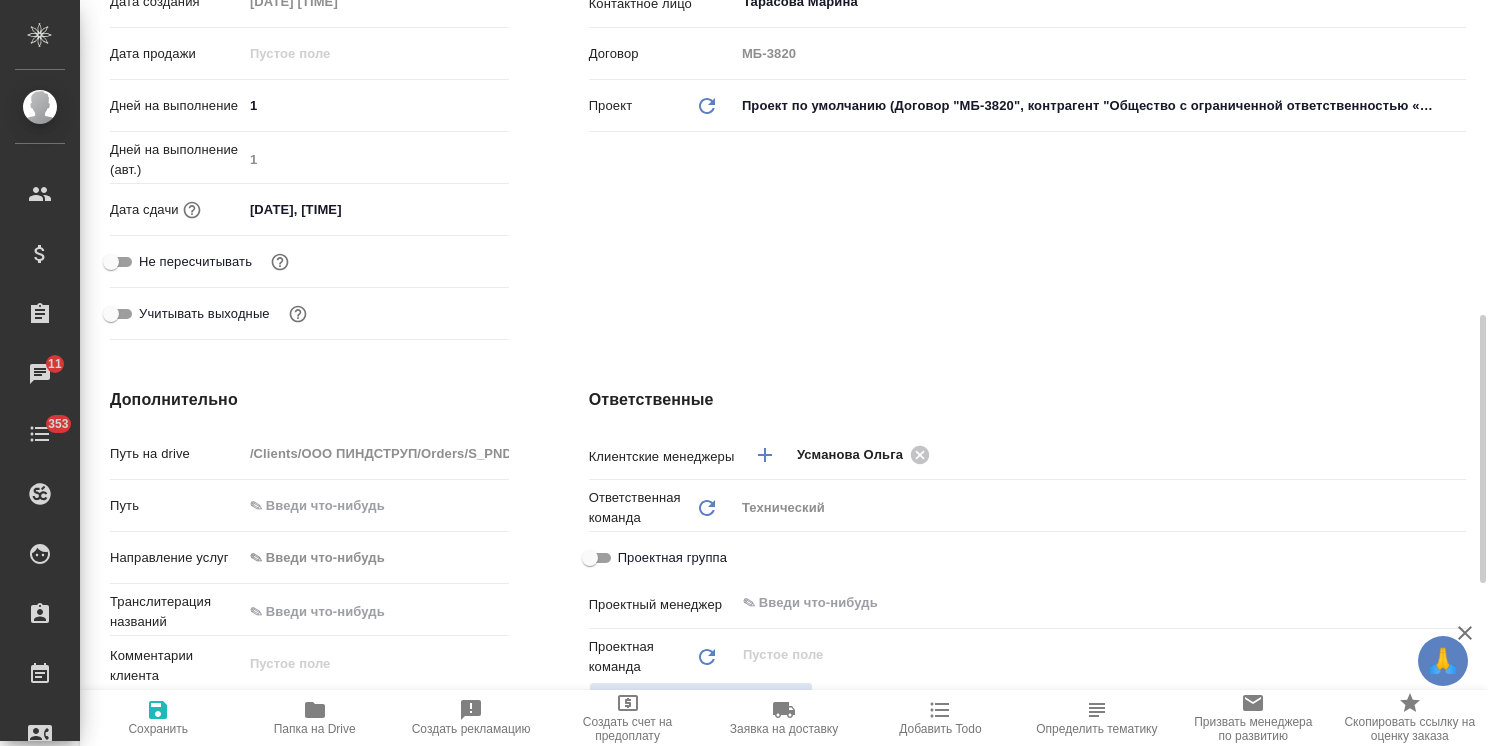 scroll, scrollTop: 600, scrollLeft: 0, axis: vertical 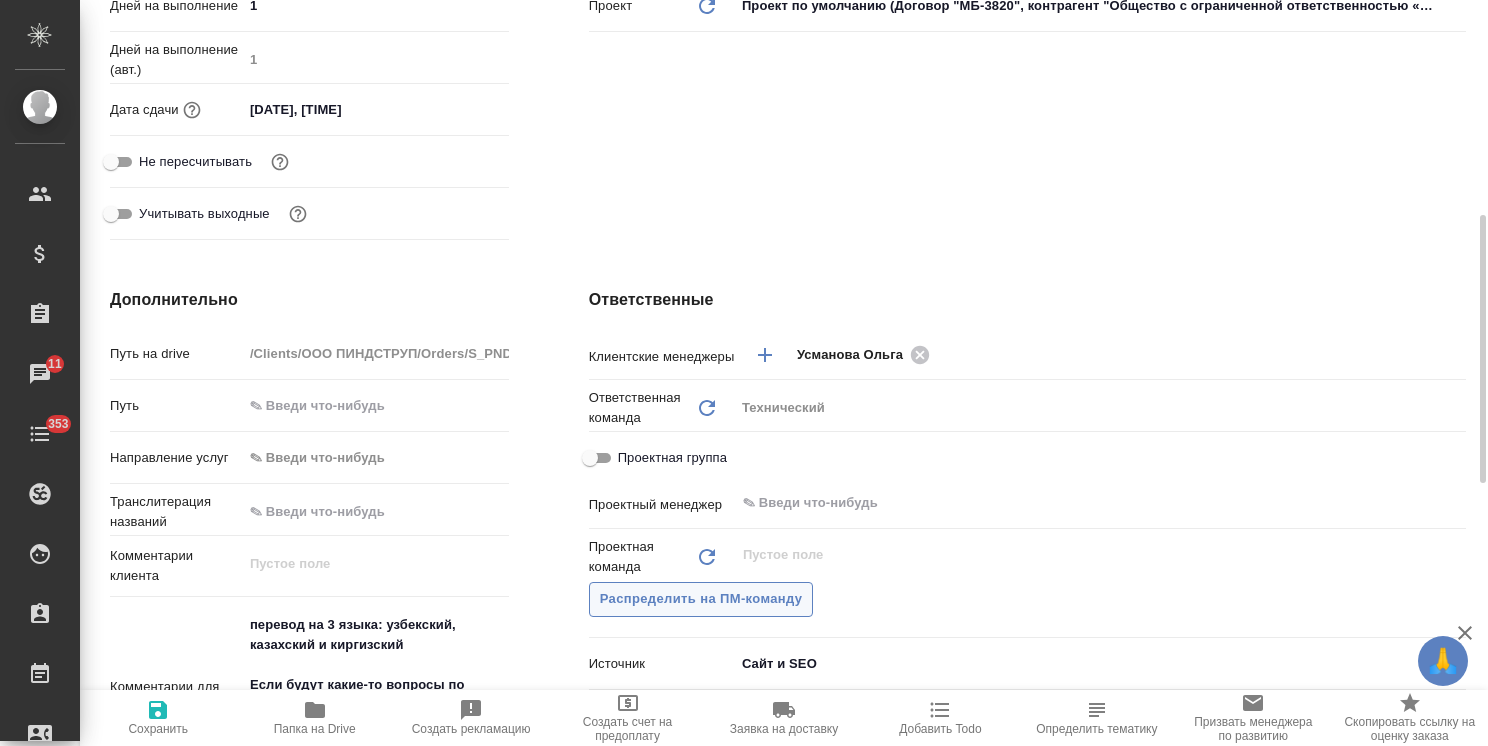 click on "Распределить на ПМ-команду" at bounding box center (701, 599) 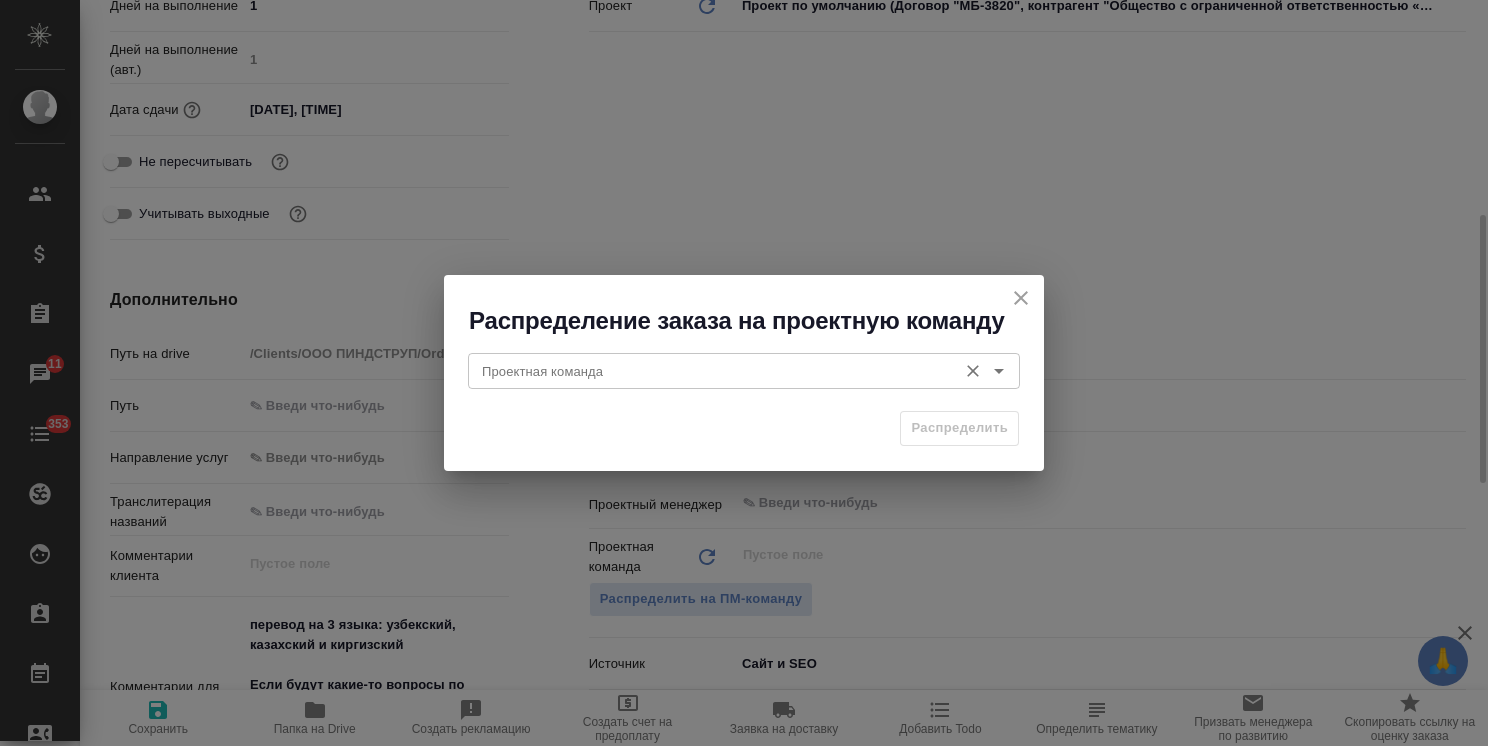 click on "Проектная команда" at bounding box center [744, 371] 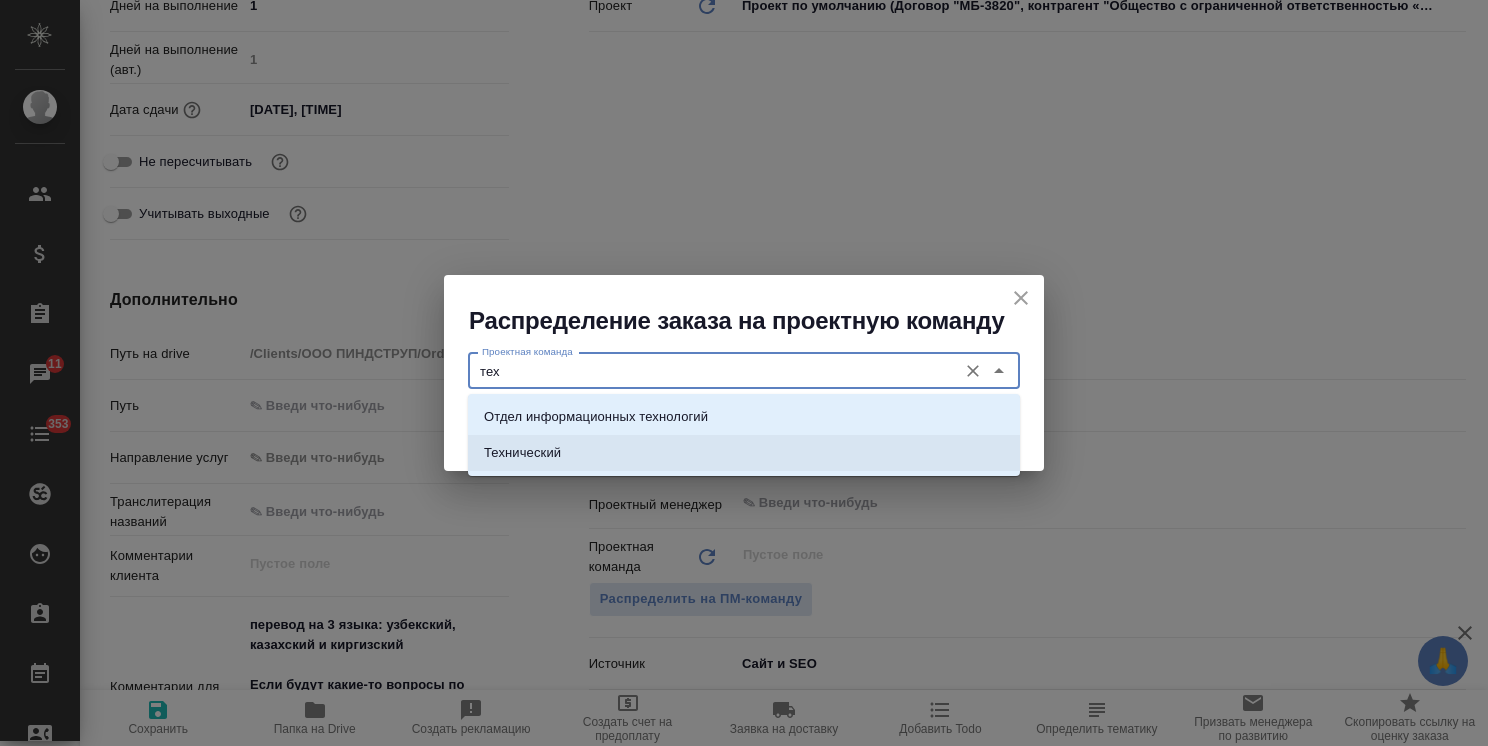 click on "Технический" at bounding box center [522, 453] 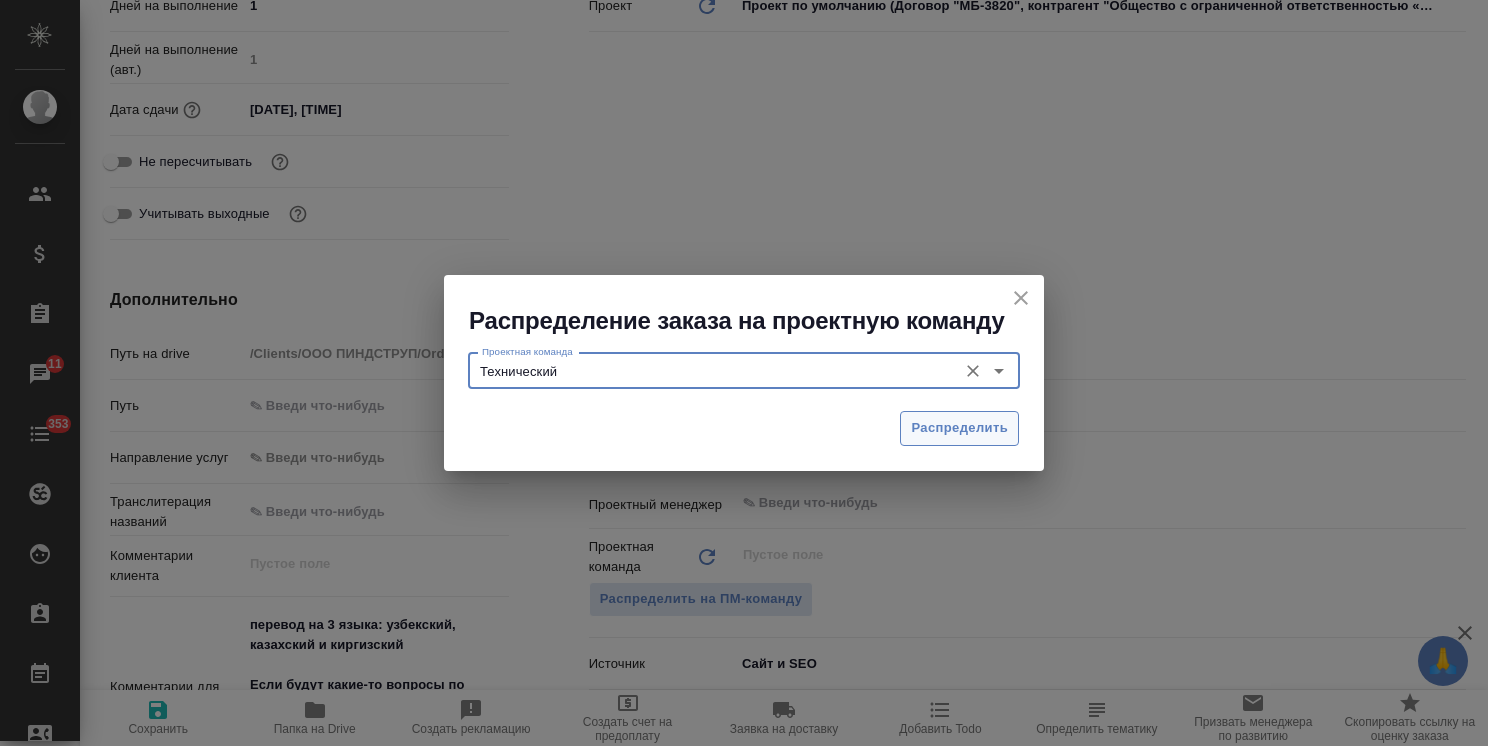 type on "Технический" 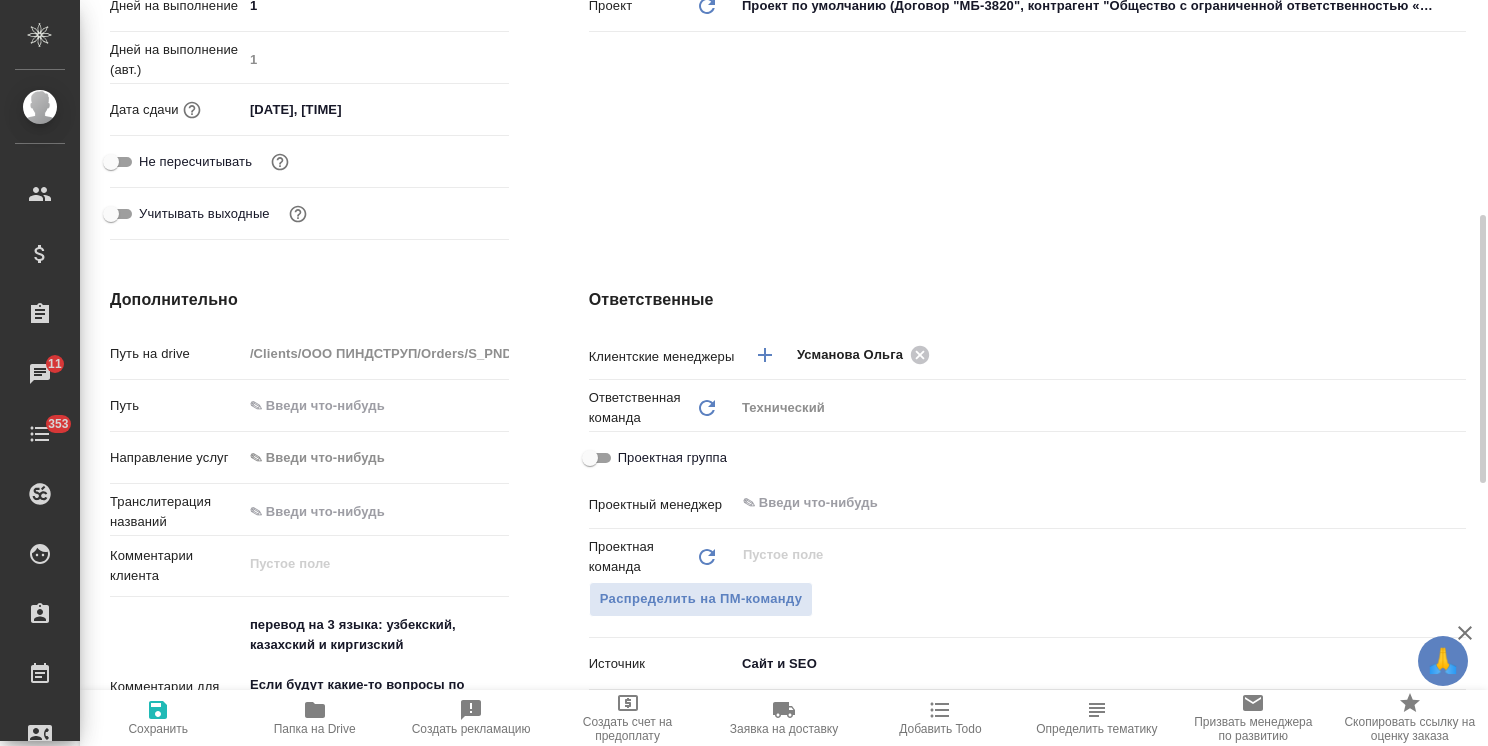 type on "Общество с ограниченной ответственностью«ПИНДСТРУП»" 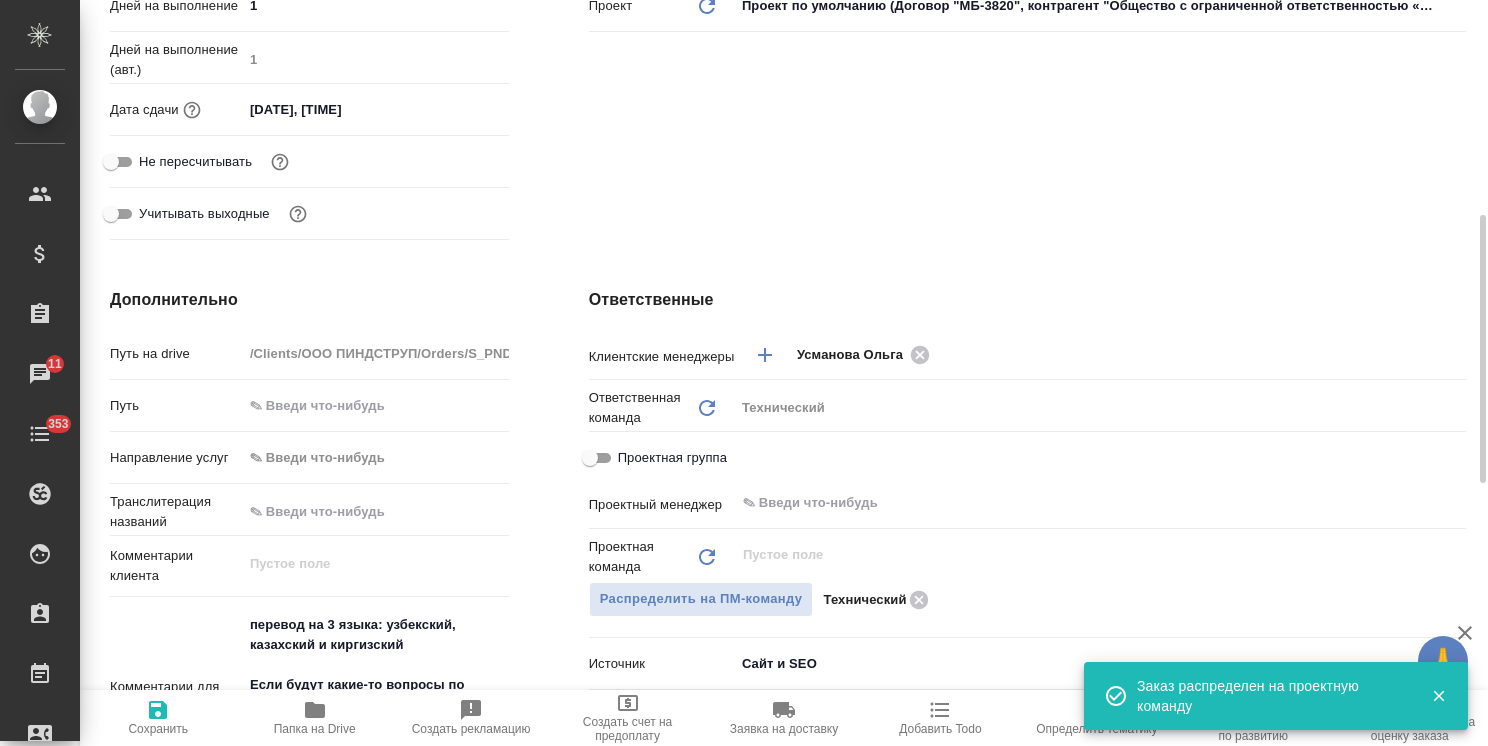 click on "Сохранить" at bounding box center [158, 717] 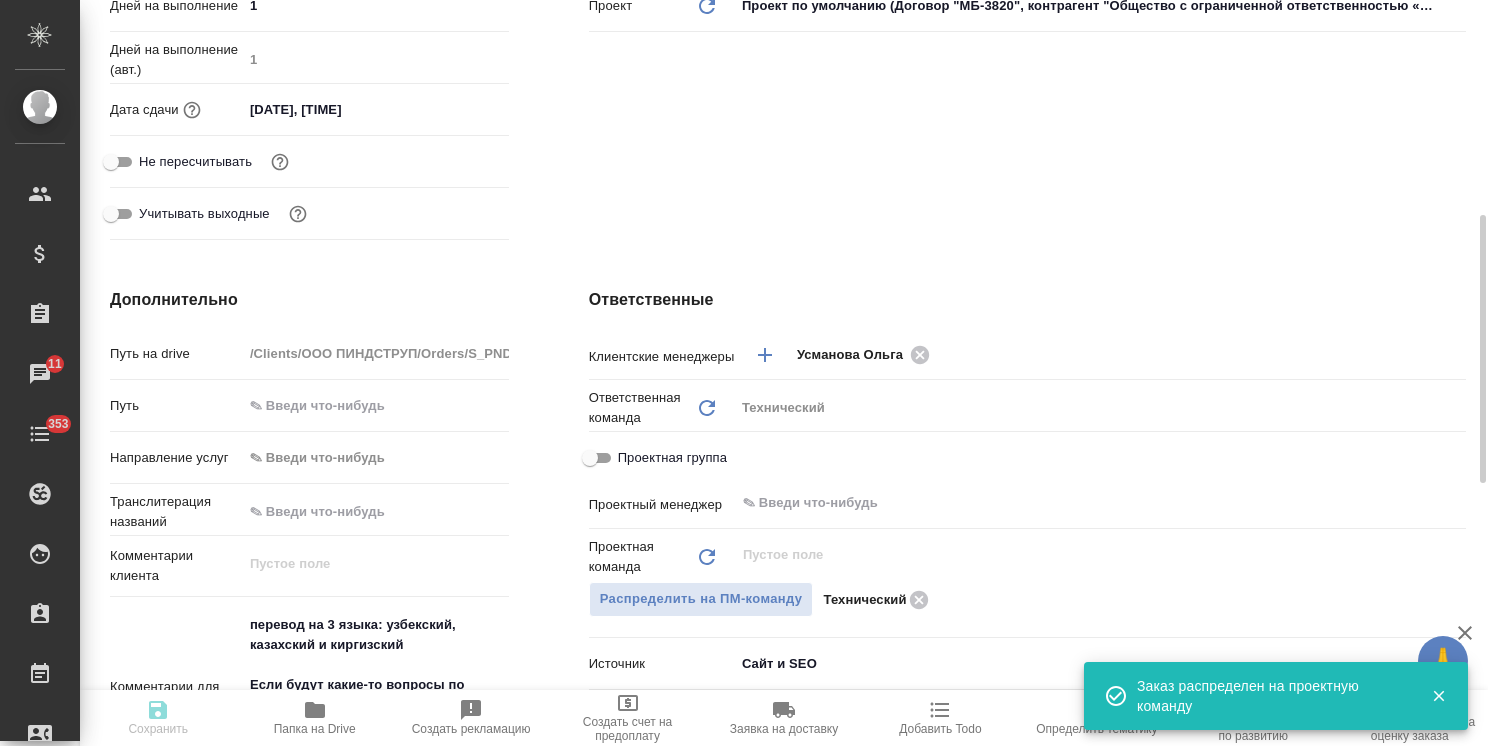 type on "Общество с ограниченной ответственностью«ПИНДСТРУП»" 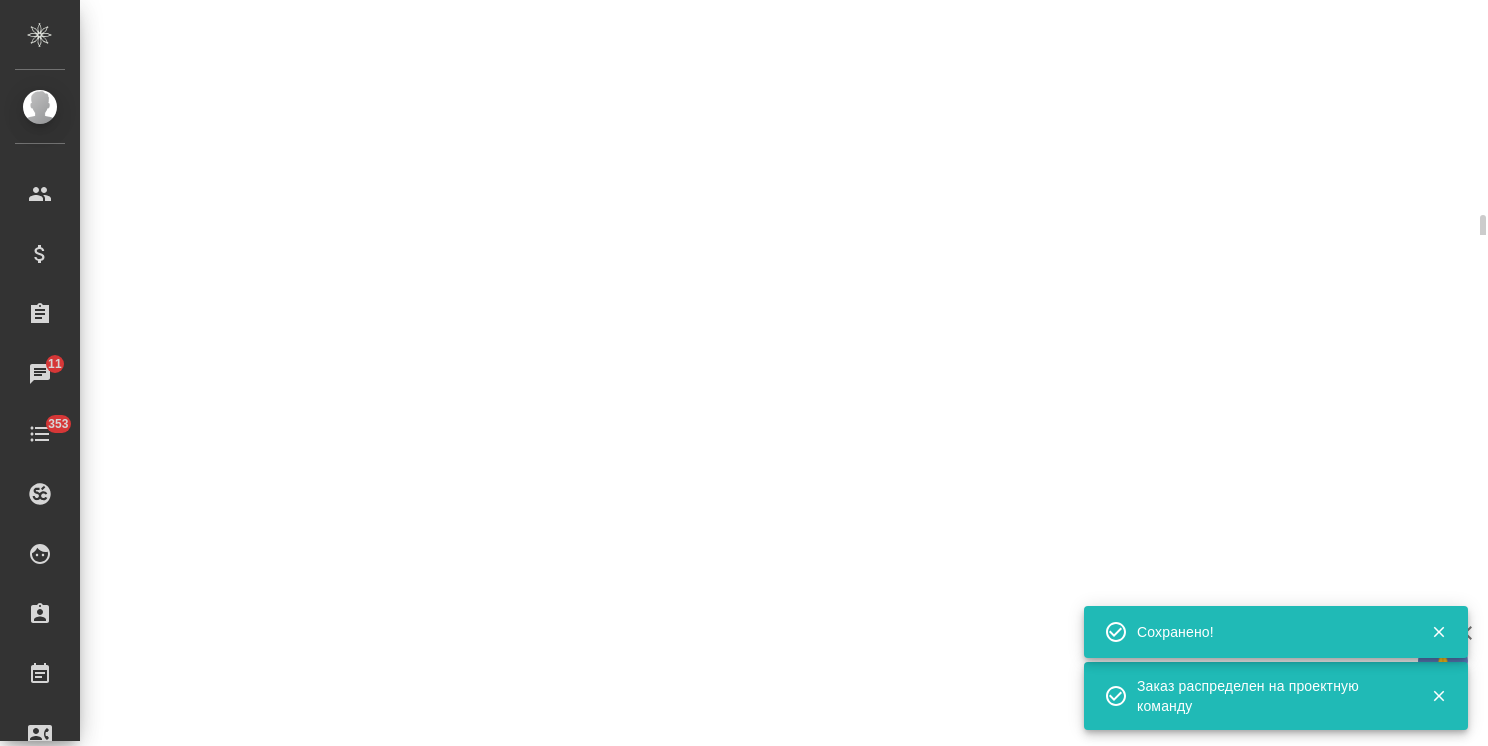 select on "RU" 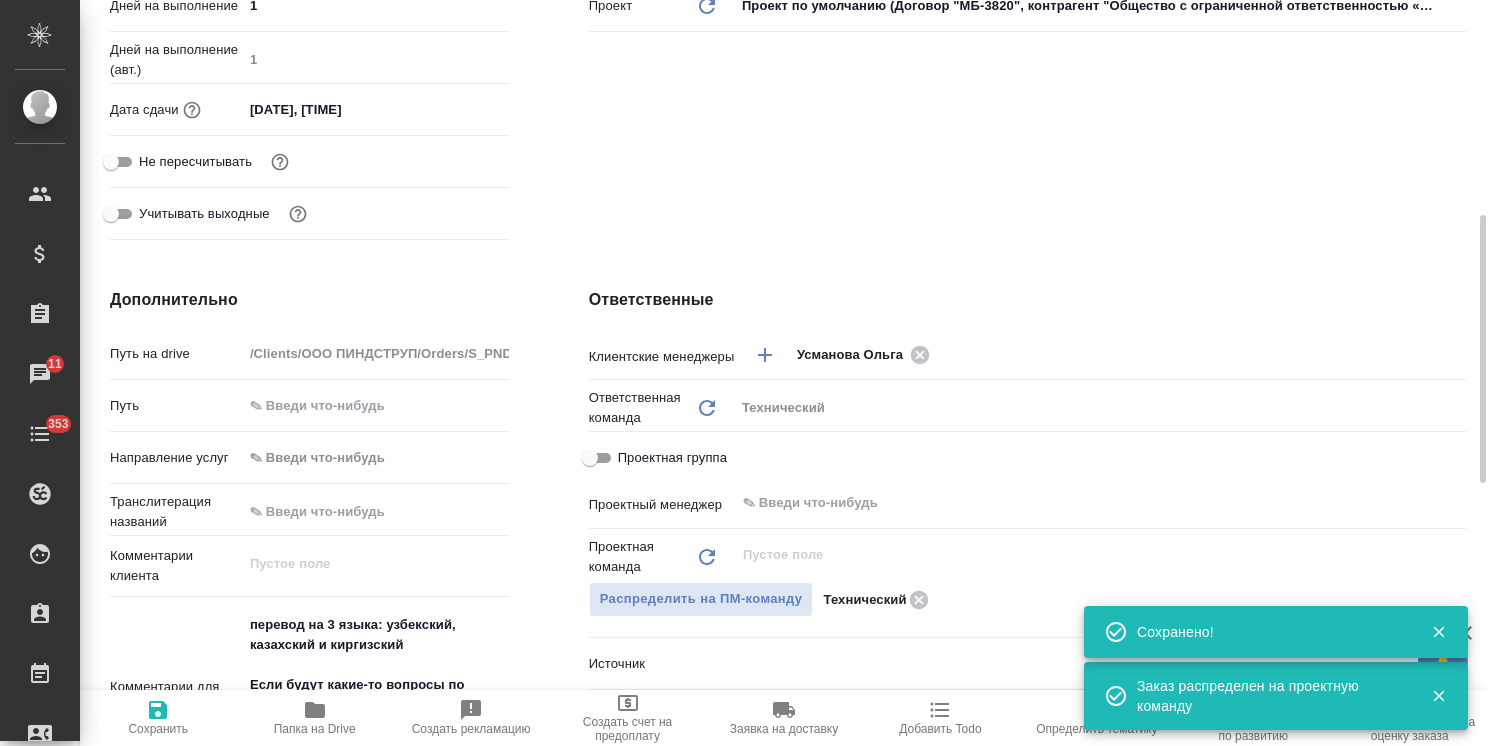 type on "x" 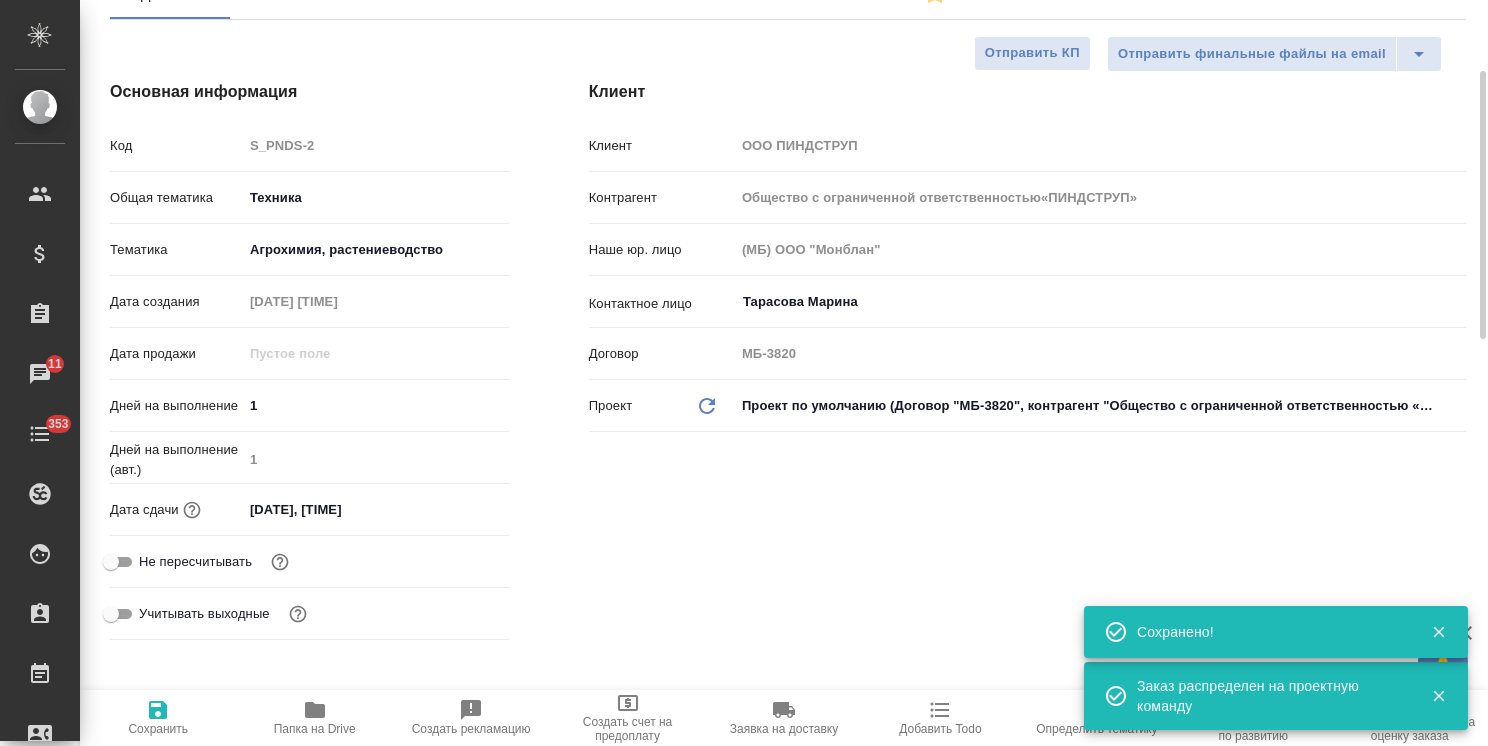scroll, scrollTop: 0, scrollLeft: 0, axis: both 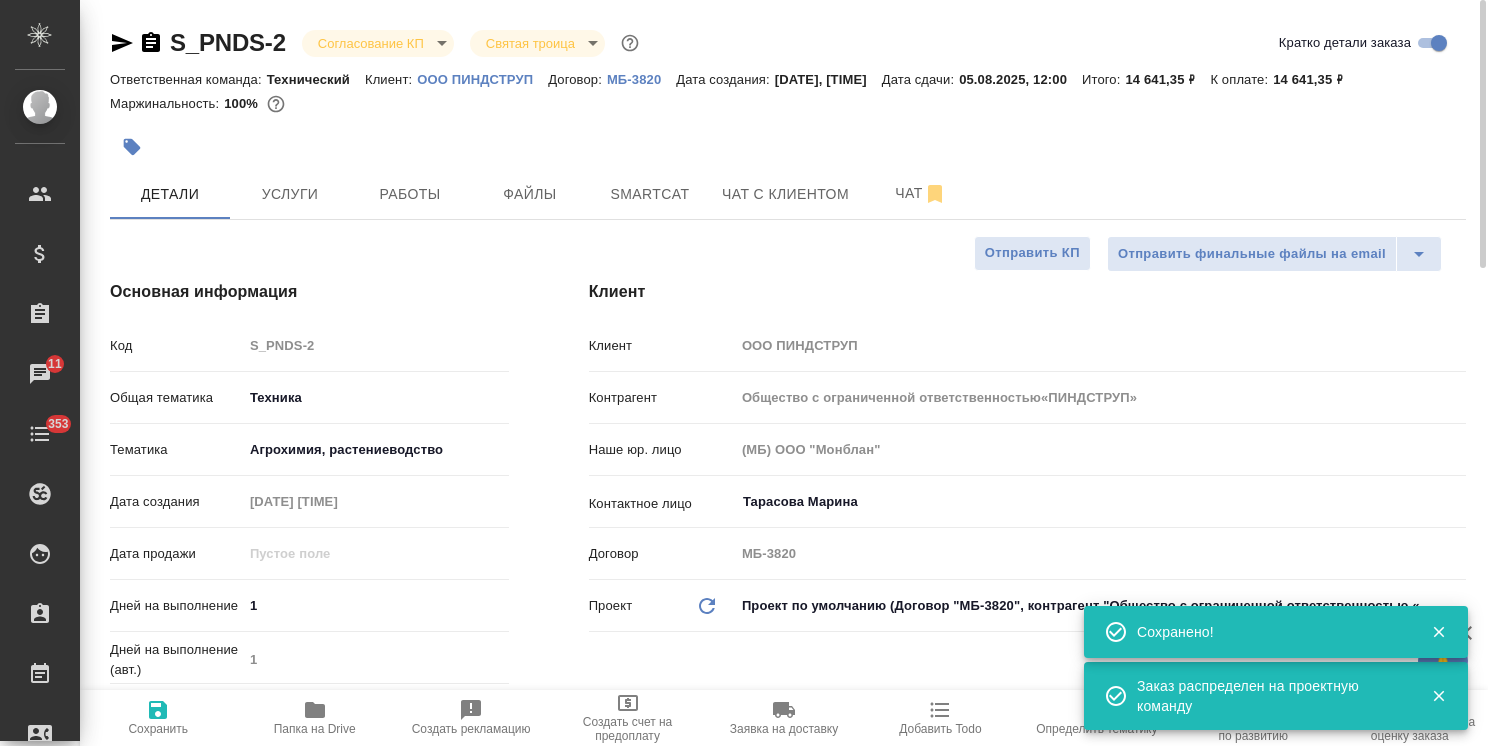 click on "🙏 .cls-1
fill:#fff;
AWATERA Usmanova Olga Клиенты Спецификации Заказы 11 Чаты 353 Todo Проекты SC Исполнители Кандидаты Работы Входящие заявки Заявки на доставку Рекламации Проекты процессинга Конференции Выйти S_PNDS-2 Согласование КП kpNegotiation Святая троица holyTrinity Кратко детали заказа Ответственная команда: Технический Клиент: ООО ПИНДСТРУП Договор: МБ-3820 Дата создания: 31.07.2025, 17:06 Дата сдачи: 05.08.2025, 12:00 Итого: 14 641,35 ₽ К оплате: 14 641,35 ₽ Маржинальность: 100% Детали Услуги Работы Файлы Smartcat Чат с клиентом Чат Отправить финальные файлы на email Отправить КП Код S_PNDS-2 tech 1 1 x" at bounding box center (744, 373) 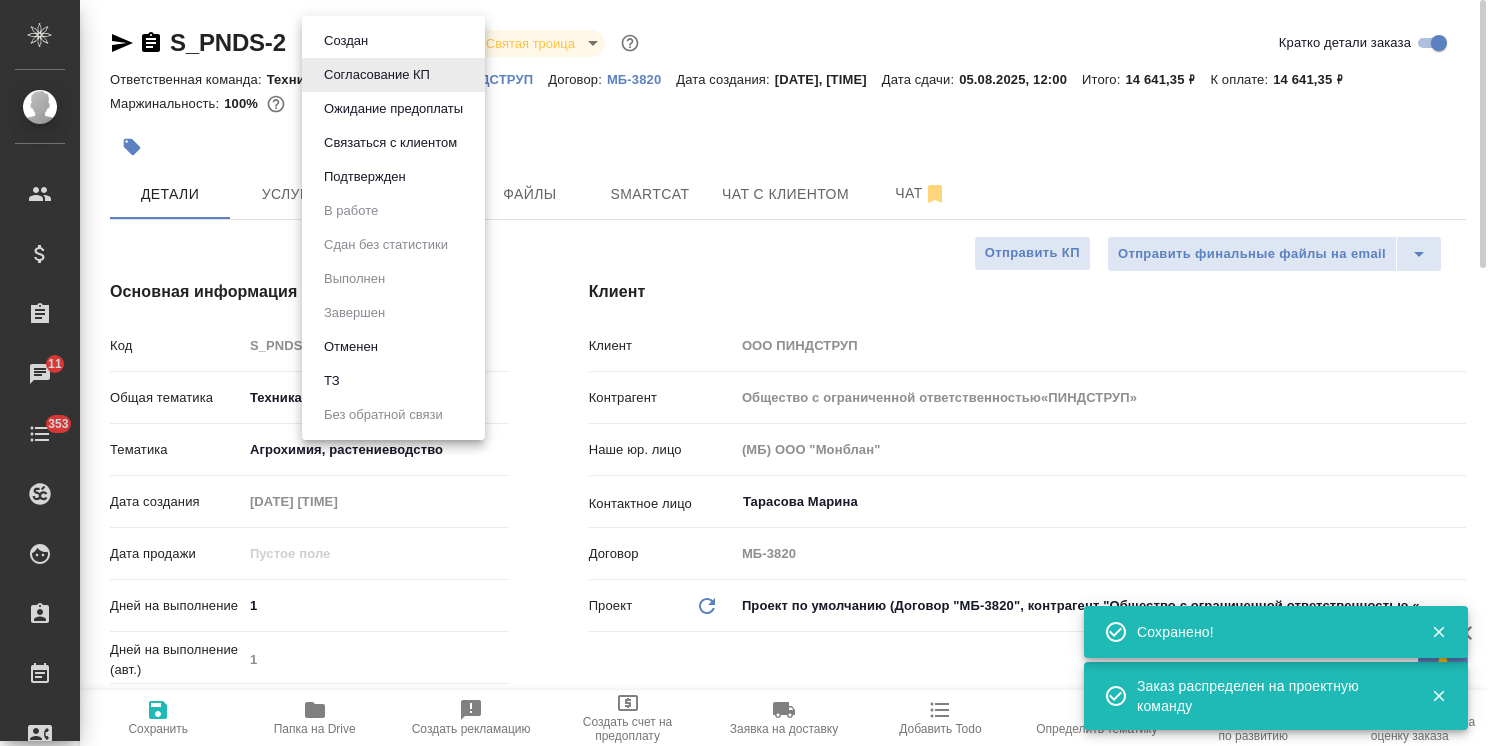 click on "Подтвержден" at bounding box center (346, 41) 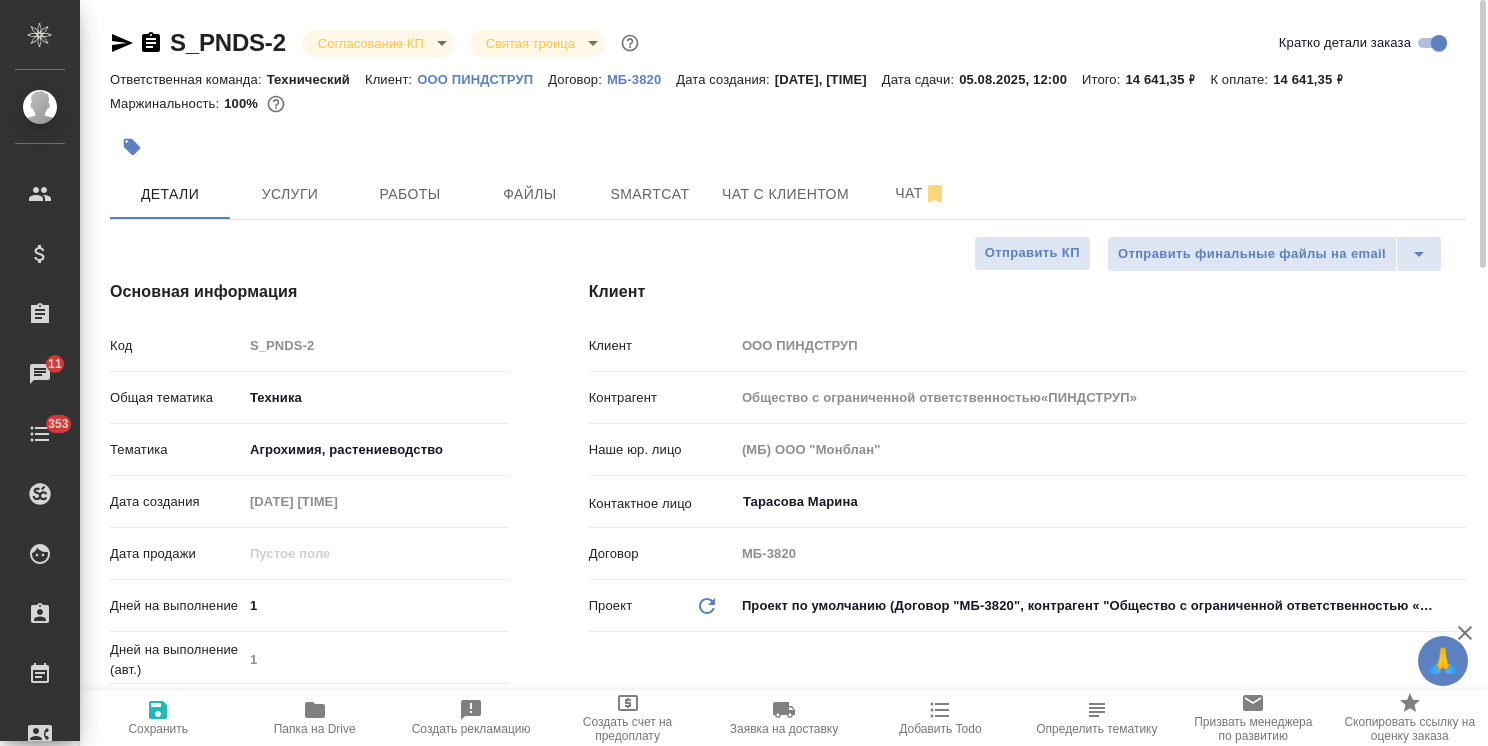 type on "Общество с ограниченной ответственностью«ПИНДСТРУП»" 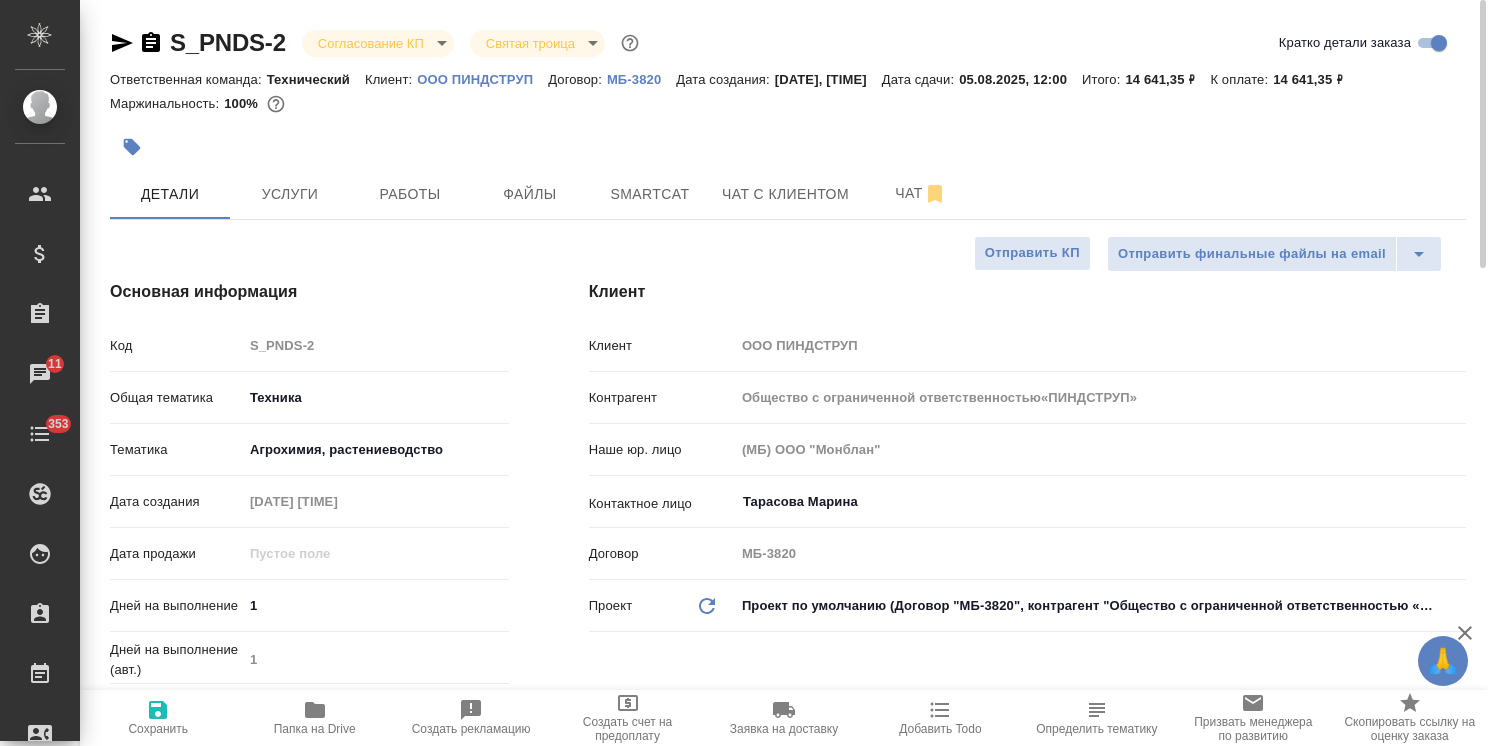 type on "x" 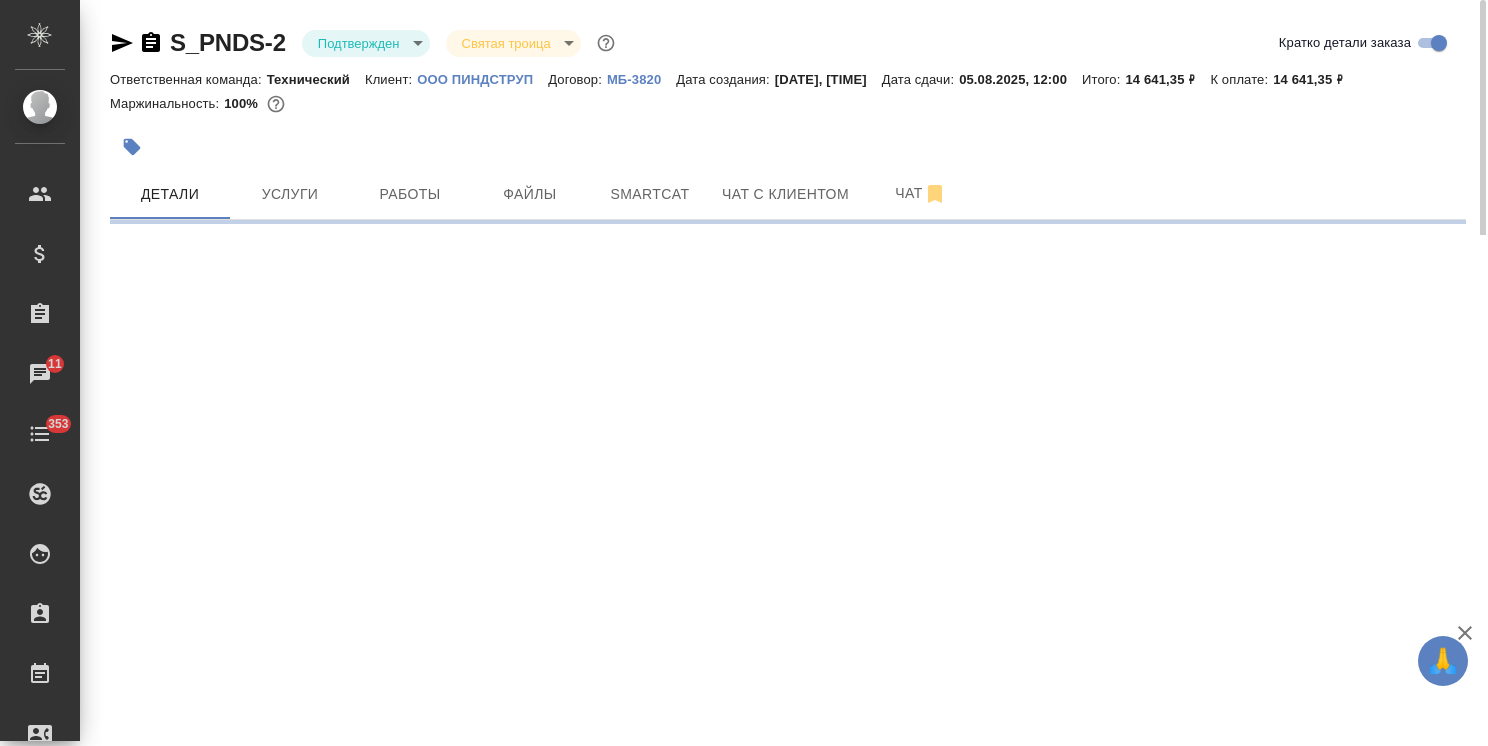 select on "RU" 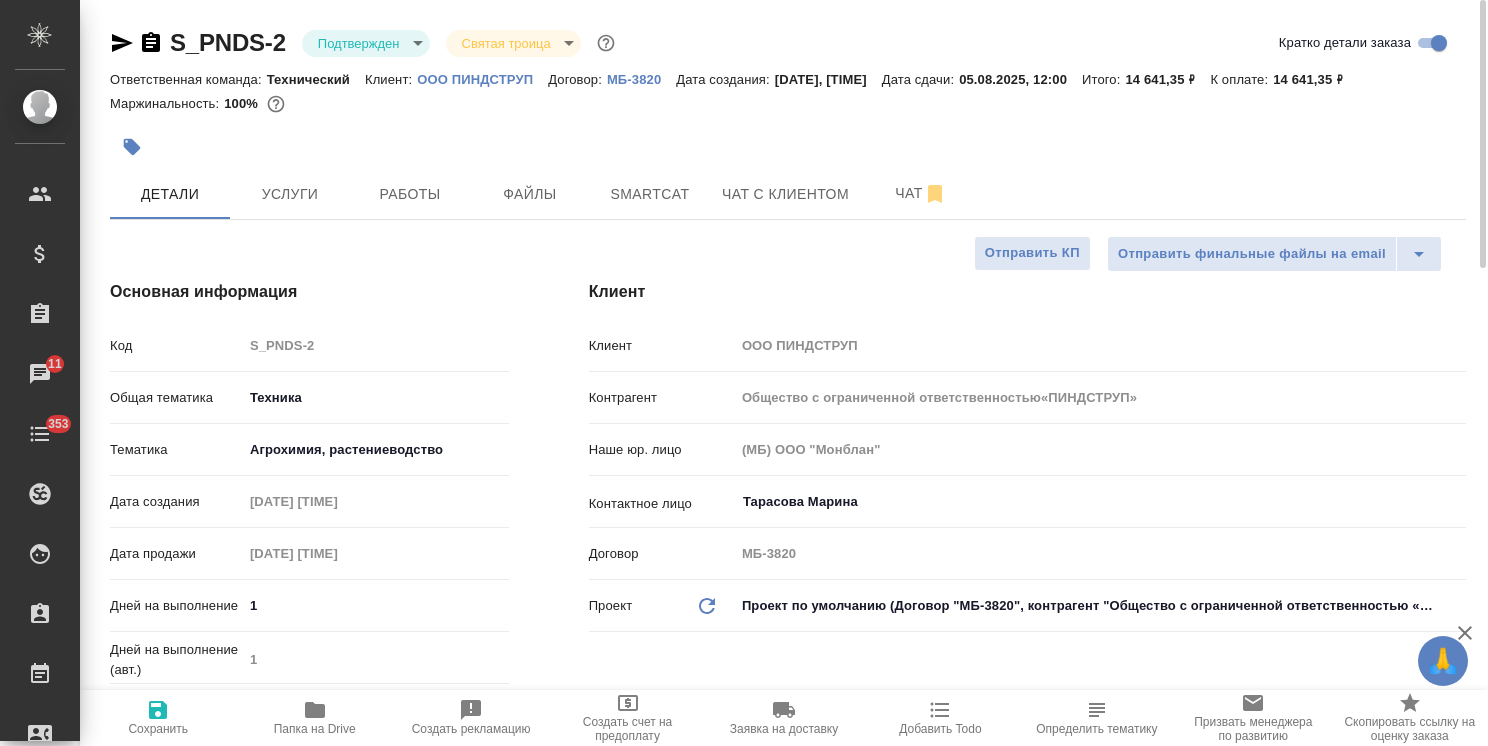 type on "Общество с ограниченной ответственностью«ПИНДСТРУП»" 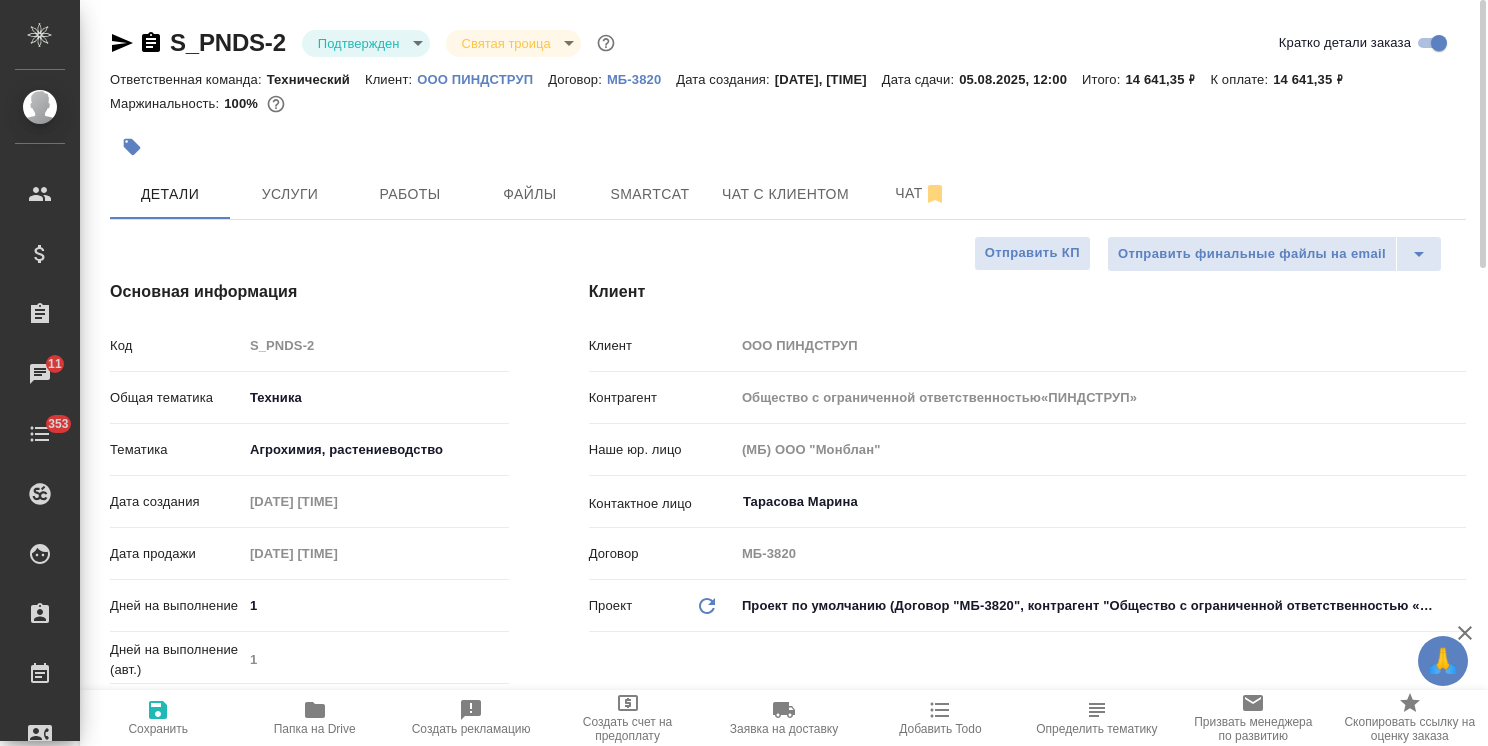 type on "x" 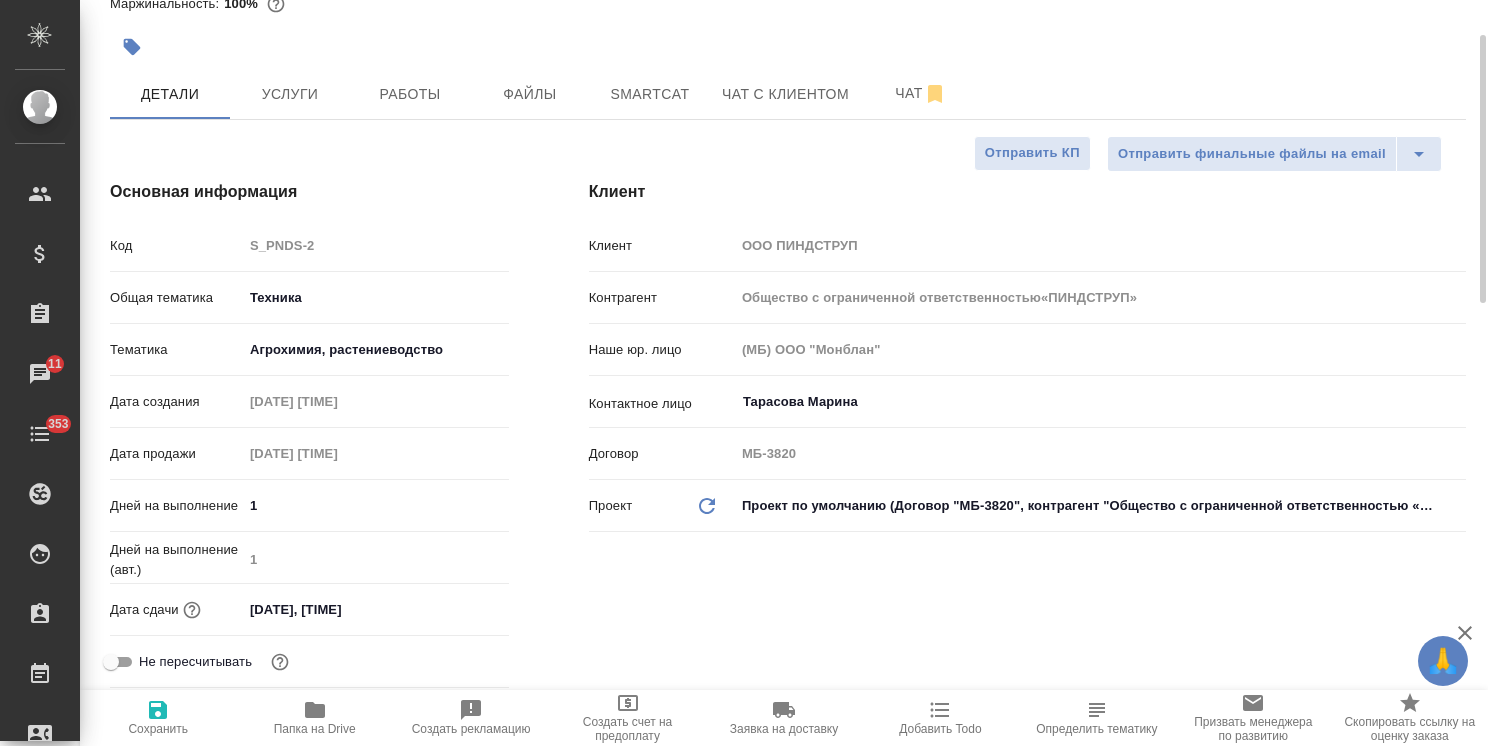 scroll, scrollTop: 200, scrollLeft: 0, axis: vertical 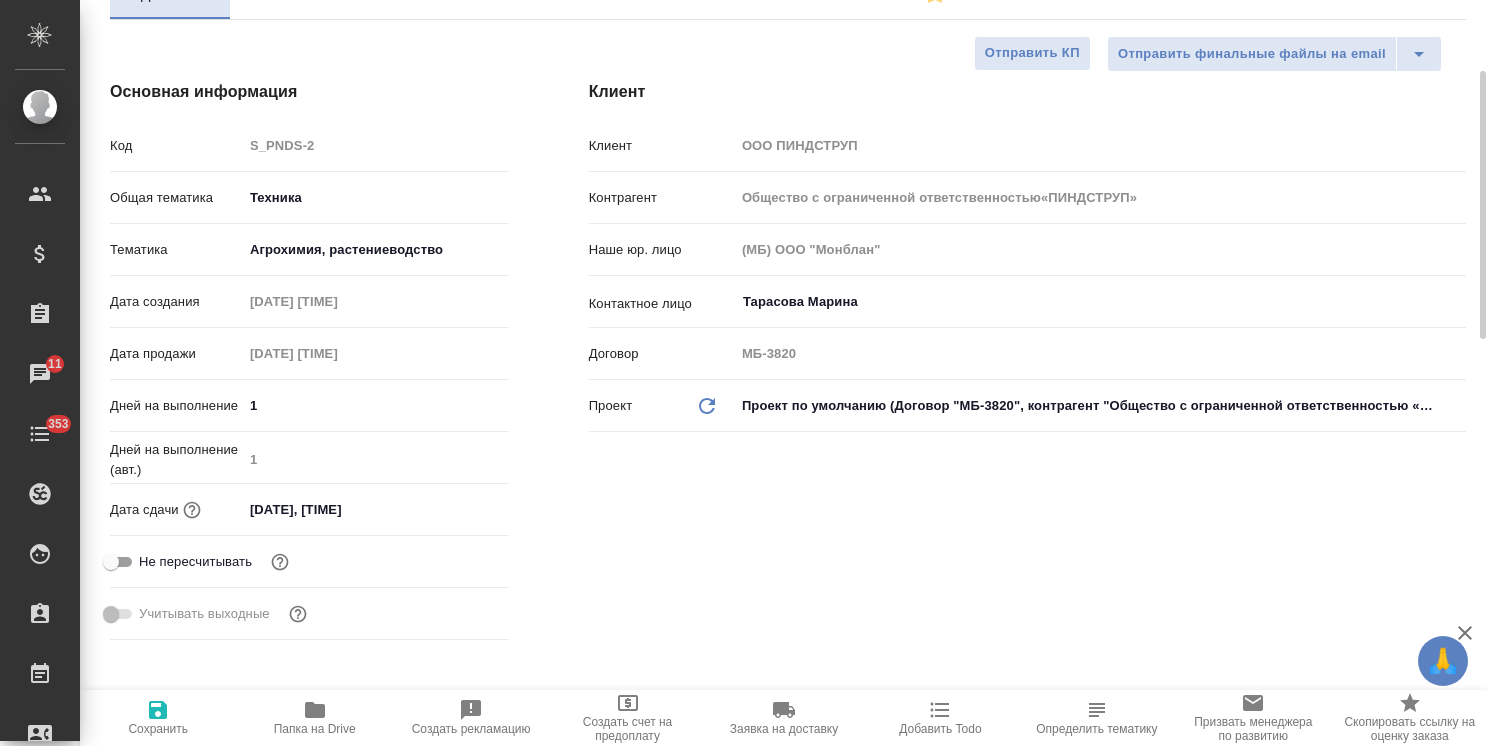 type on "Общество с ограниченной ответственностью«ПИНДСТРУП»" 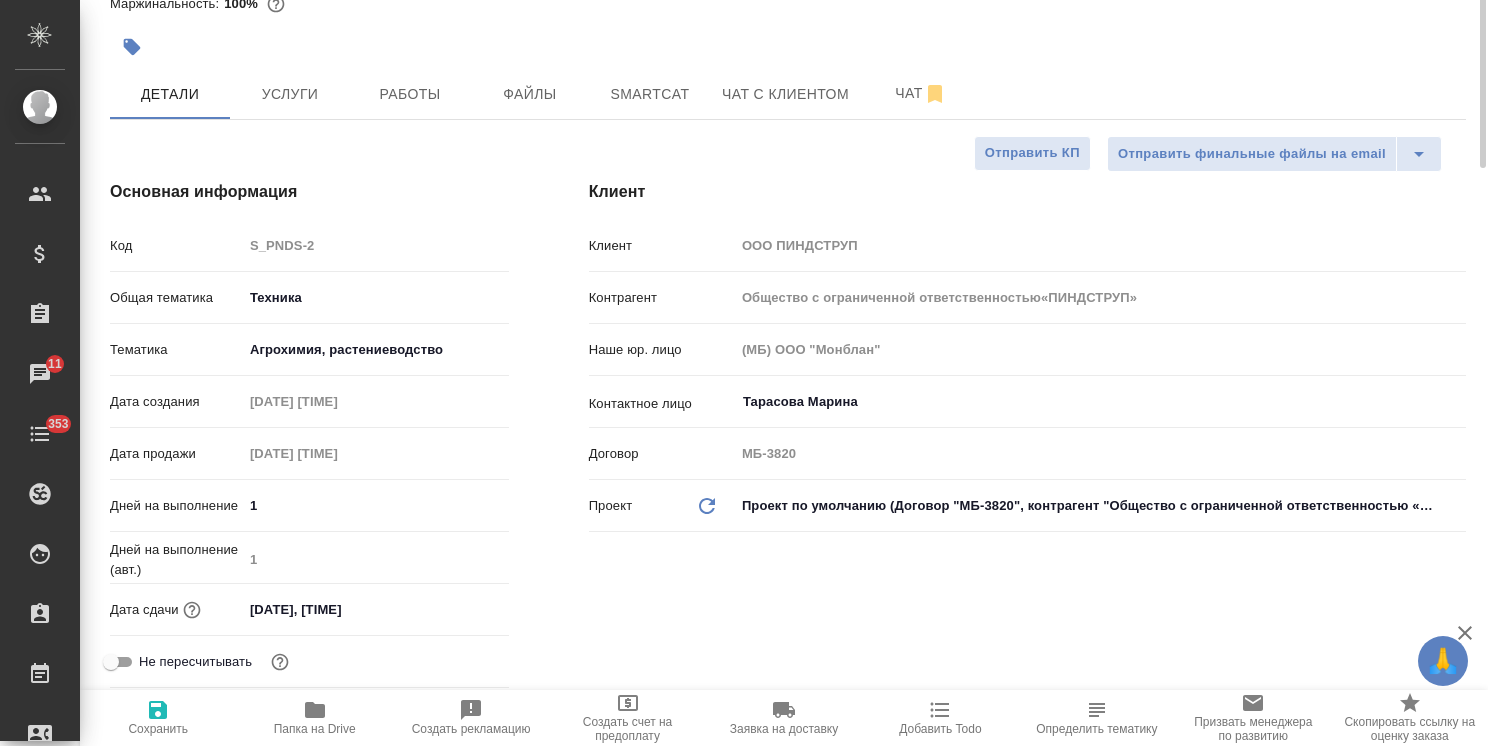 scroll, scrollTop: 0, scrollLeft: 0, axis: both 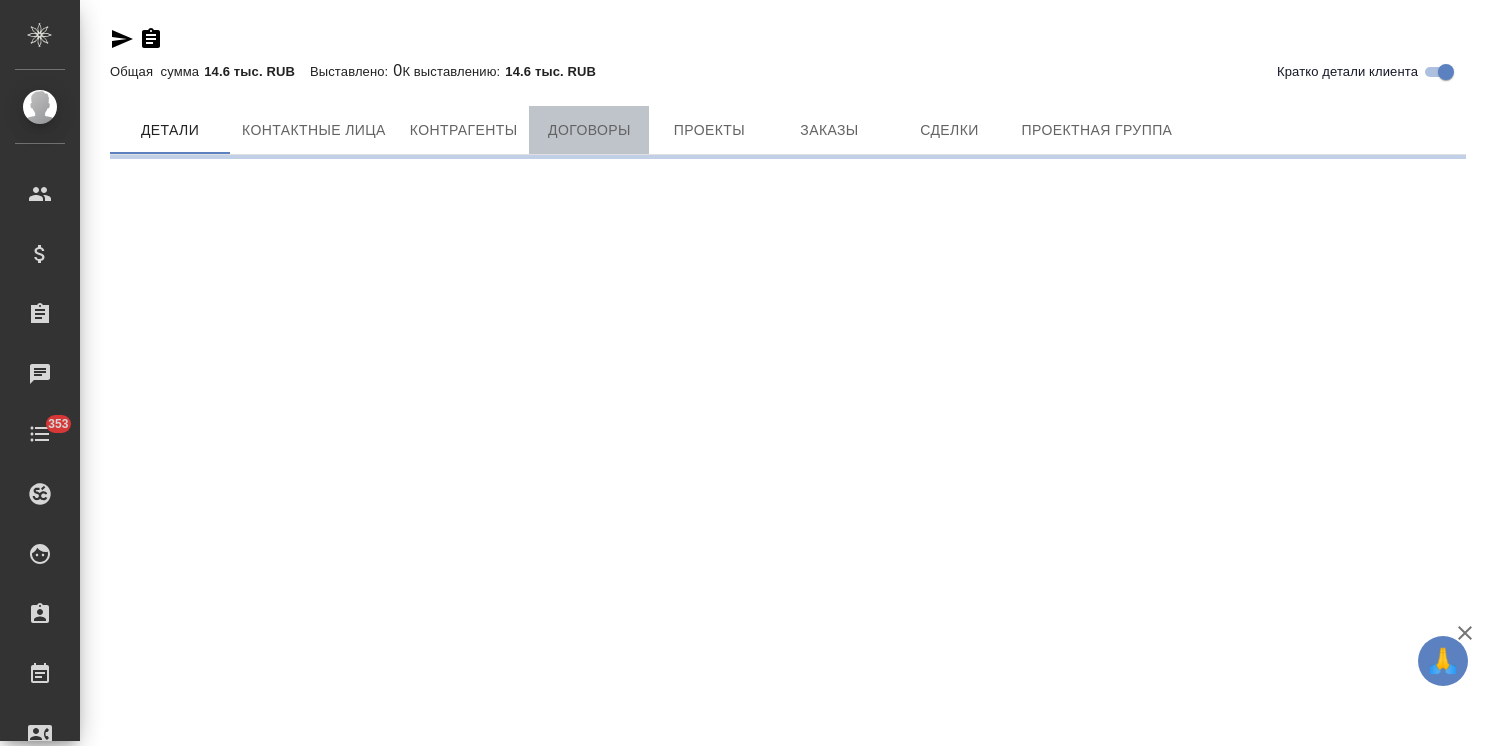 click on "Договоры" at bounding box center (589, 130) 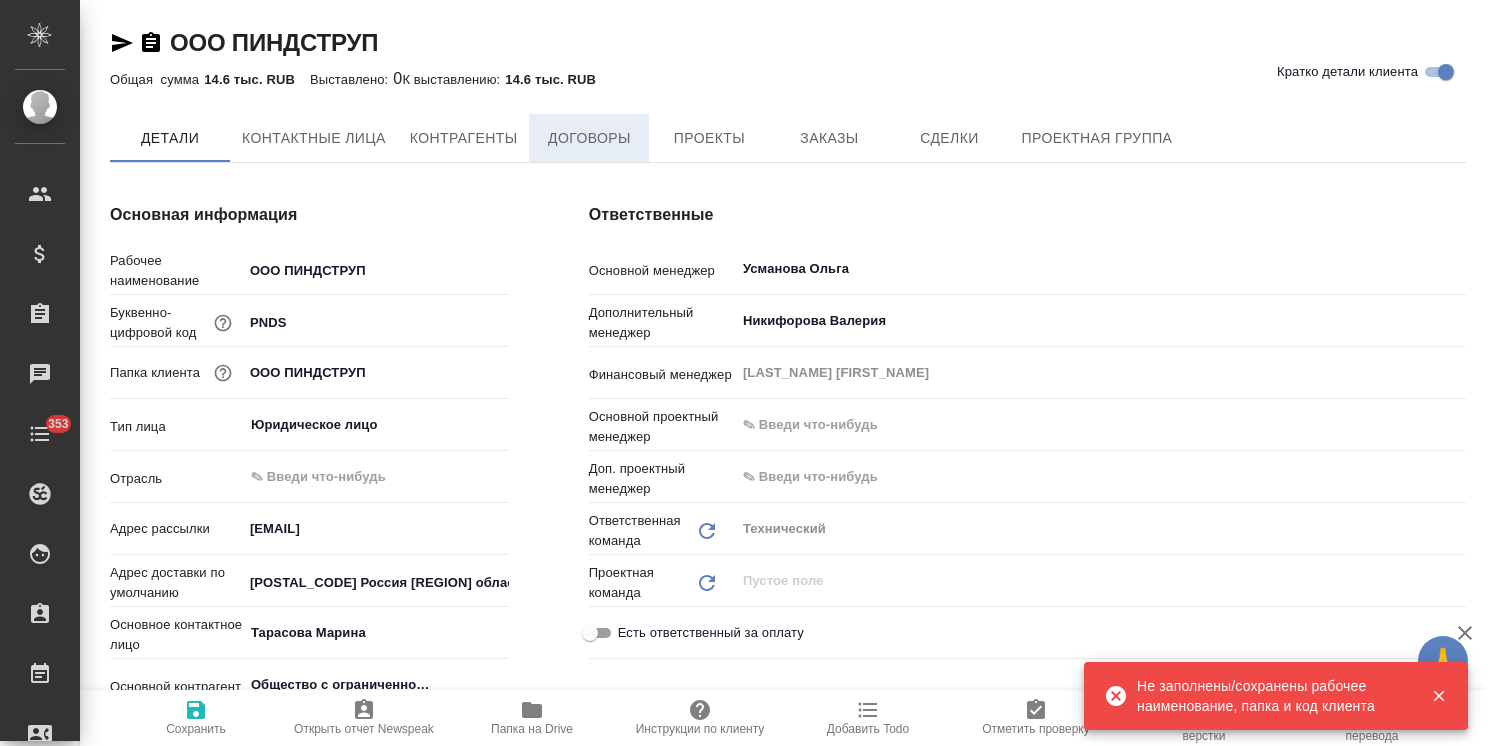 type on "Общество с ограниченной ответственностью«ПИНДСТРУП»" 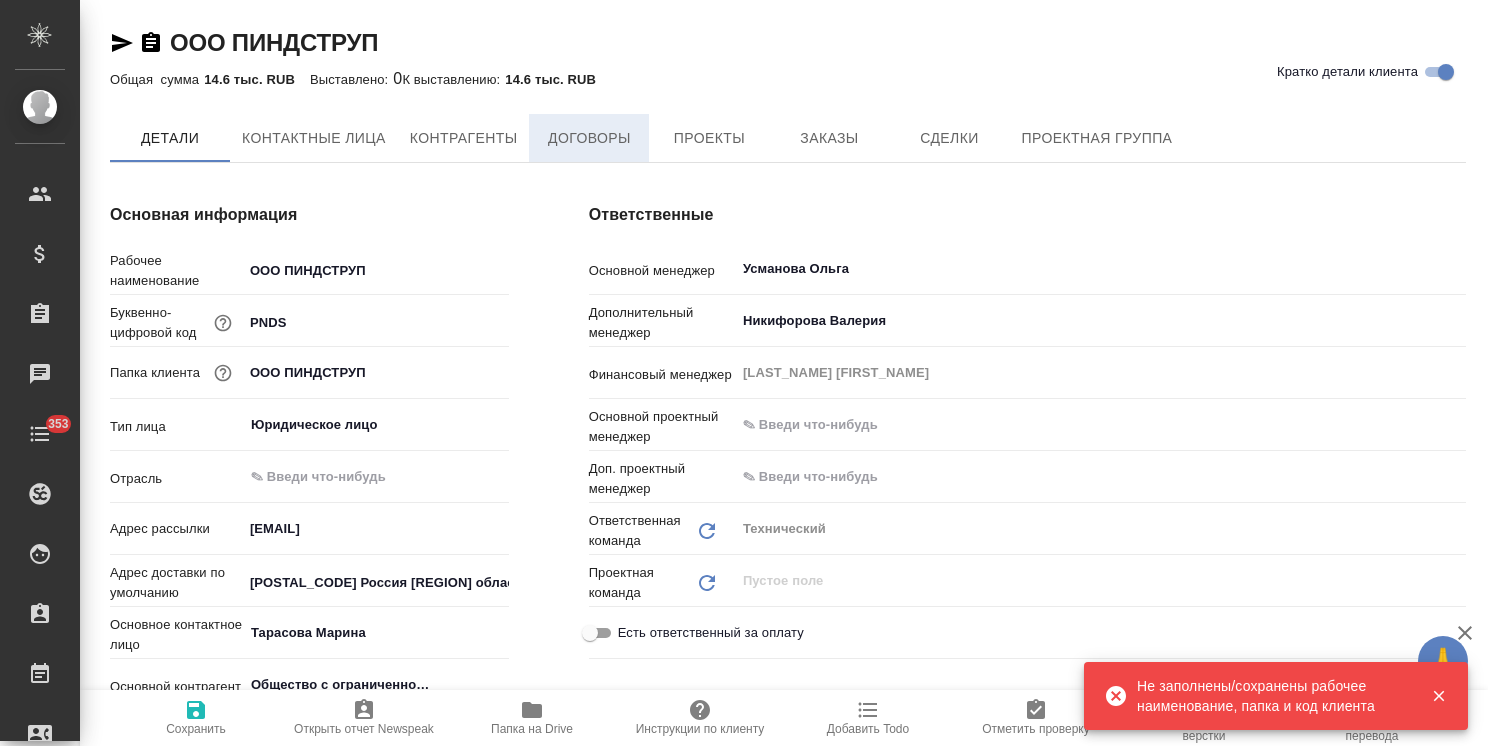 type on "x" 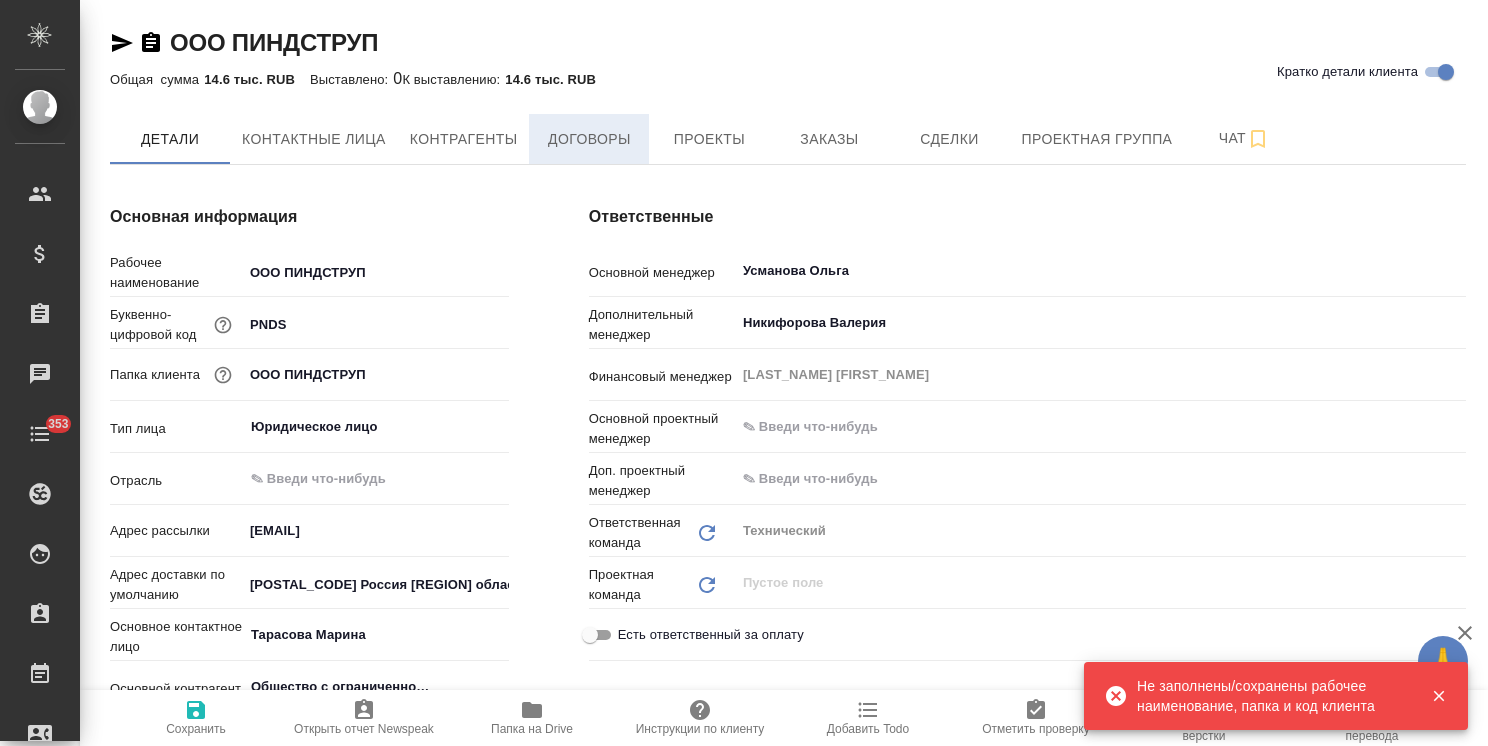 type on "Общество с ограниченной ответственностью«ПИНДСТРУП»" 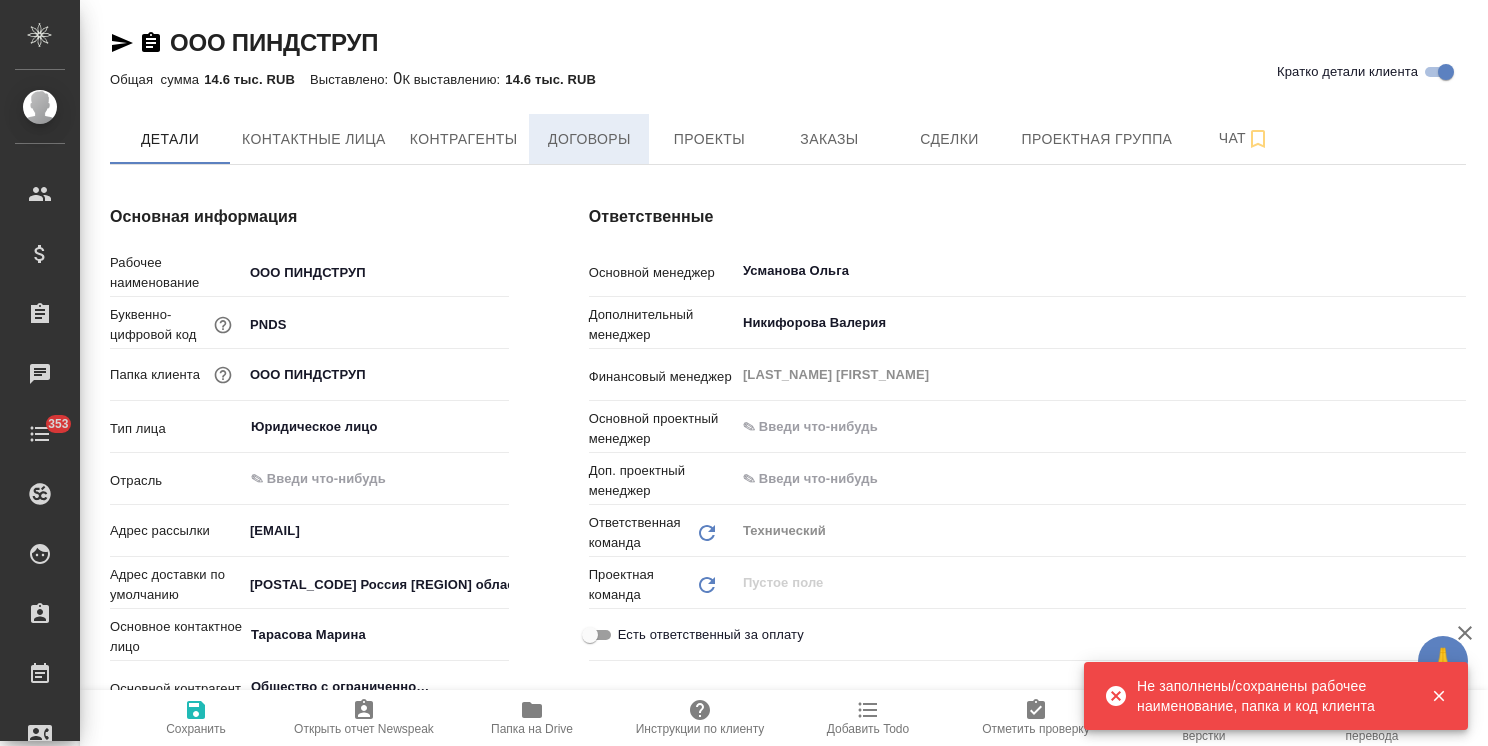type on "x" 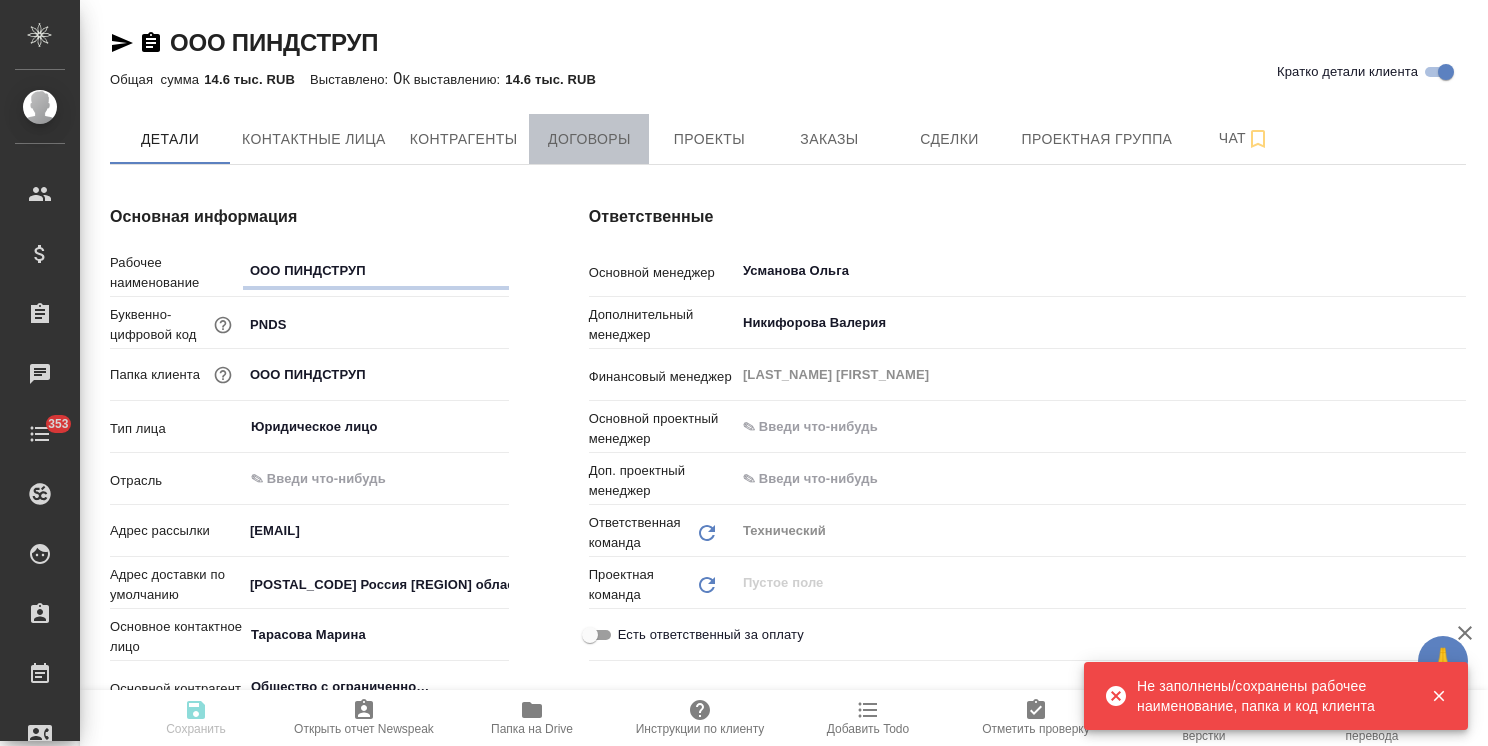 click on "Договоры" at bounding box center (589, 139) 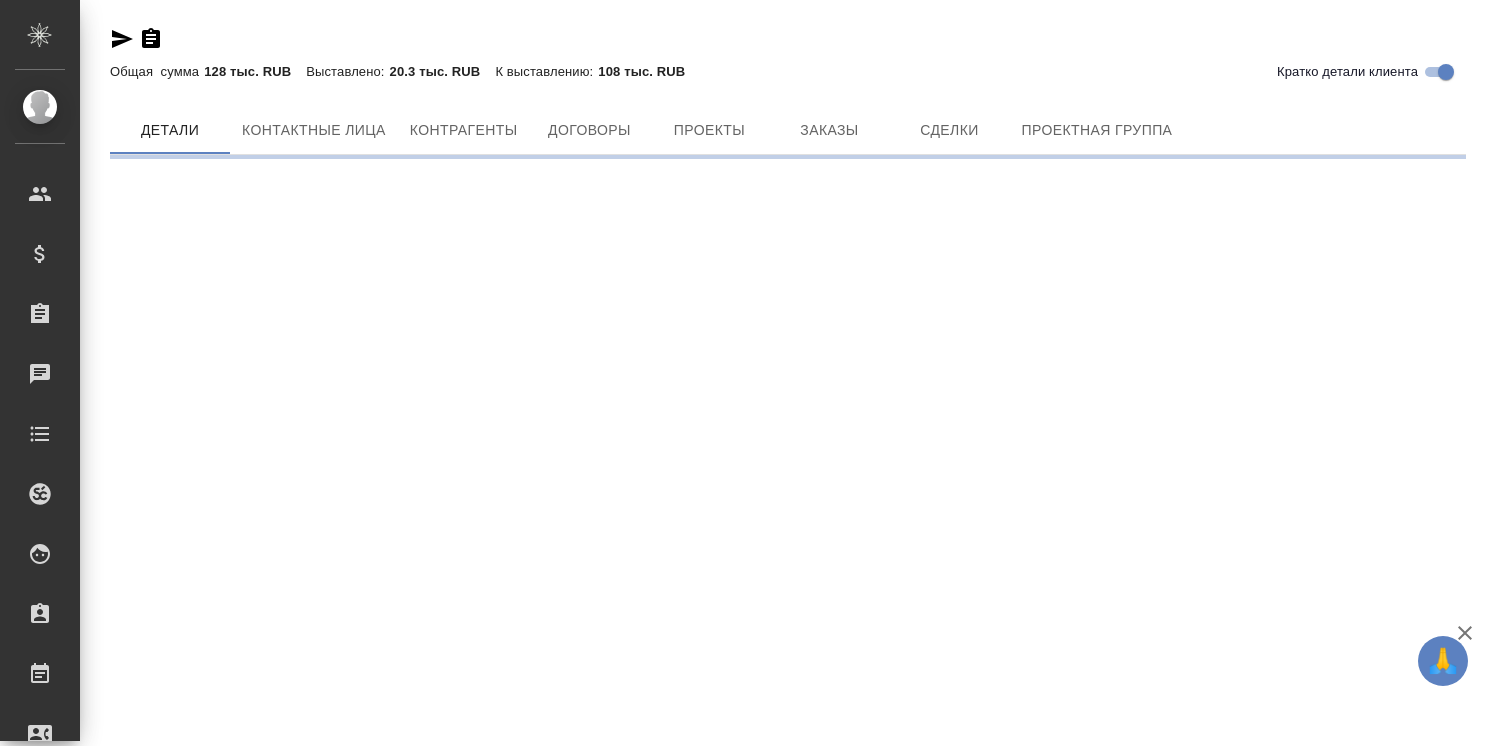 scroll, scrollTop: 0, scrollLeft: 0, axis: both 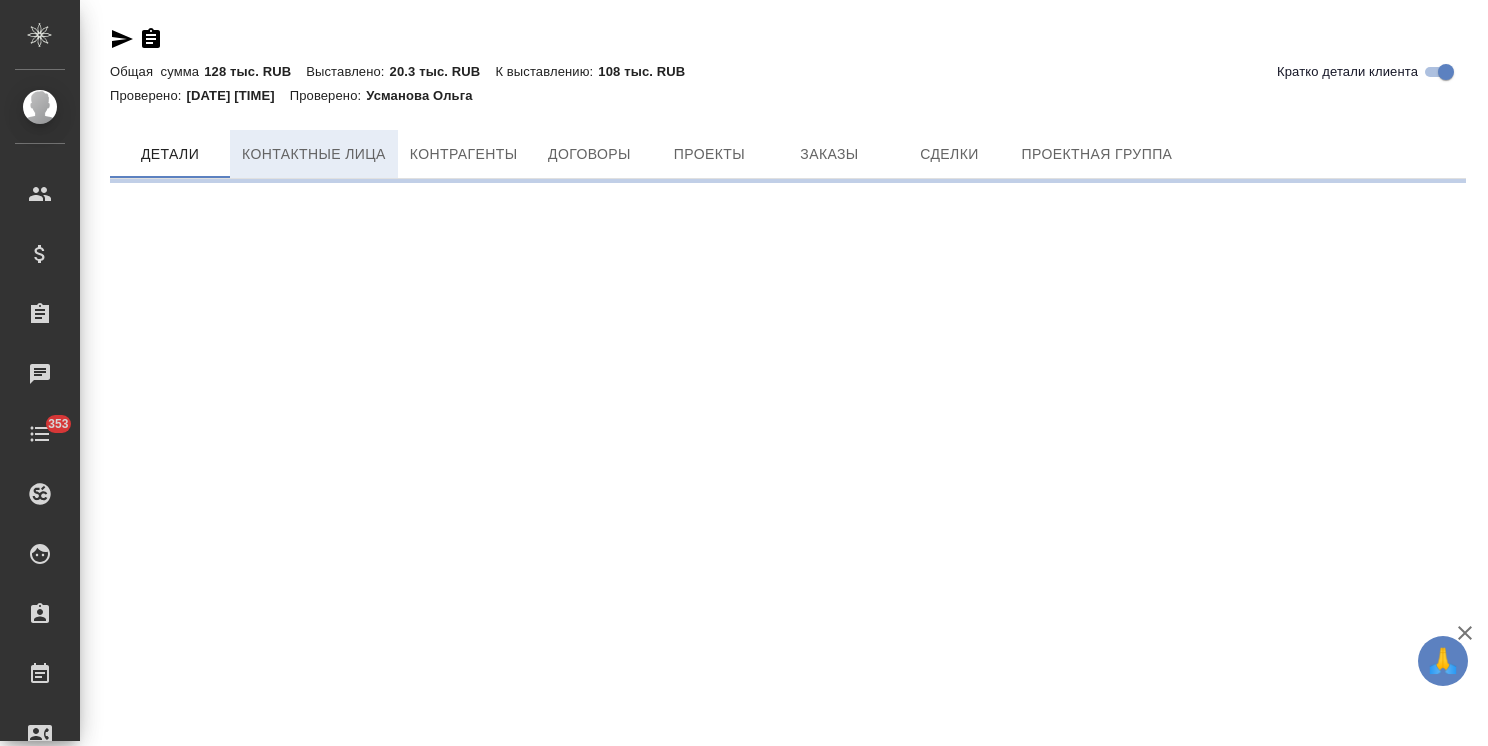 click on "Контактные лица" at bounding box center [314, 154] 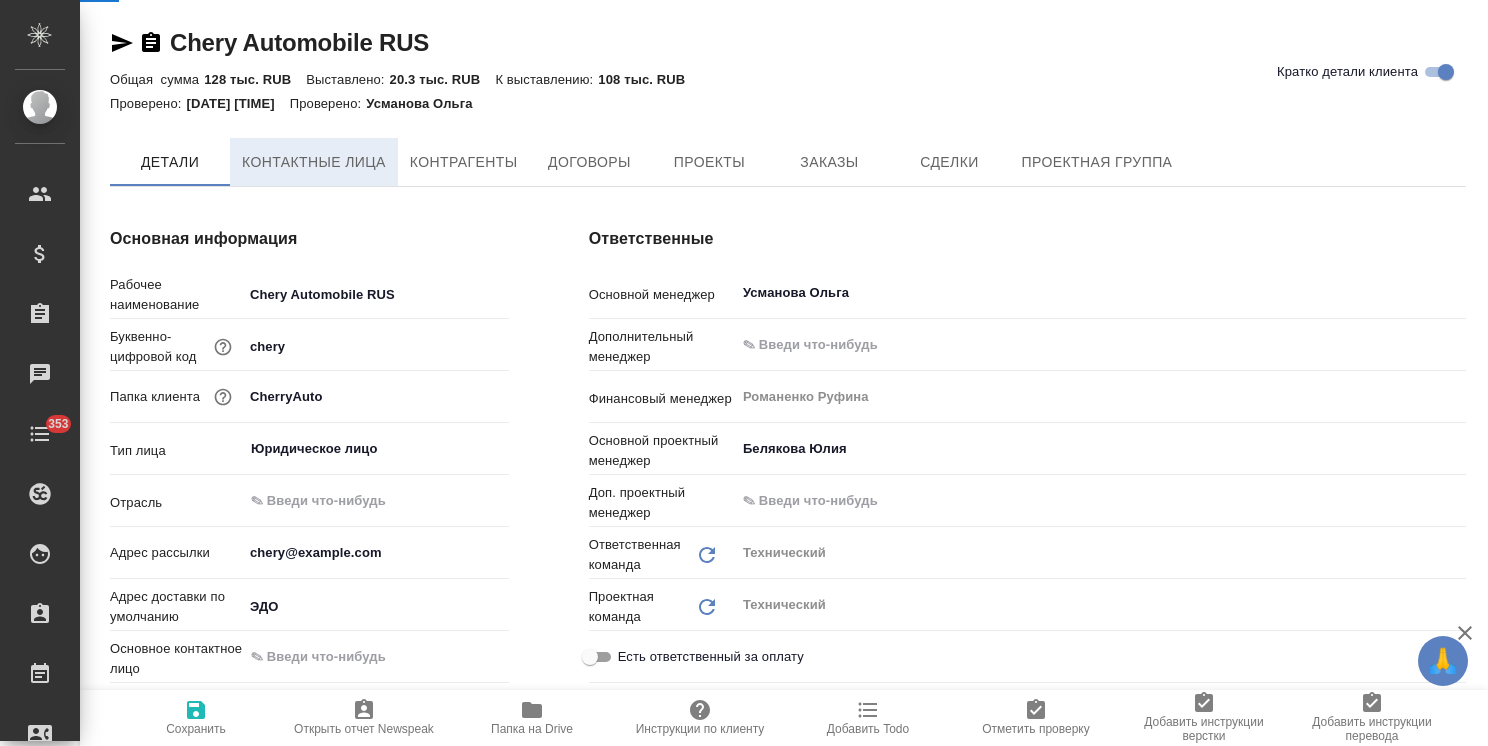 type on "x" 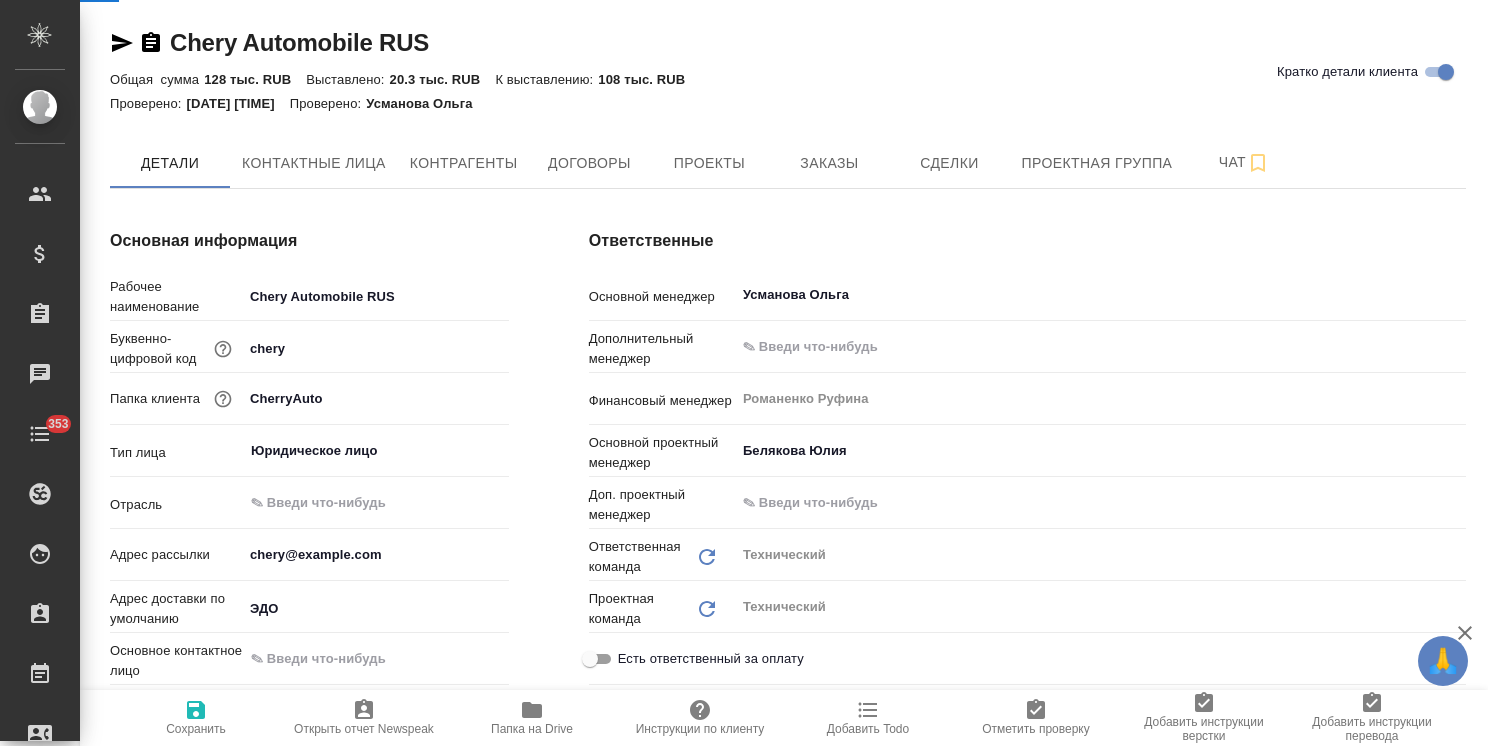 select on "RU" 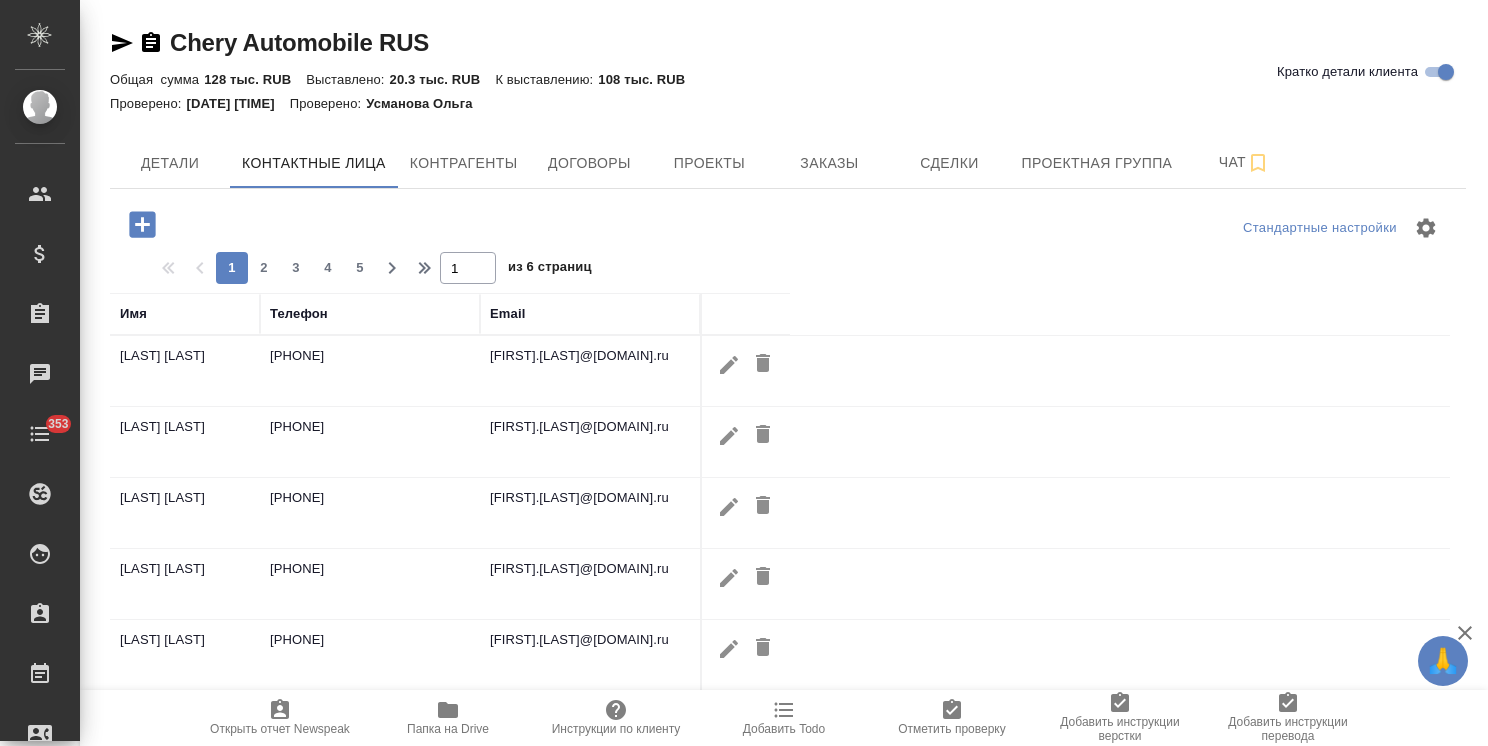 click 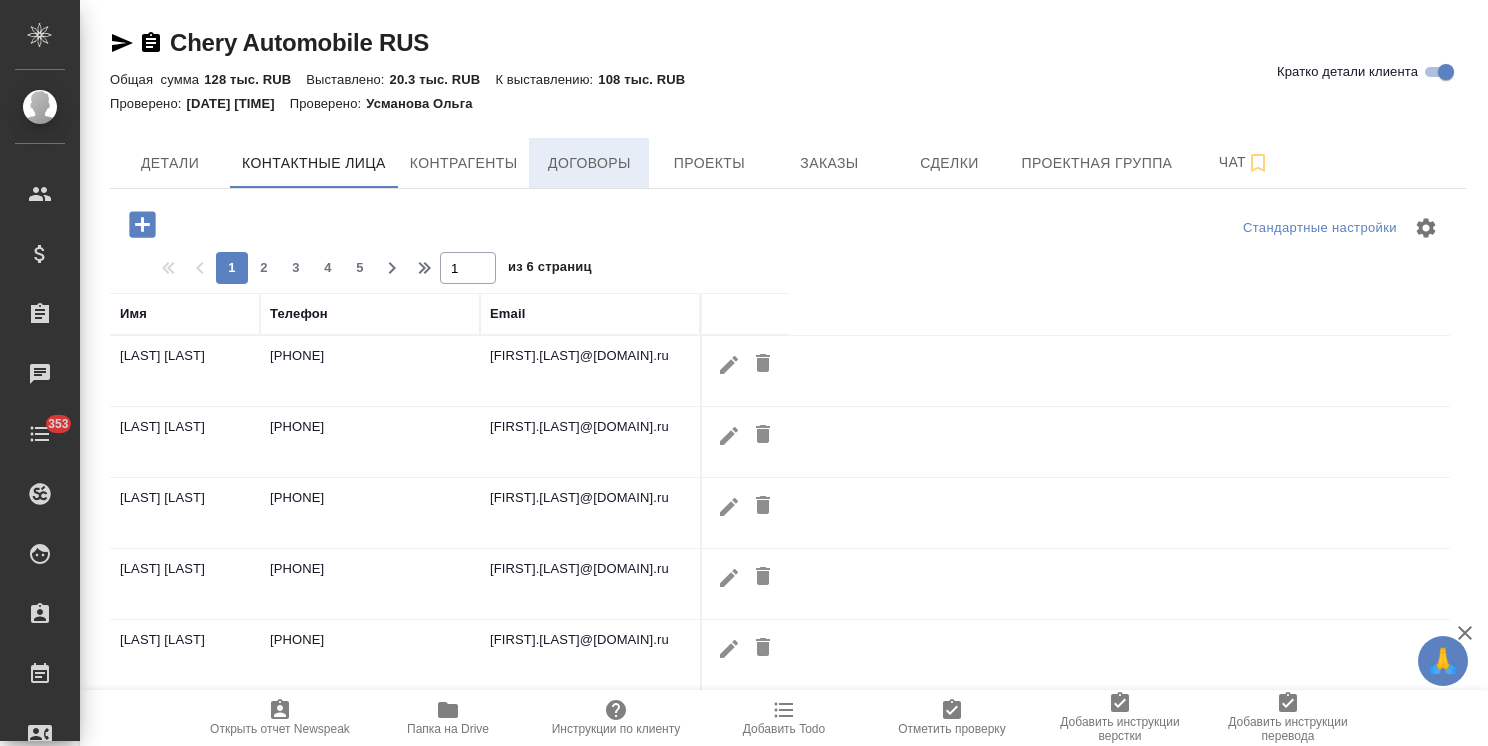 click on "Договоры" at bounding box center (589, 163) 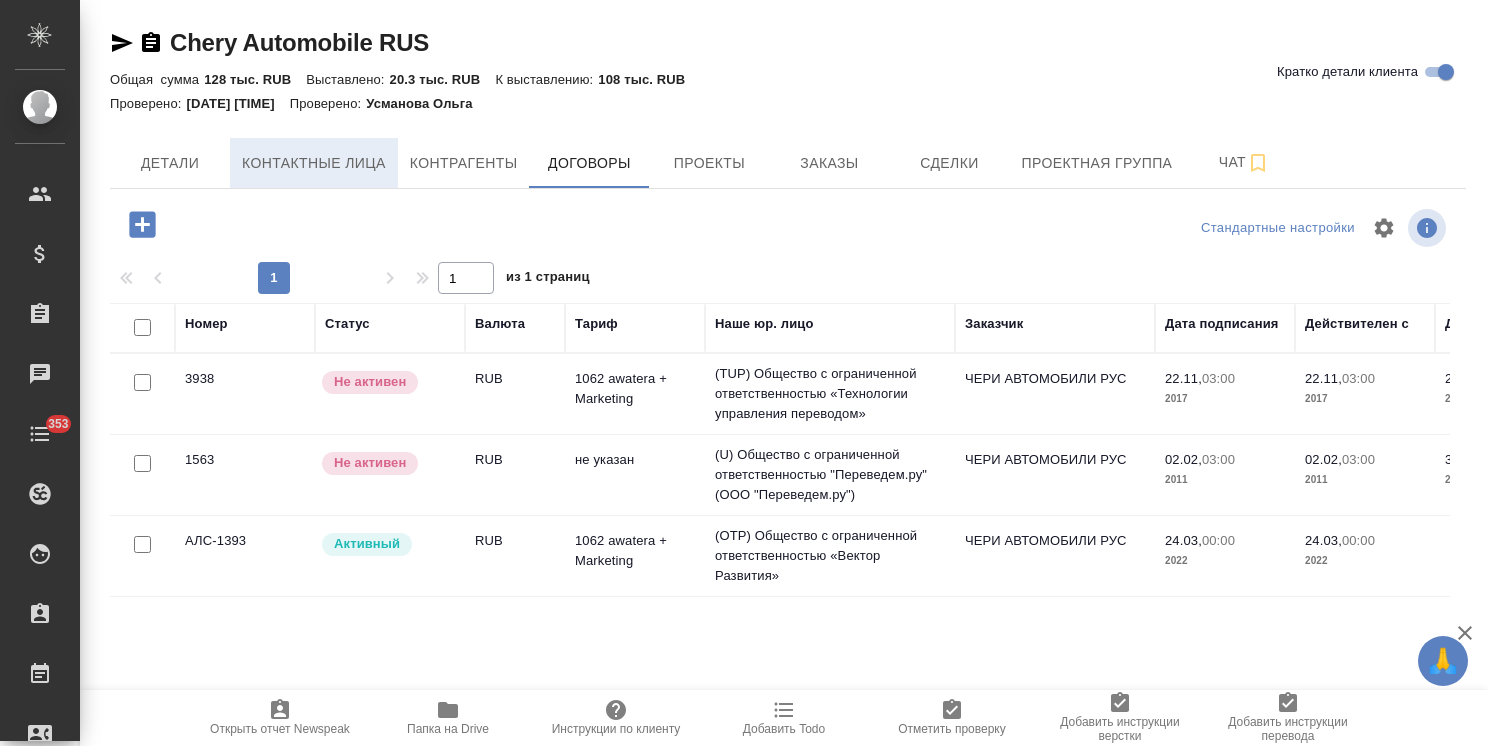 click on "Контактные лица" at bounding box center [314, 163] 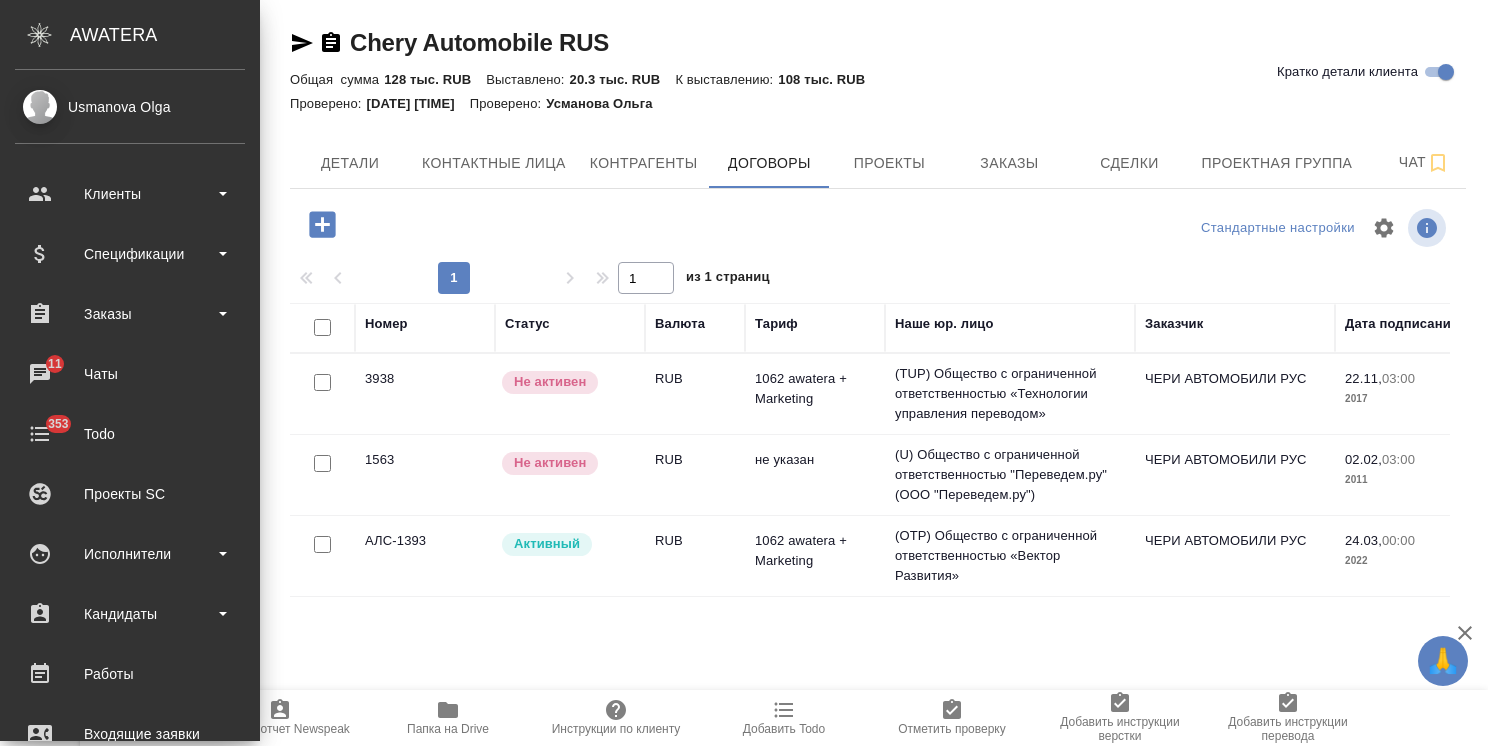 select on "RU" 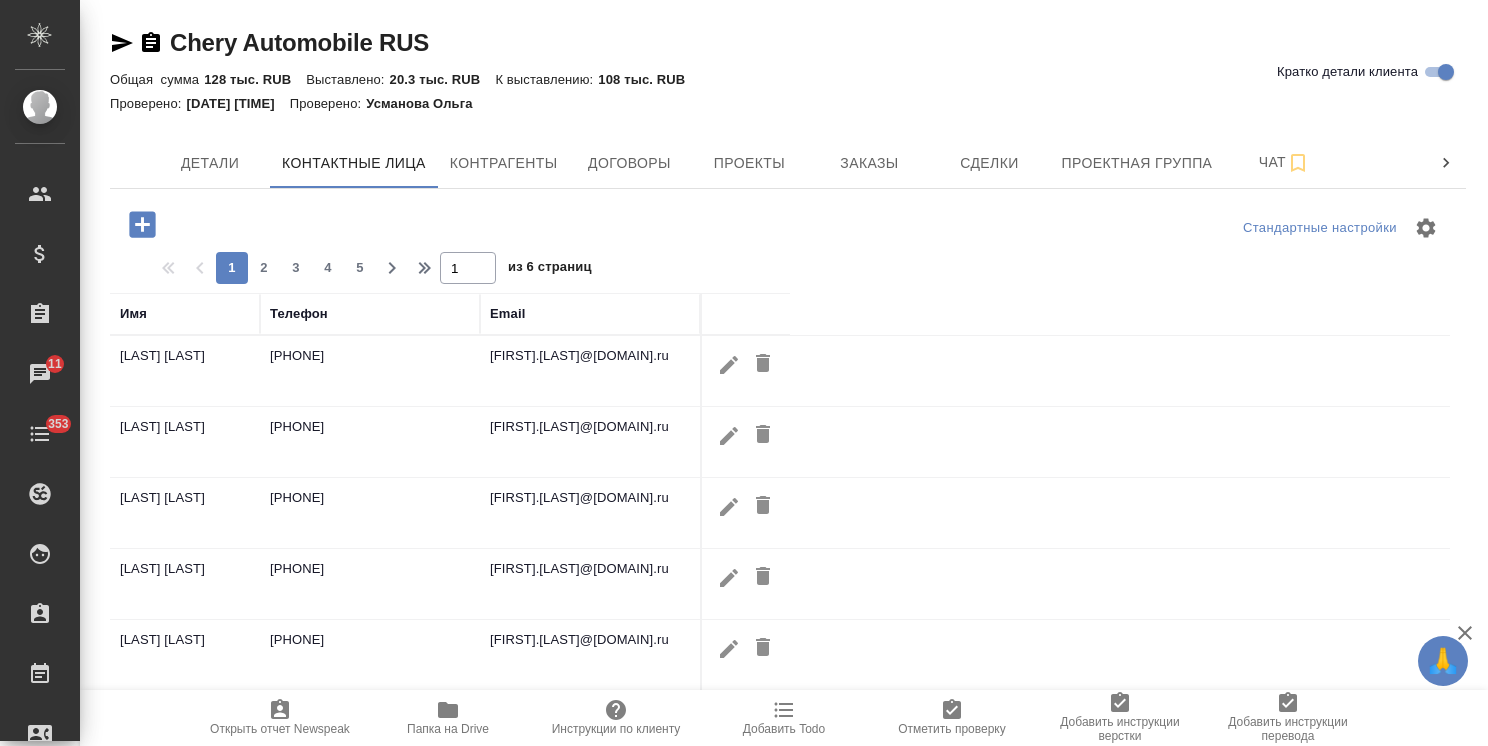 click 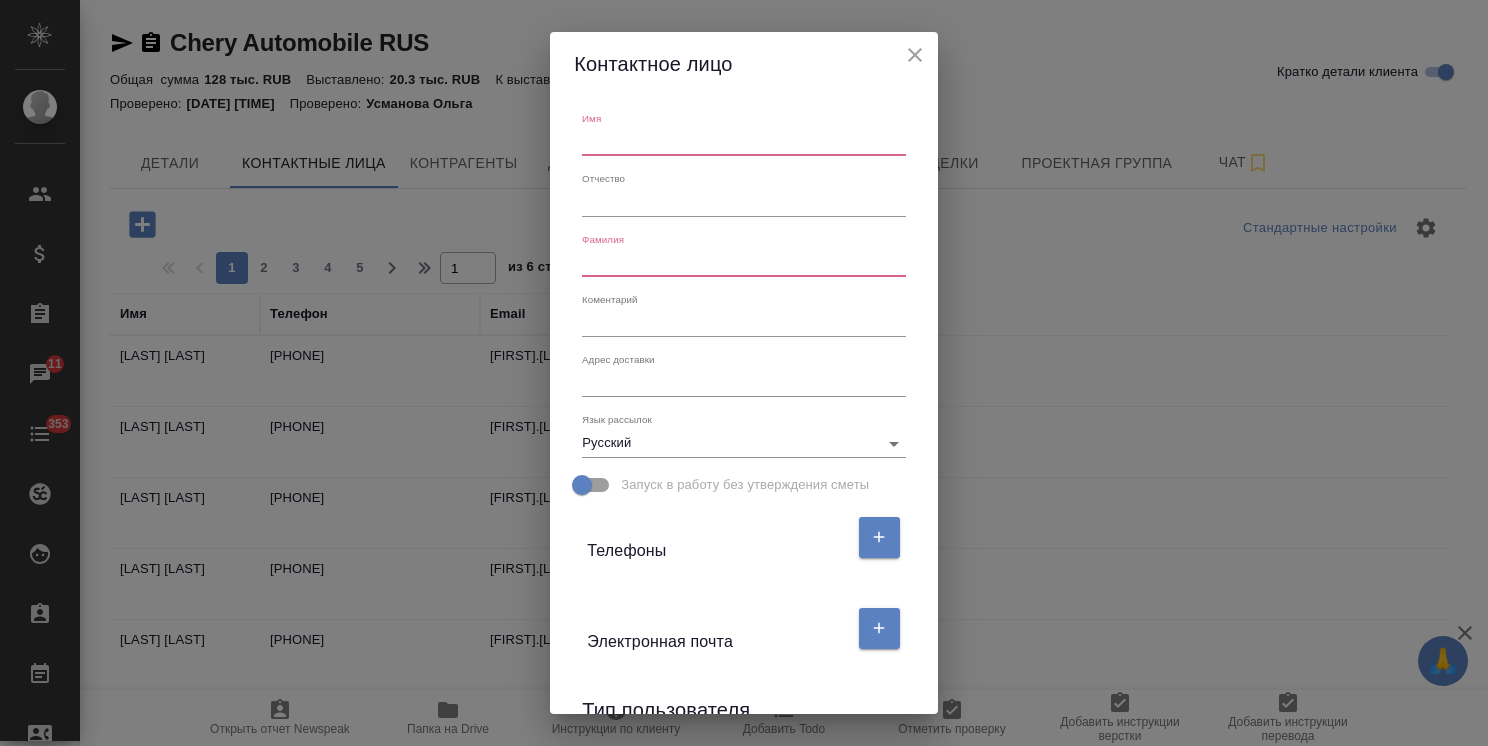 click at bounding box center [743, 142] 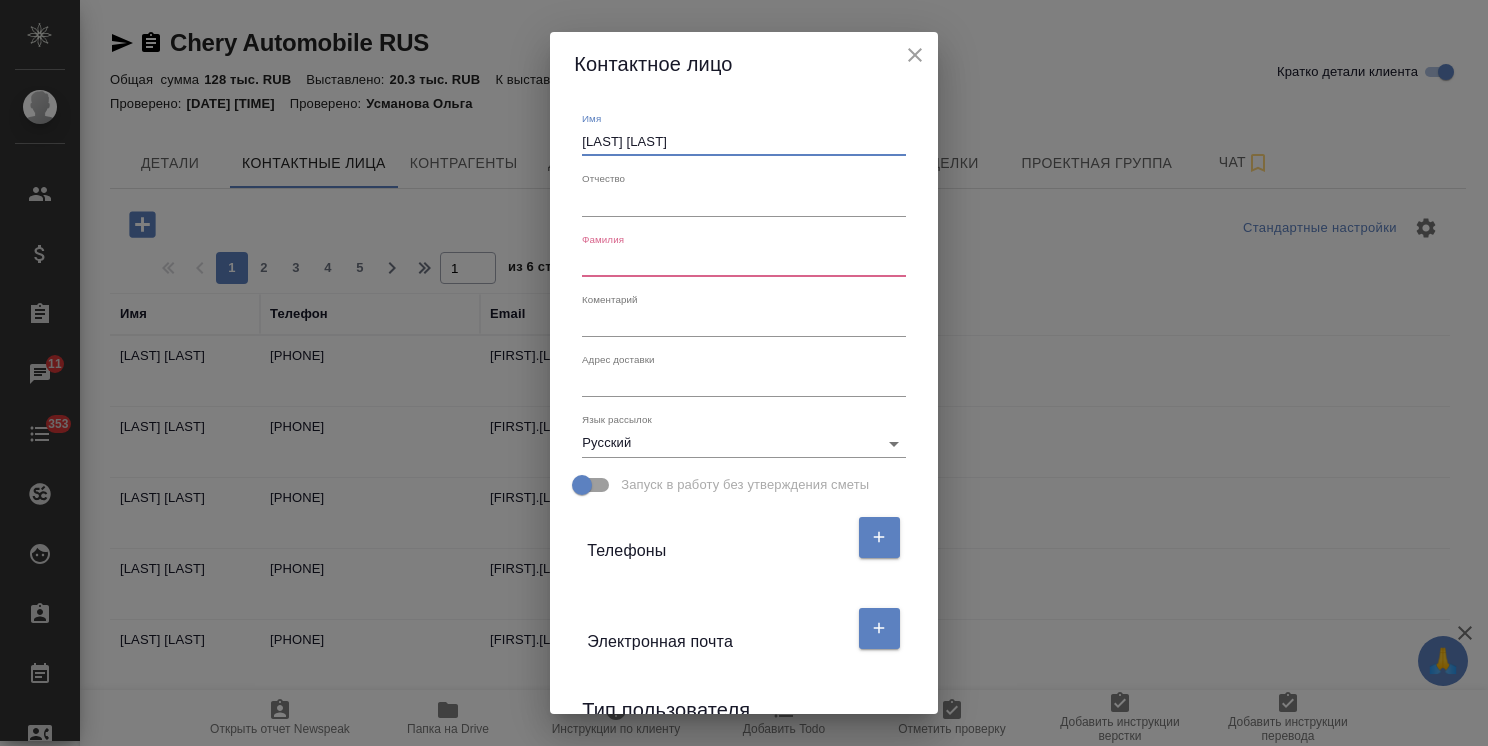 drag, startPoint x: 643, startPoint y: 141, endPoint x: 745, endPoint y: 143, distance: 102.01961 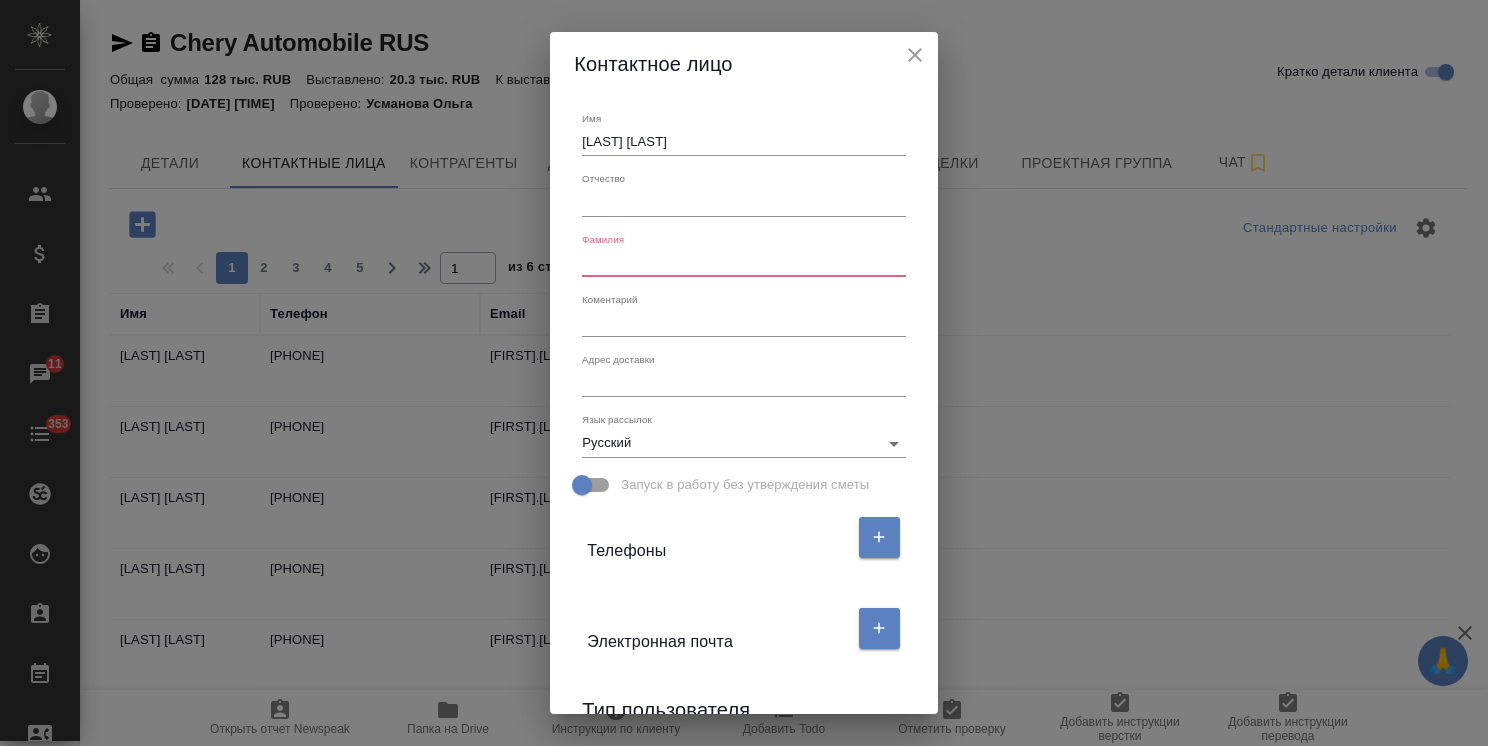 paste on "Костиков" 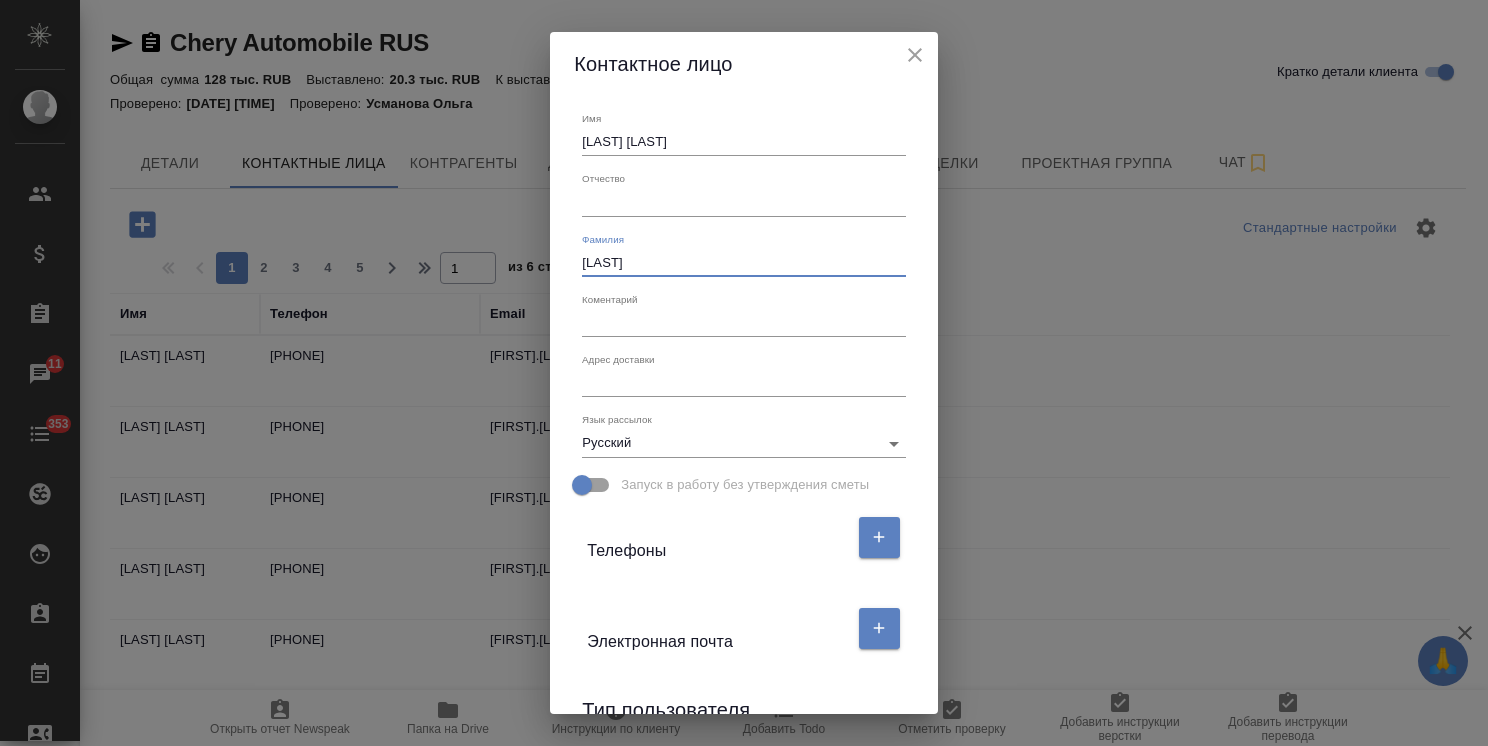 click on "Костиков" at bounding box center (743, 263) 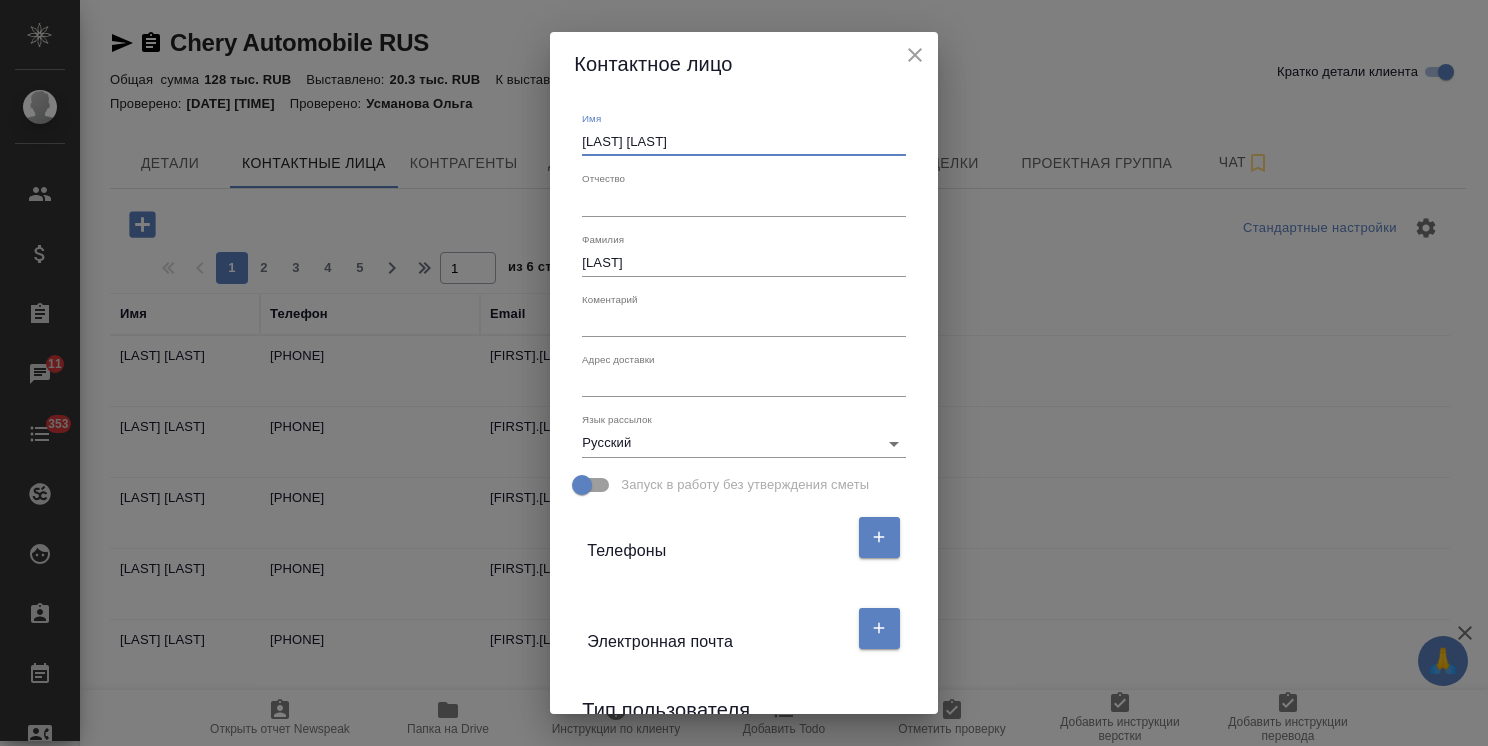 drag, startPoint x: 712, startPoint y: 143, endPoint x: 639, endPoint y: 147, distance: 73.109505 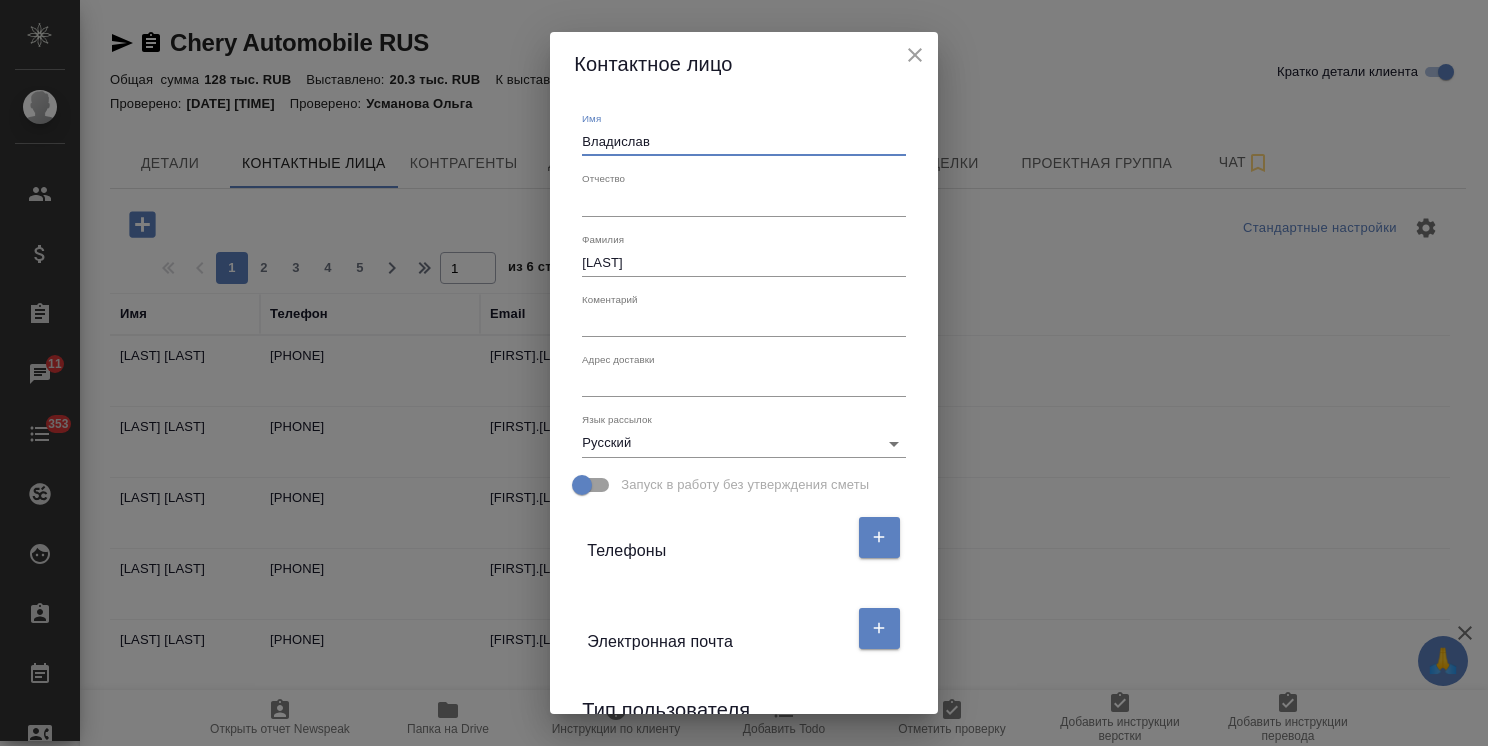 type on "Владислав" 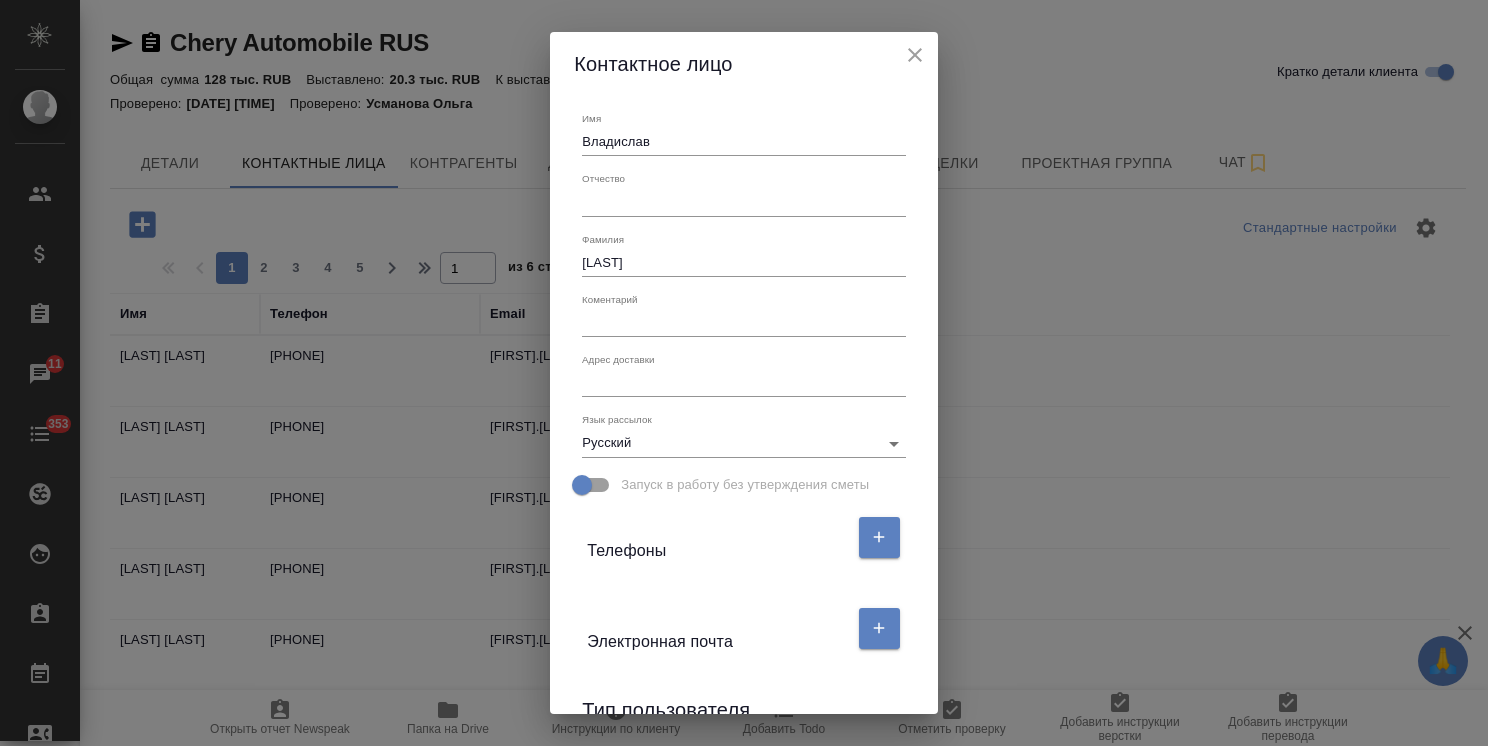 scroll, scrollTop: 201, scrollLeft: 0, axis: vertical 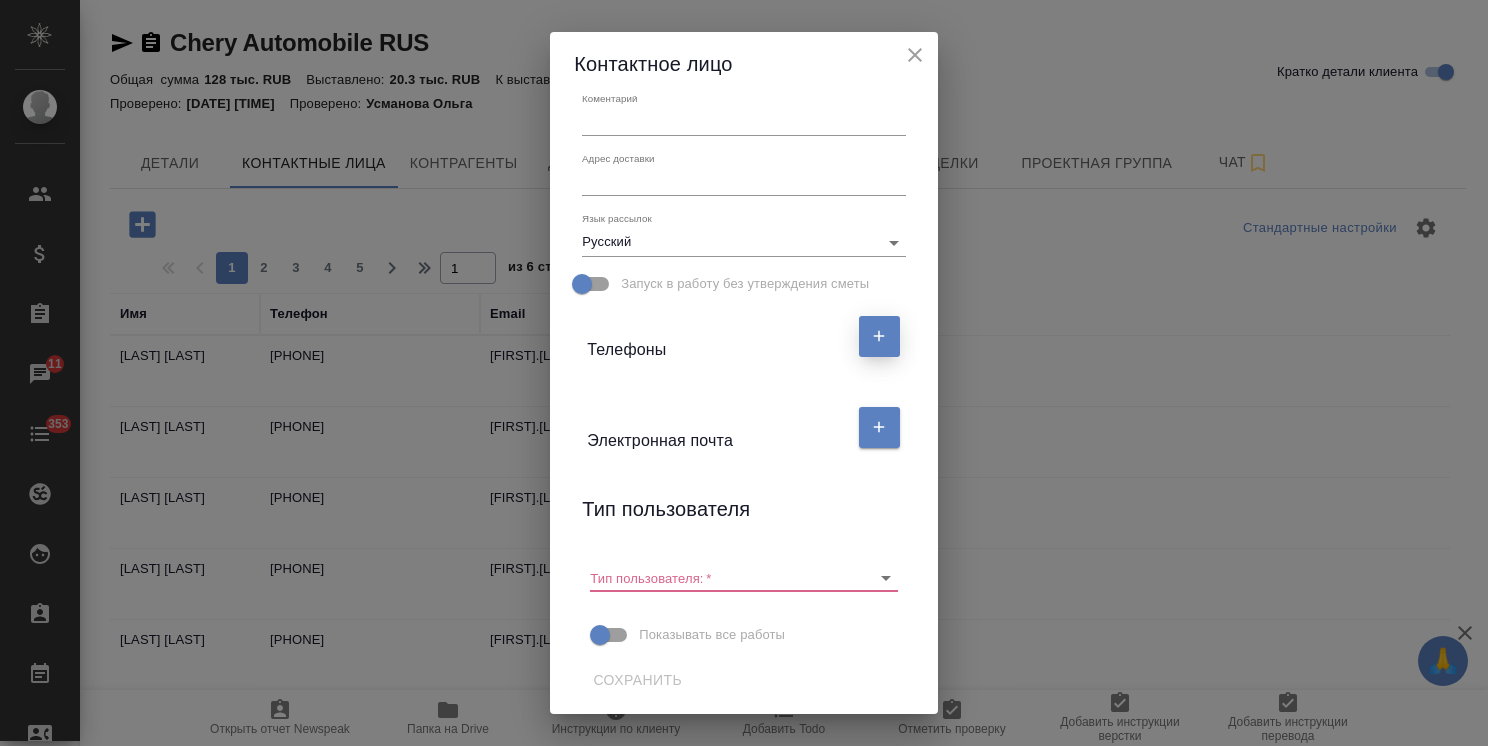click 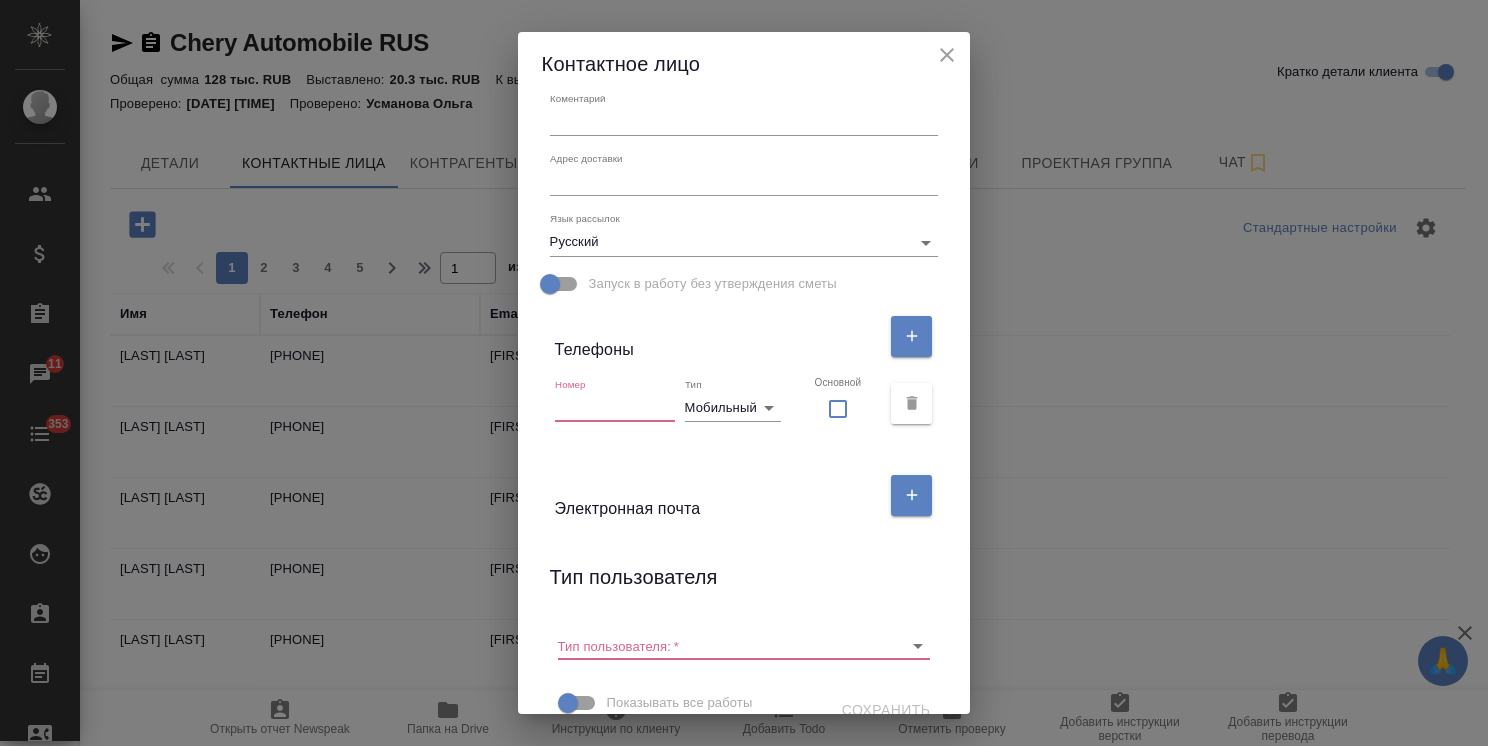 click at bounding box center (615, 408) 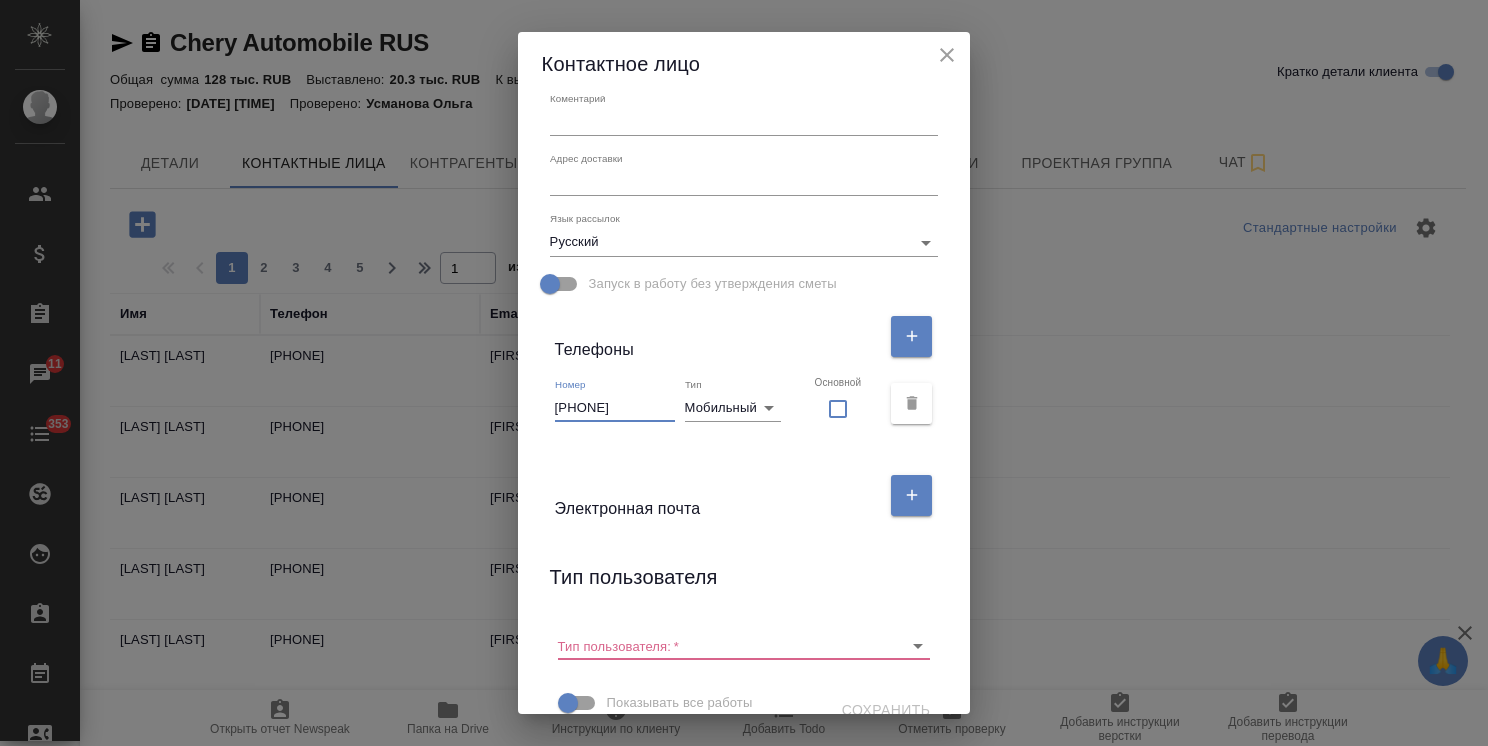type on "+7 925 475 22 04" 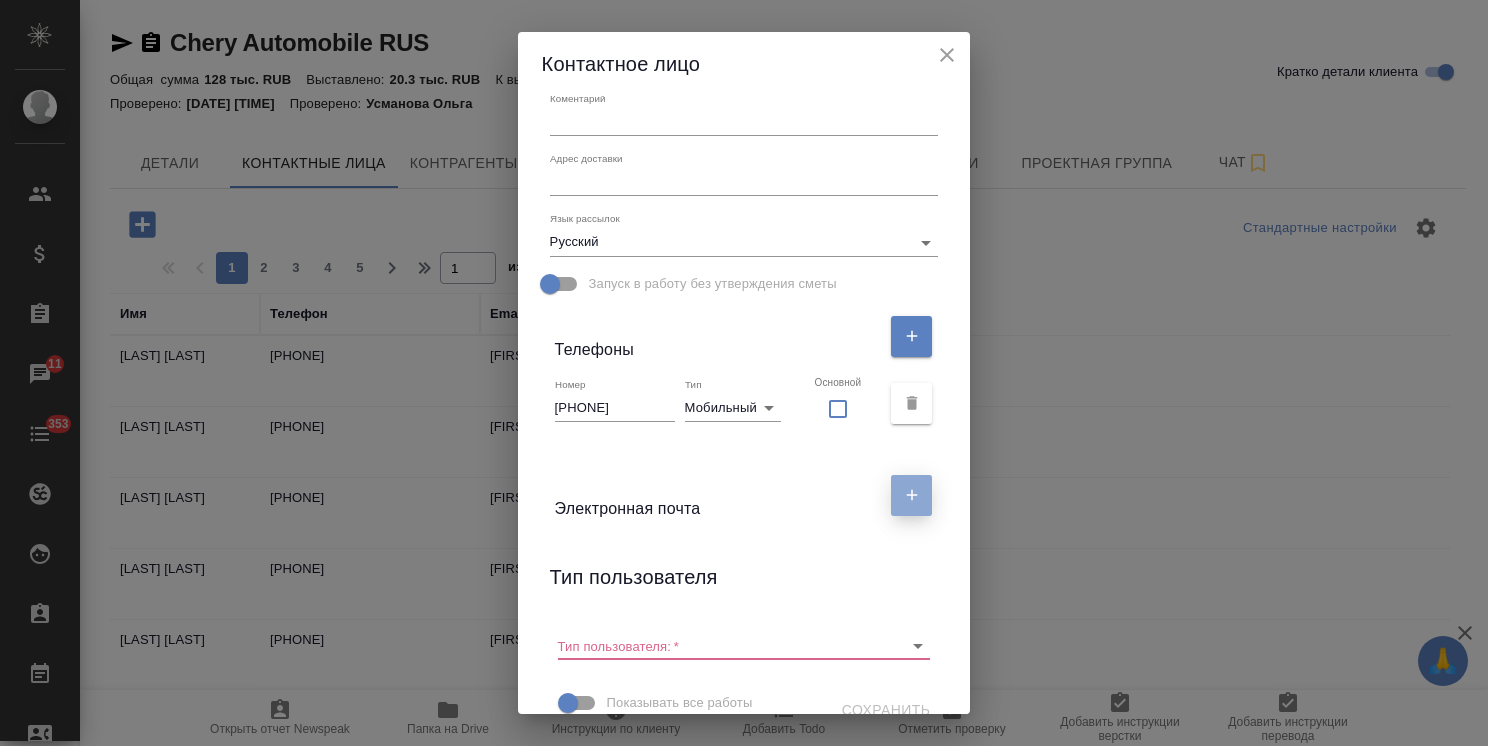 click 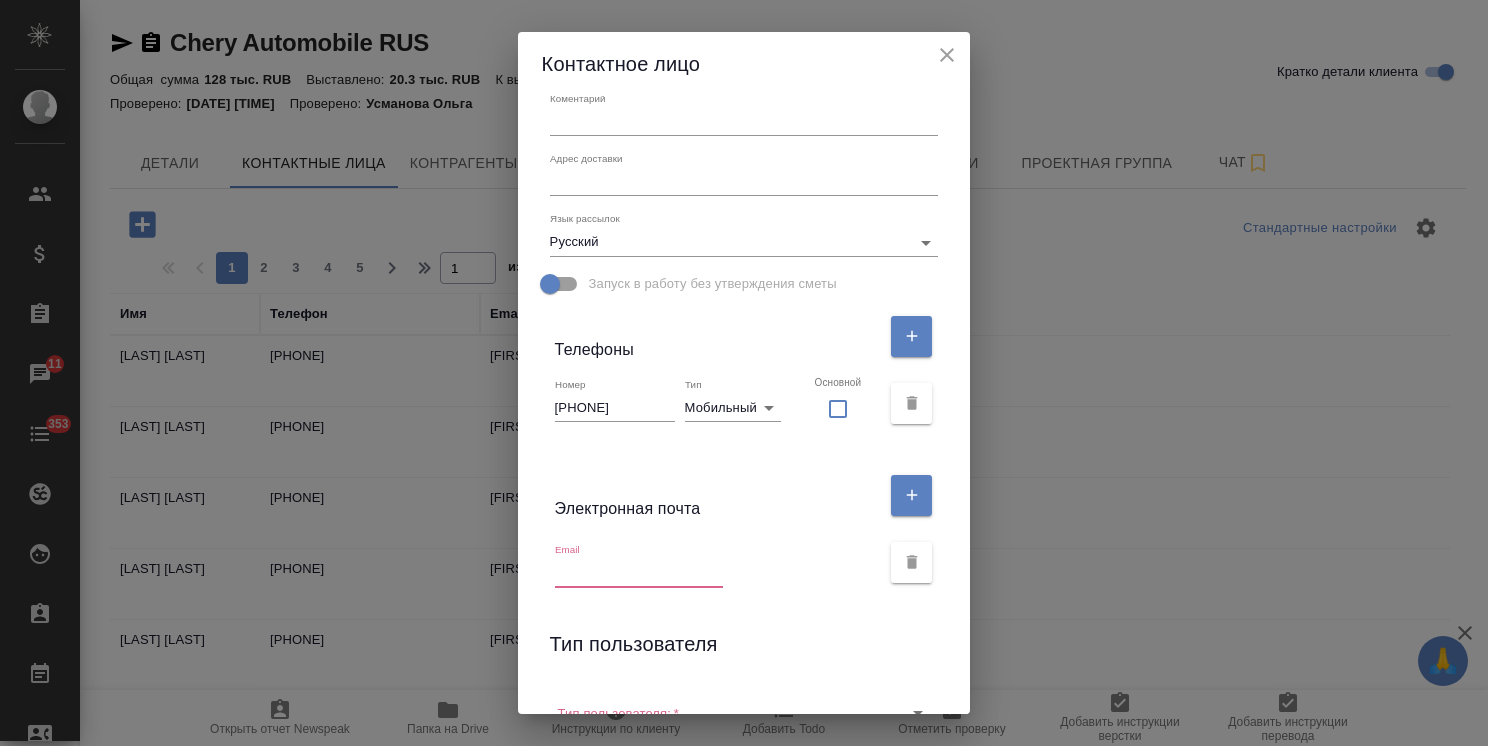 click at bounding box center (639, 573) 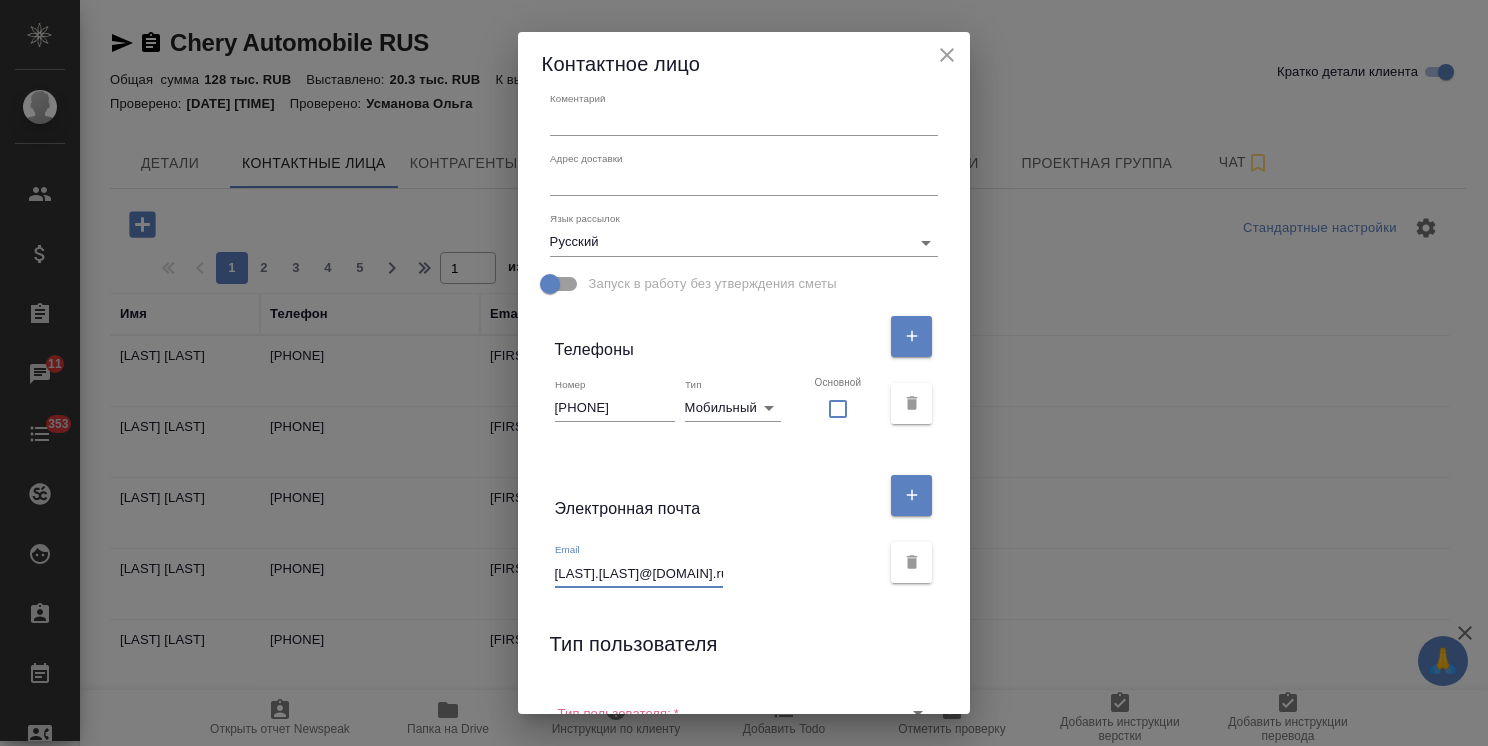 scroll, scrollTop: 0, scrollLeft: 13, axis: horizontal 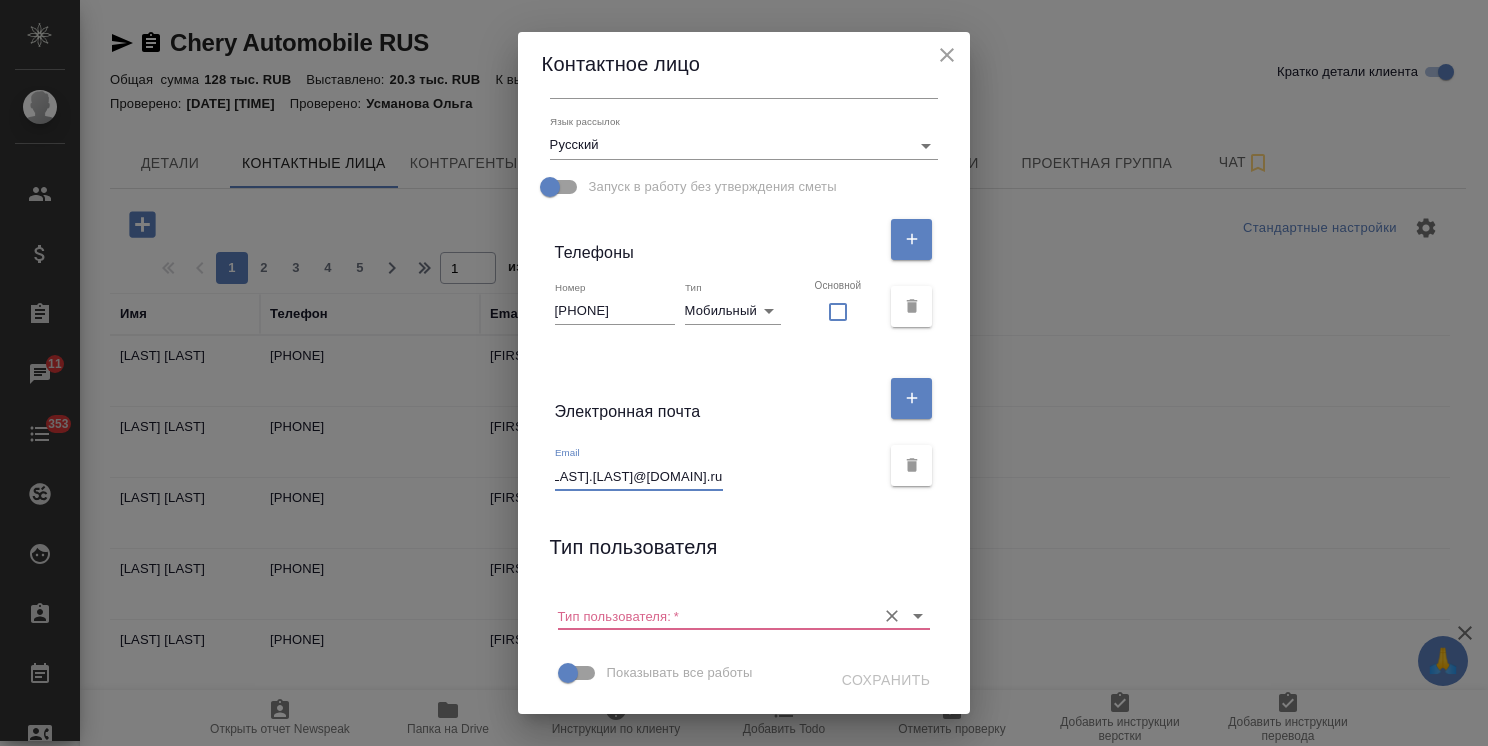 type on "Vladislav.Kostikov@Exeed.ru" 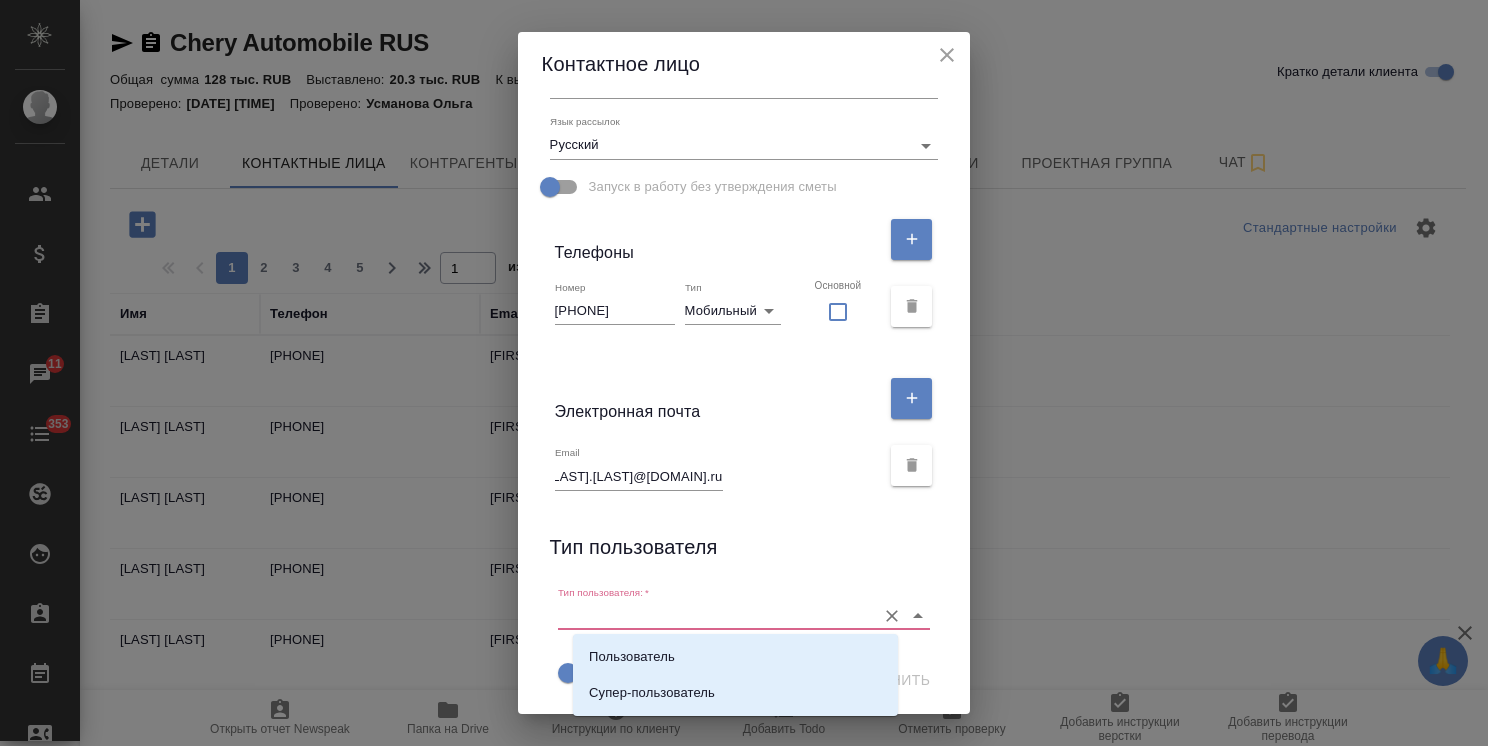 scroll, scrollTop: 0, scrollLeft: 0, axis: both 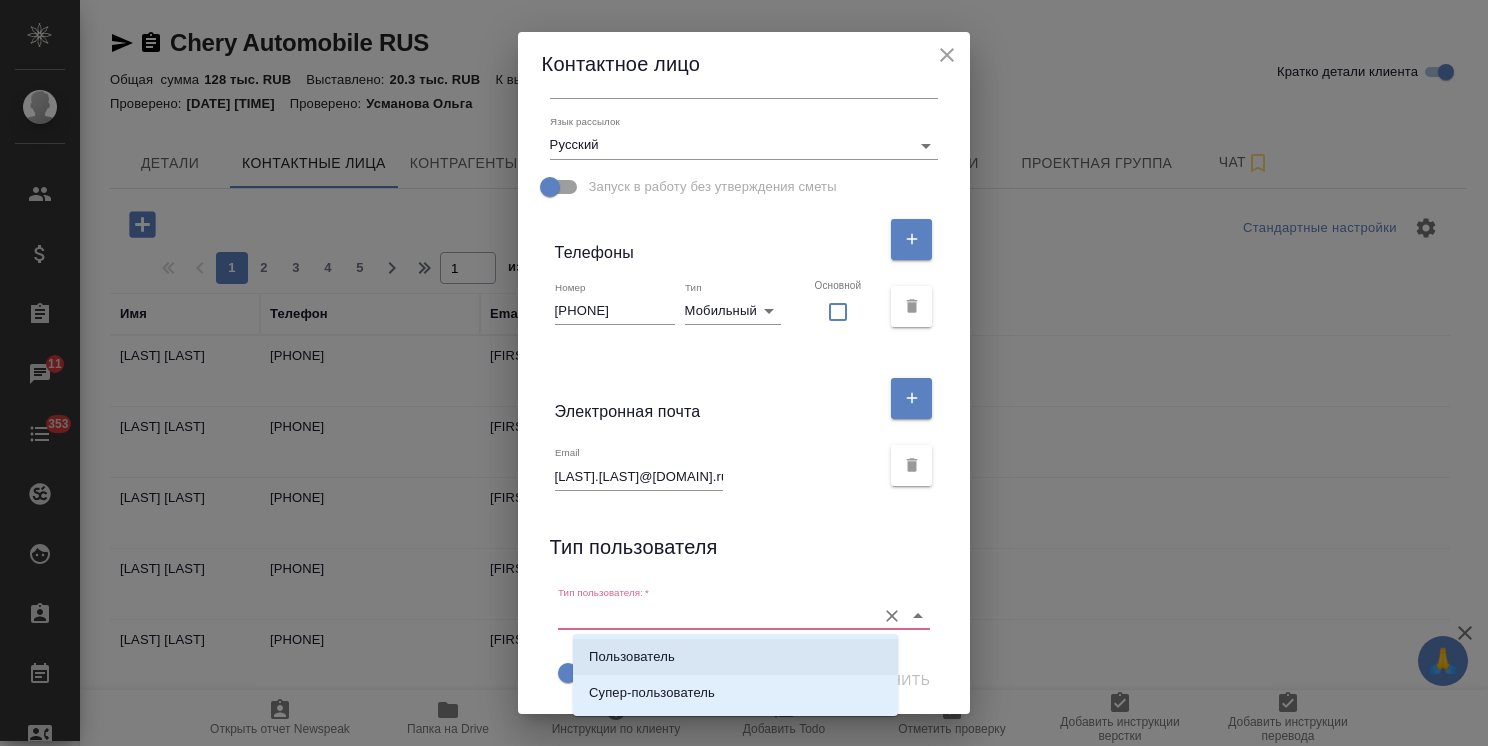 click on "Пользователь" at bounding box center (632, 657) 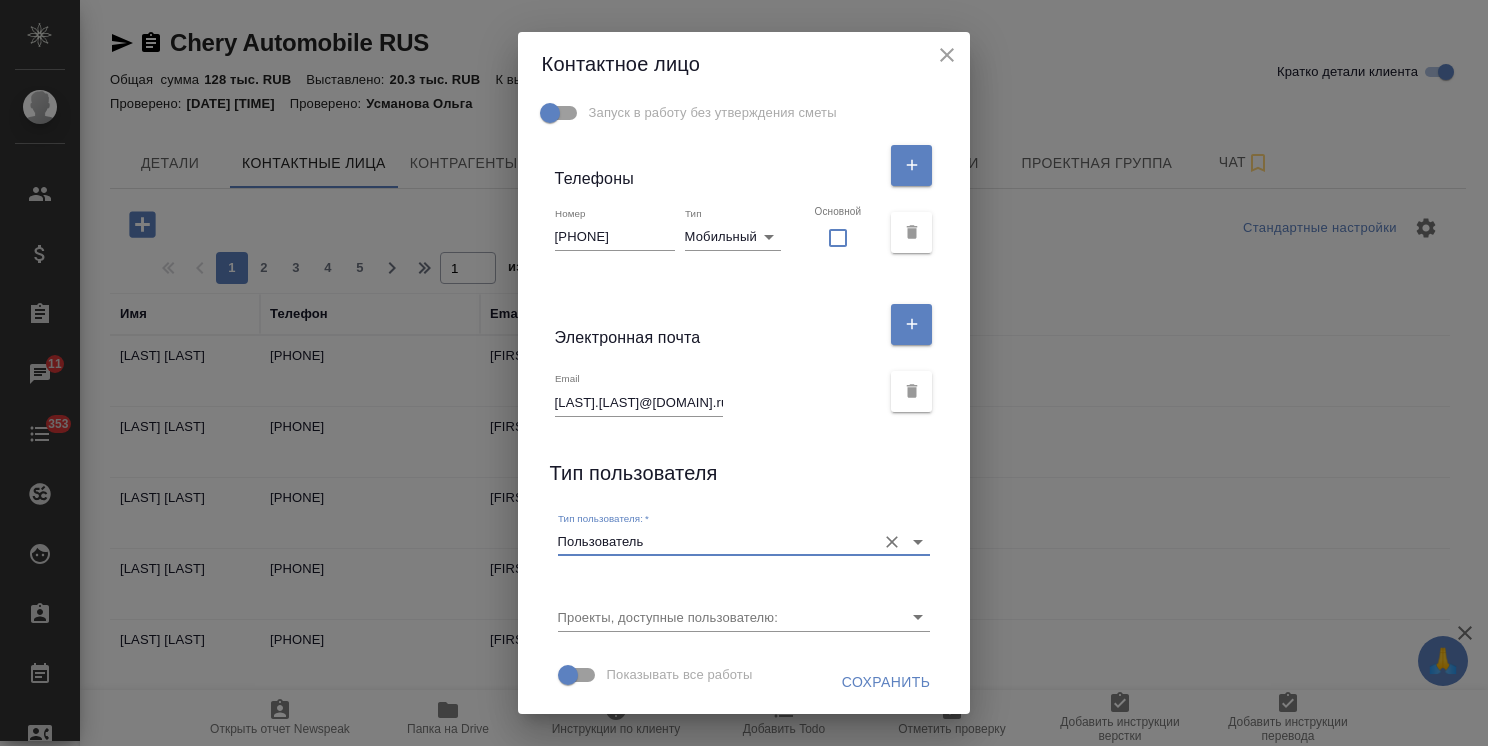 scroll, scrollTop: 373, scrollLeft: 0, axis: vertical 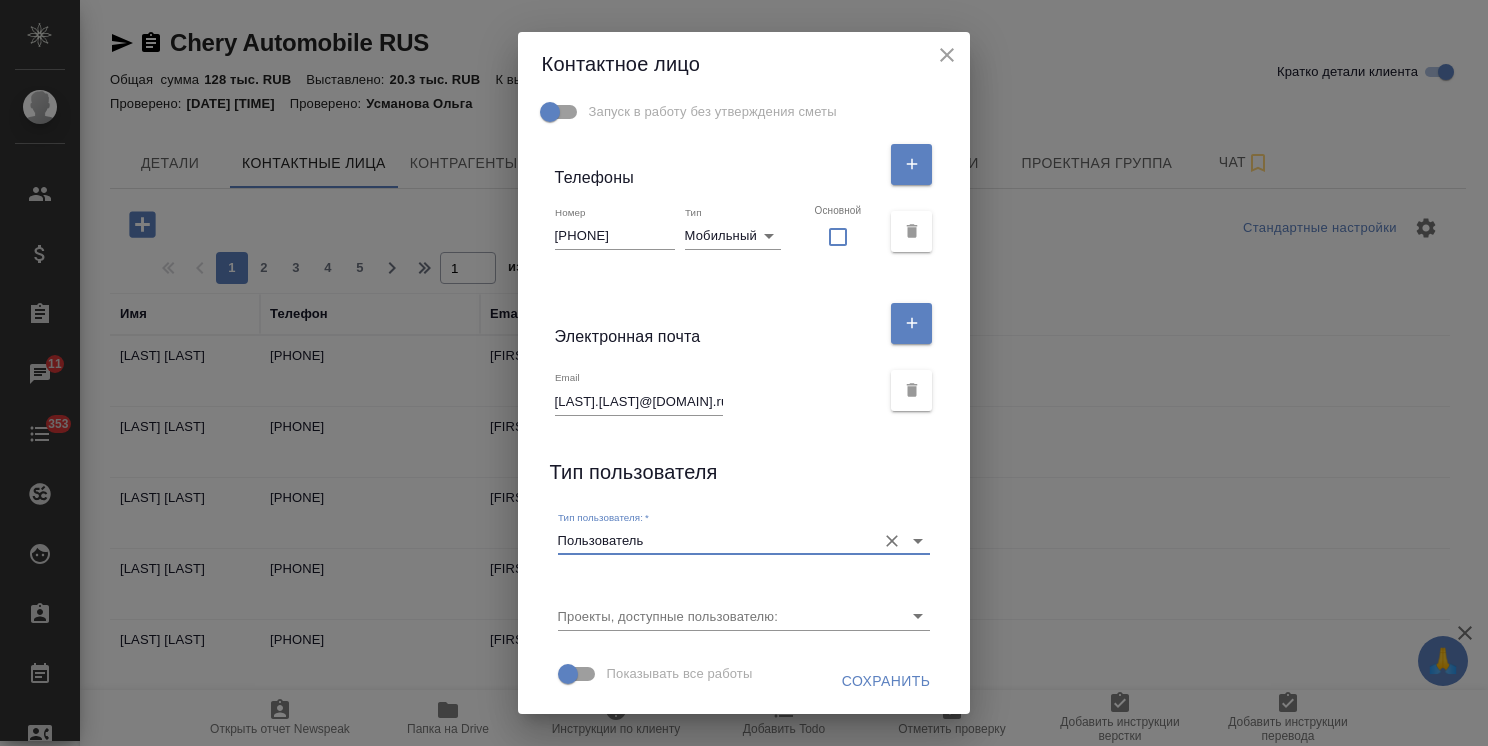 click on "Сохранить" at bounding box center [886, 681] 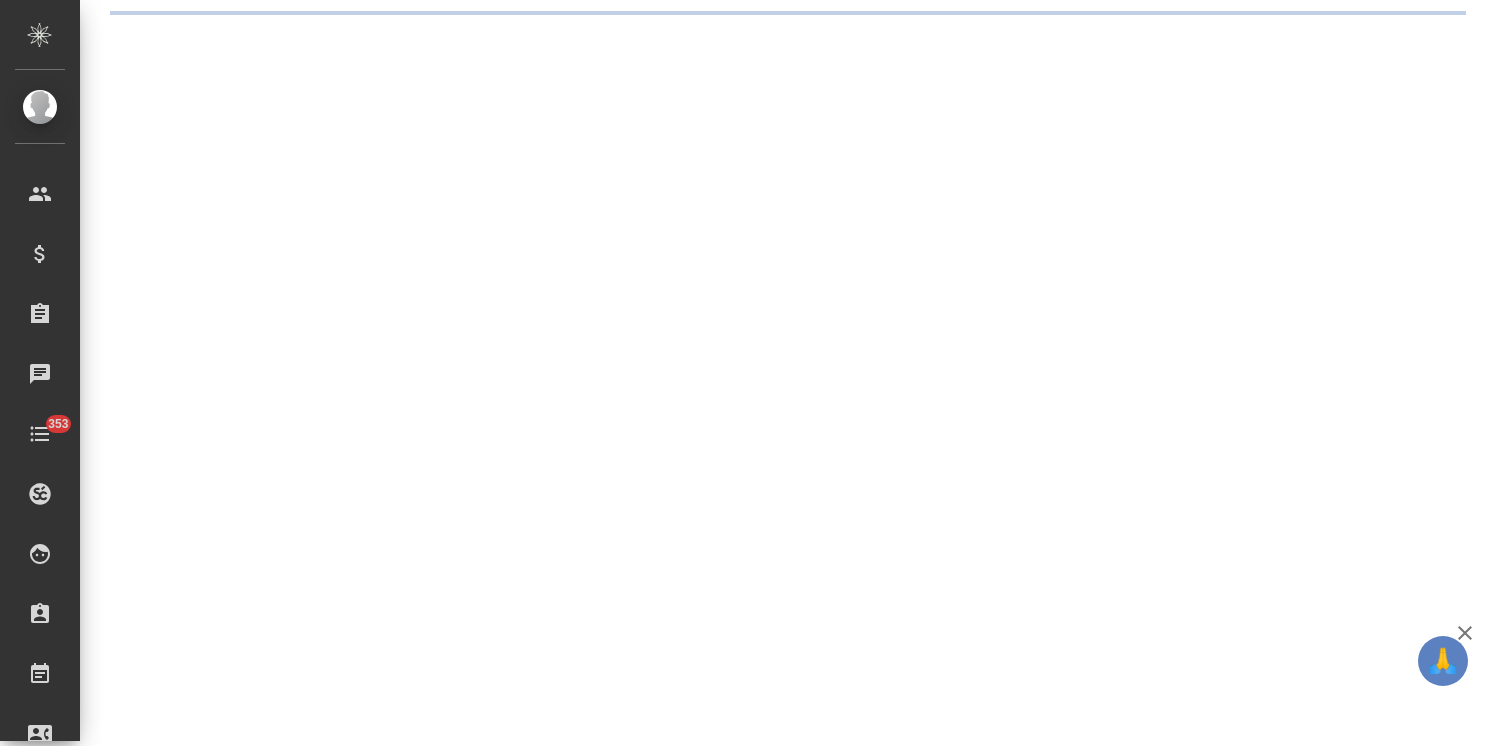 scroll, scrollTop: 0, scrollLeft: 0, axis: both 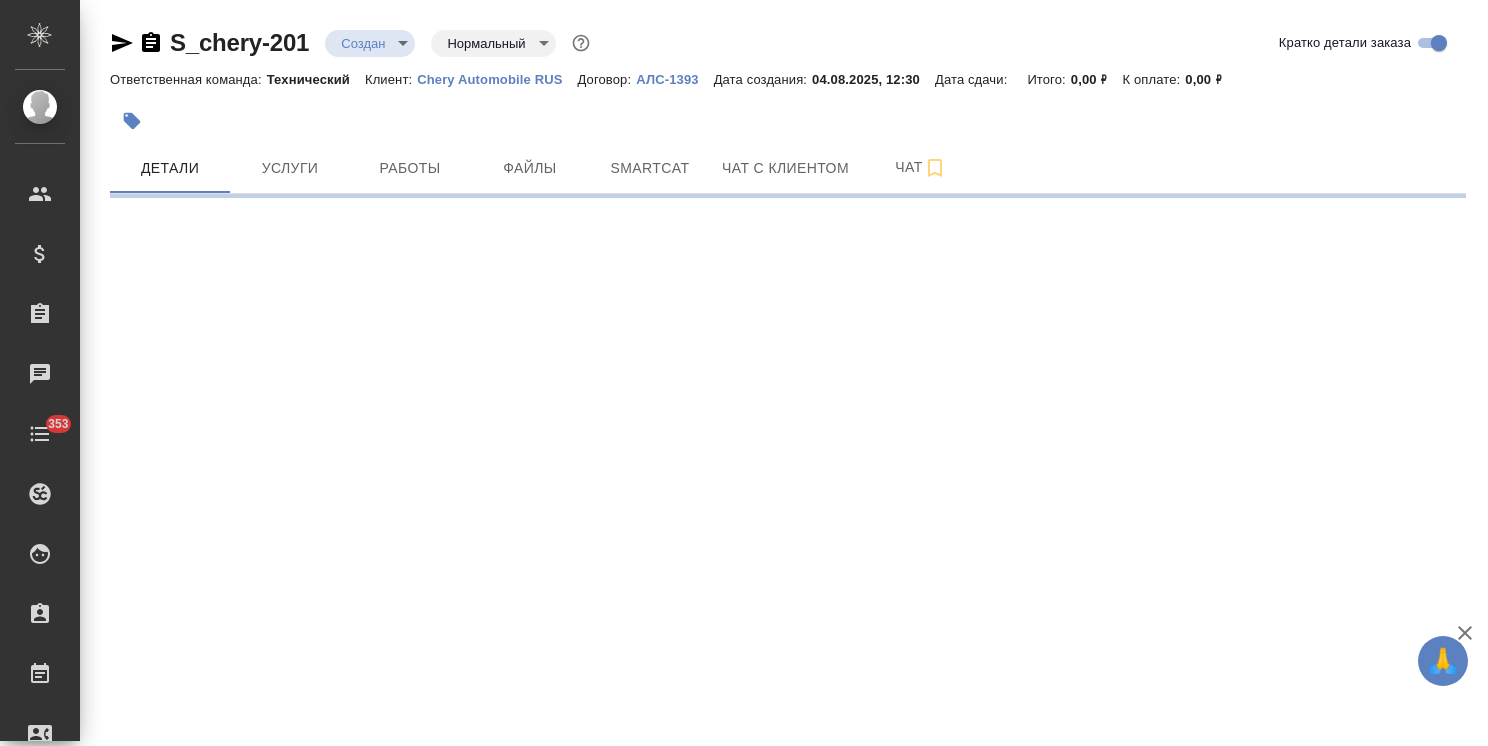 select on "RU" 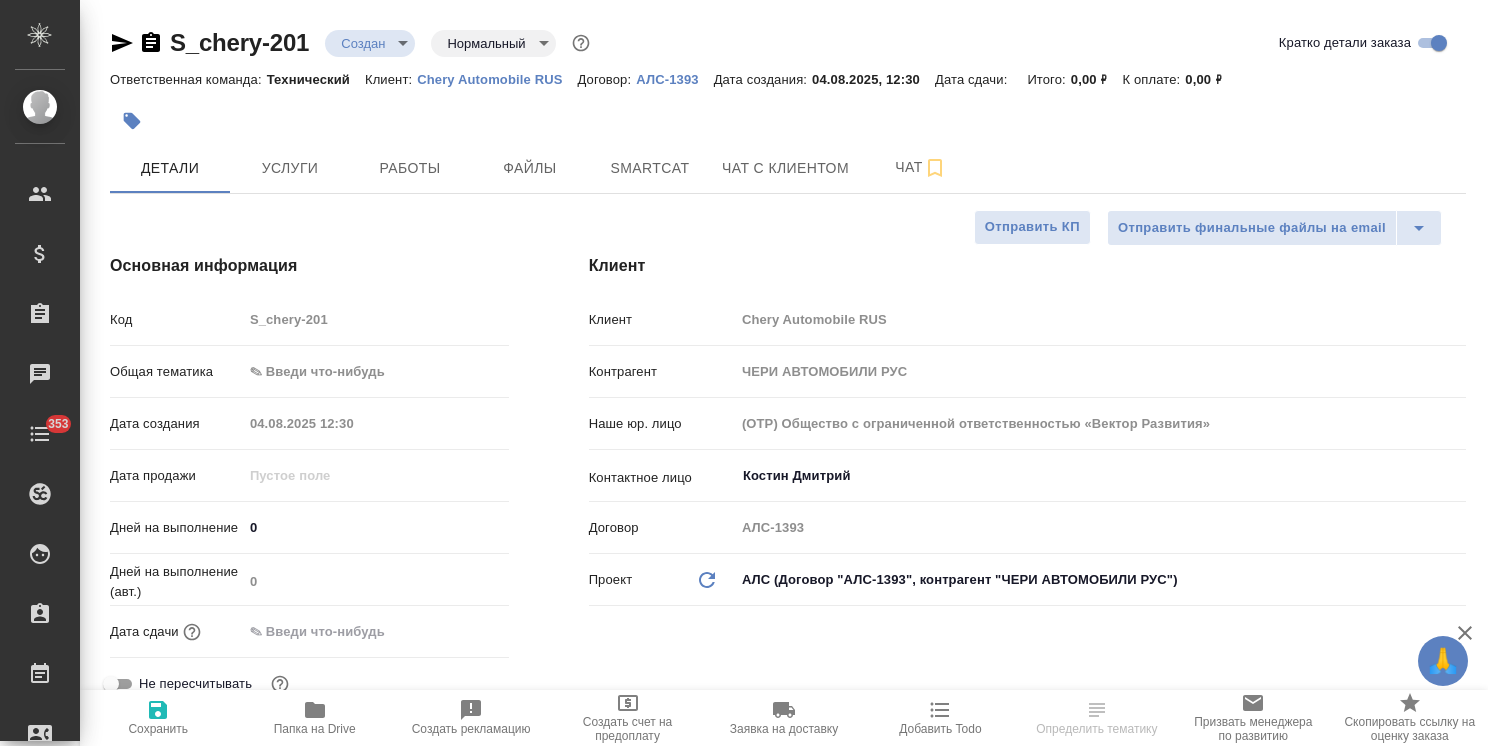 type on "x" 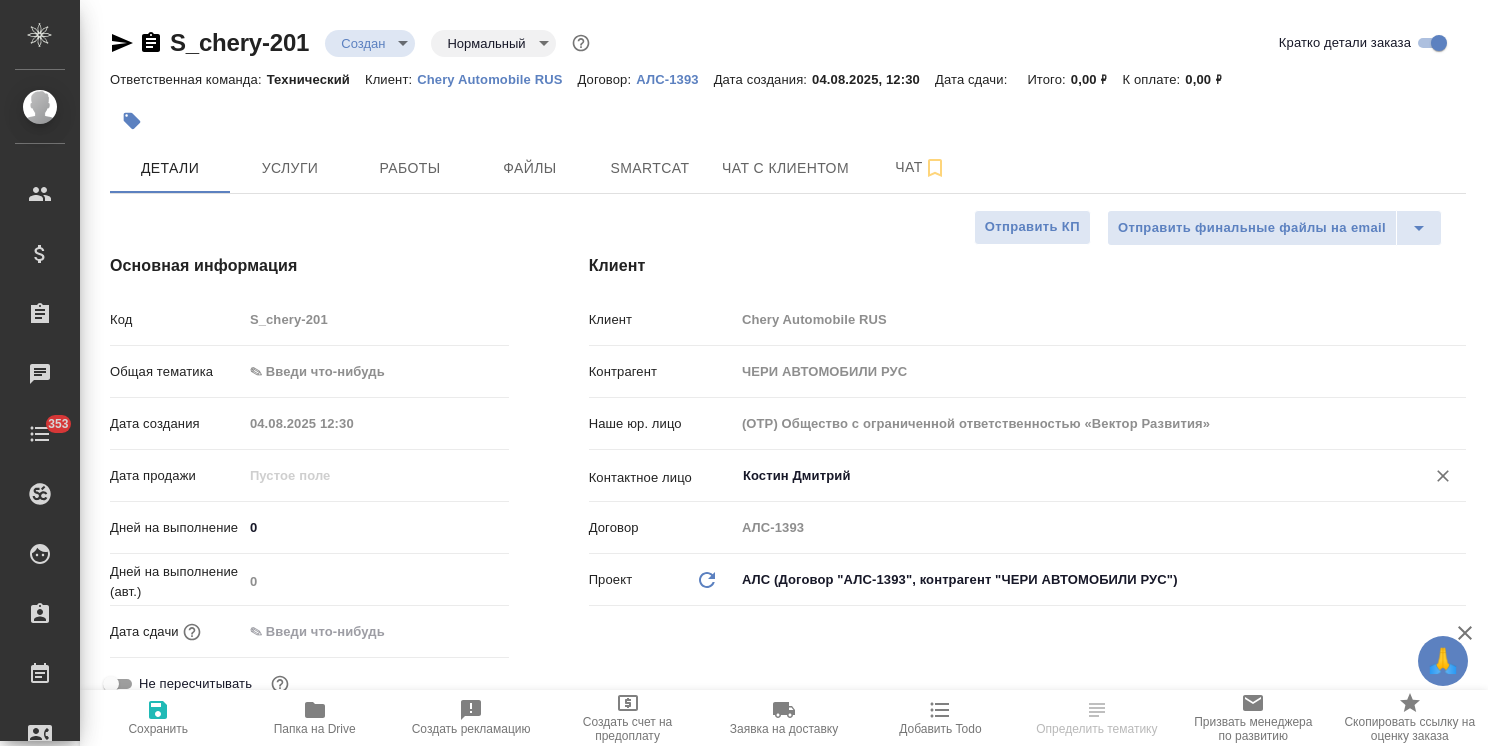 type on "x" 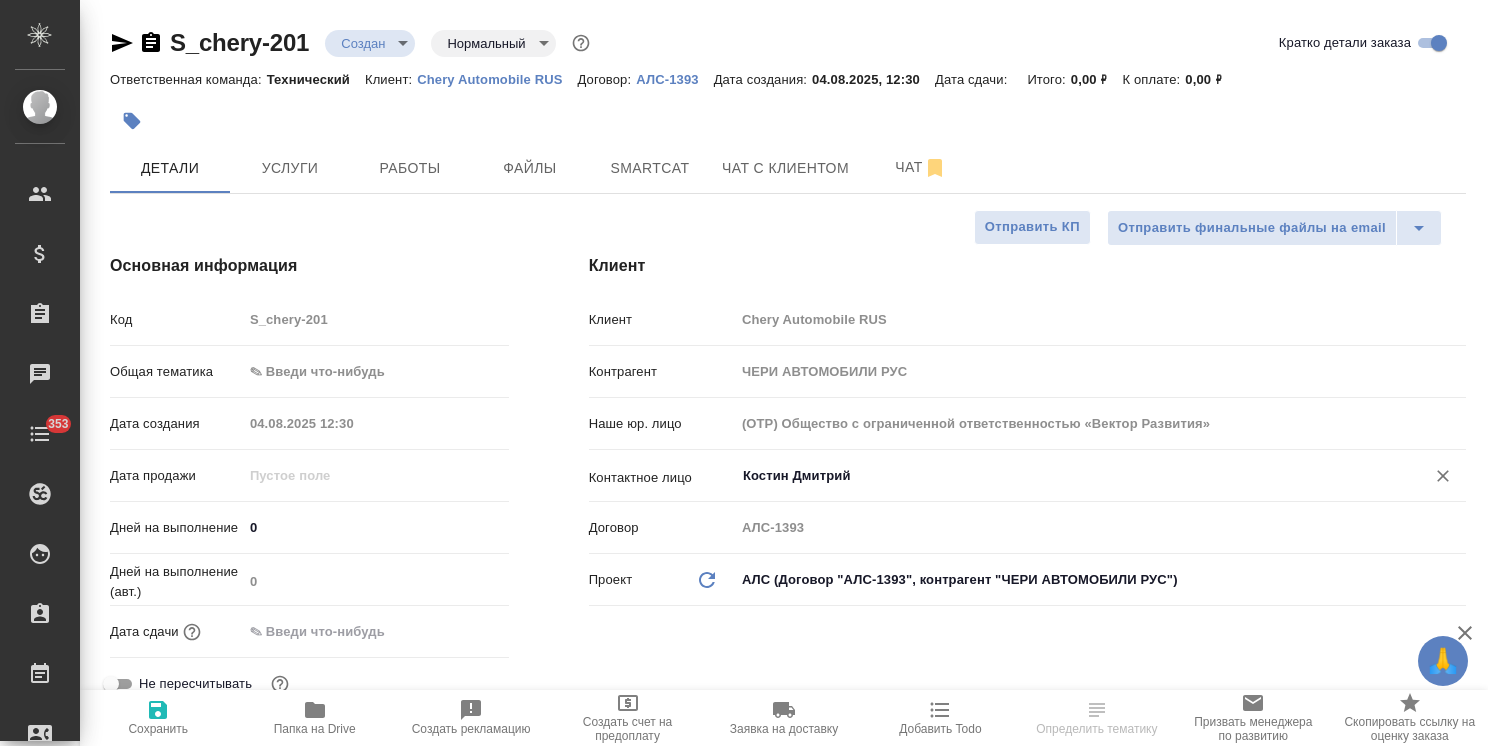 click on "Костин Дмитрий" at bounding box center [1067, 476] 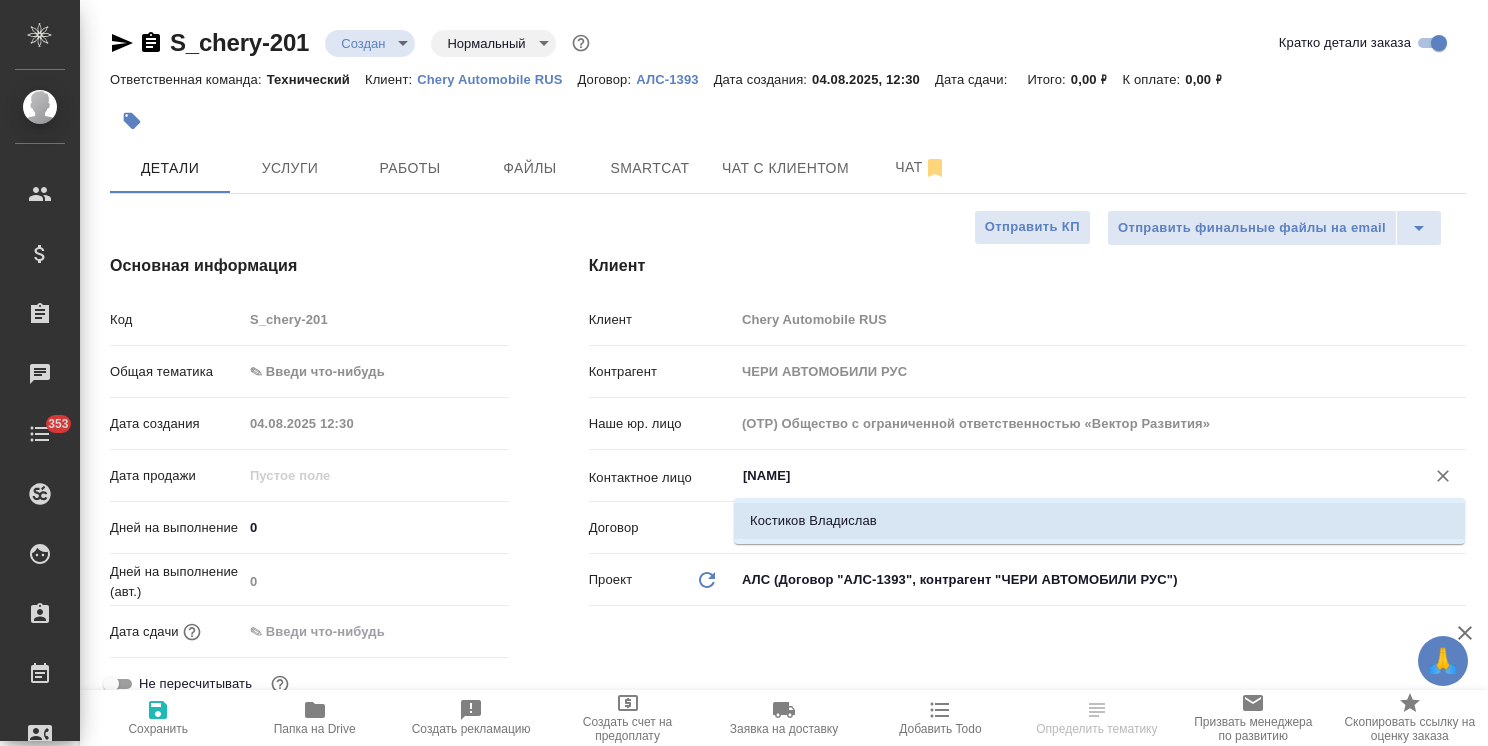 click on "Костиков Владислав" at bounding box center [1099, 521] 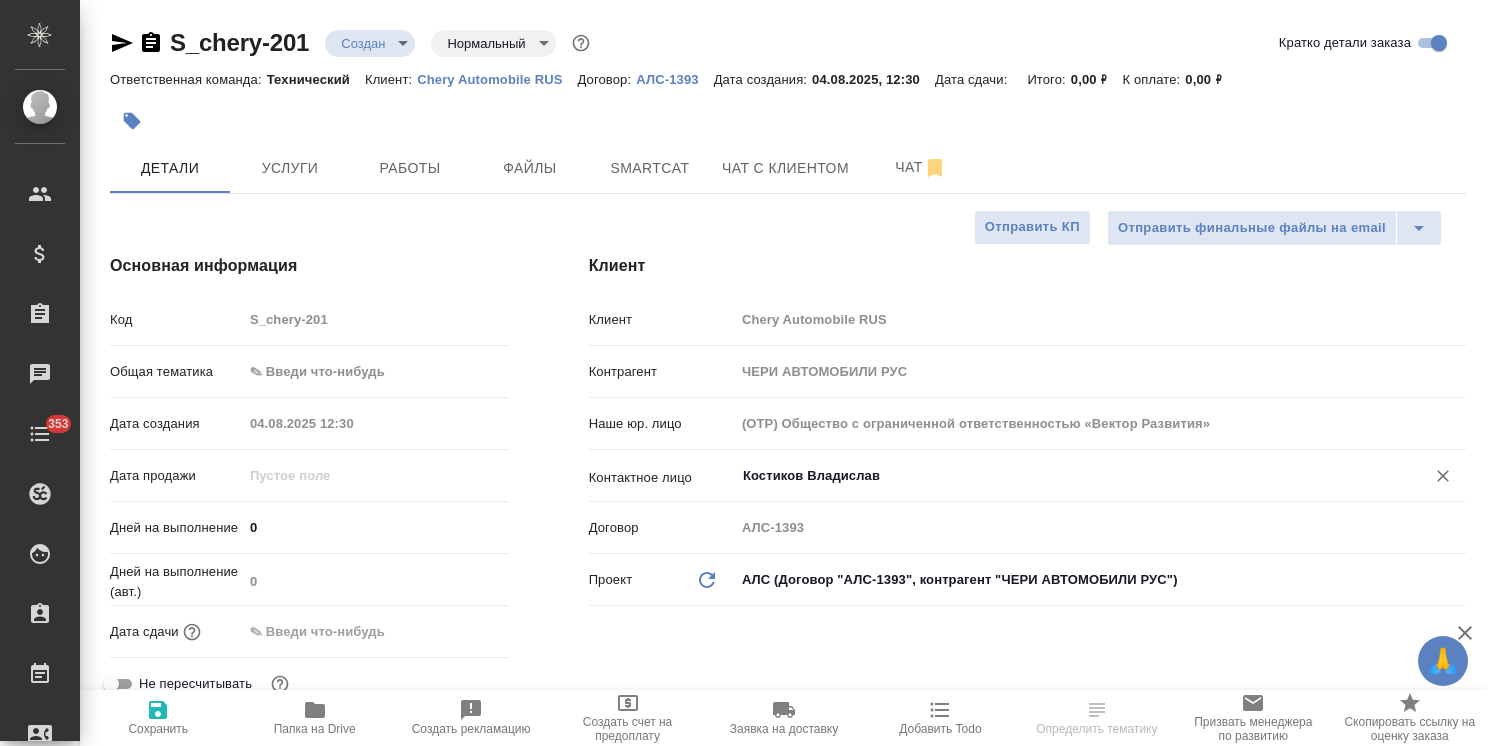 type on "Костиков Владислав" 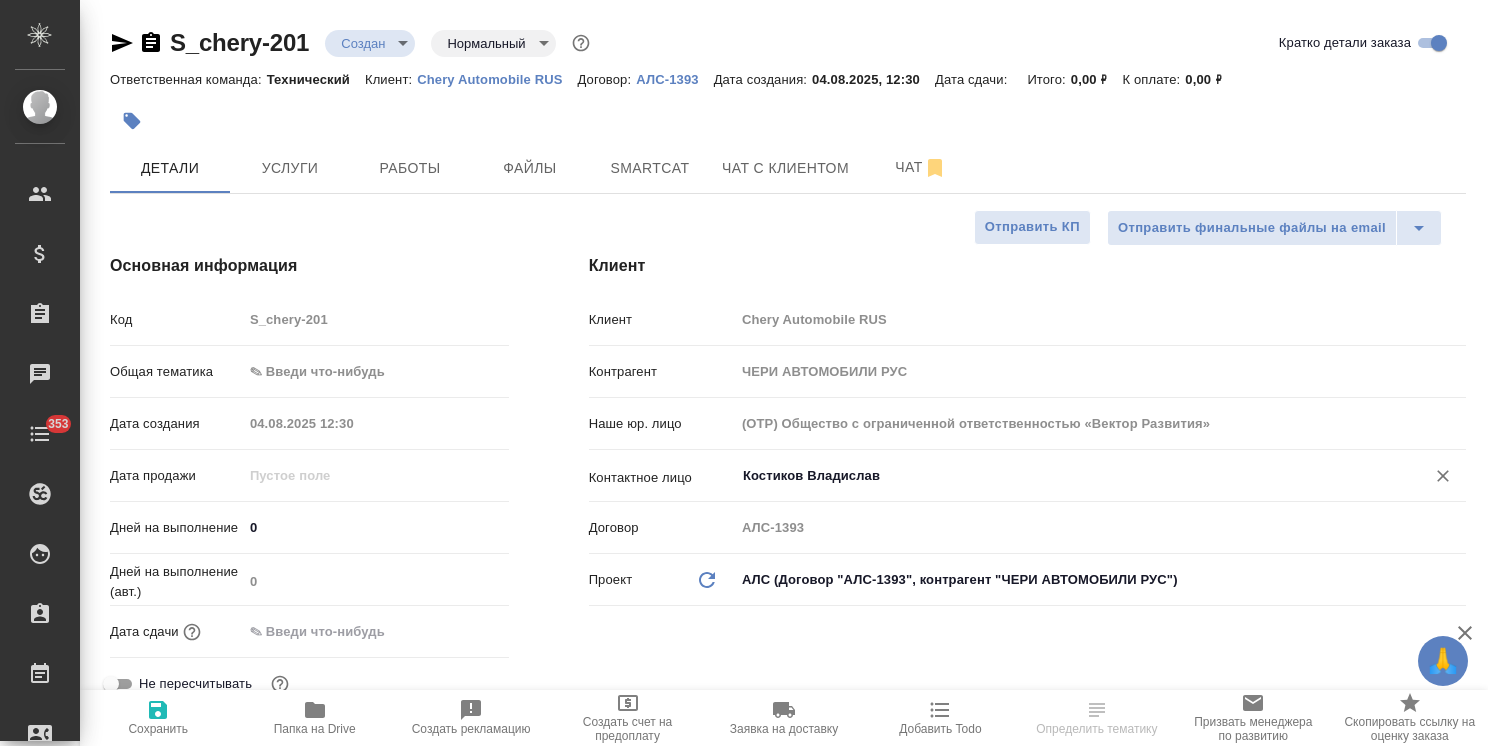 type on "x" 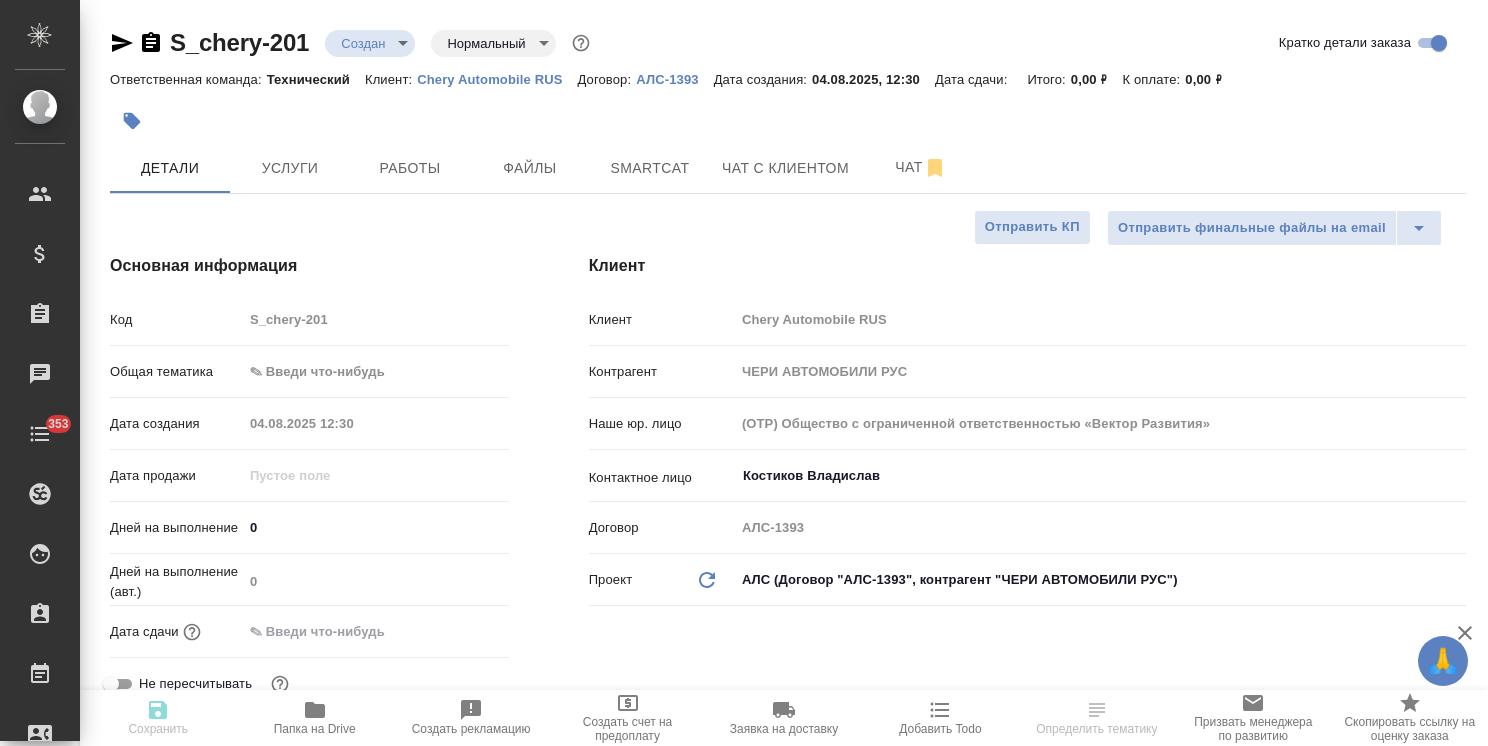type on "x" 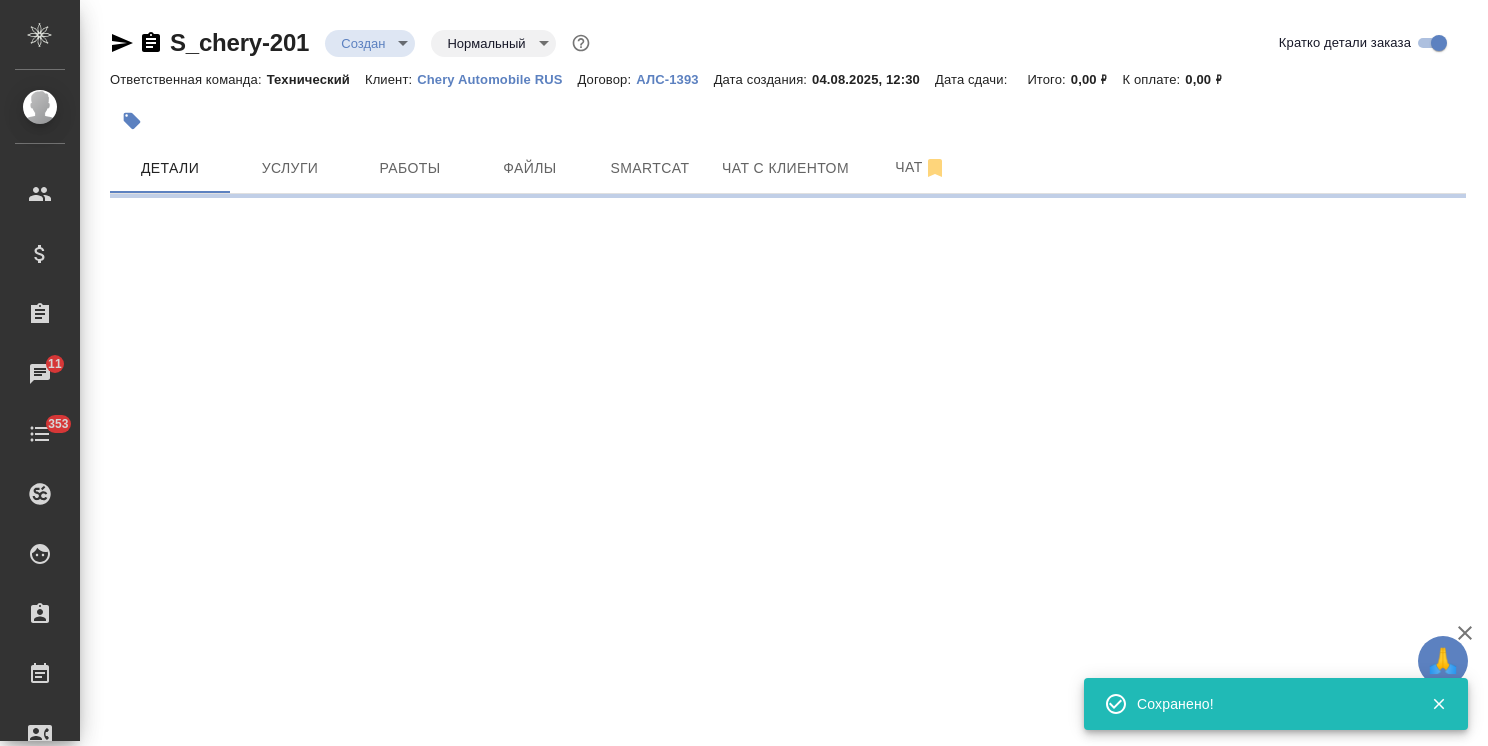 type on "holyTrinity" 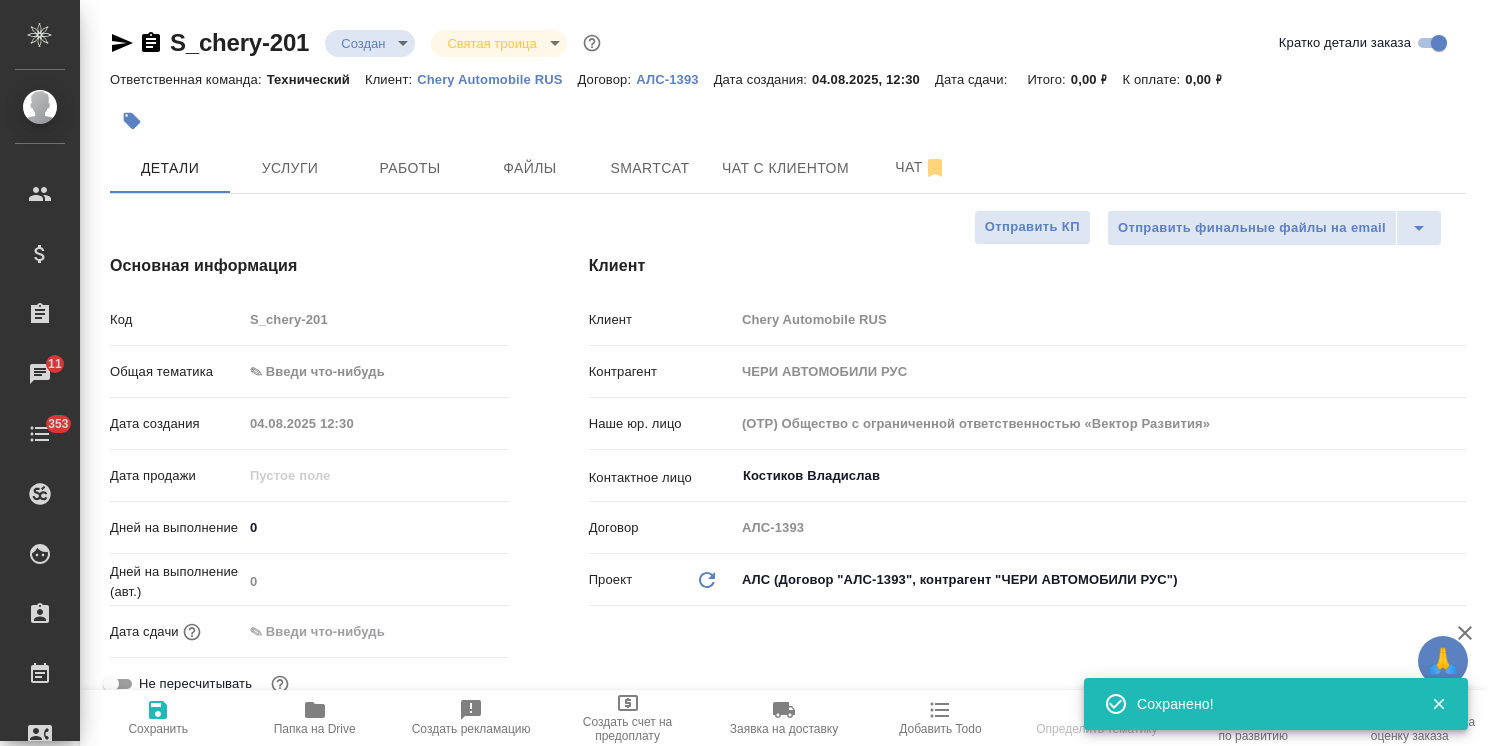 type on "x" 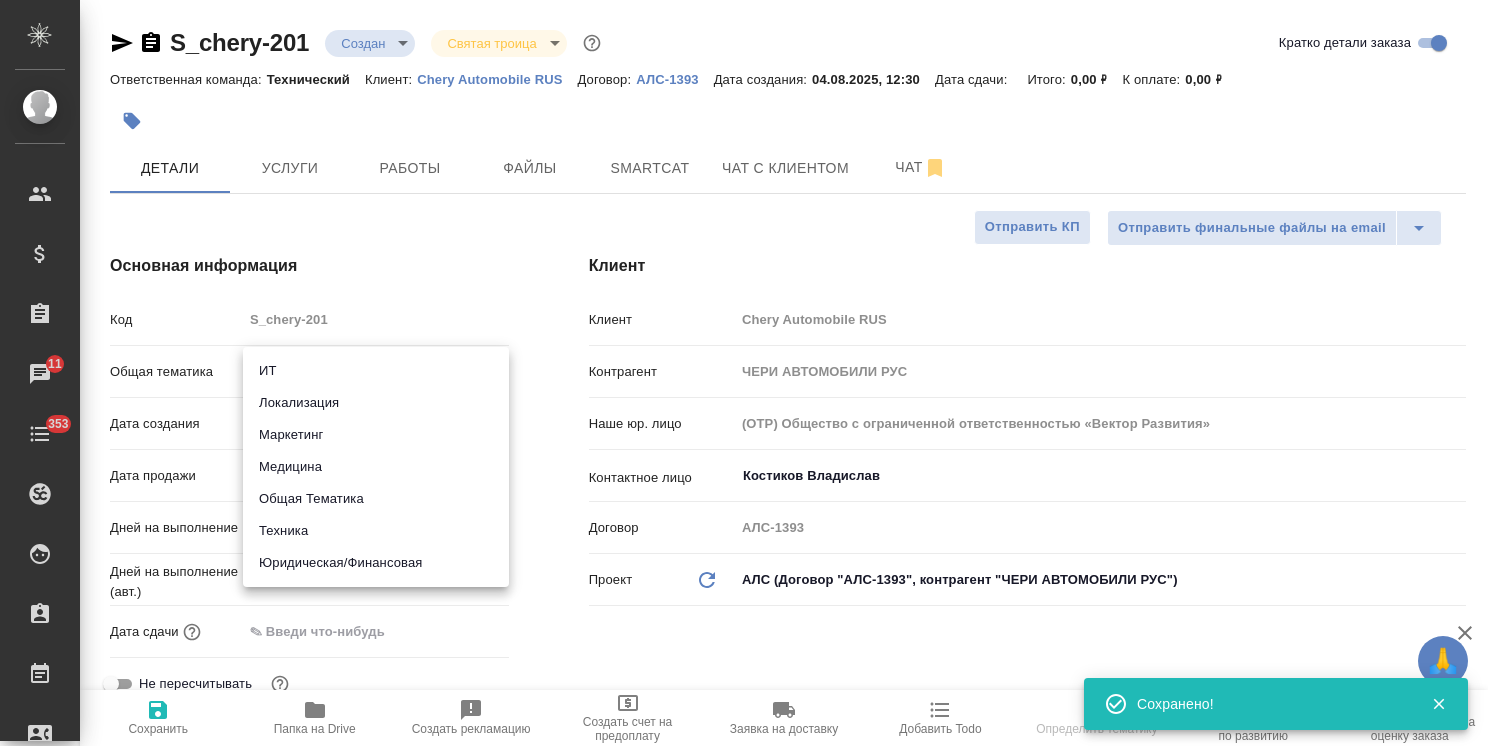 click on "🙏 .cls-1
fill:#fff;
AWATERA [LAST] [FIRST] Клиенты Спецификации Заказы 11 Чаты 353 Todo Проекты SC Исполнители Кандидаты Работы Входящие заявки Заявки на доставку Рекламации Проекты процессинга Конференции Выйти S_chery-201 Создан new Святая троица holyTrinity Кратко детали заказа Ответственная команда: Технический Клиент: Chery Automobile [REGION] Договор: АЛС-1393 Дата создания: 04.08.2025, 12:30 Дата сдачи: Итого: 0,00 ₽ К оплате: 0,00 ₽ Детали Услуги Работы Файлы Smartcat Чат с клиентом Чат Отправить финальные файлы на email Отправить КП Основная информация Код S_chery-201 Общая тематика Дата создания 0 0 ​" at bounding box center (744, 373) 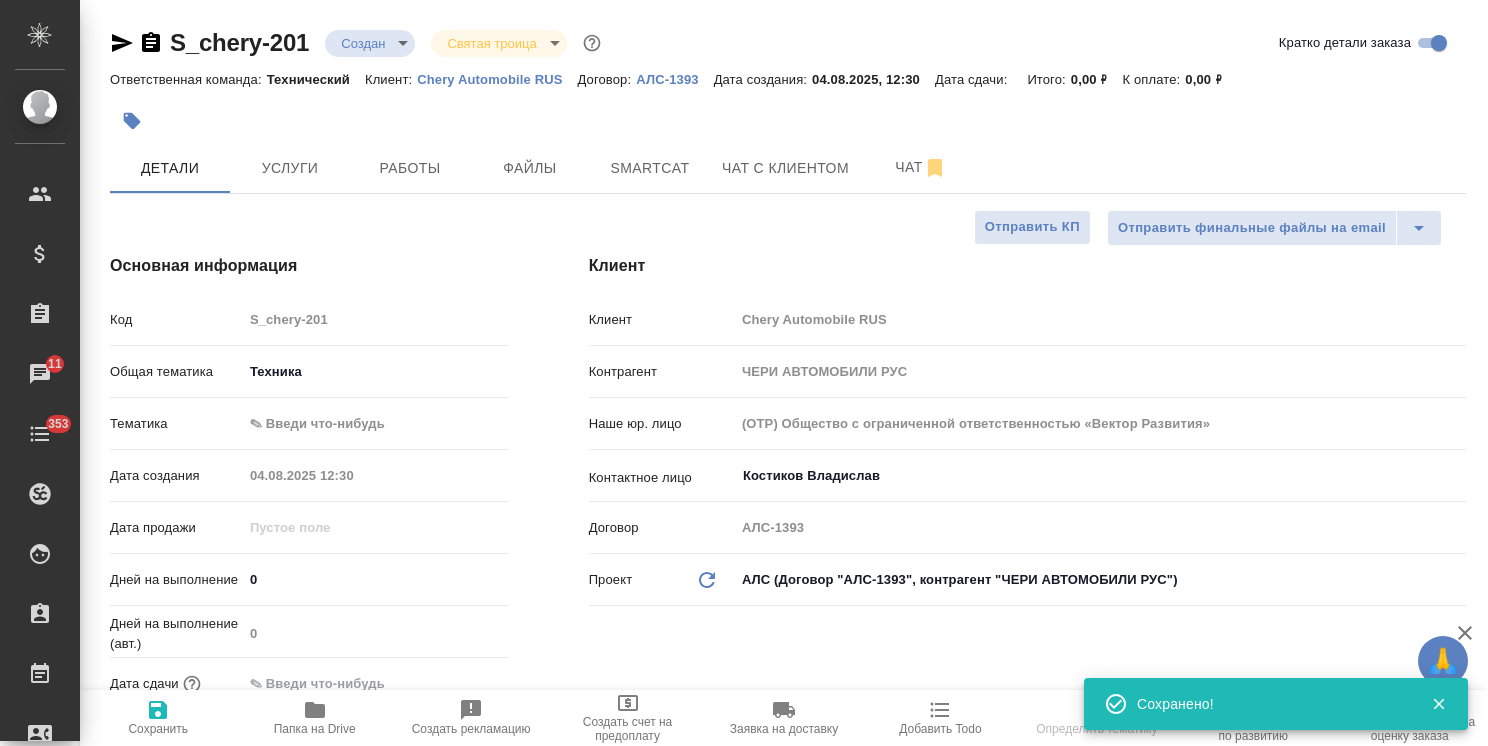 click on "🙏 .cls-1
fill:#fff;
AWATERA [LAST] [FIRST] Клиенты Спецификации Заказы 11 Чаты 353 Todo Проекты SC Исполнители Кандидаты Работы Входящие заявки Заявки на доставку Рекламации Проекты процессинга Конференции Выйти S_chery-201 Создан new Святая троица holyTrinity Кратко детали заказа Ответственная команда: Технический Клиент: Chery Automobile [REGION] Договор: АЛС-1393 Дата создания: 04.08.2025, 12:30 Дата сдачи: Итого: 0,00 ₽ К оплате: 0,00 ₽ Детали Услуги Работы Файлы Smartcat Чат с клиентом Чат Отправить финальные файлы на email Отправить КП Основная информация Код S_chery-201 Общая тематика Техника tech 0 0 ​ x x x" at bounding box center [744, 373] 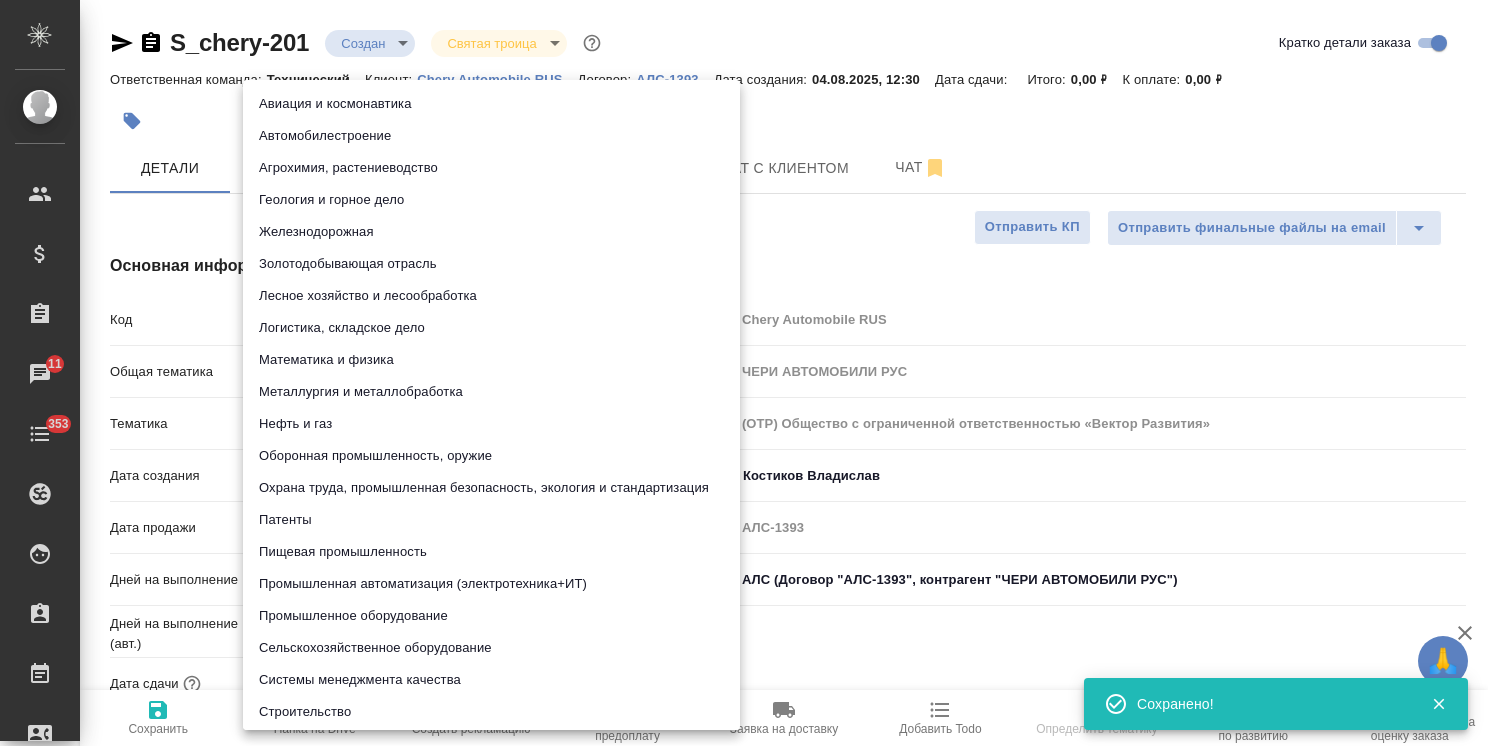 click on "Автомобилестроение" at bounding box center (491, 136) 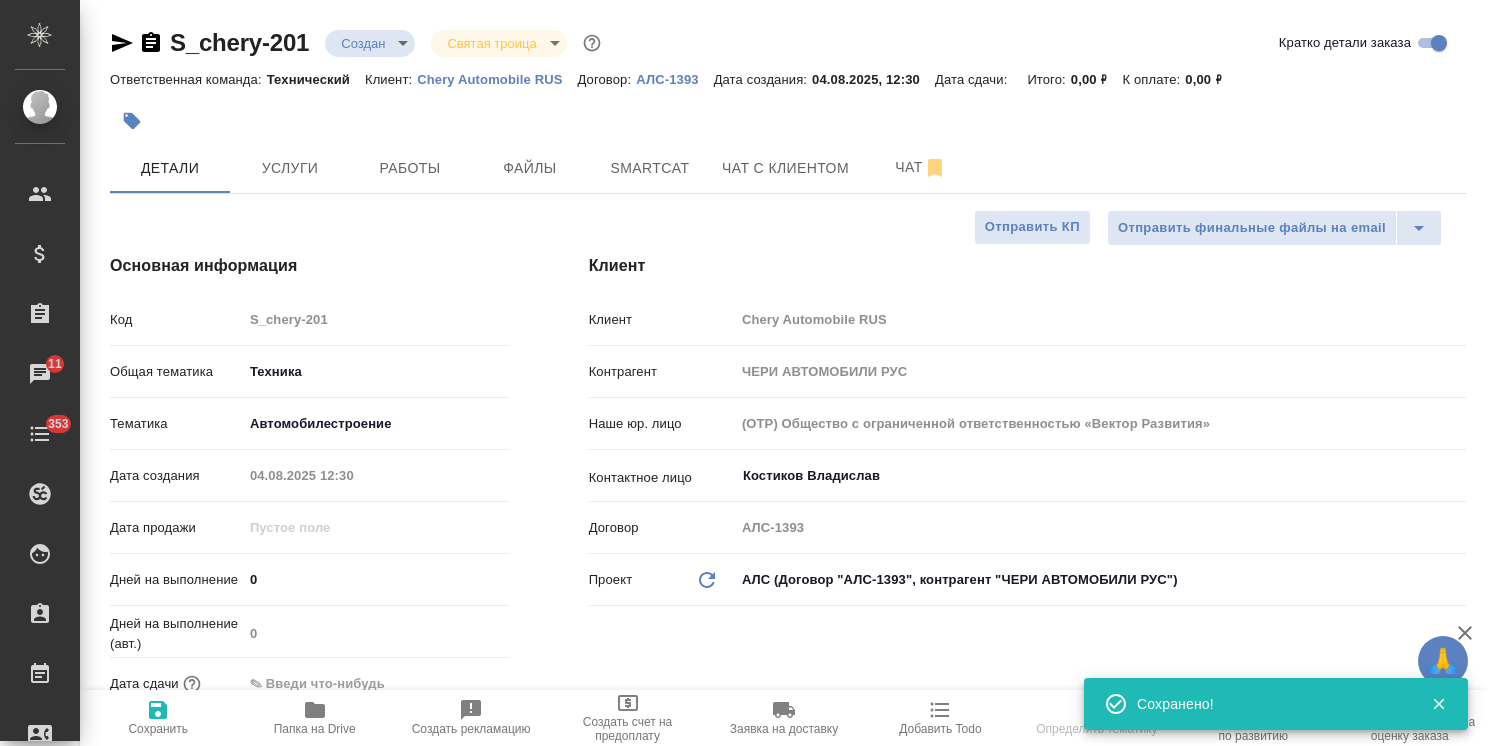 click on "Сохранить" at bounding box center (158, 729) 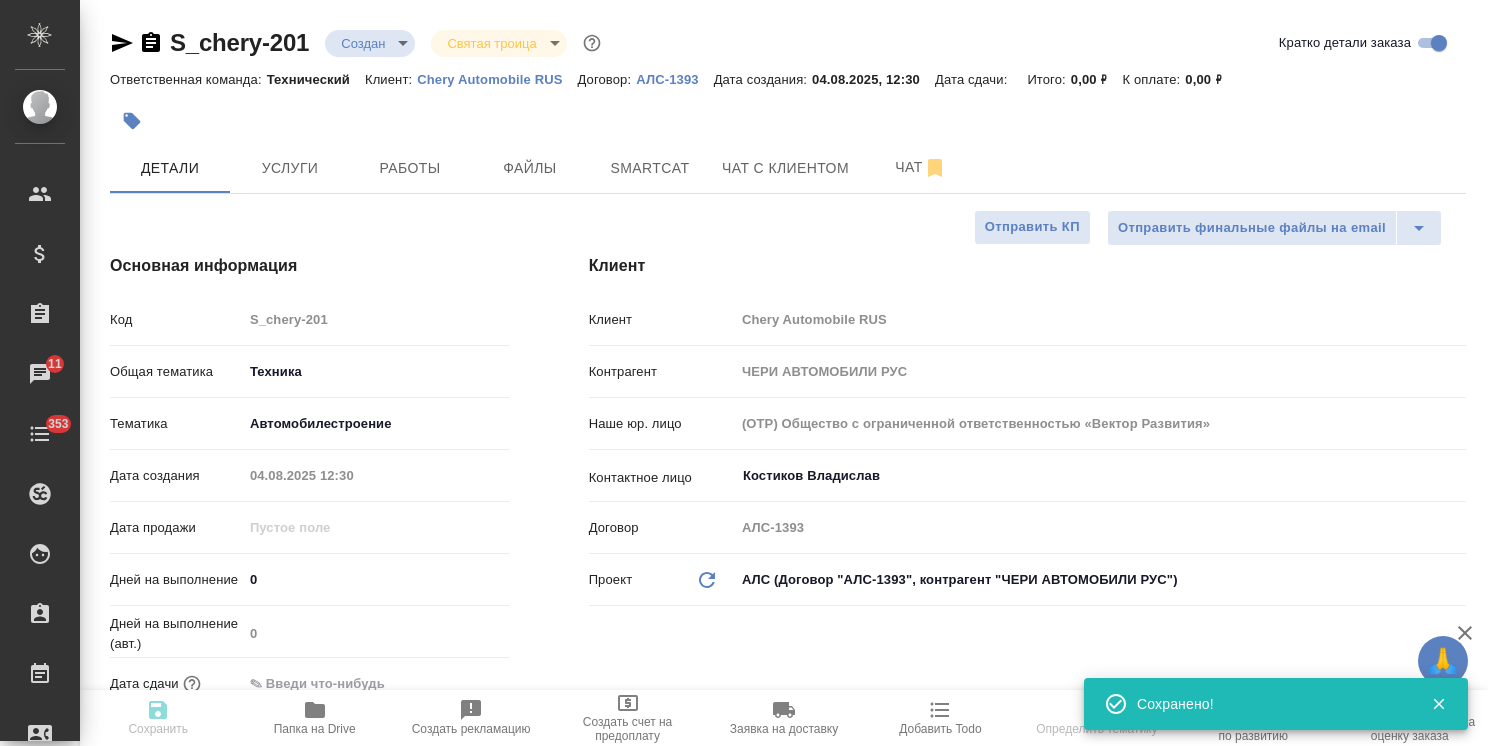 type on "x" 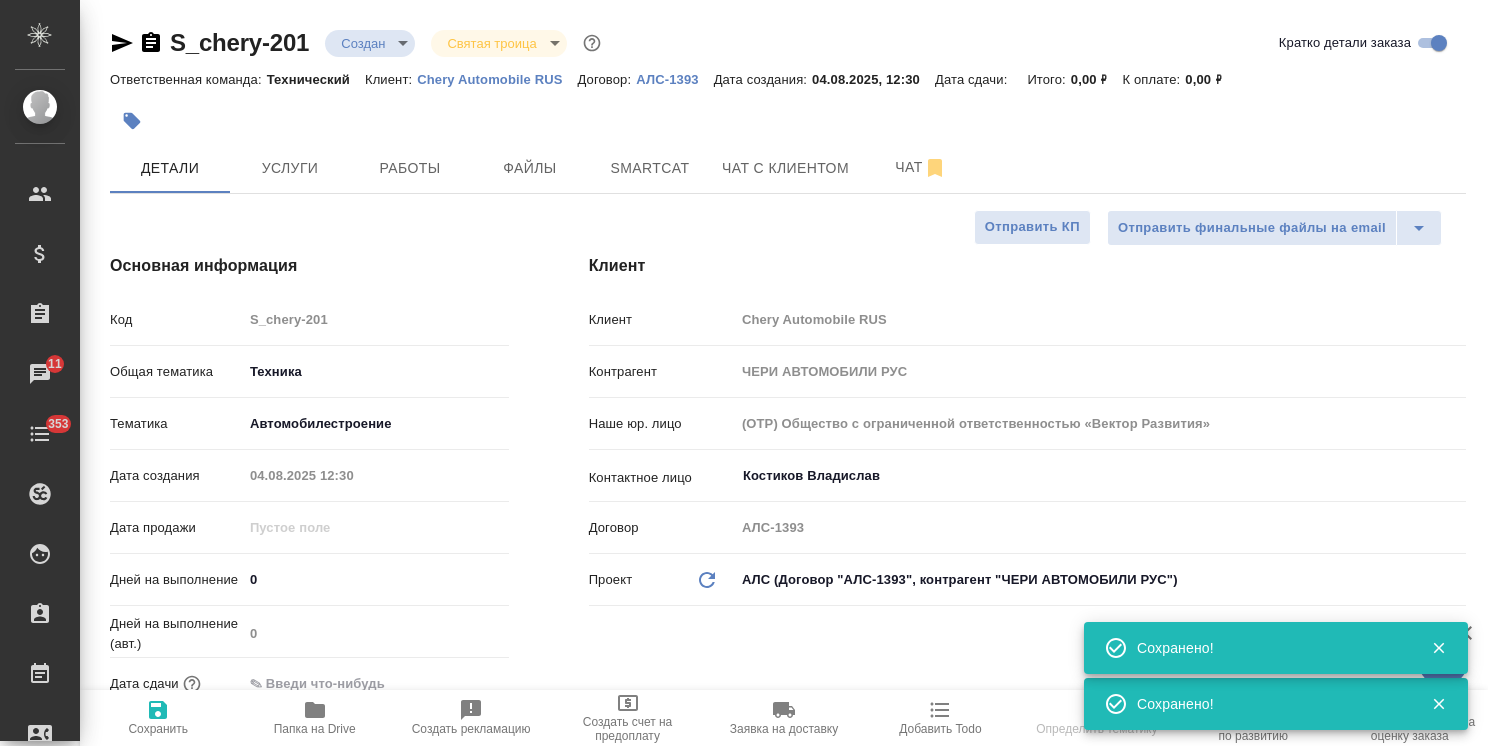 select on "RU" 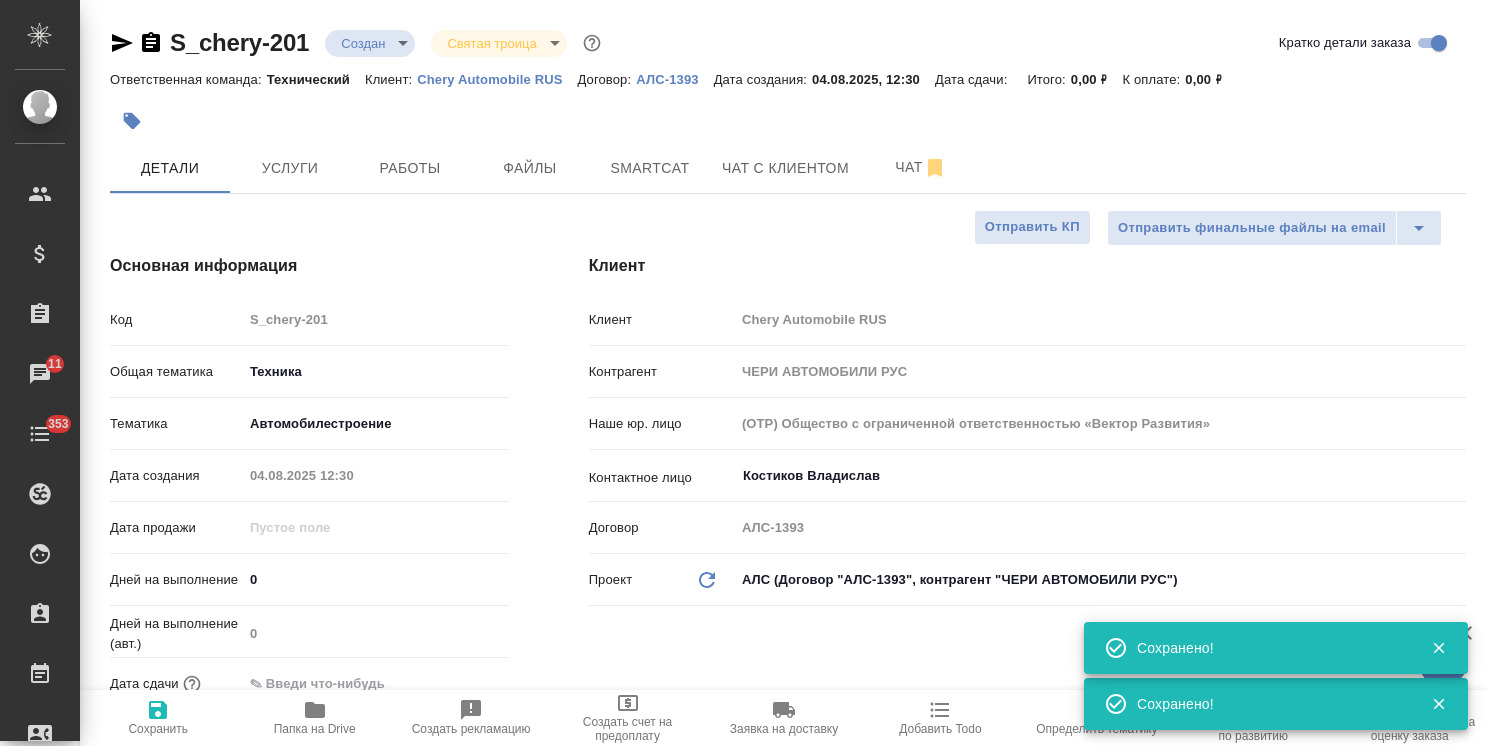 type on "x" 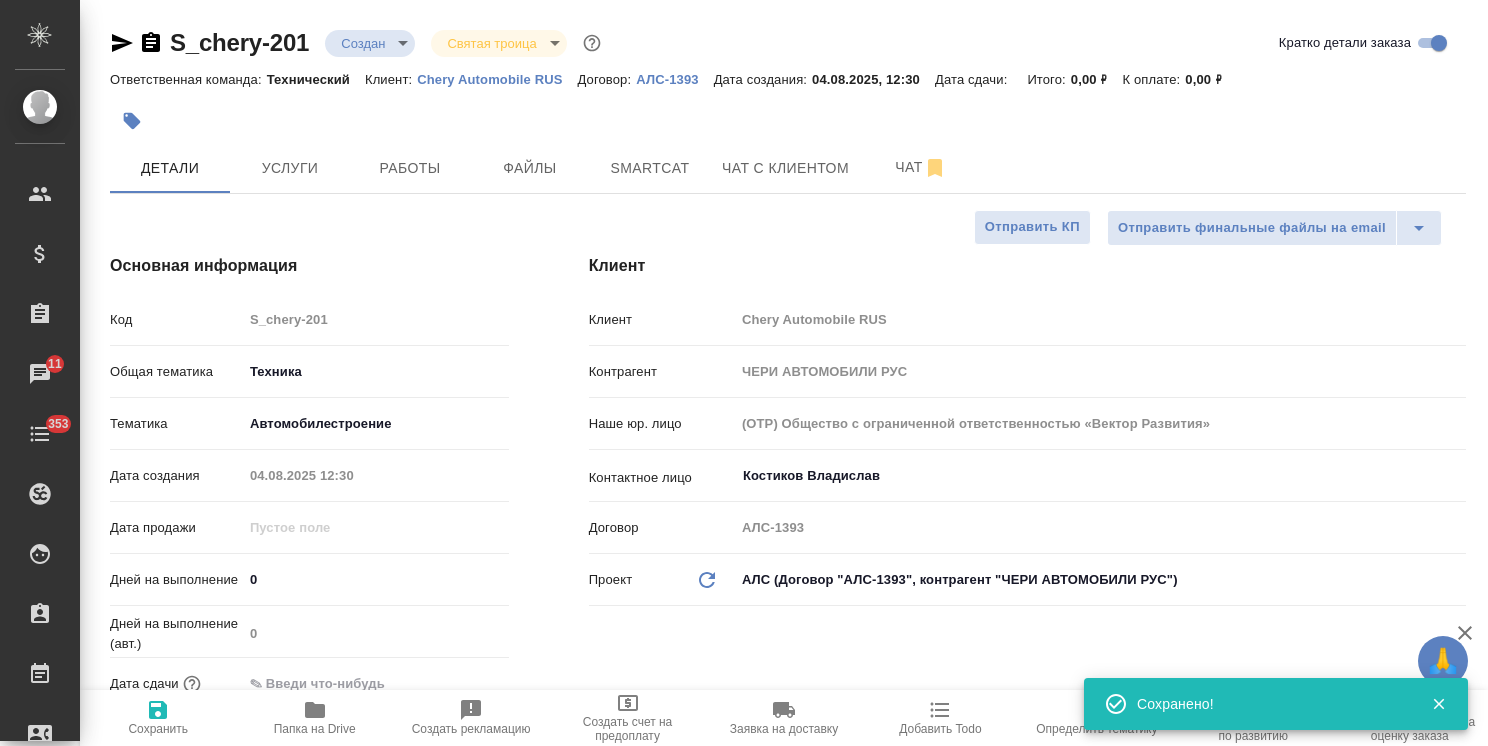 type on "x" 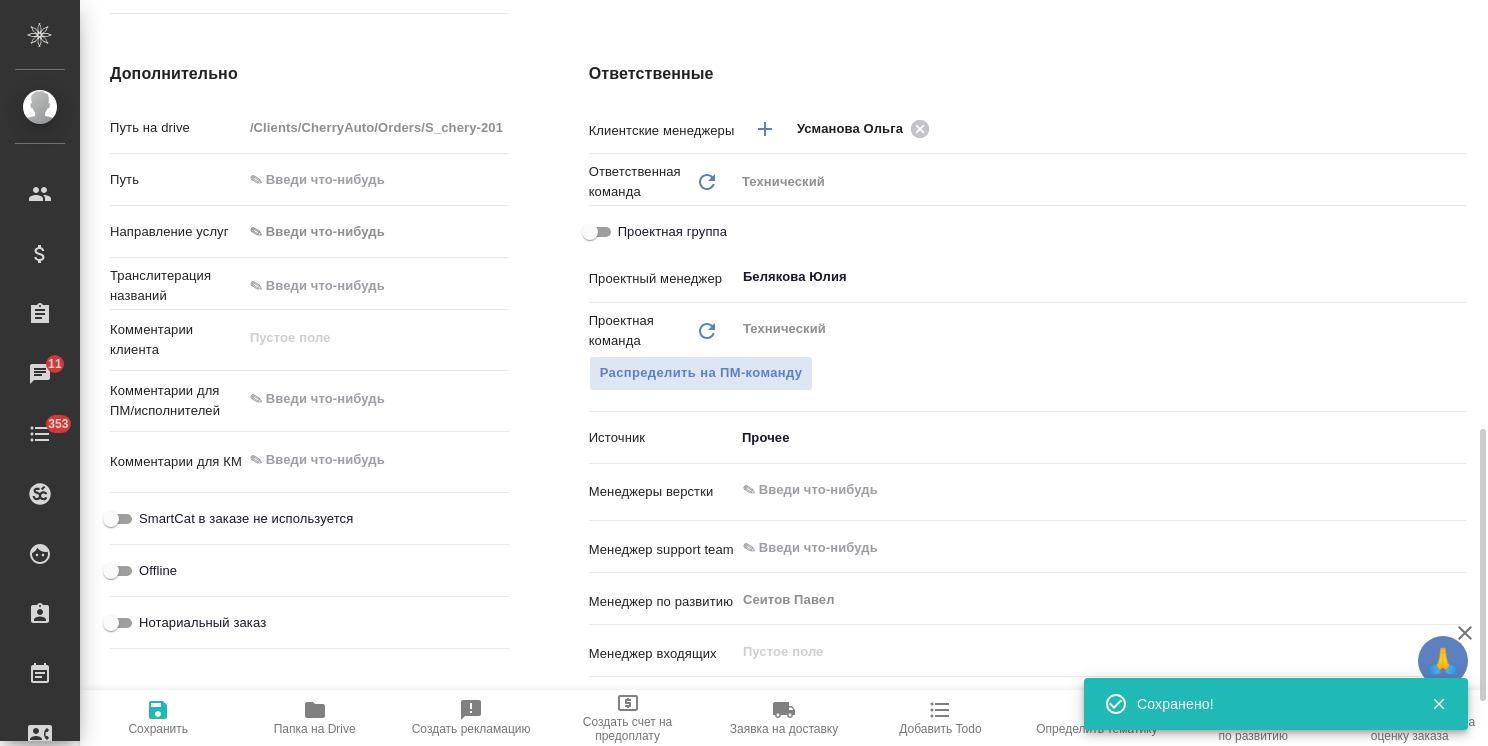 scroll, scrollTop: 900, scrollLeft: 0, axis: vertical 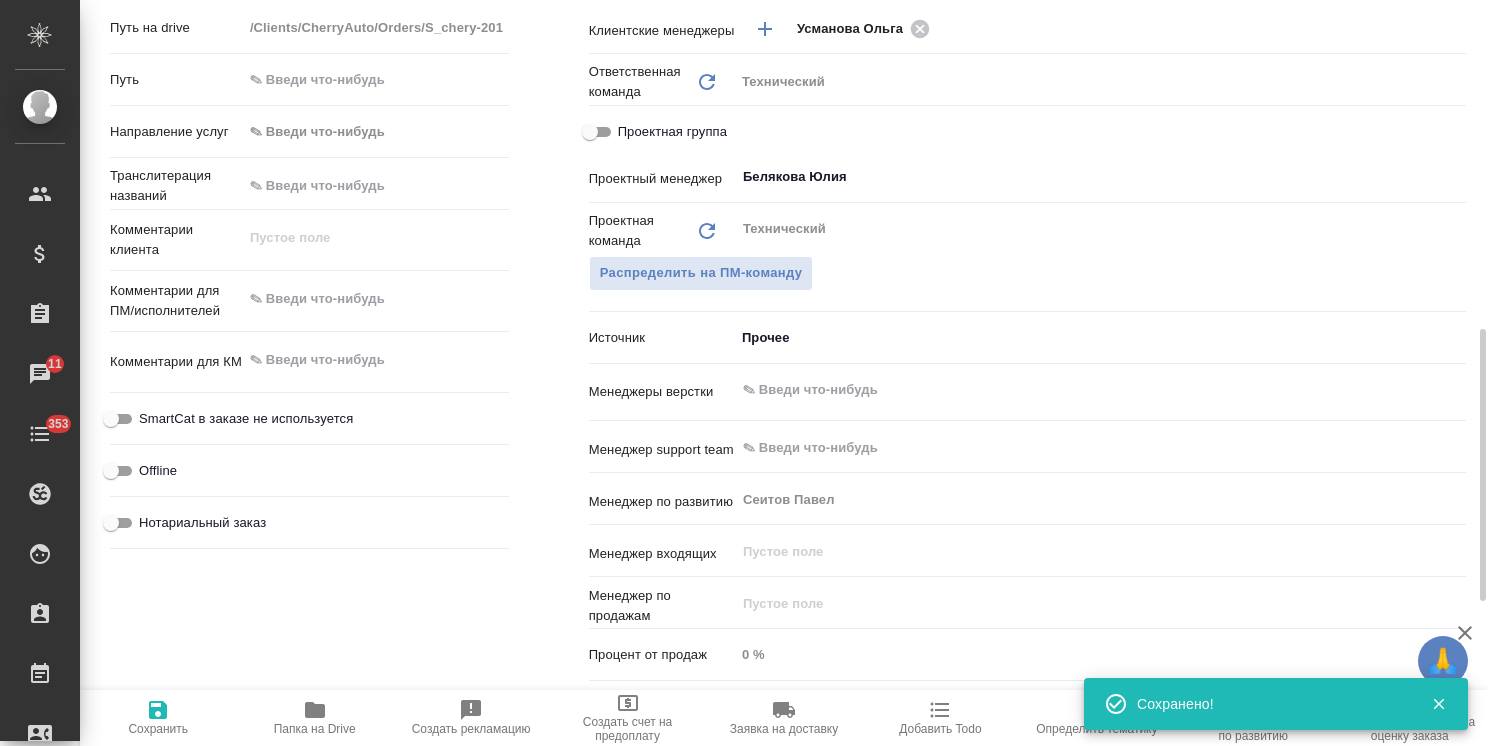 type on "x" 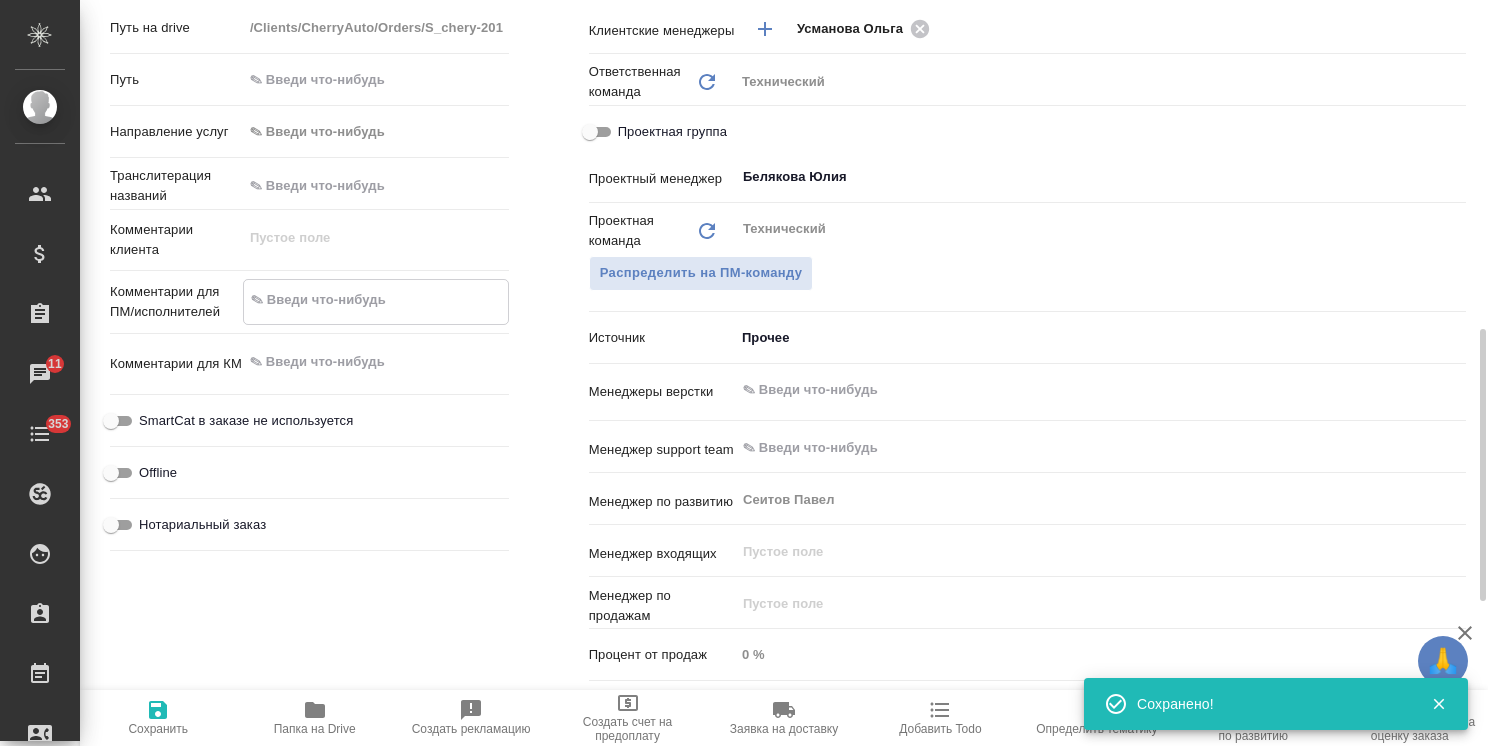type on "x" 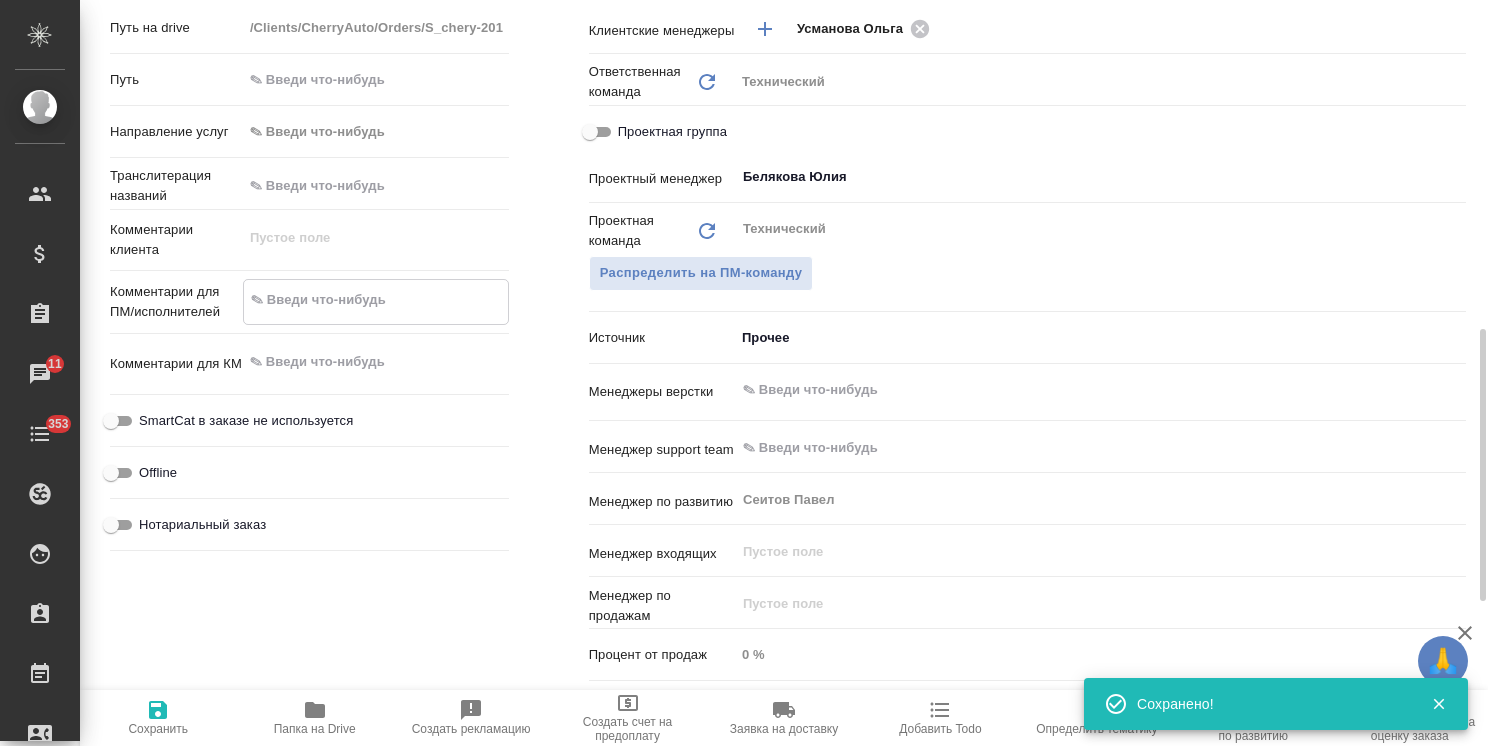 type on "x" 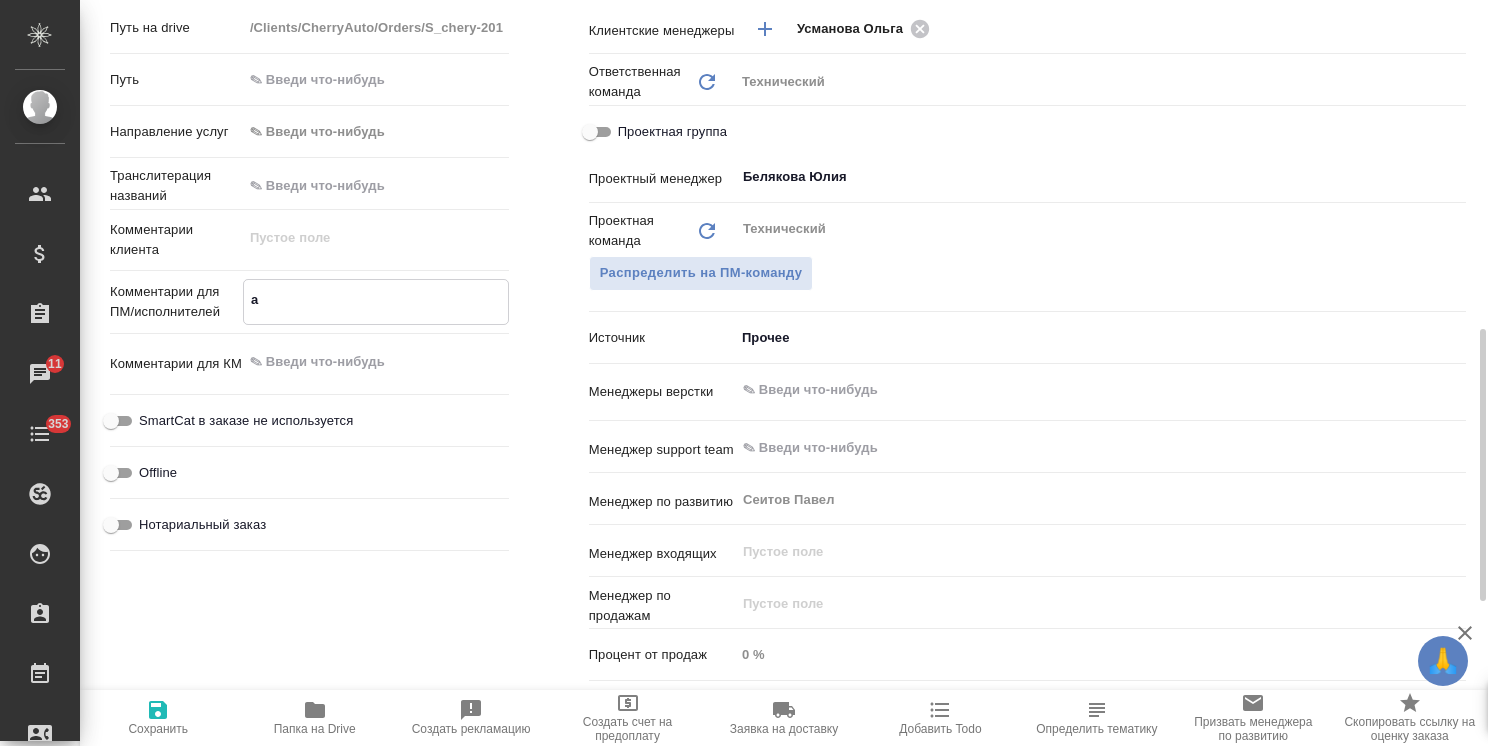 type on "x" 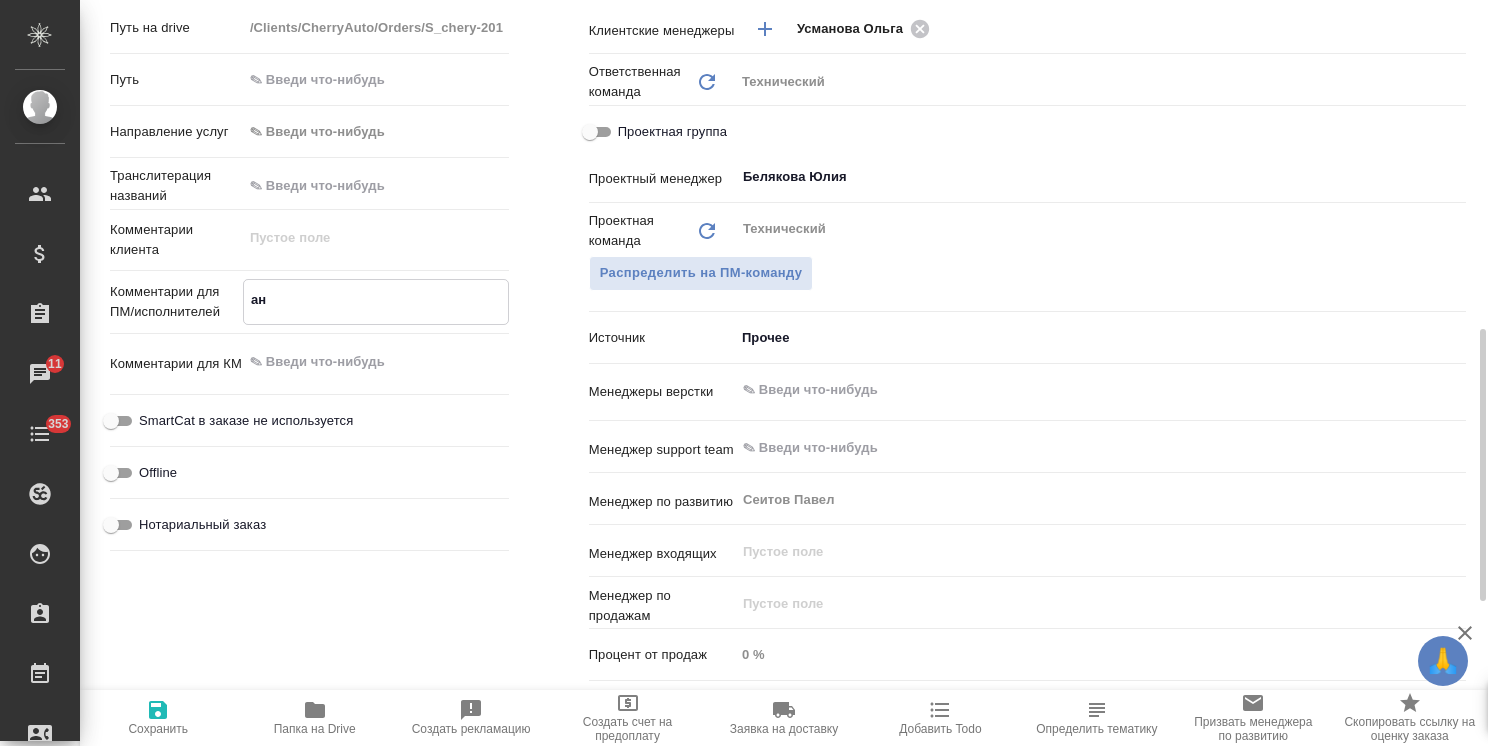 type on "x" 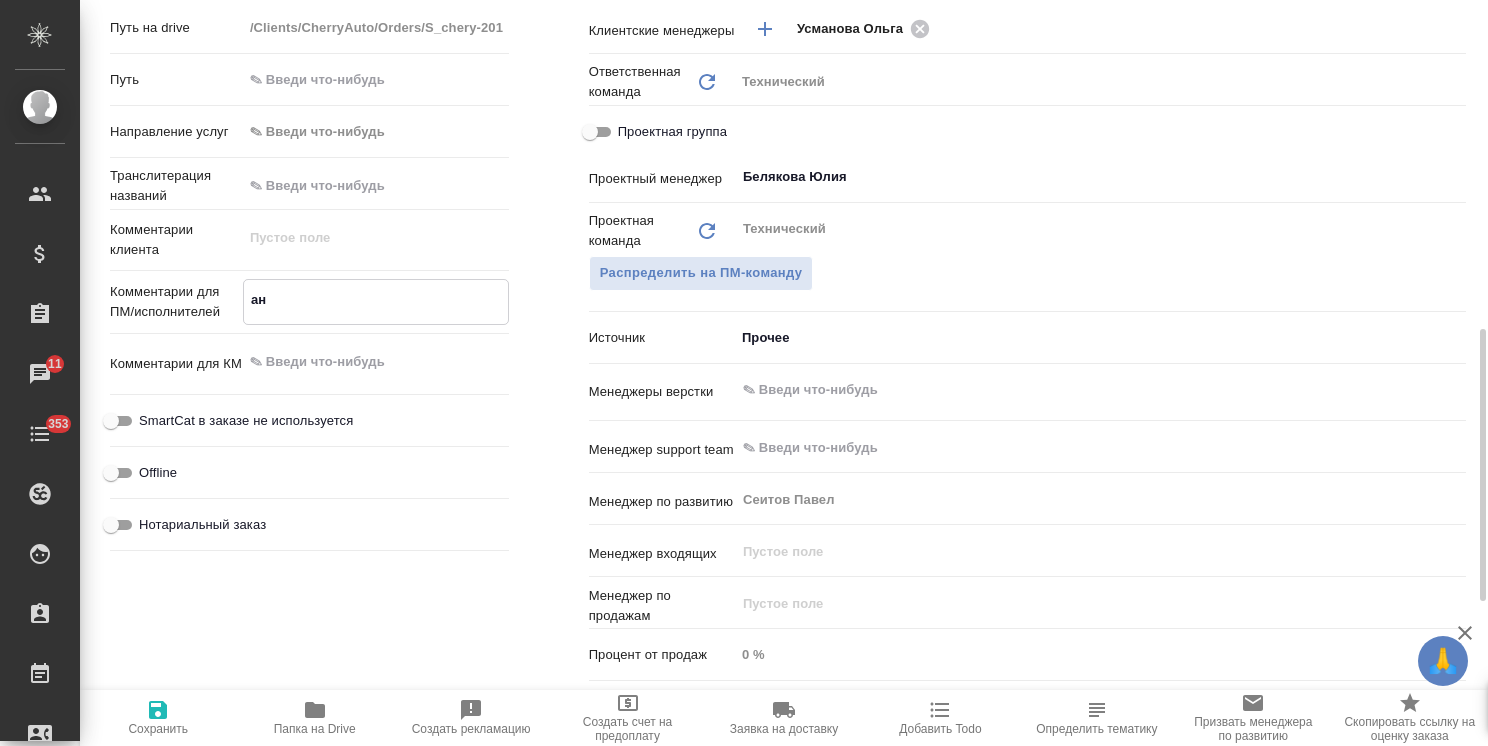 type on "x" 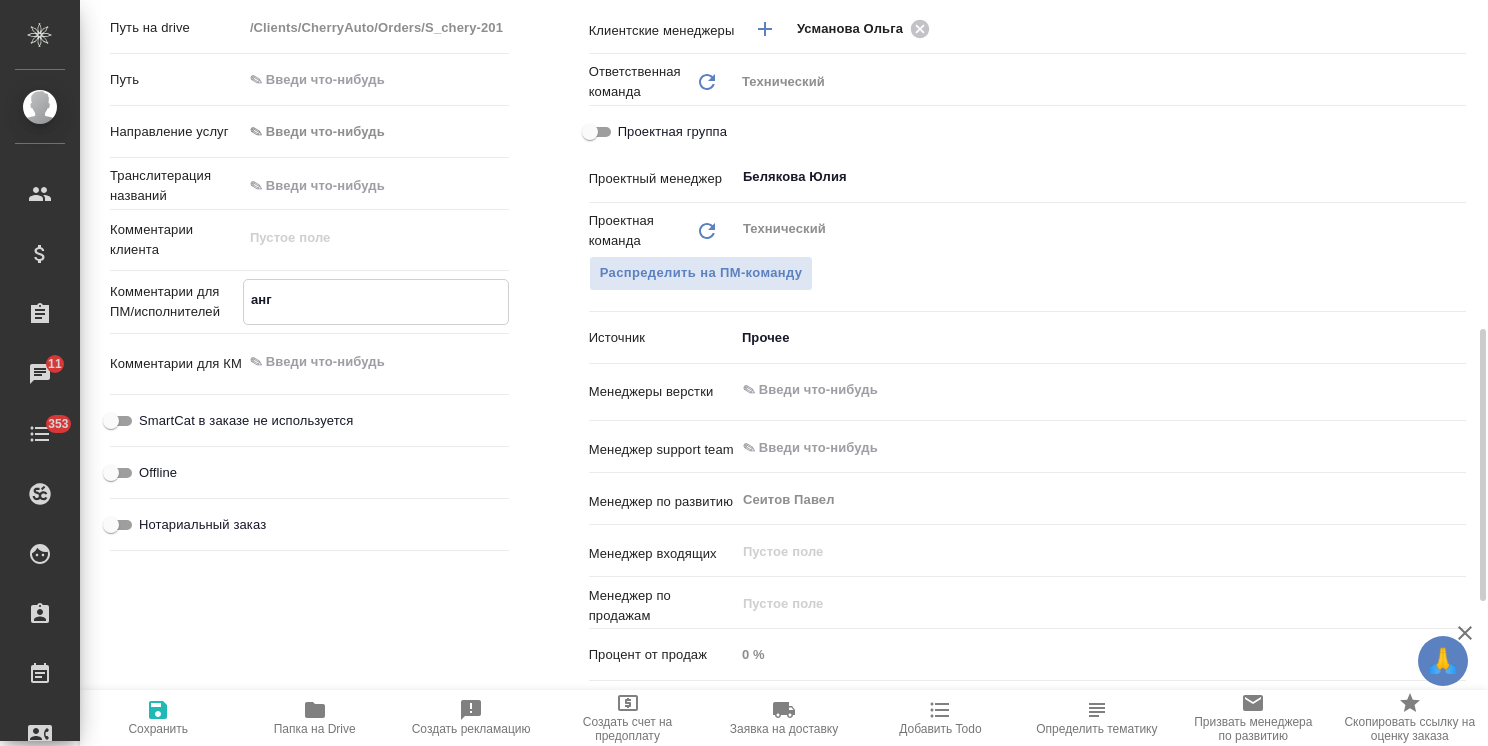 type on "англ" 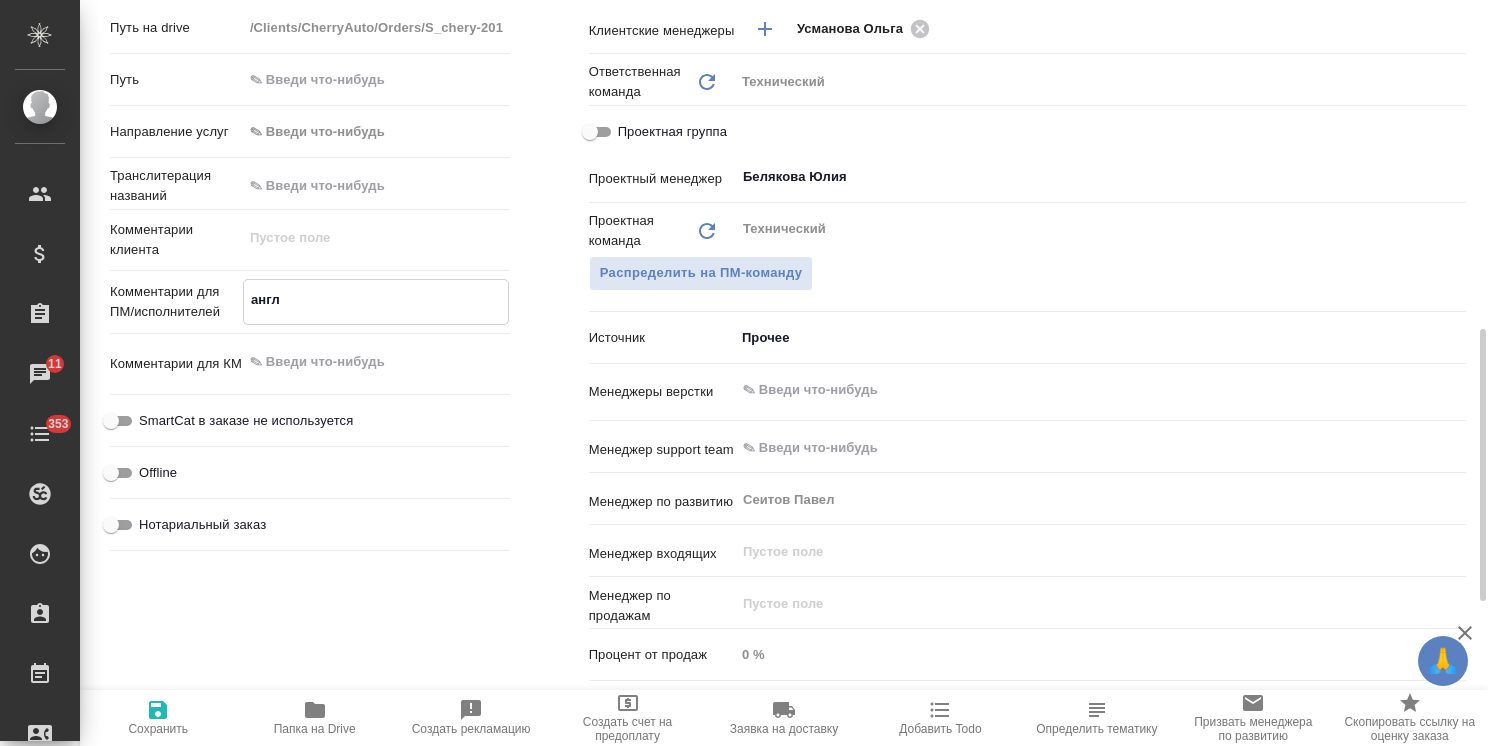 type on "x" 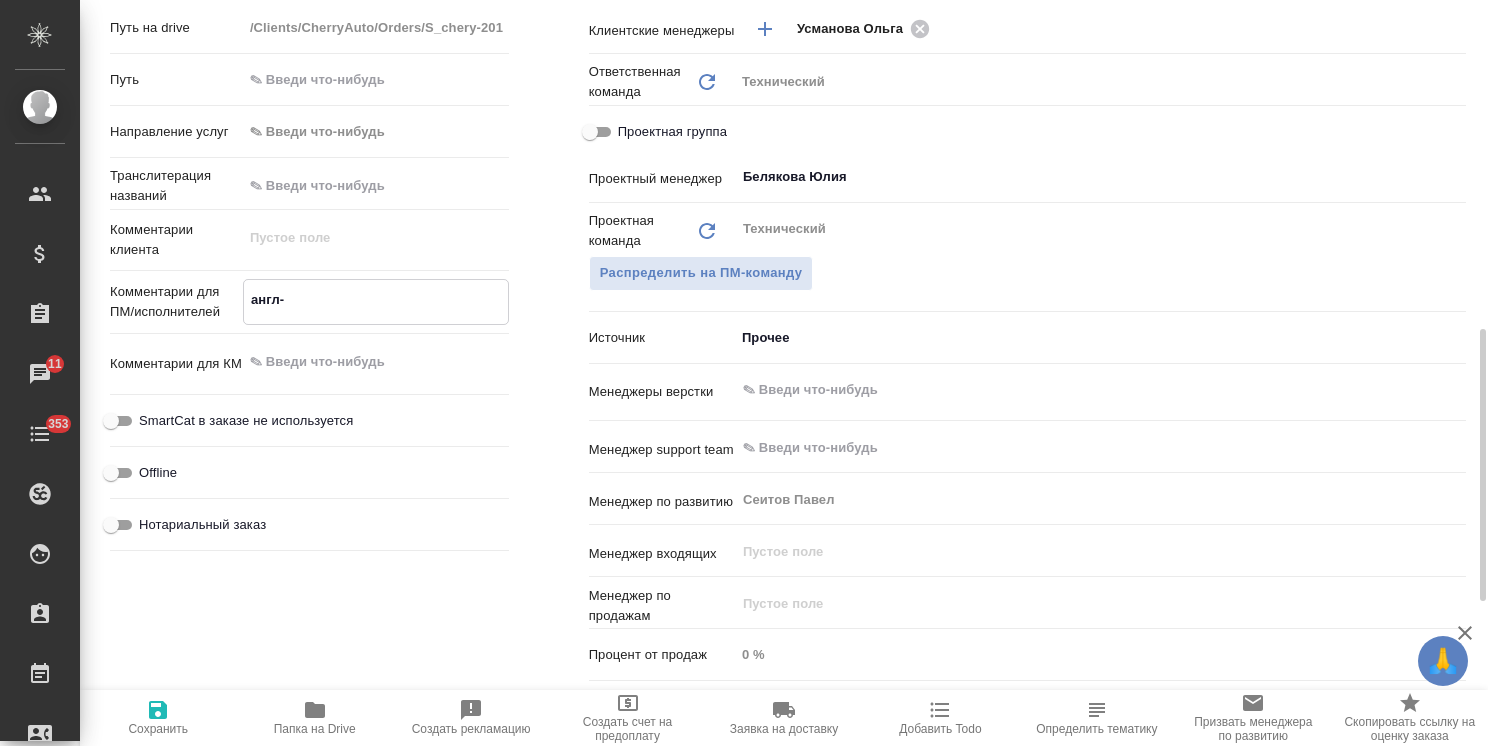 type on "x" 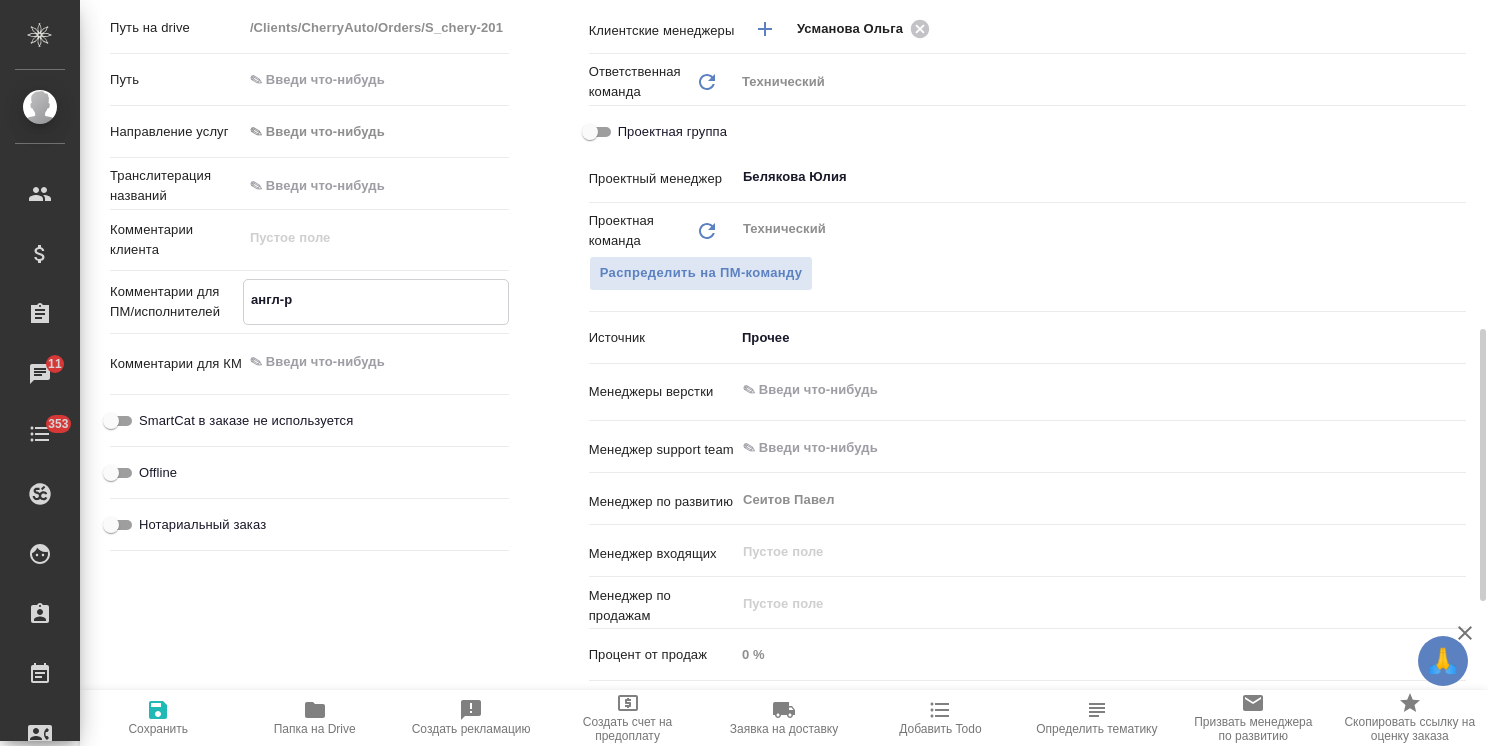 type on "x" 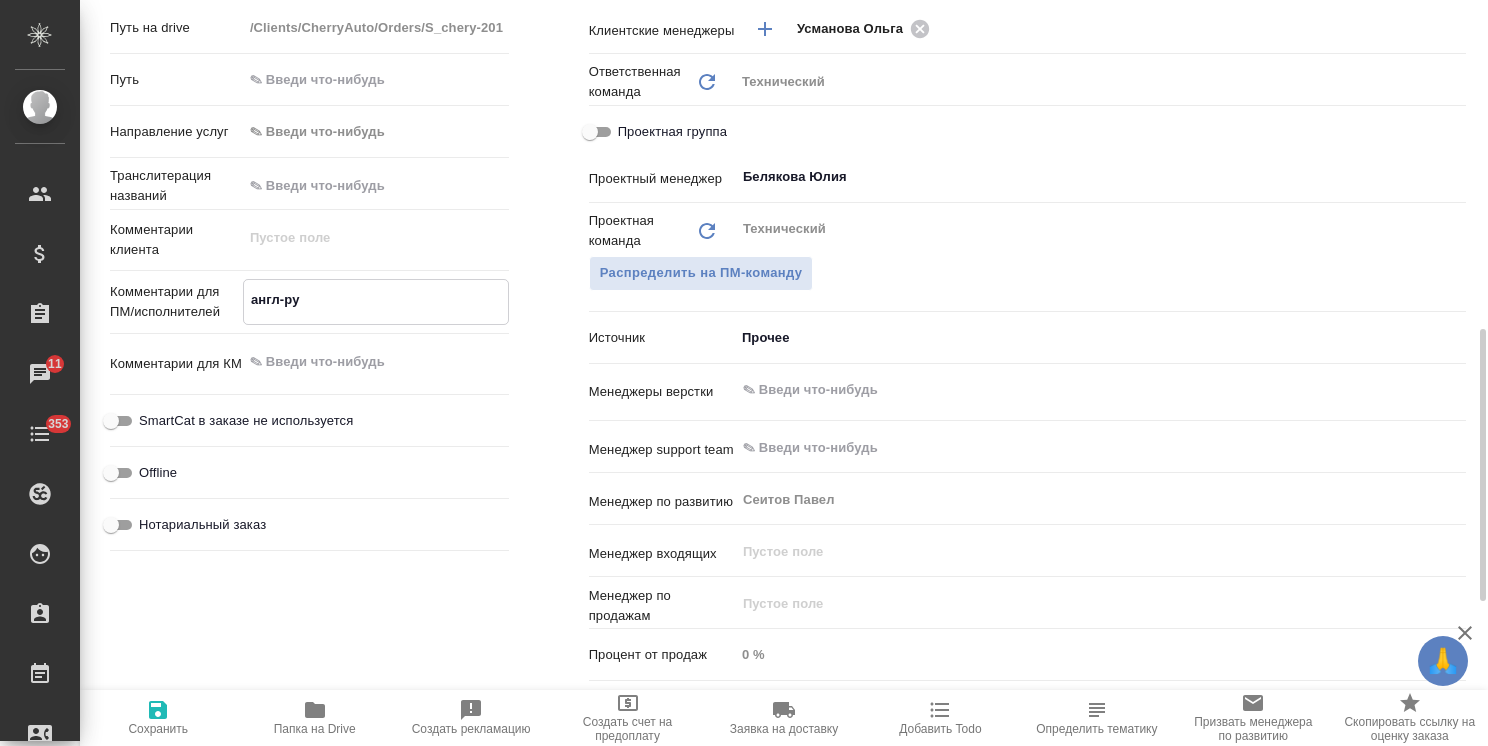 type on "x" 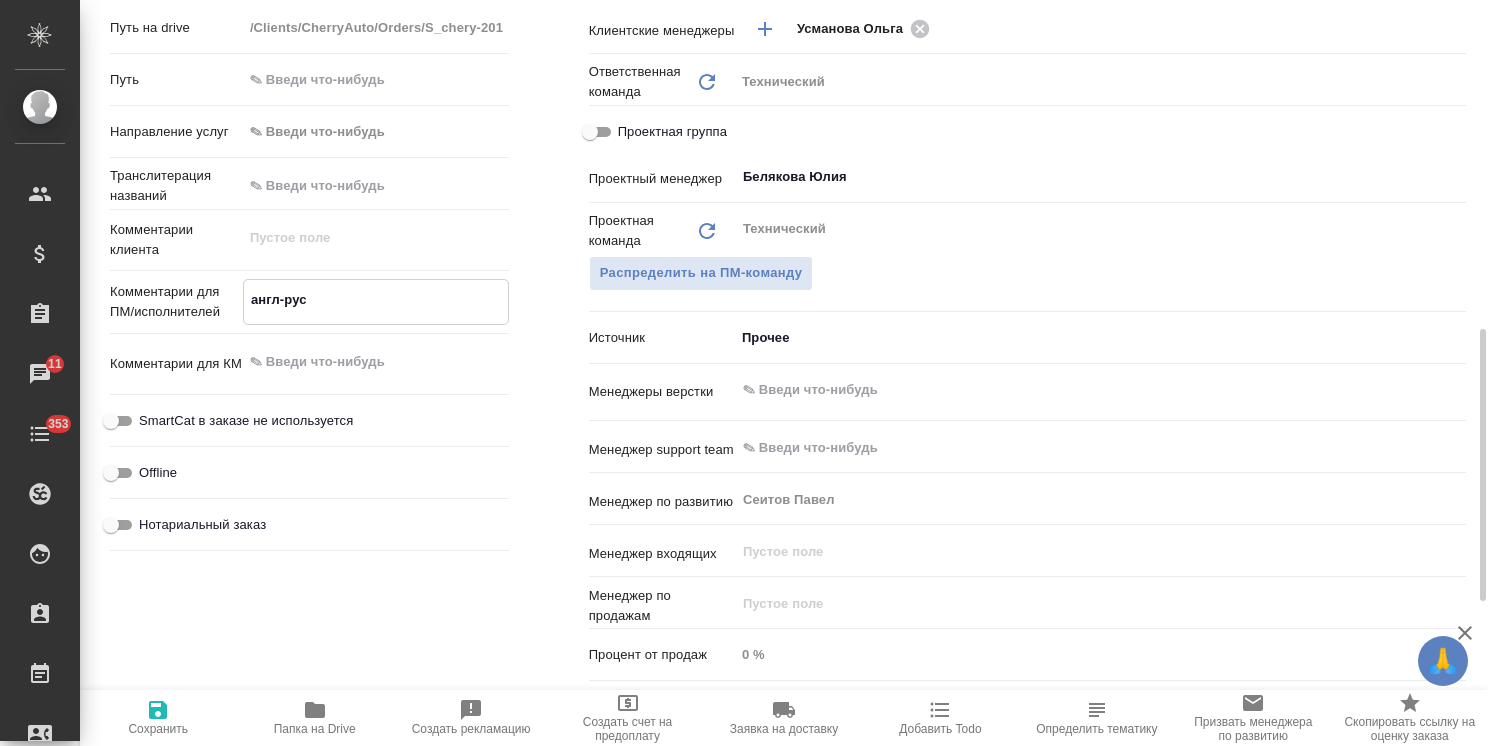 type on "x" 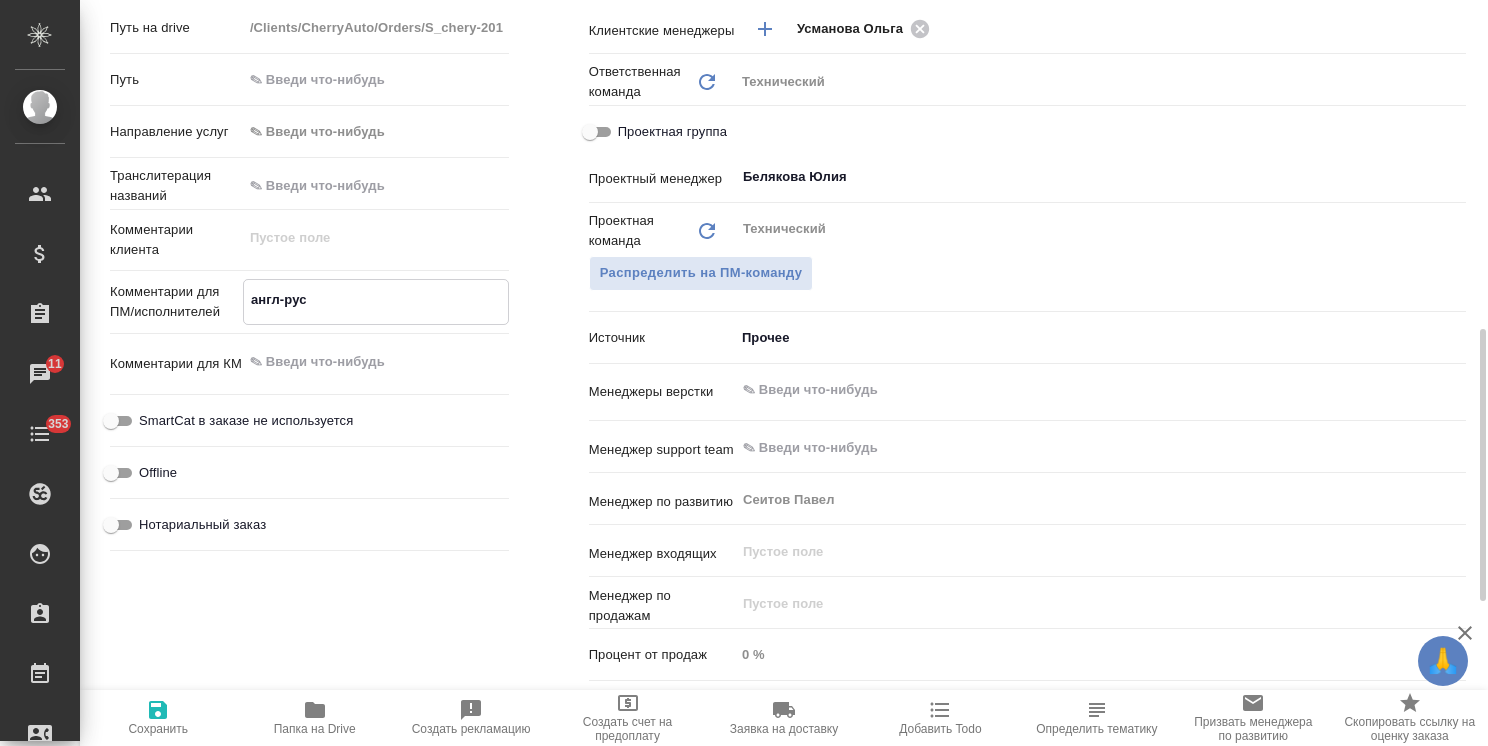 type on "англ-рус" 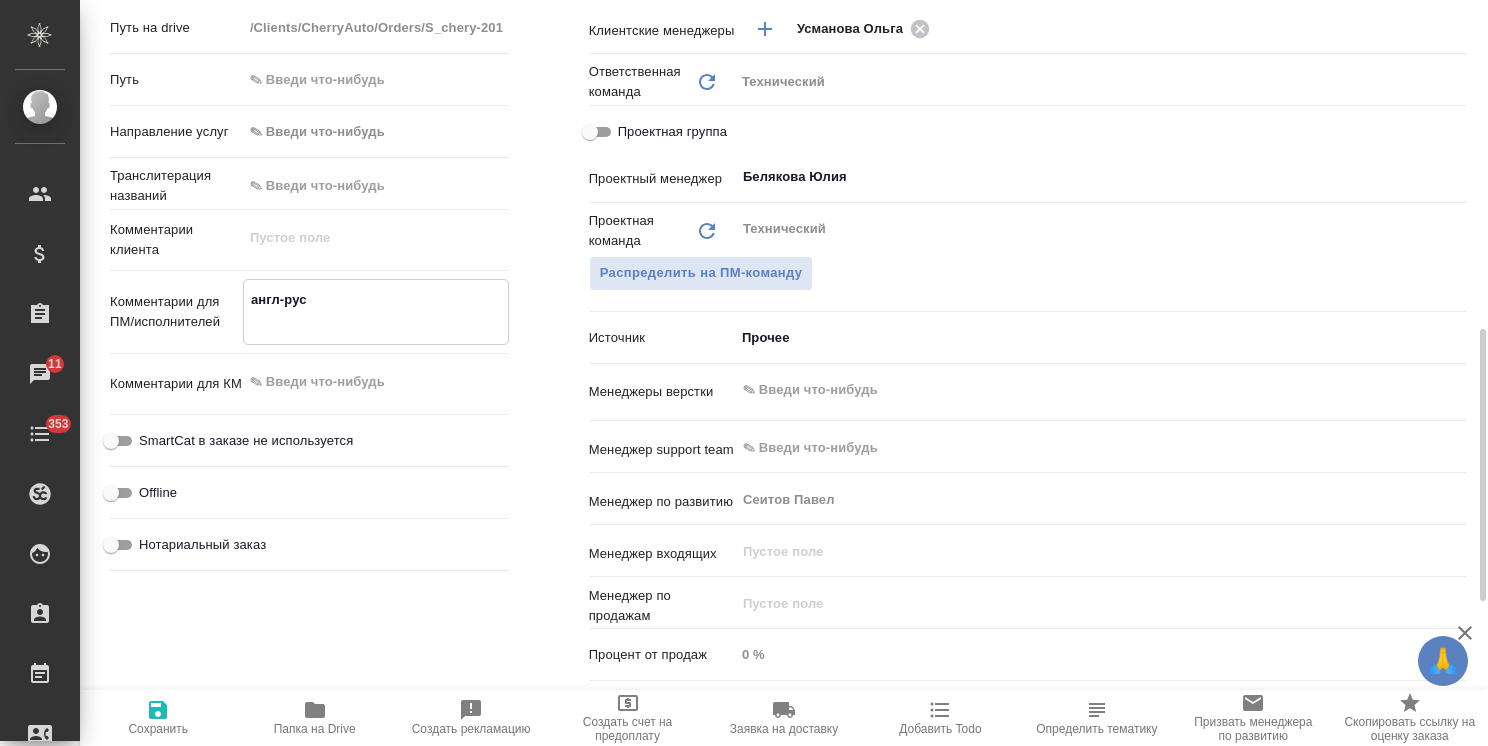 type on "x" 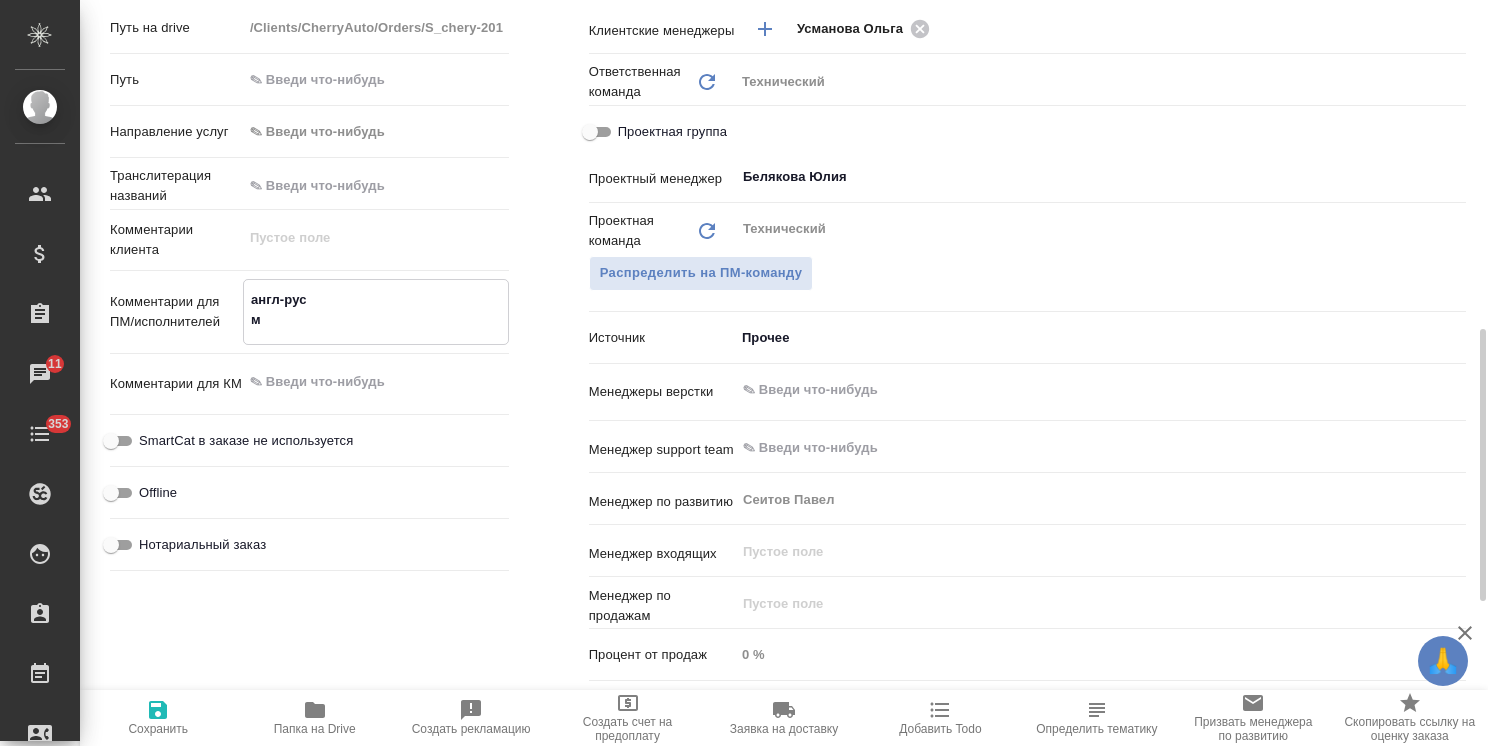type on "x" 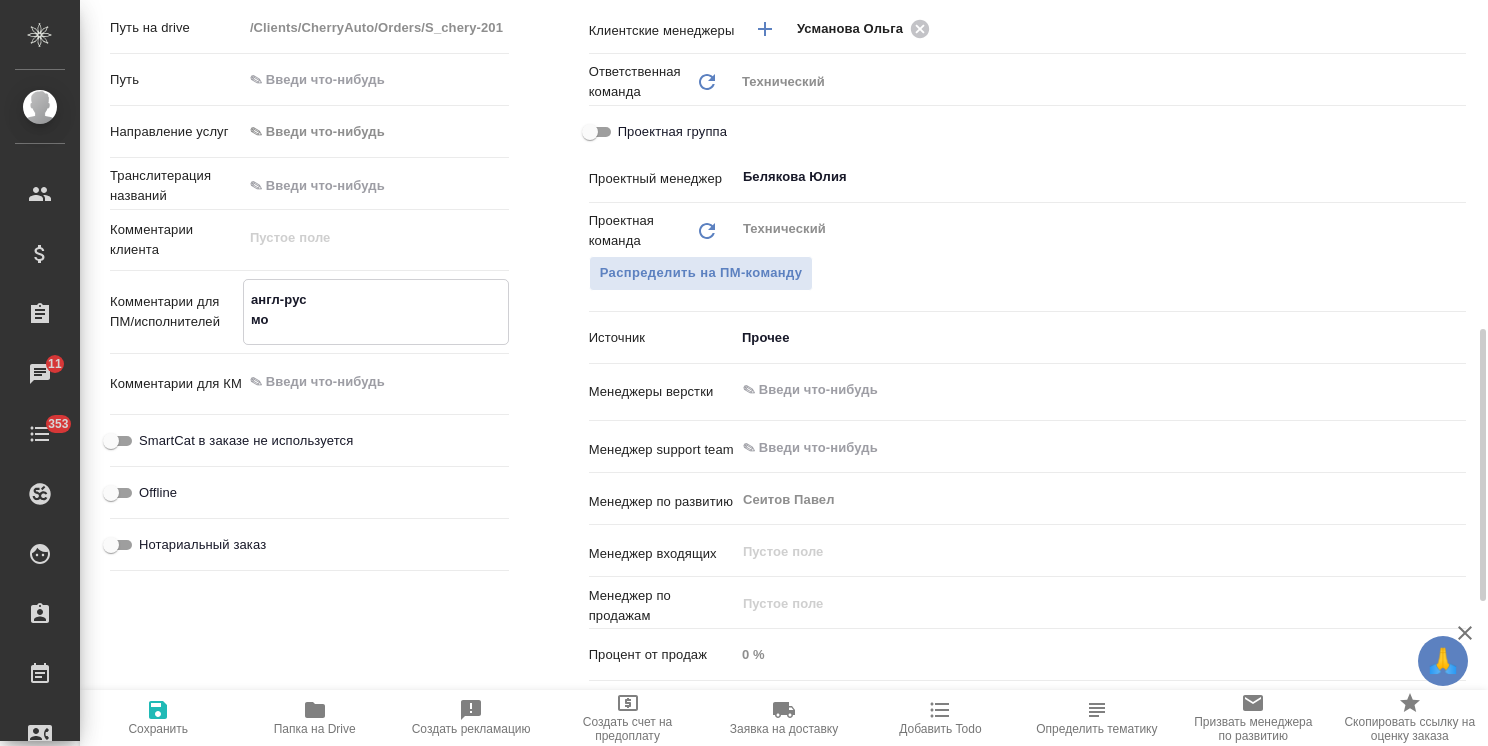type on "x" 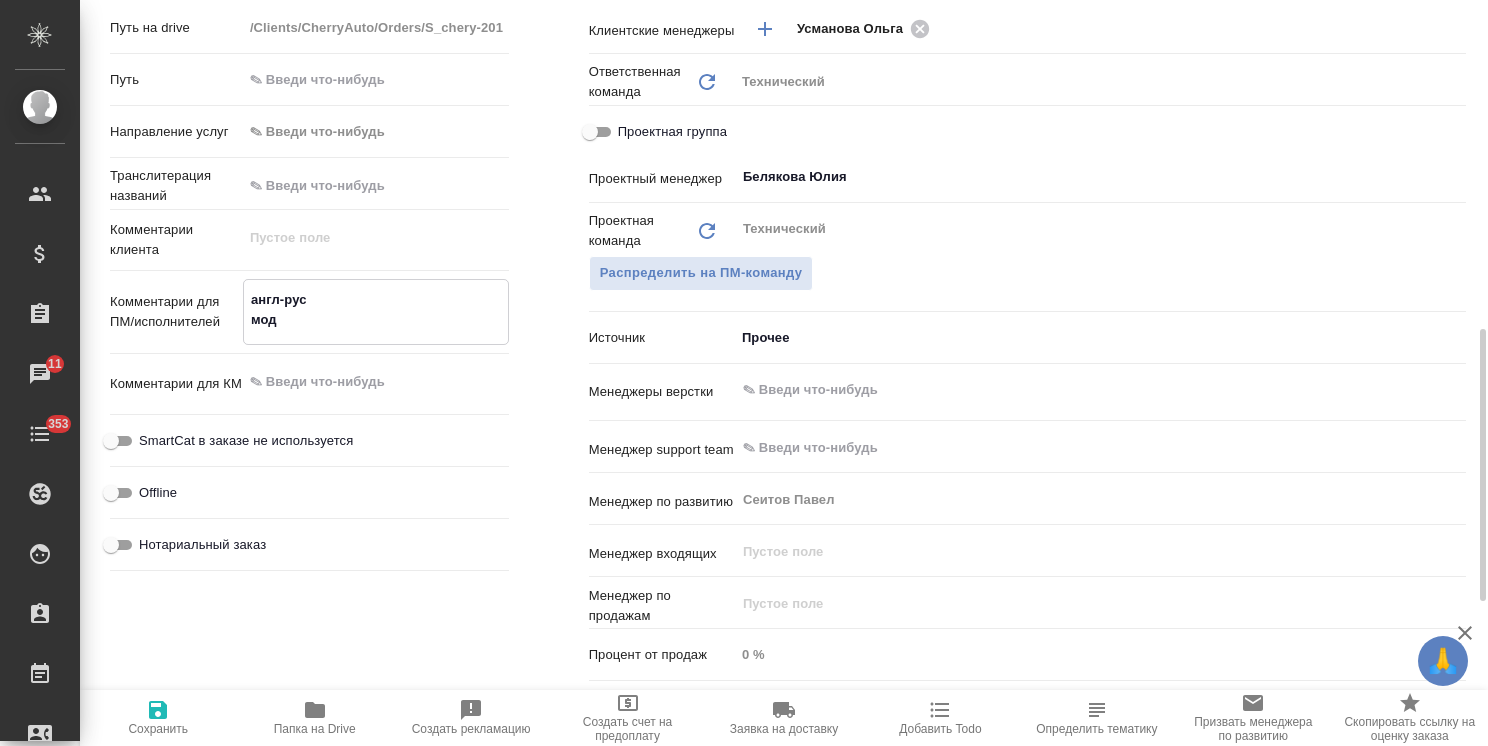 type on "x" 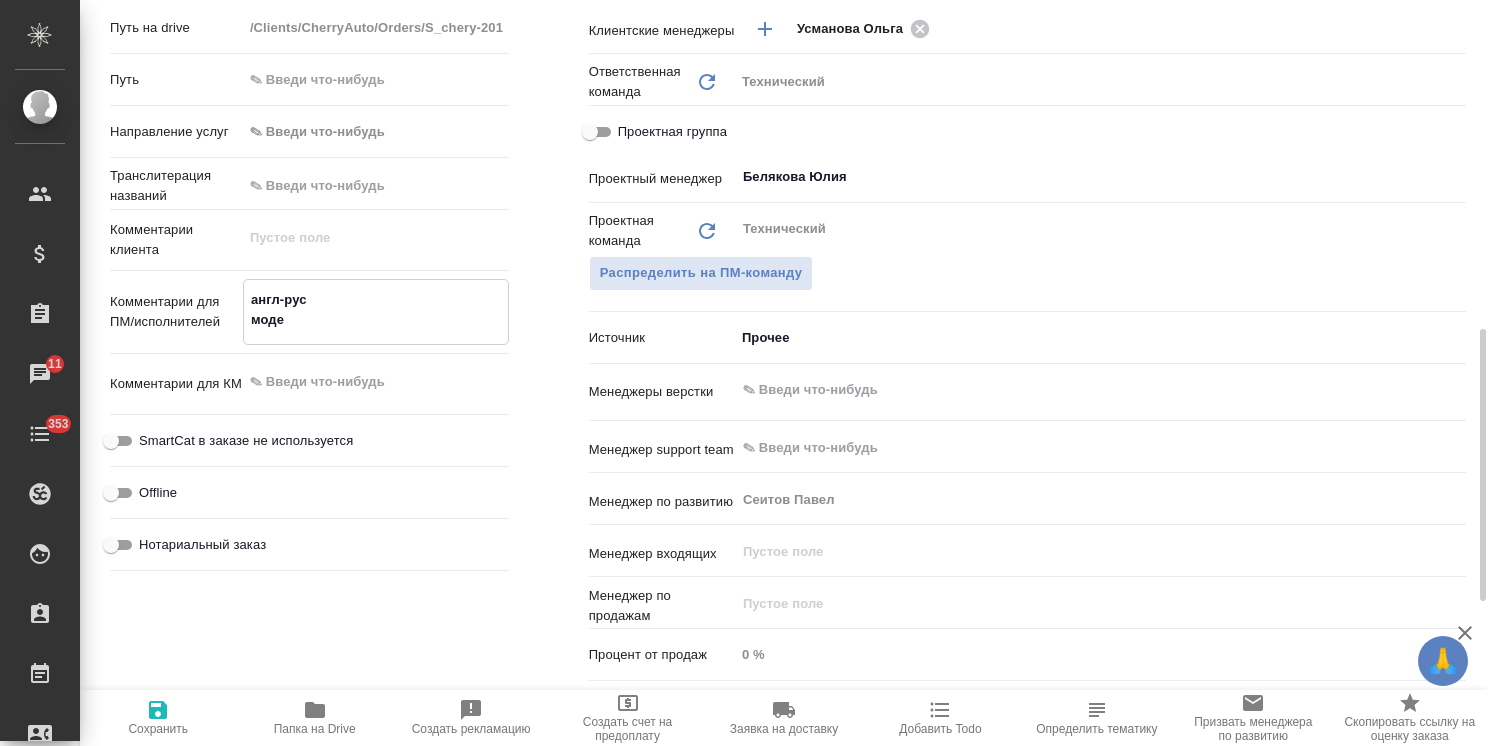 type on "англ-рус
модел" 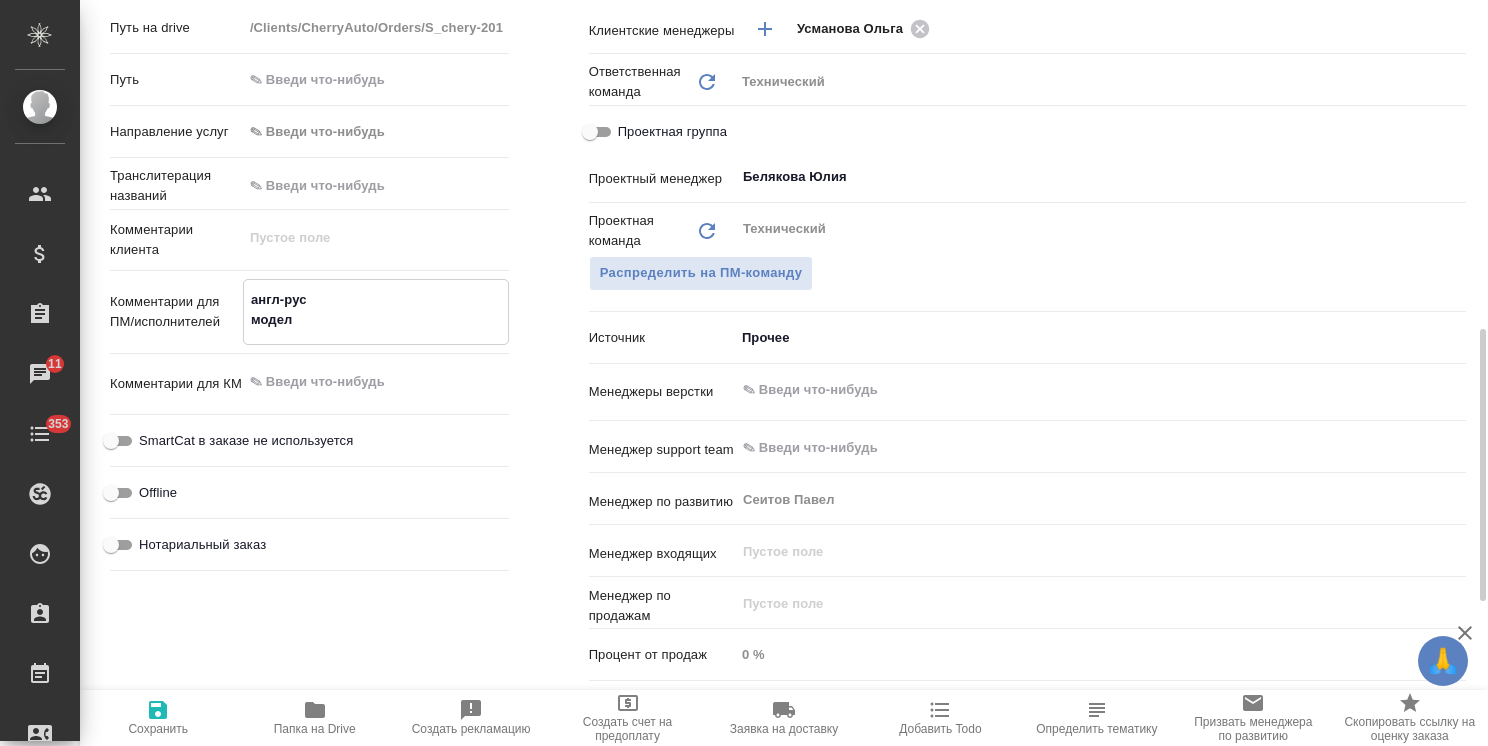type on "x" 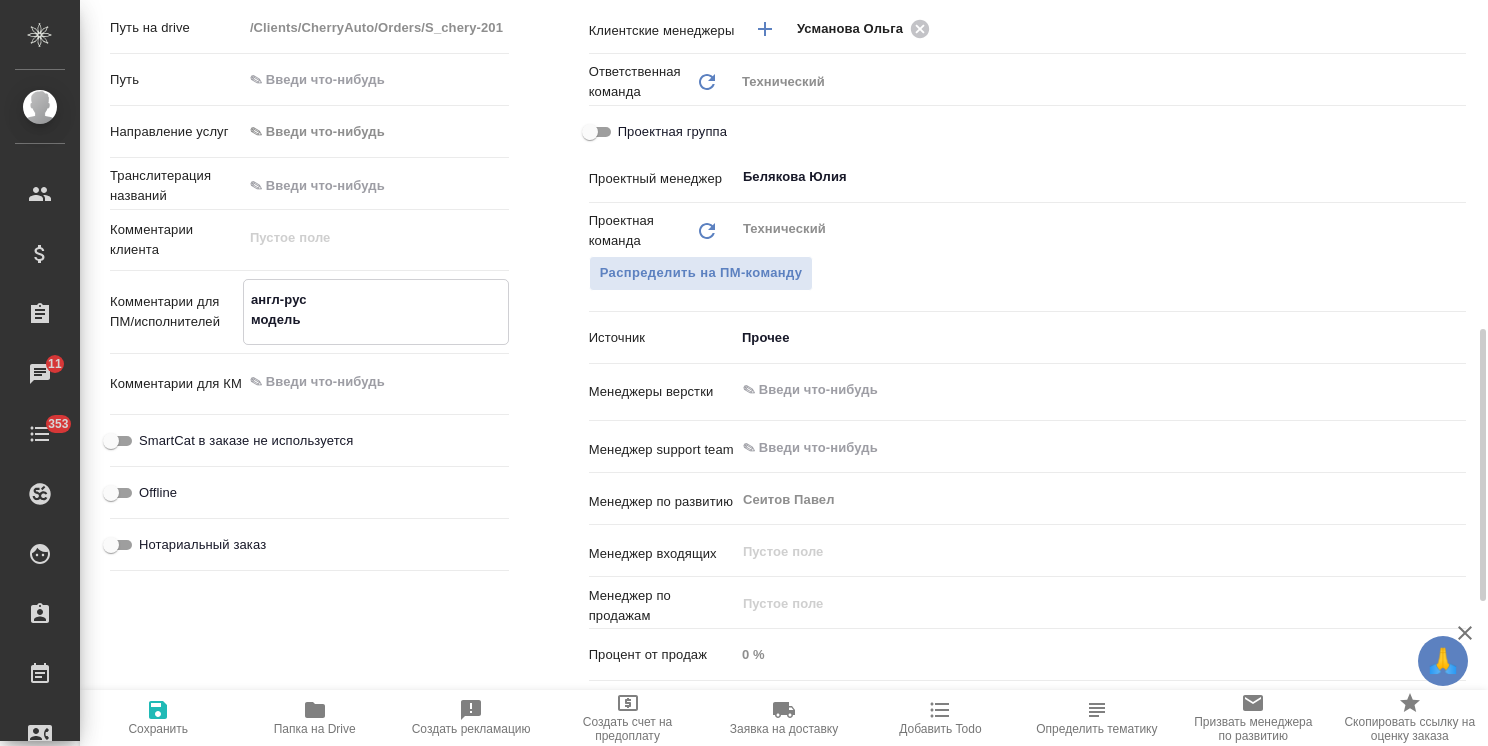 type on "x" 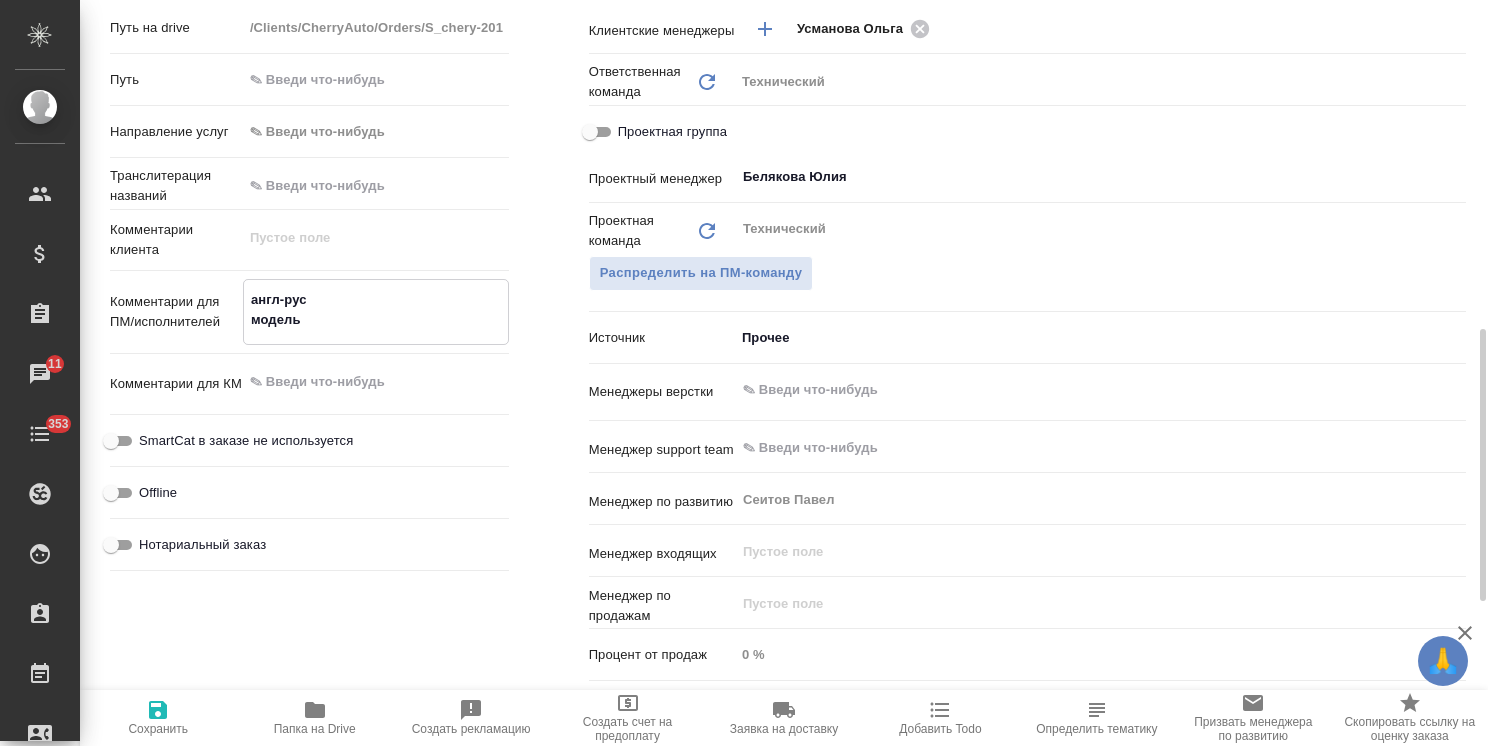 paste on "М32FL" 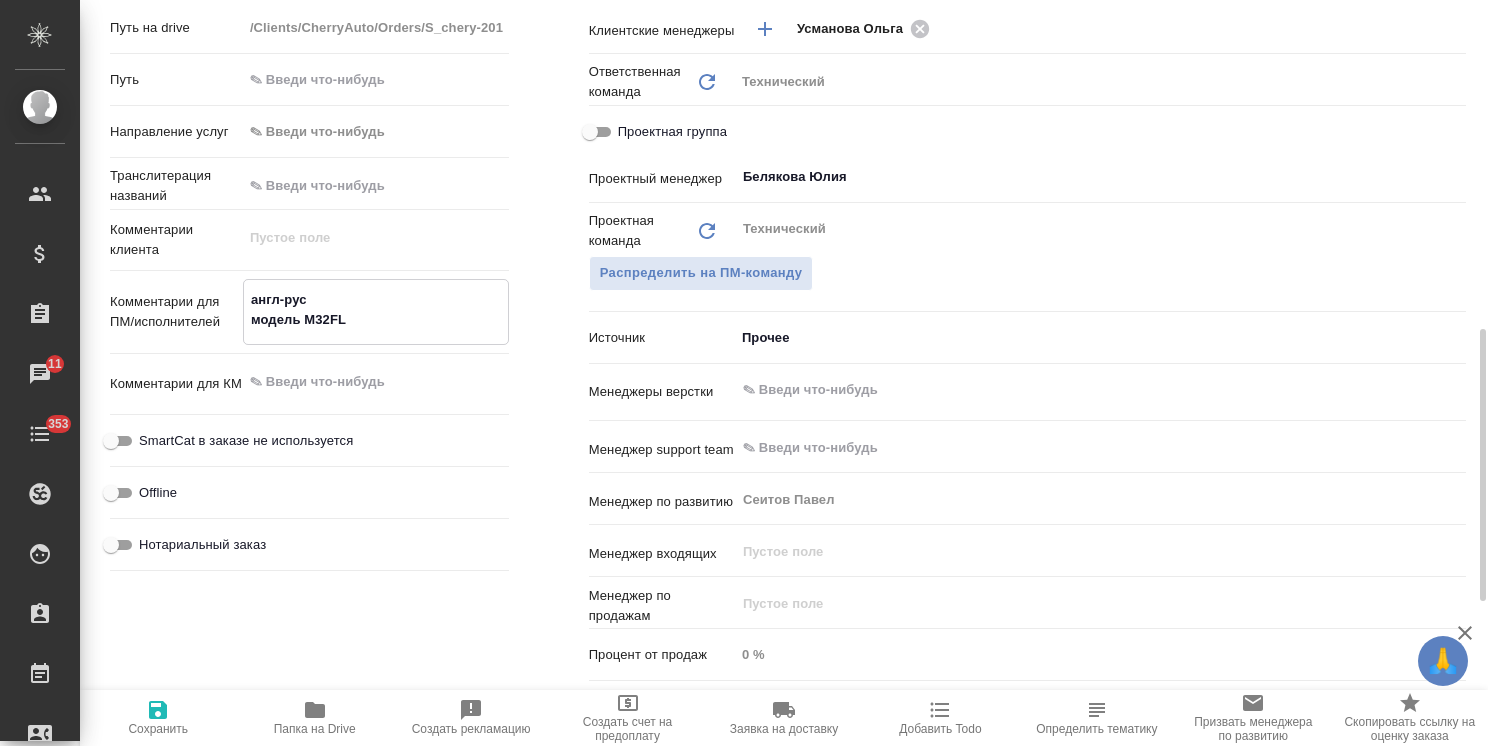 type on "x" 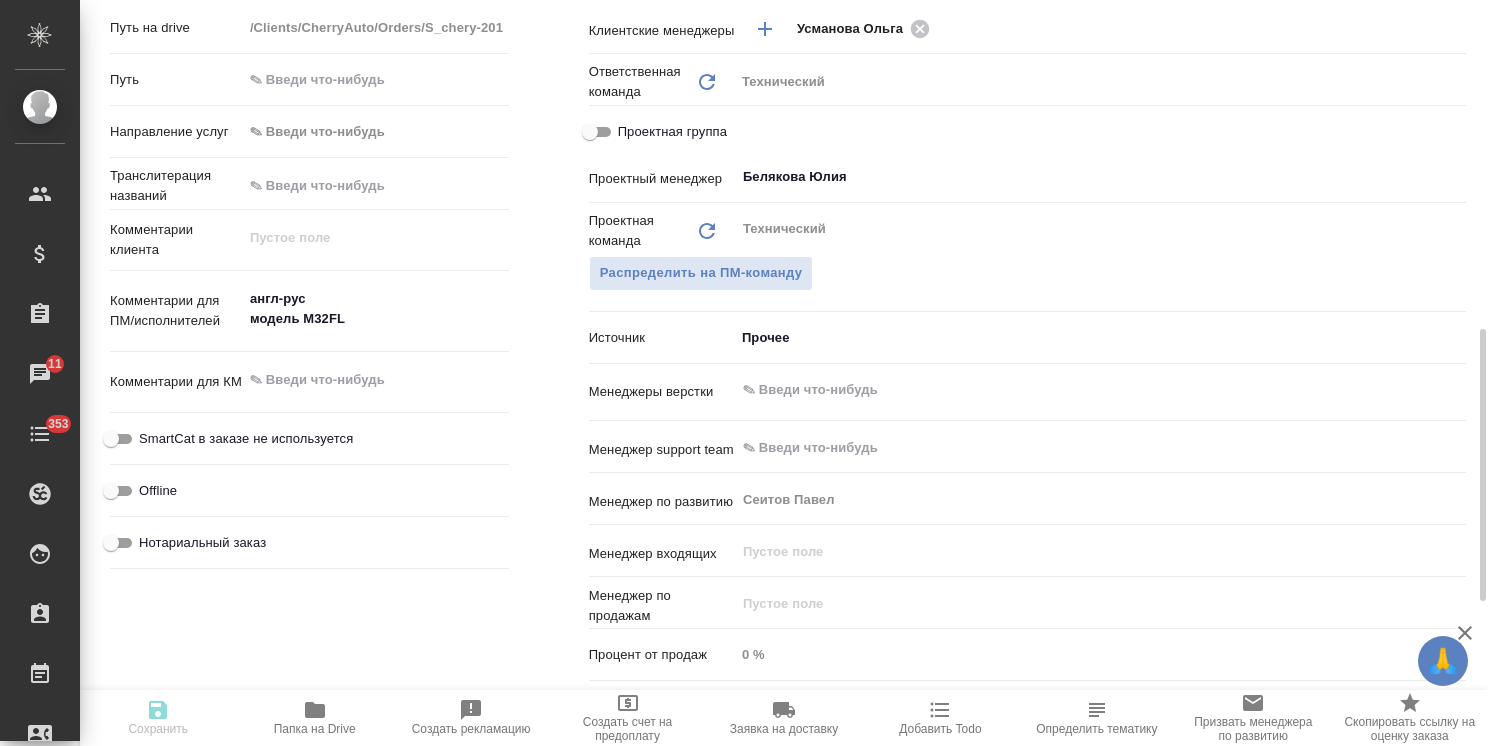 type on "x" 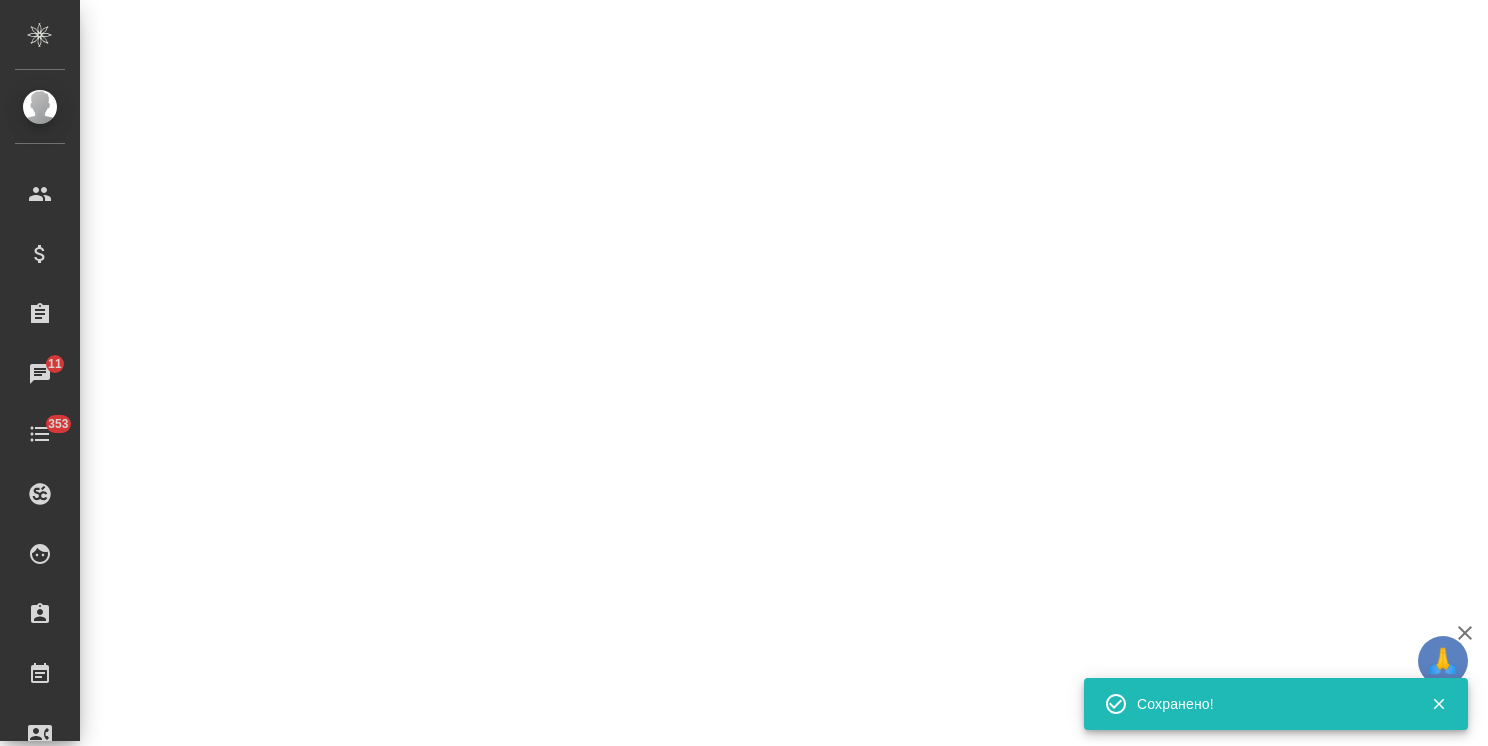 select on "RU" 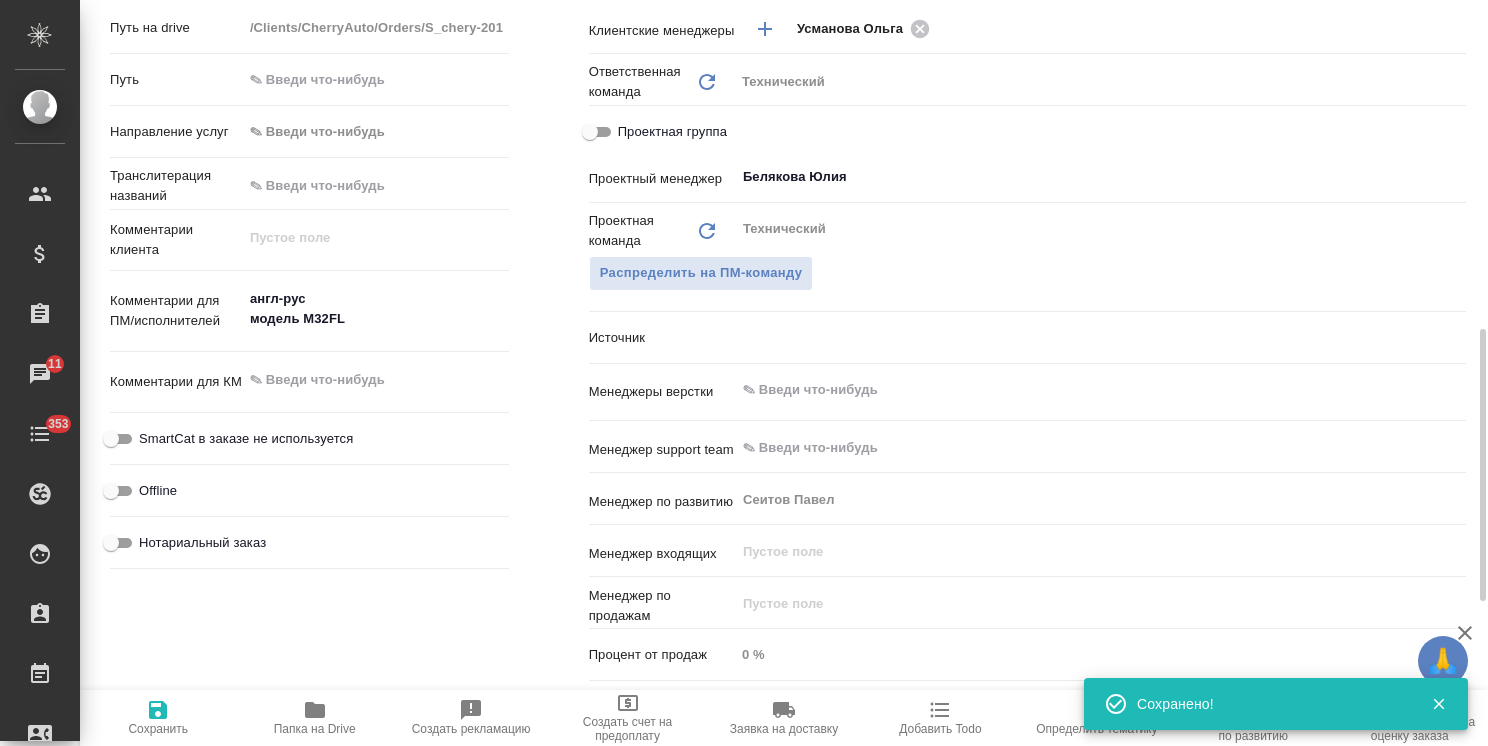 type on "x" 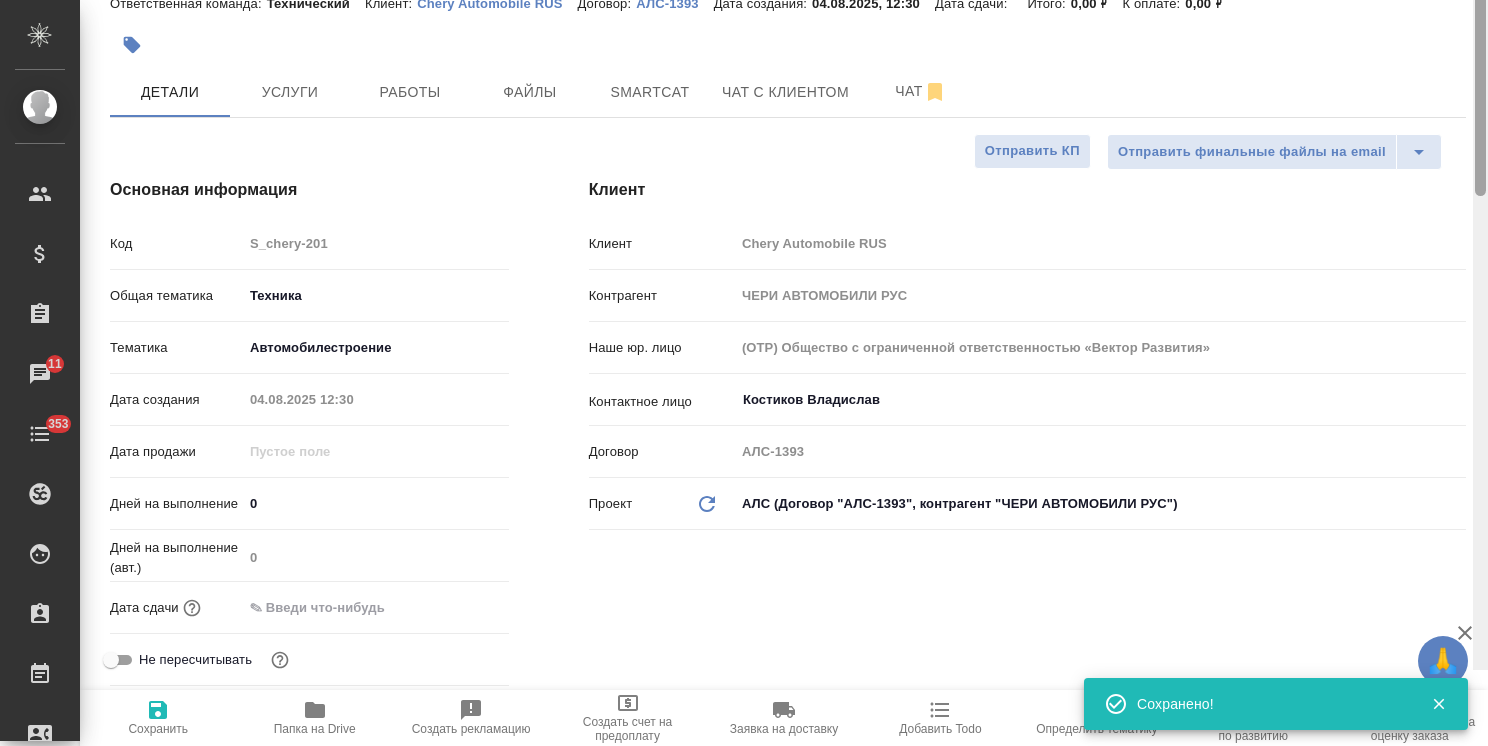scroll, scrollTop: 0, scrollLeft: 0, axis: both 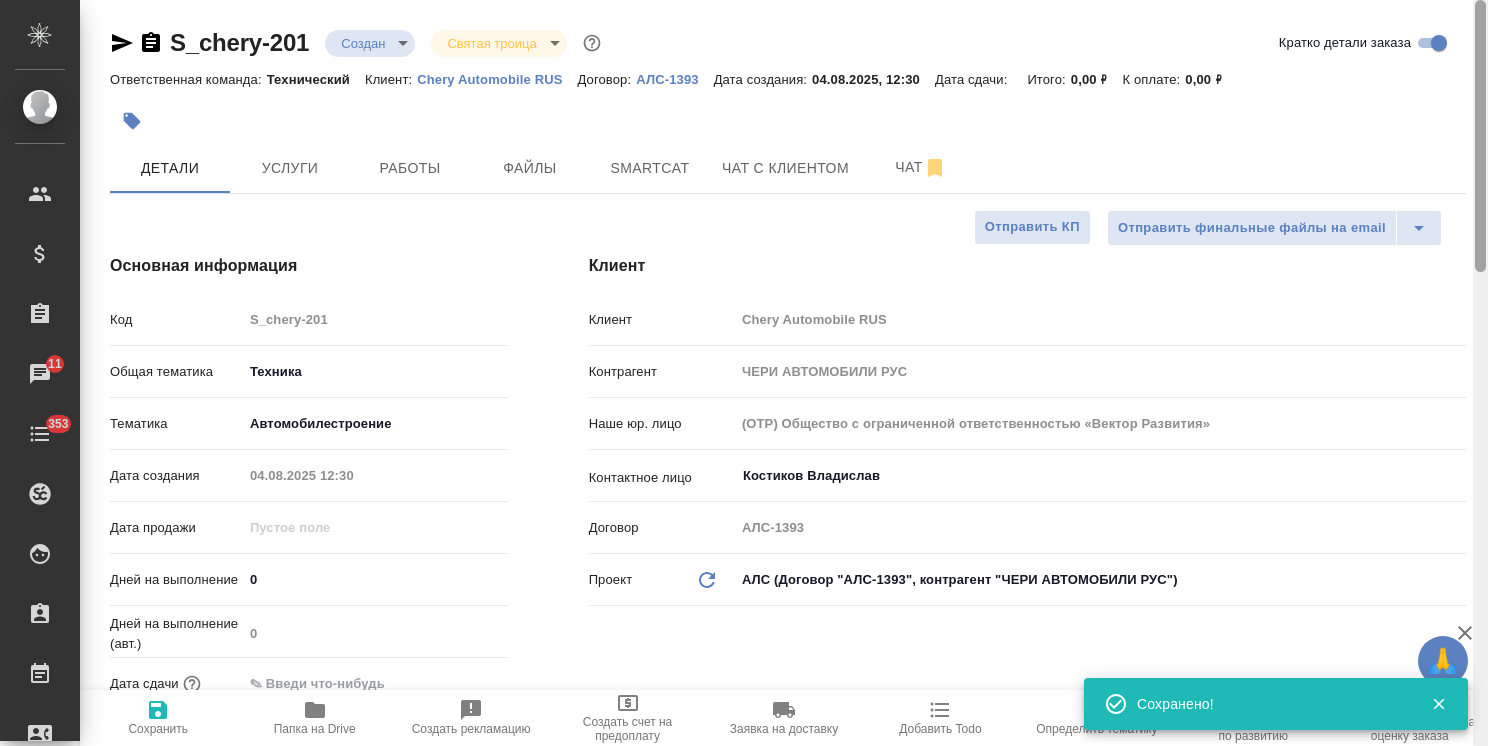 drag, startPoint x: 1476, startPoint y: 446, endPoint x: 1418, endPoint y: 169, distance: 283.00708 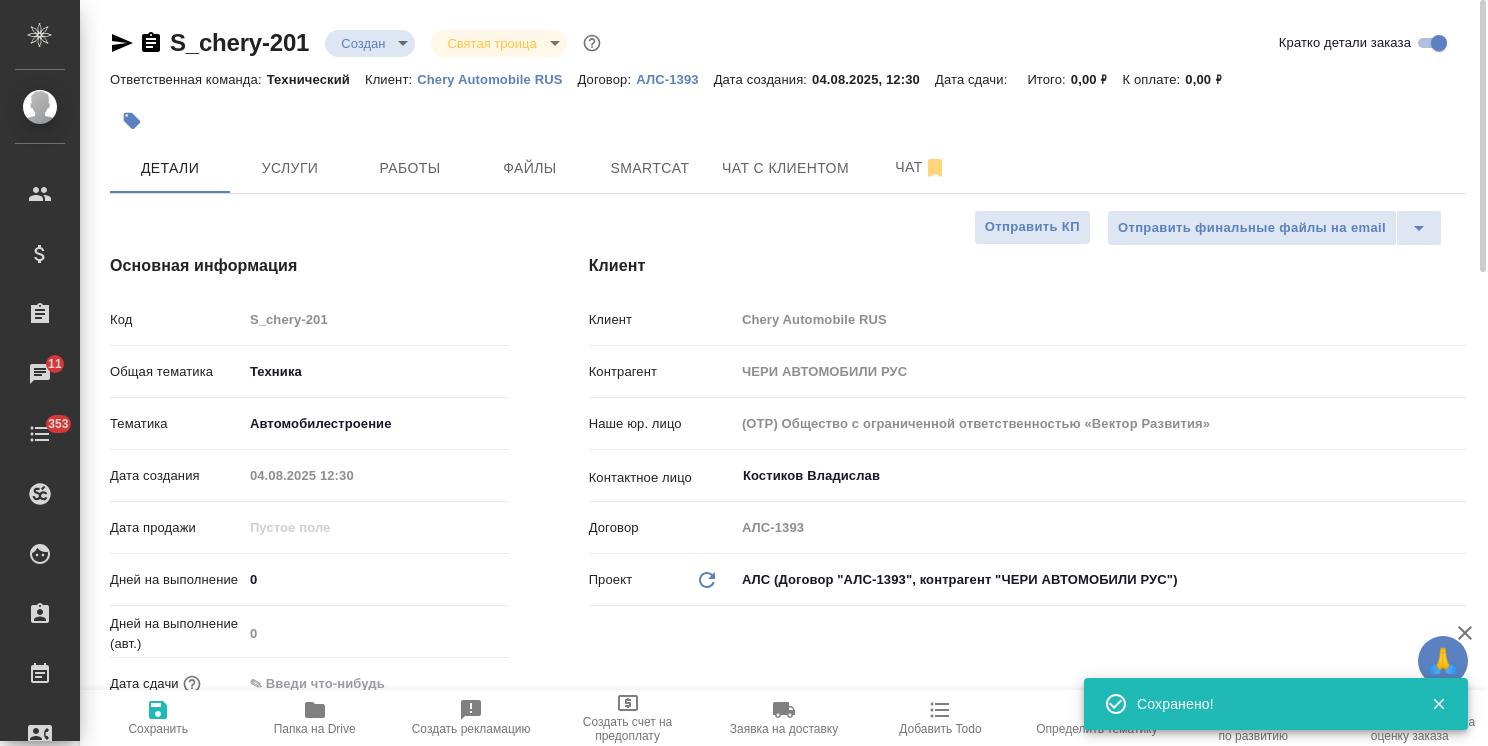 type on "x" 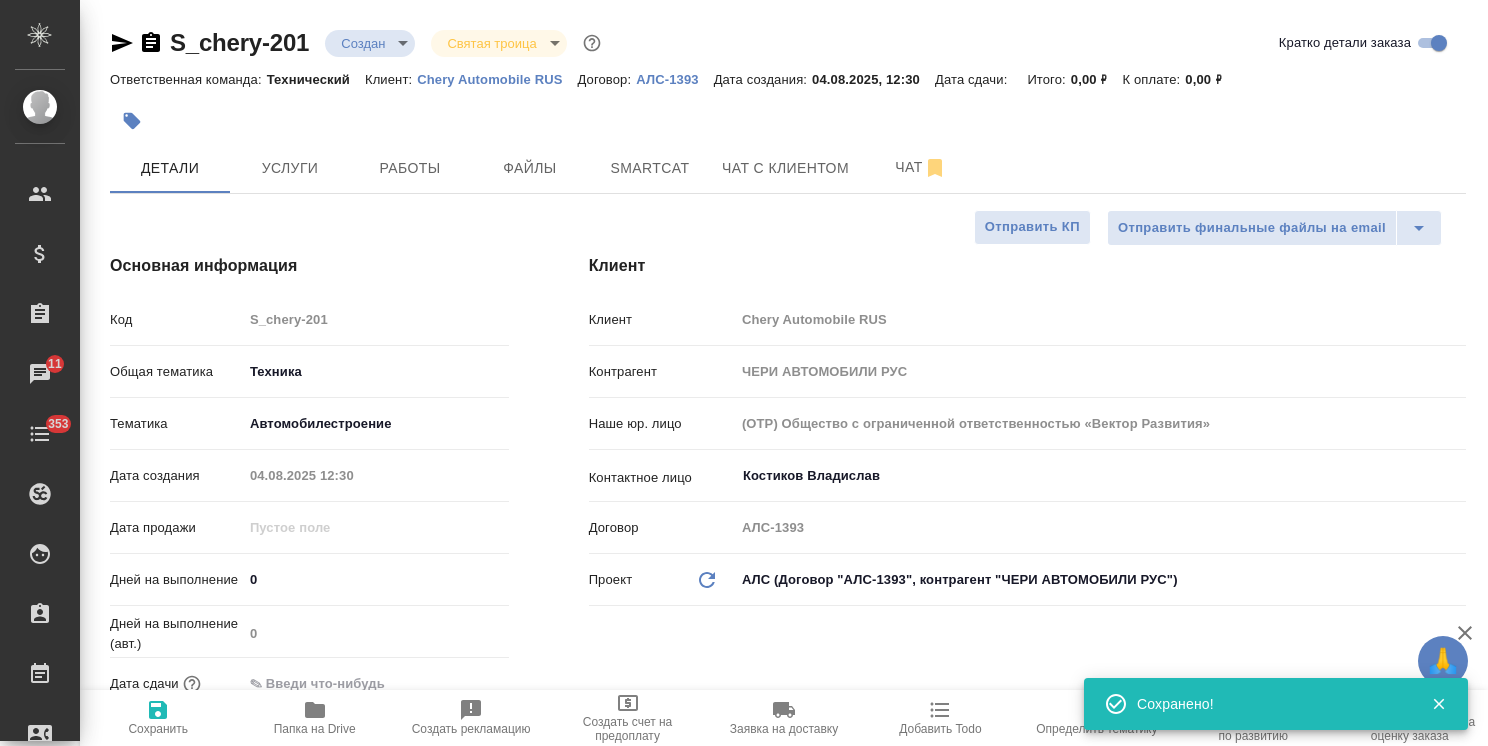 type on "x" 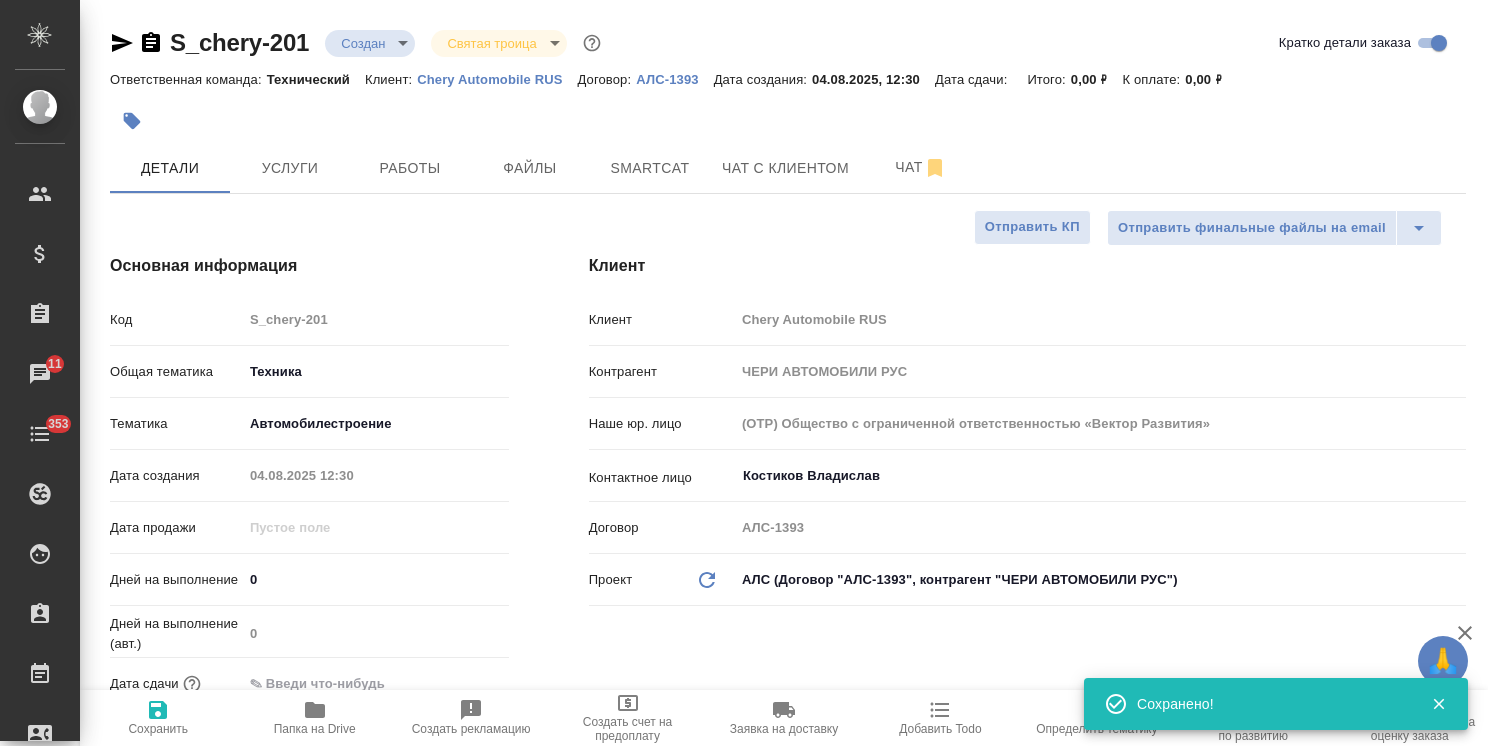 type on "x" 